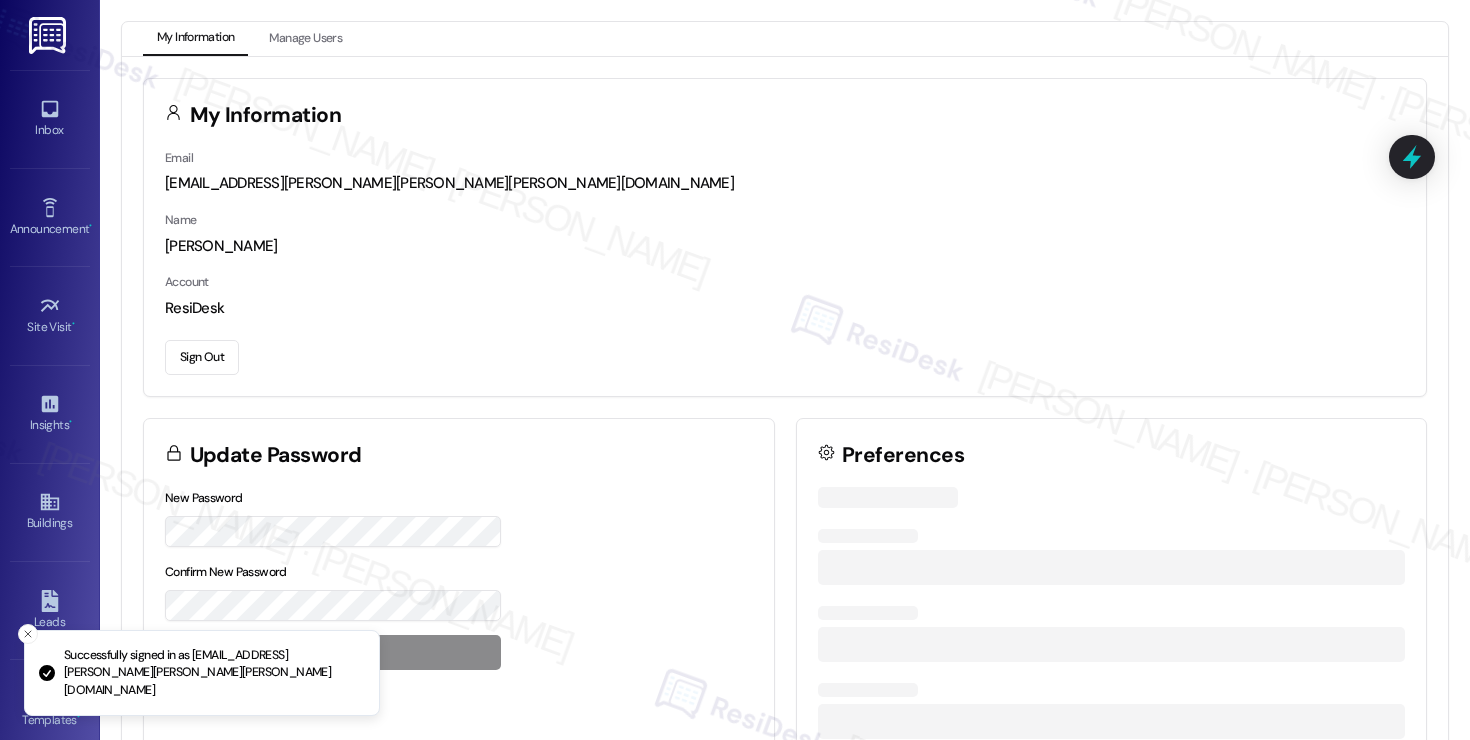 scroll, scrollTop: 0, scrollLeft: 0, axis: both 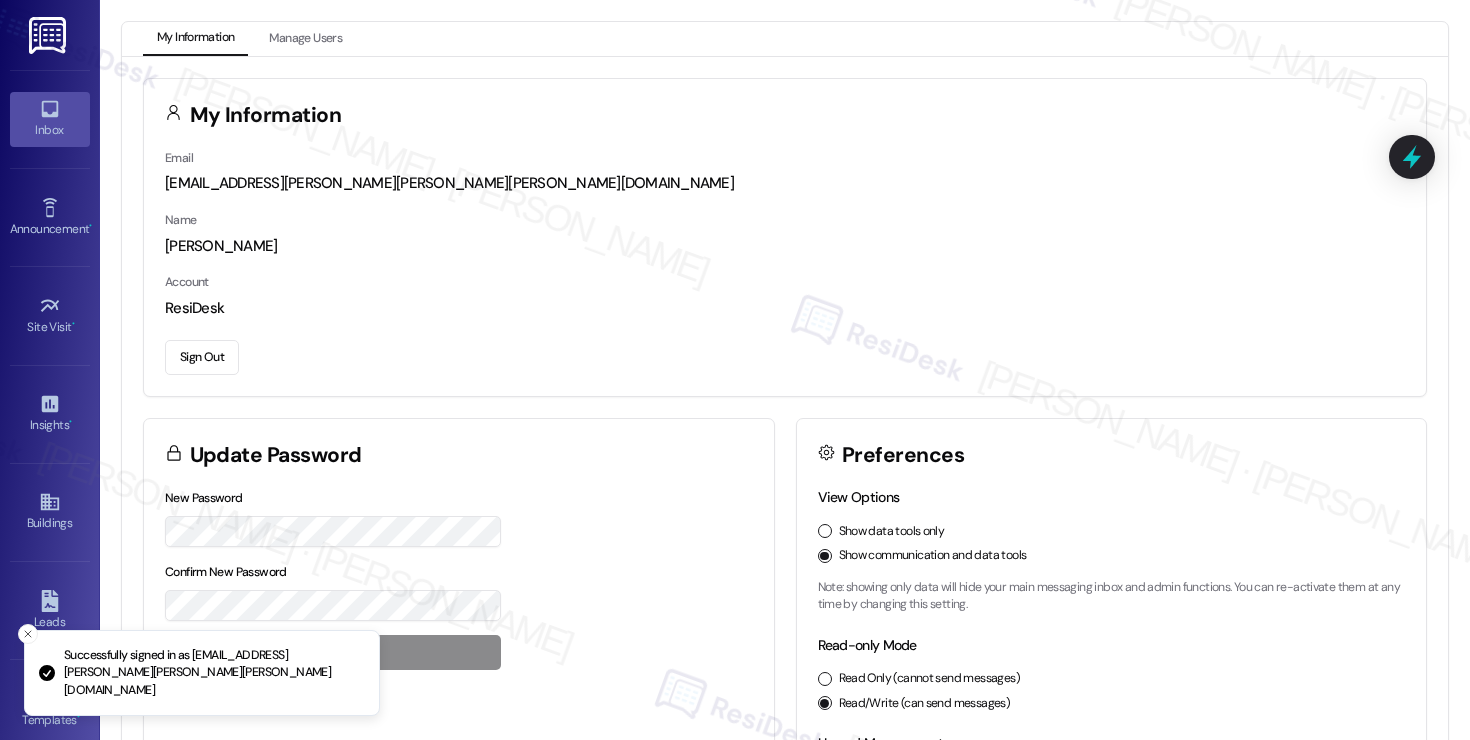 click on "Inbox" at bounding box center [50, 130] 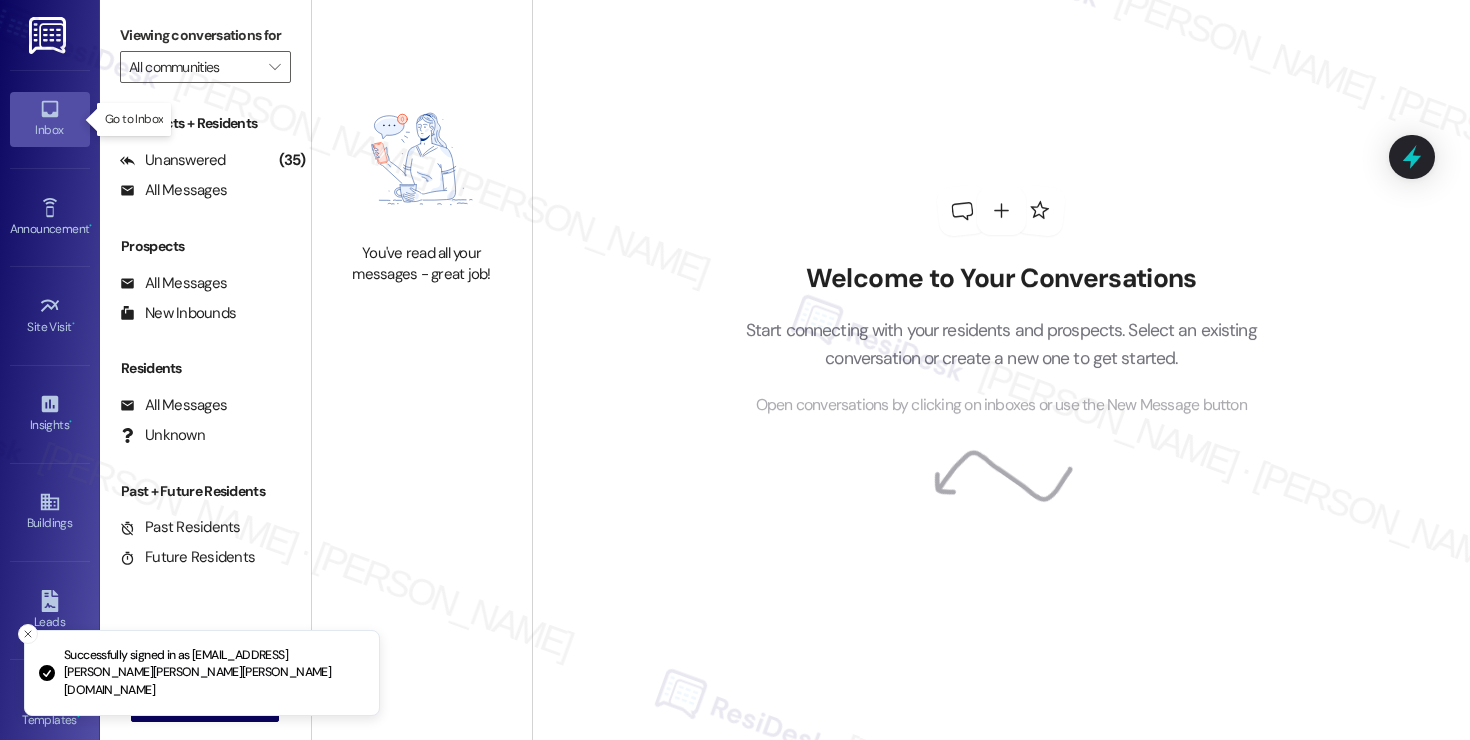 click on "Inbox" at bounding box center [50, 130] 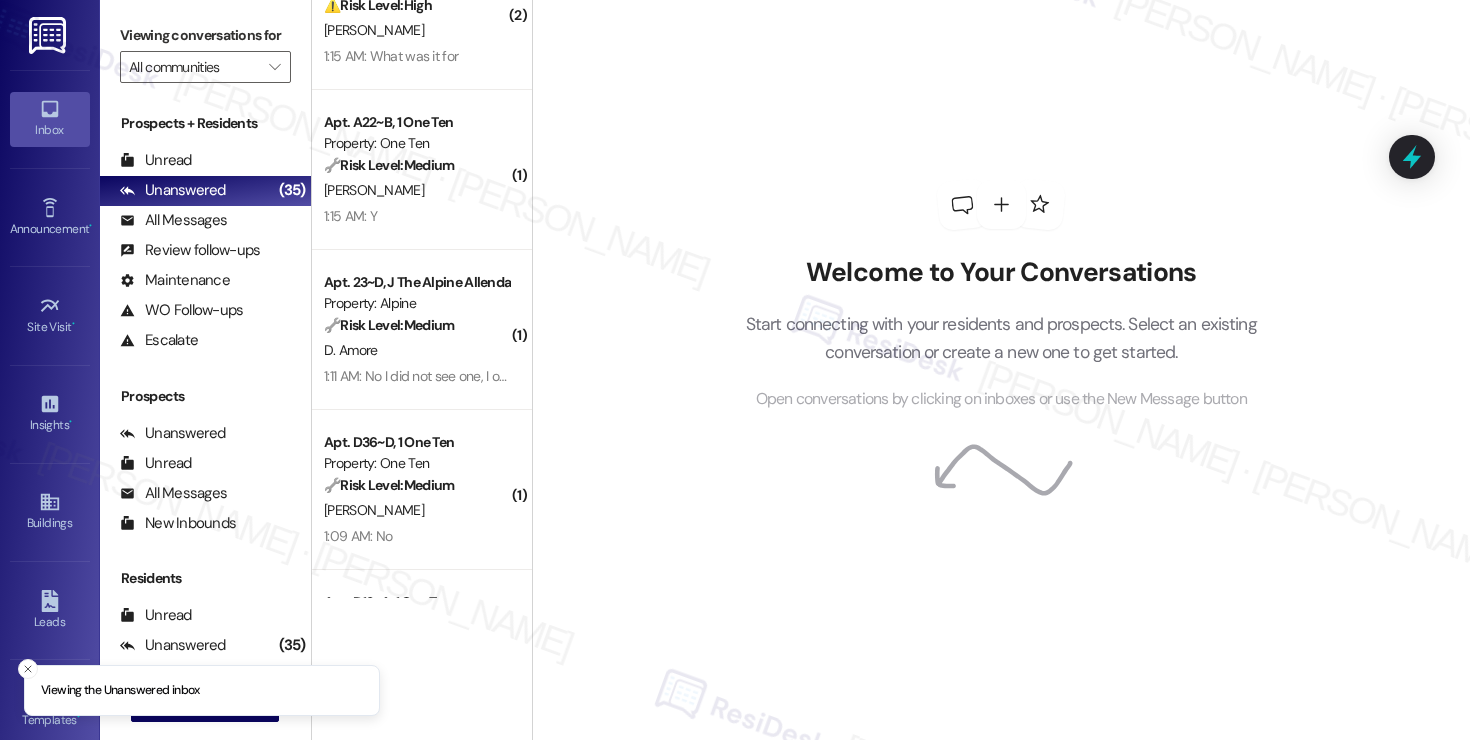 scroll, scrollTop: 1642, scrollLeft: 0, axis: vertical 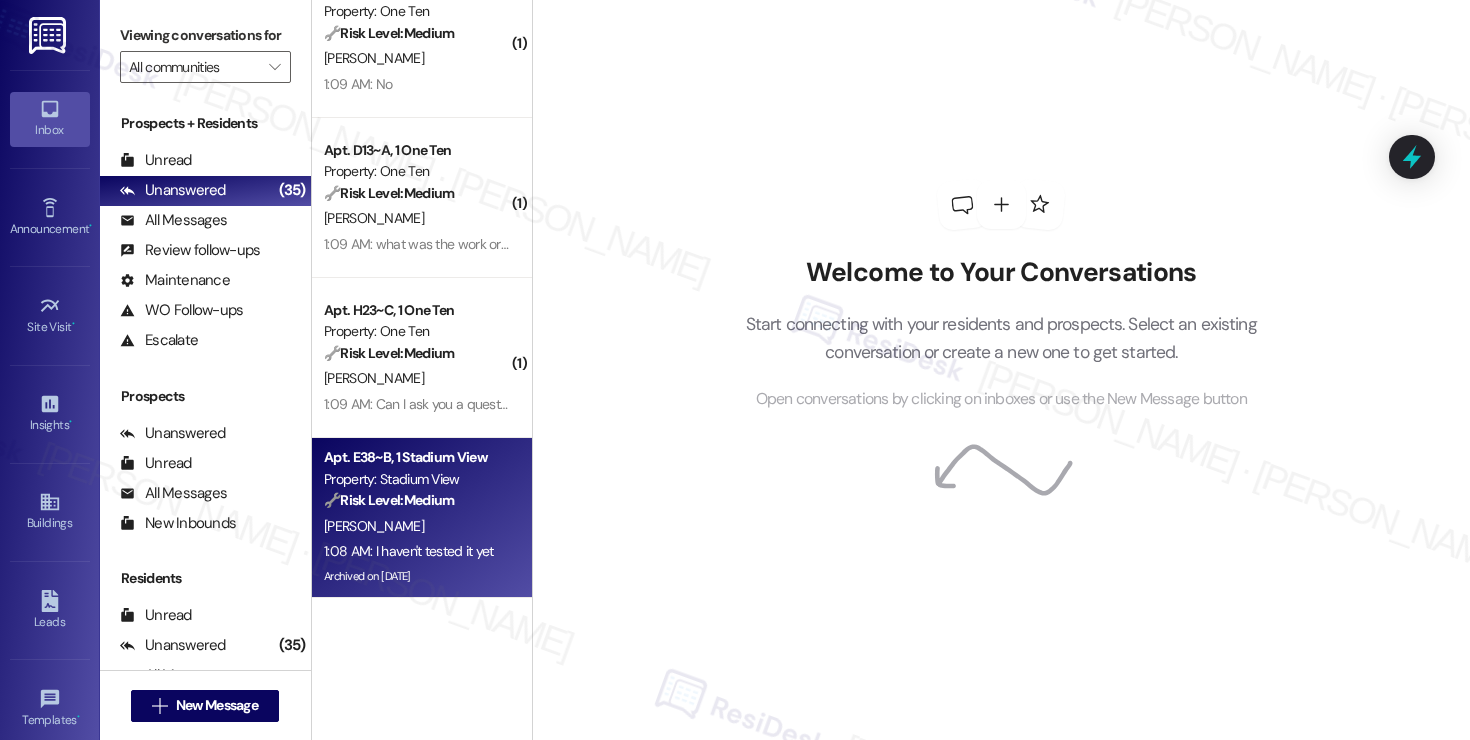 click on "B. Newsom" at bounding box center [416, 526] 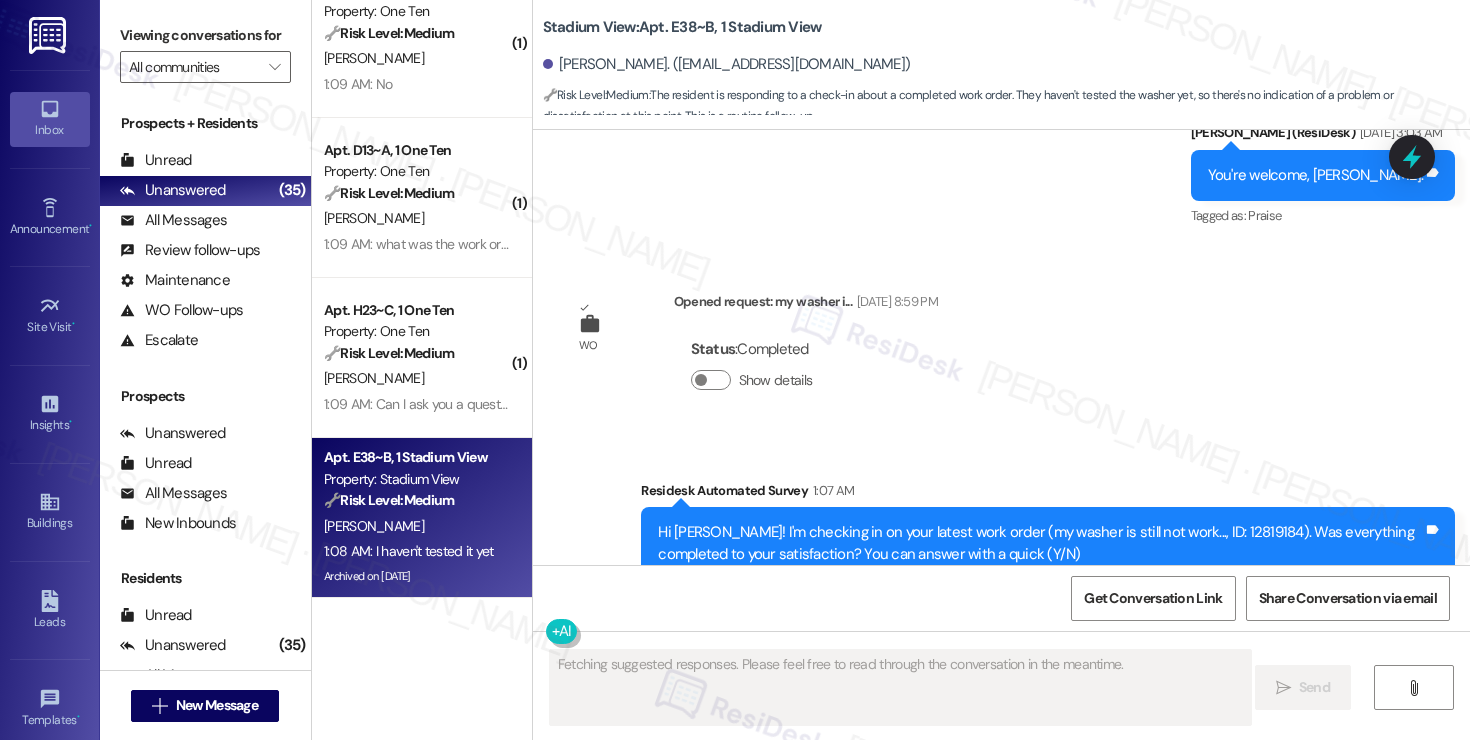 scroll, scrollTop: 6446, scrollLeft: 0, axis: vertical 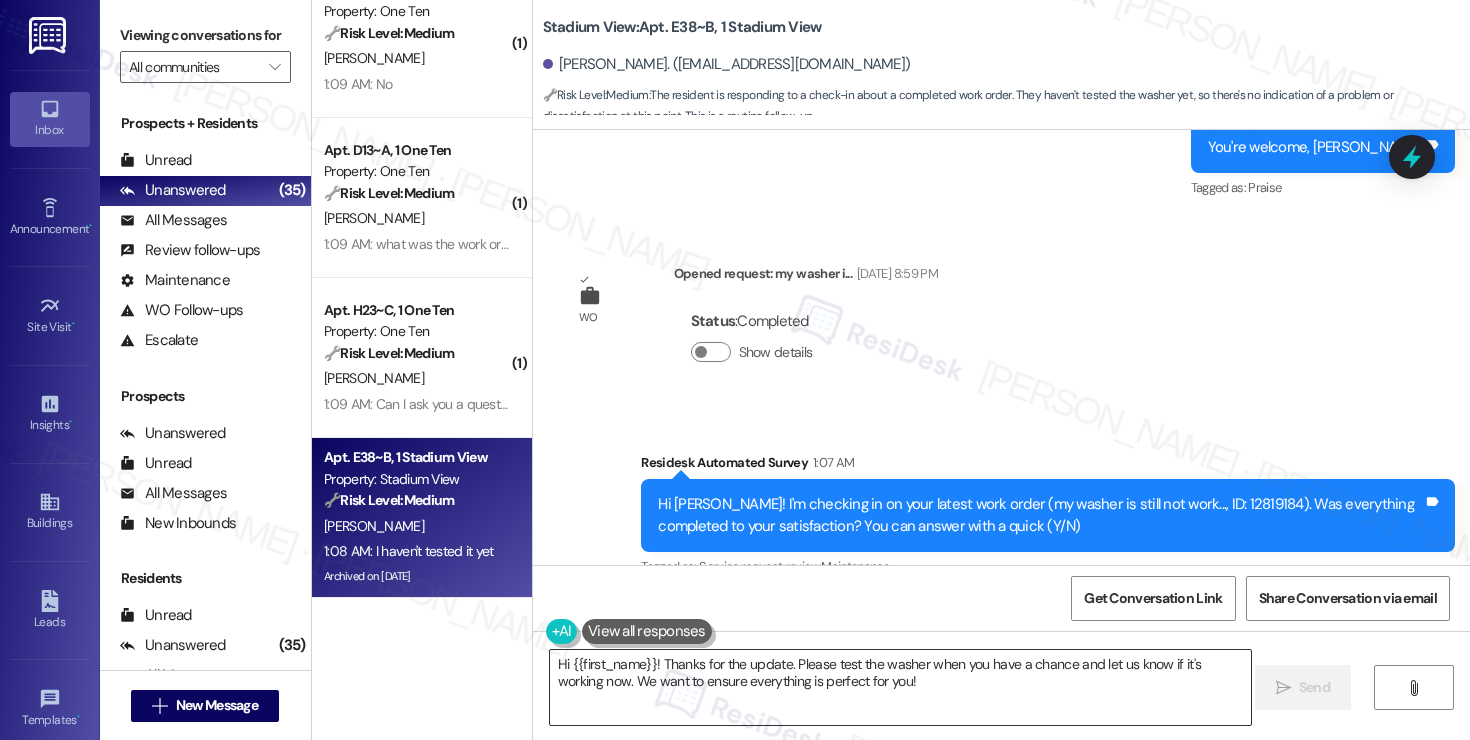click on "Hi {{first_name}}! Thanks for the update. Please test the washer when you have a chance and let us know if it's working now. We want to ensure everything is perfect for you!" at bounding box center (900, 687) 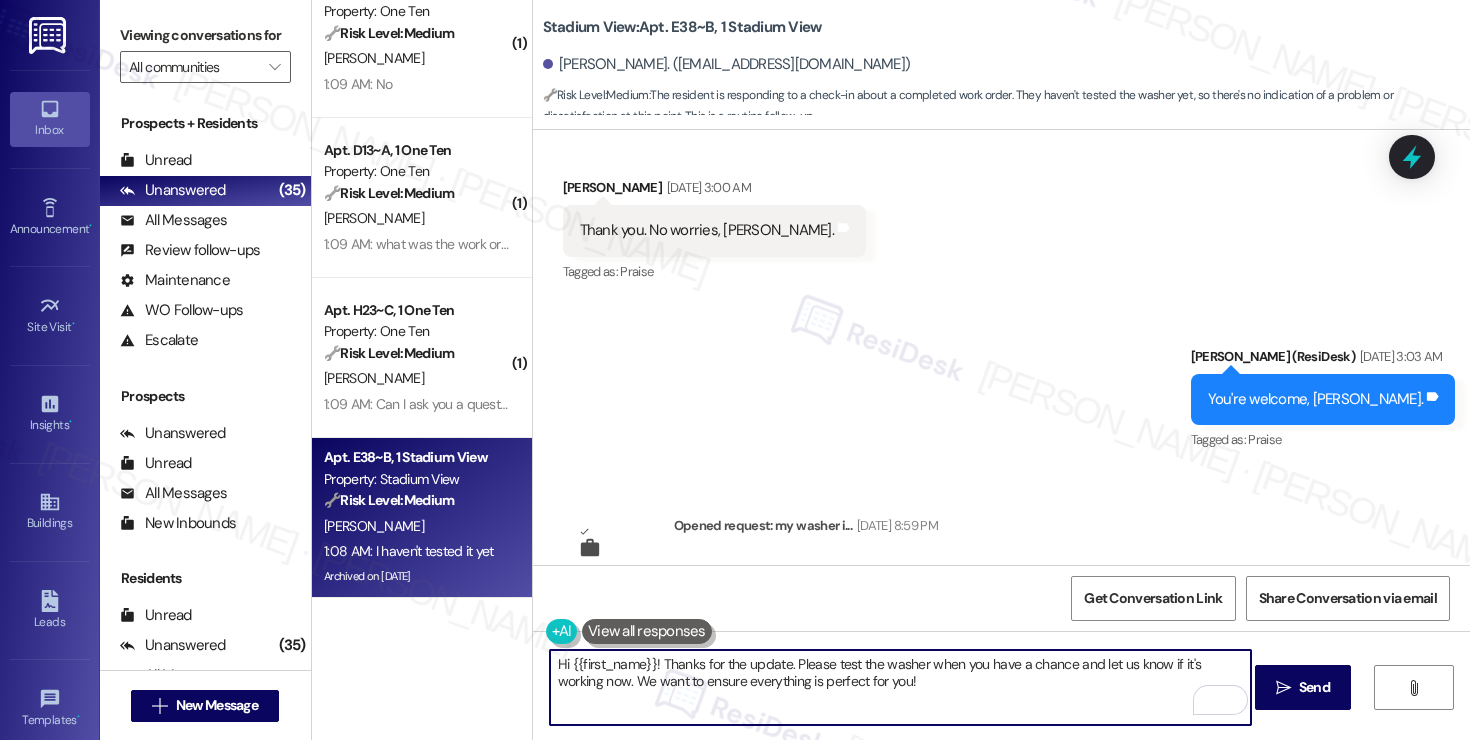 scroll, scrollTop: 6447, scrollLeft: 0, axis: vertical 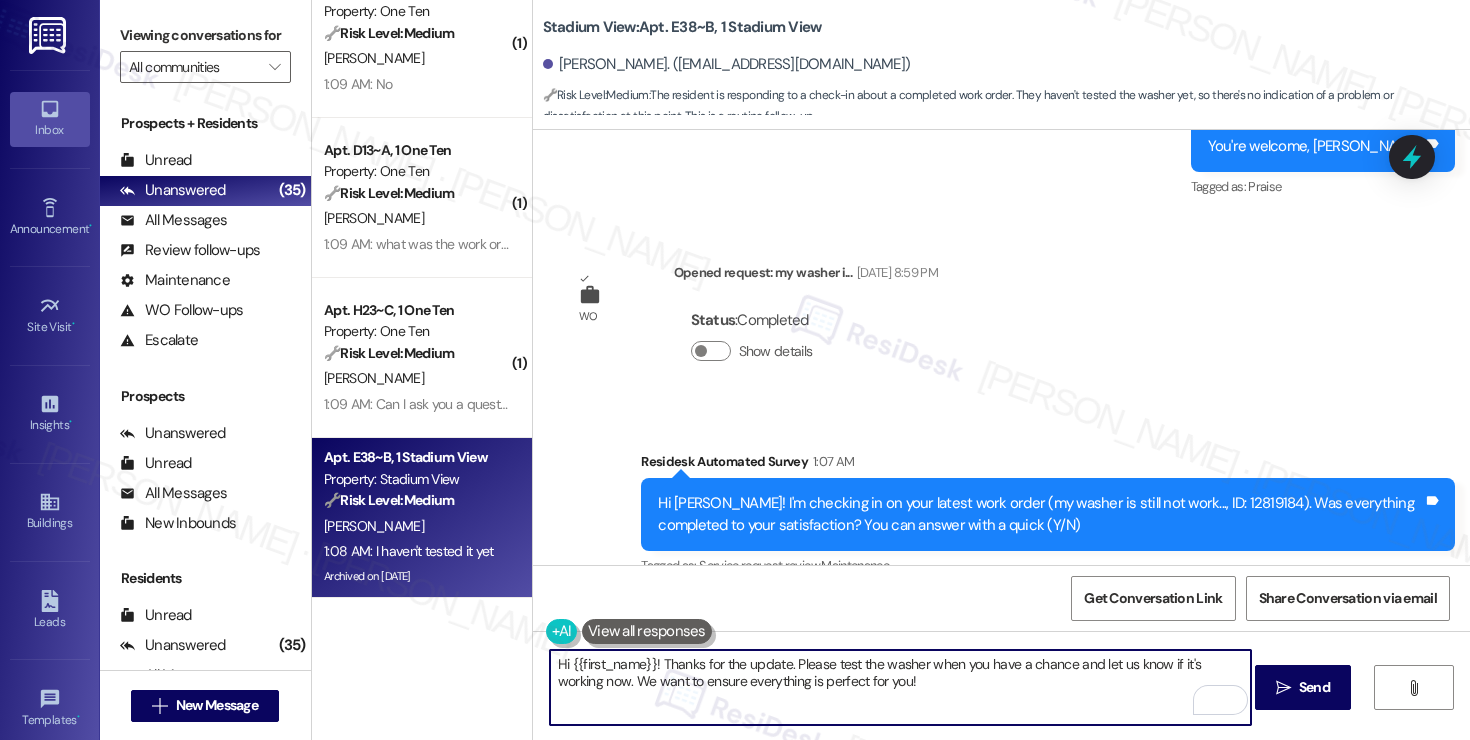click on "Hi {{first_name}}! Thanks for the update. Please test the washer when you have a chance and let us know if it's working now. We want to ensure everything is perfect for you!" at bounding box center (900, 687) 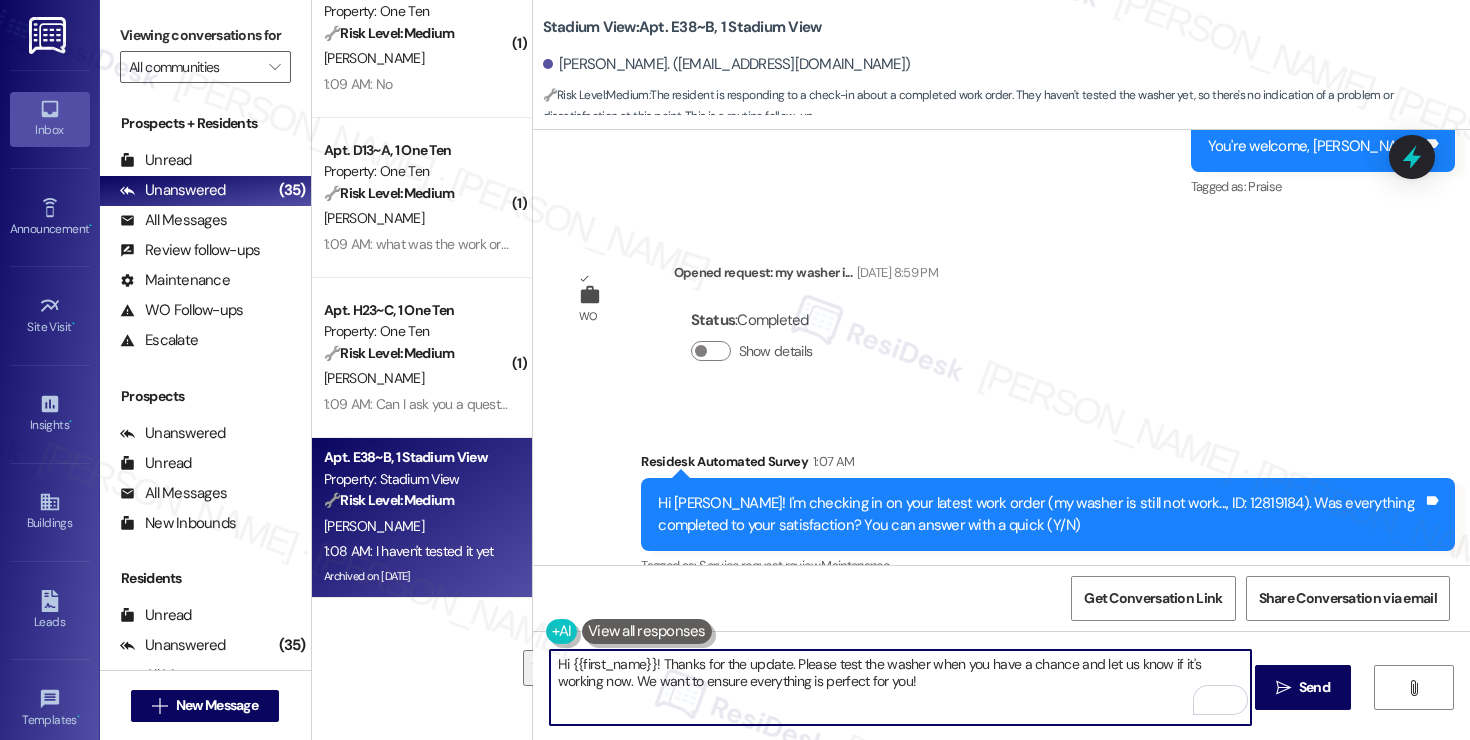 click on "Hi {{first_name}}! Thanks for the update. Please test the washer when you have a chance and let us know if it's working now. We want to ensure everything is perfect for you!" at bounding box center (900, 687) 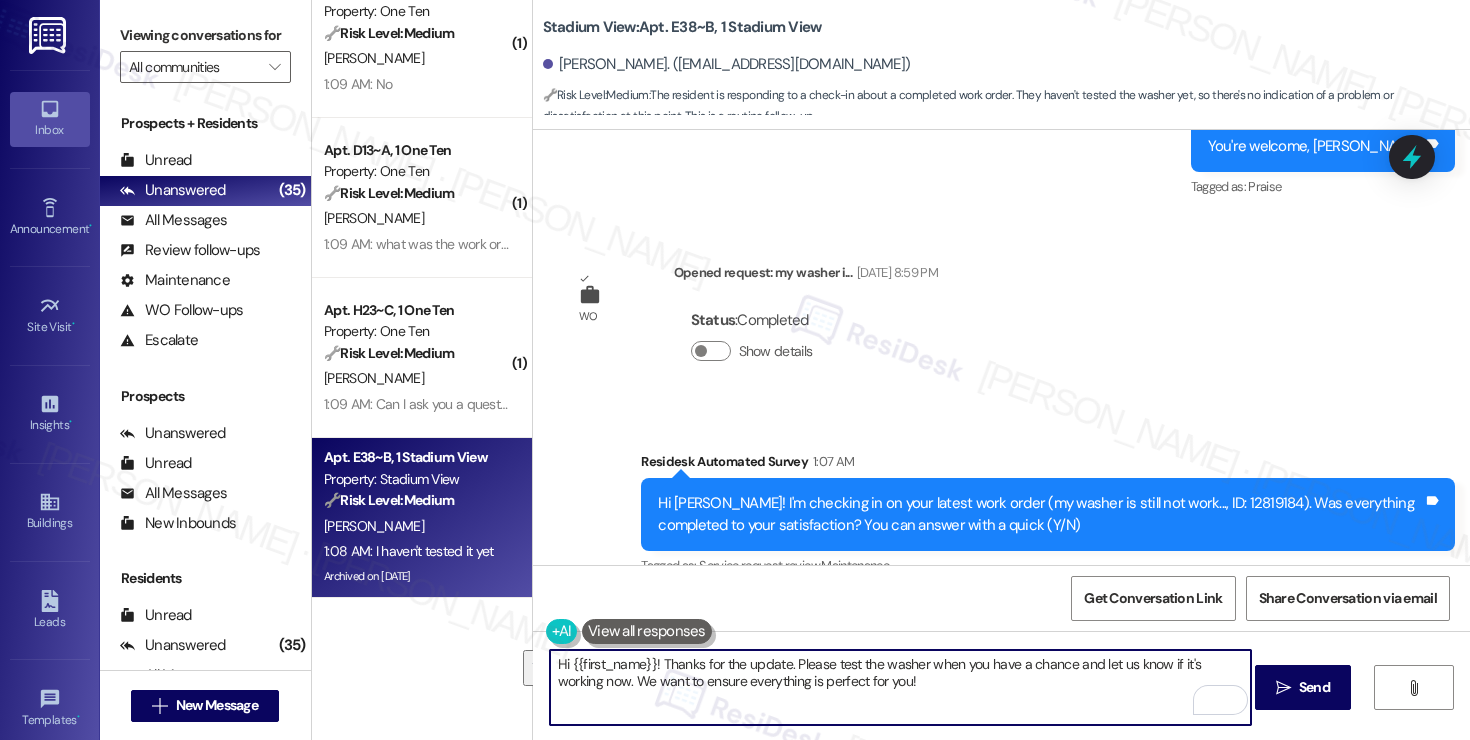 click on "Hi {{first_name}}! Thanks for the update. Please test the washer when you have a chance and let us know if it's working now. We want to ensure everything is perfect for you!" at bounding box center [900, 687] 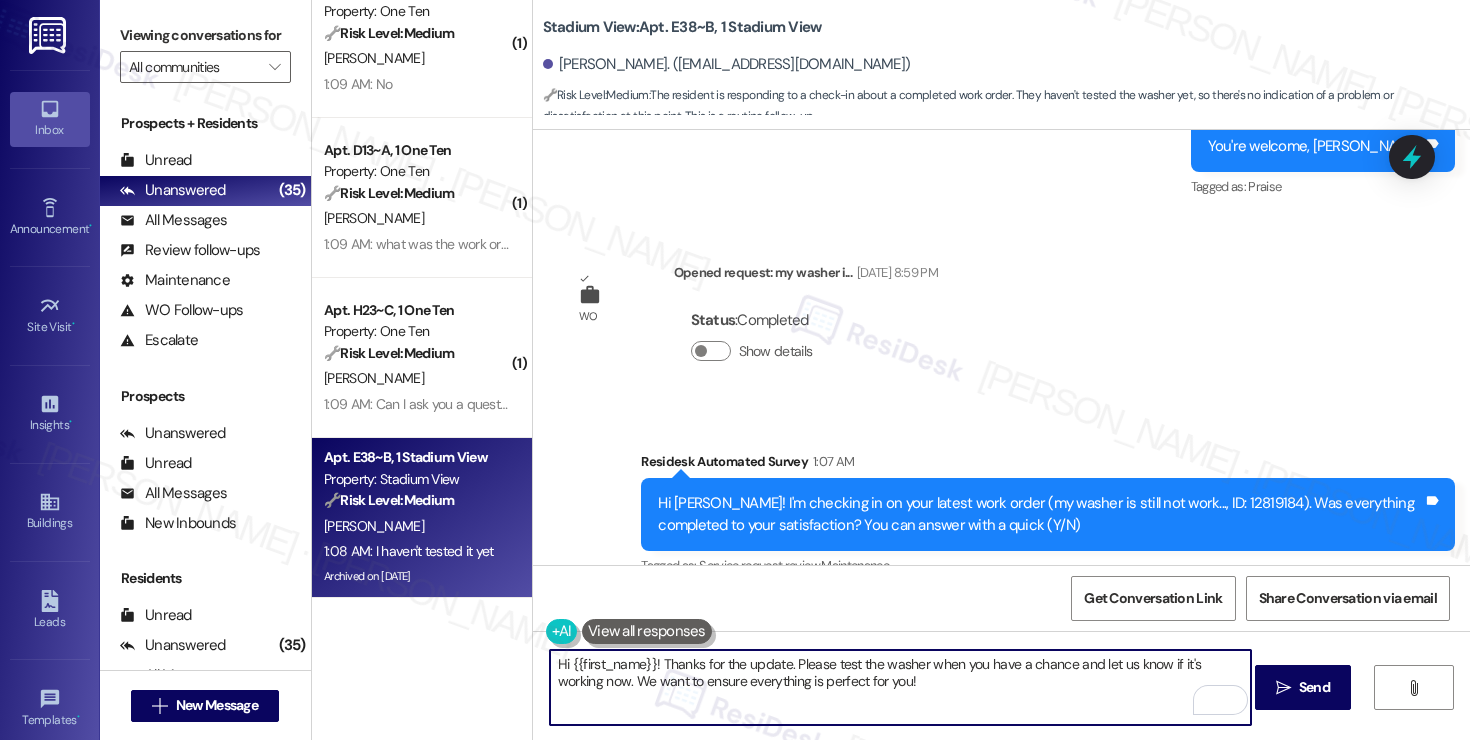 click on "Hi {{first_name}}! Thanks for the update. Please test the washer when you have a chance and let us know if it's working now. We want to ensure everything is perfect for you!" at bounding box center [900, 687] 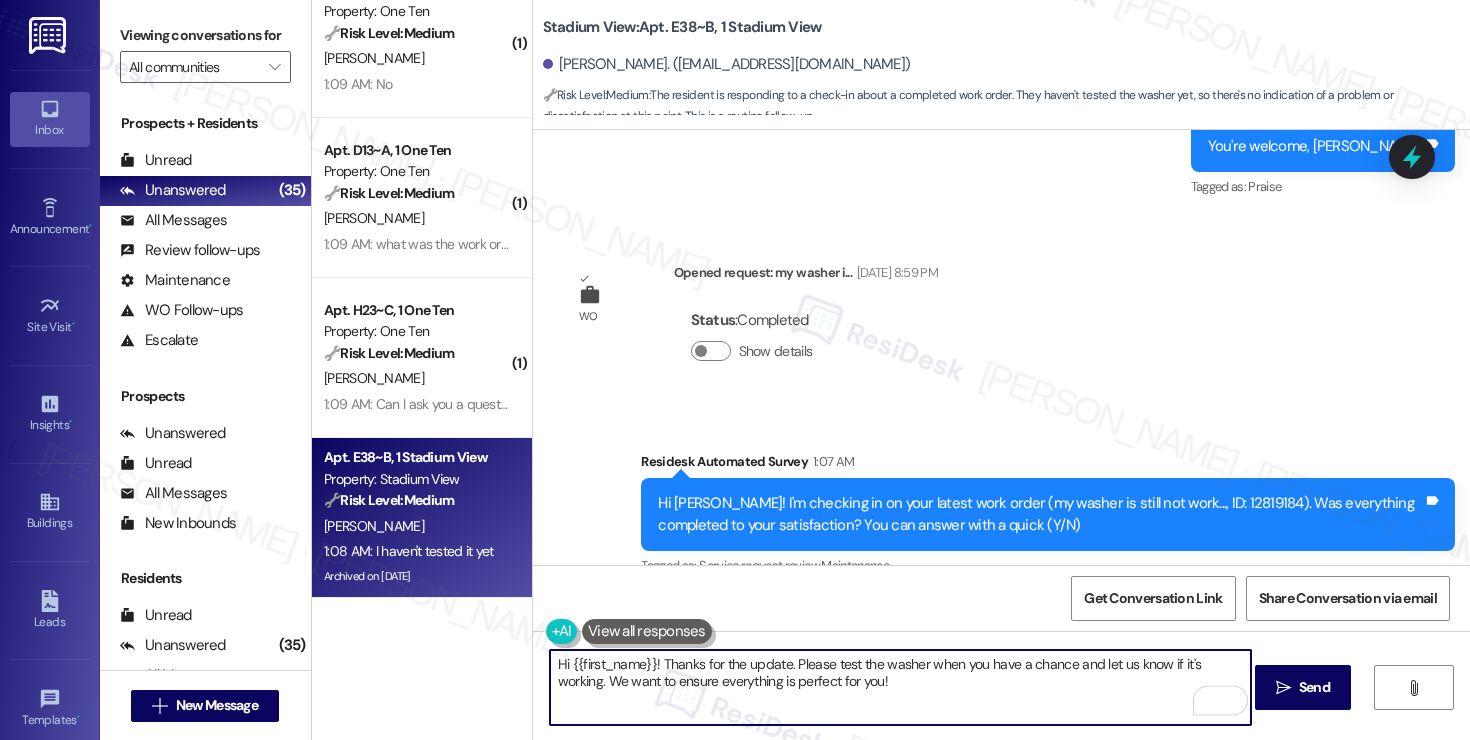 click on "Hi {{first_name}}! Thanks for the update. Please test the washer when you have a chance and let us know if it's working. We want to ensure everything is perfect for you!" at bounding box center (900, 687) 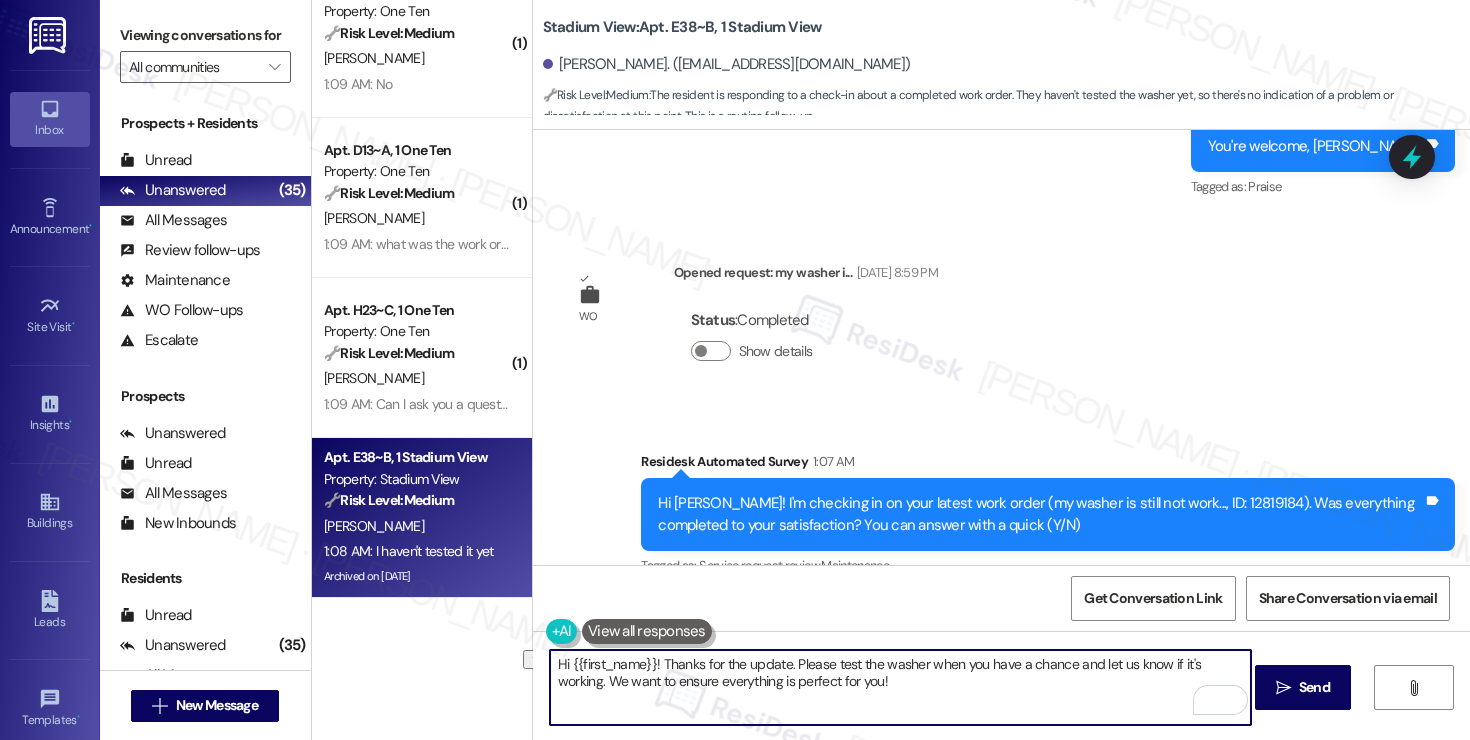 drag, startPoint x: 852, startPoint y: 688, endPoint x: 546, endPoint y: 683, distance: 306.04083 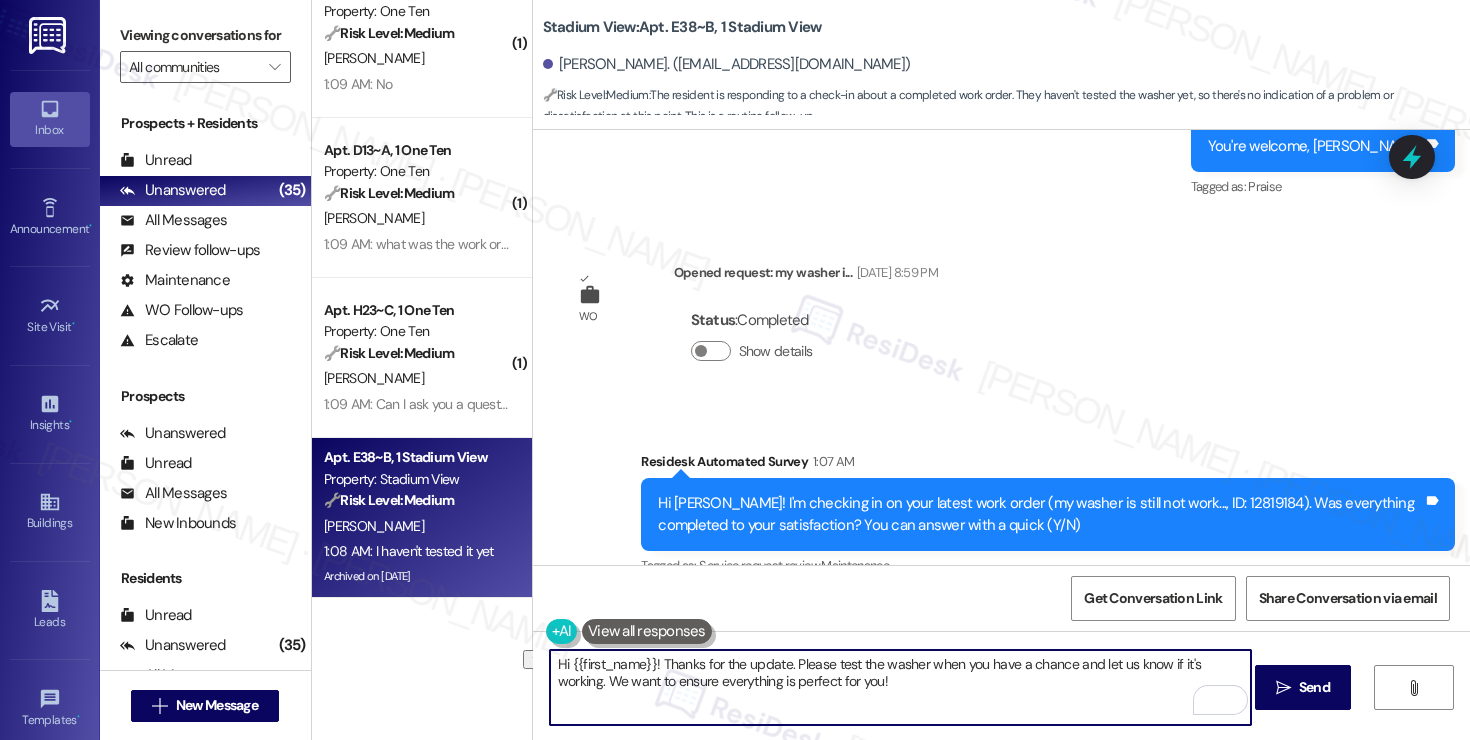 click on "Hi {{first_name}}! Thanks for the update. Please test the washer when you have a chance and let us know if it's working. We want to ensure everything is perfect for you!" at bounding box center [900, 687] 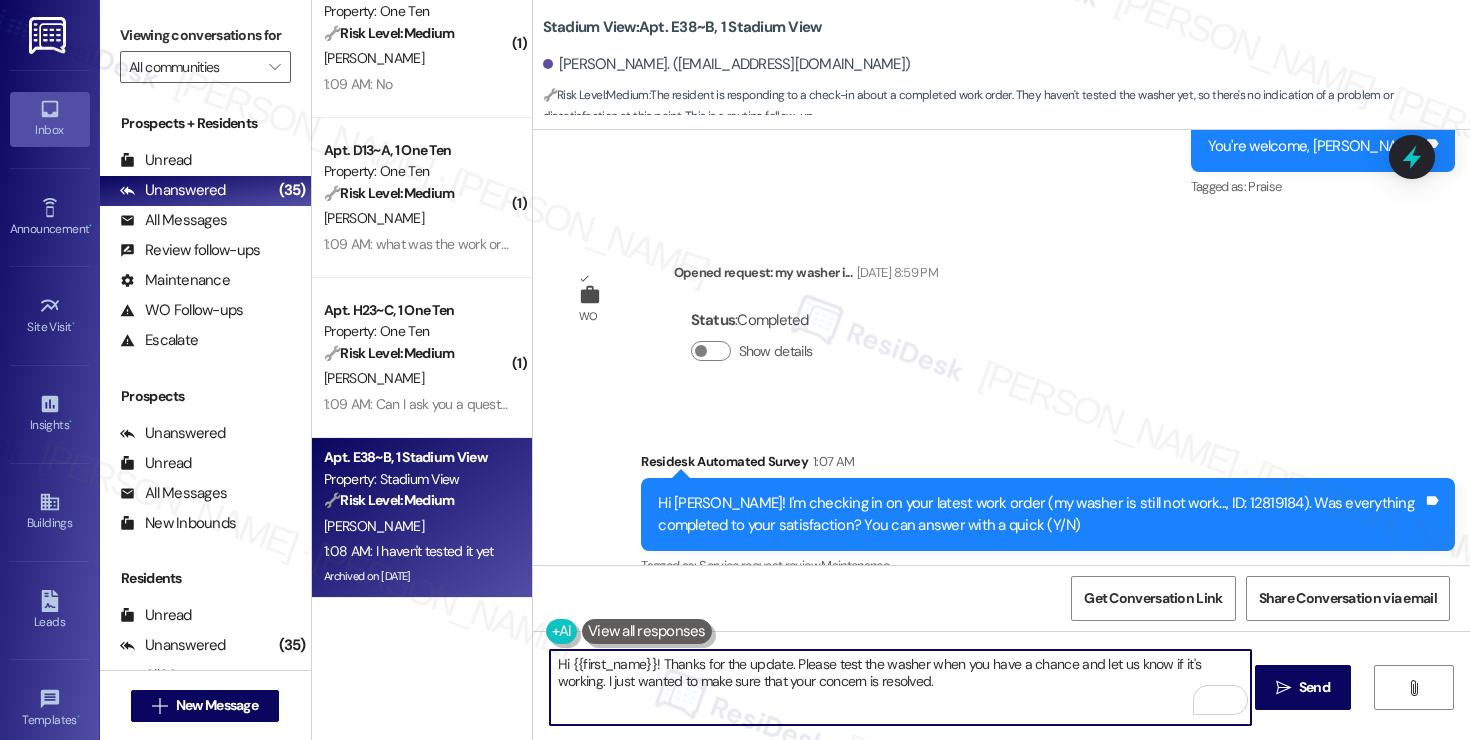 click on "Brian Newsom. (newsombrian91@gmail.com)" at bounding box center (727, 64) 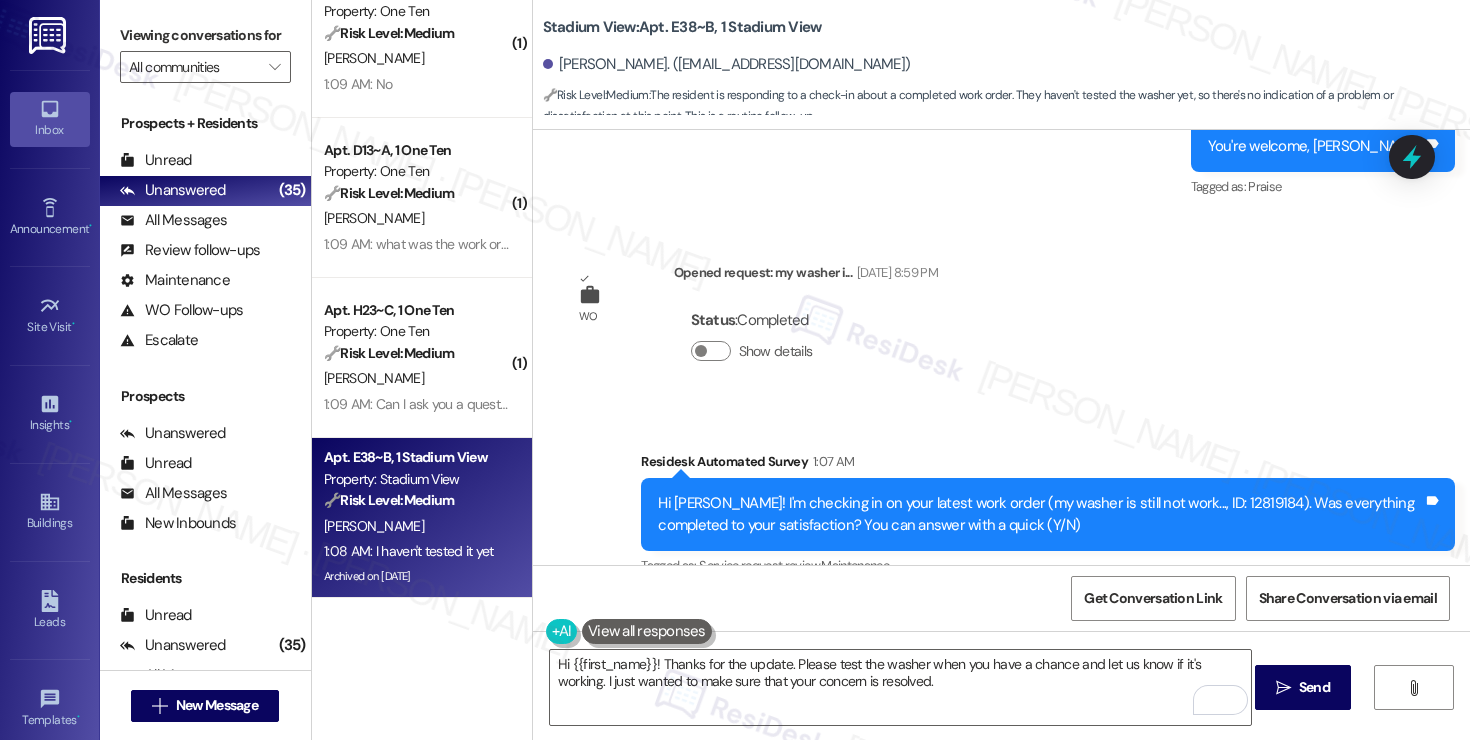 click on "Brian Newsom. (newsombrian91@gmail.com)" at bounding box center [727, 64] 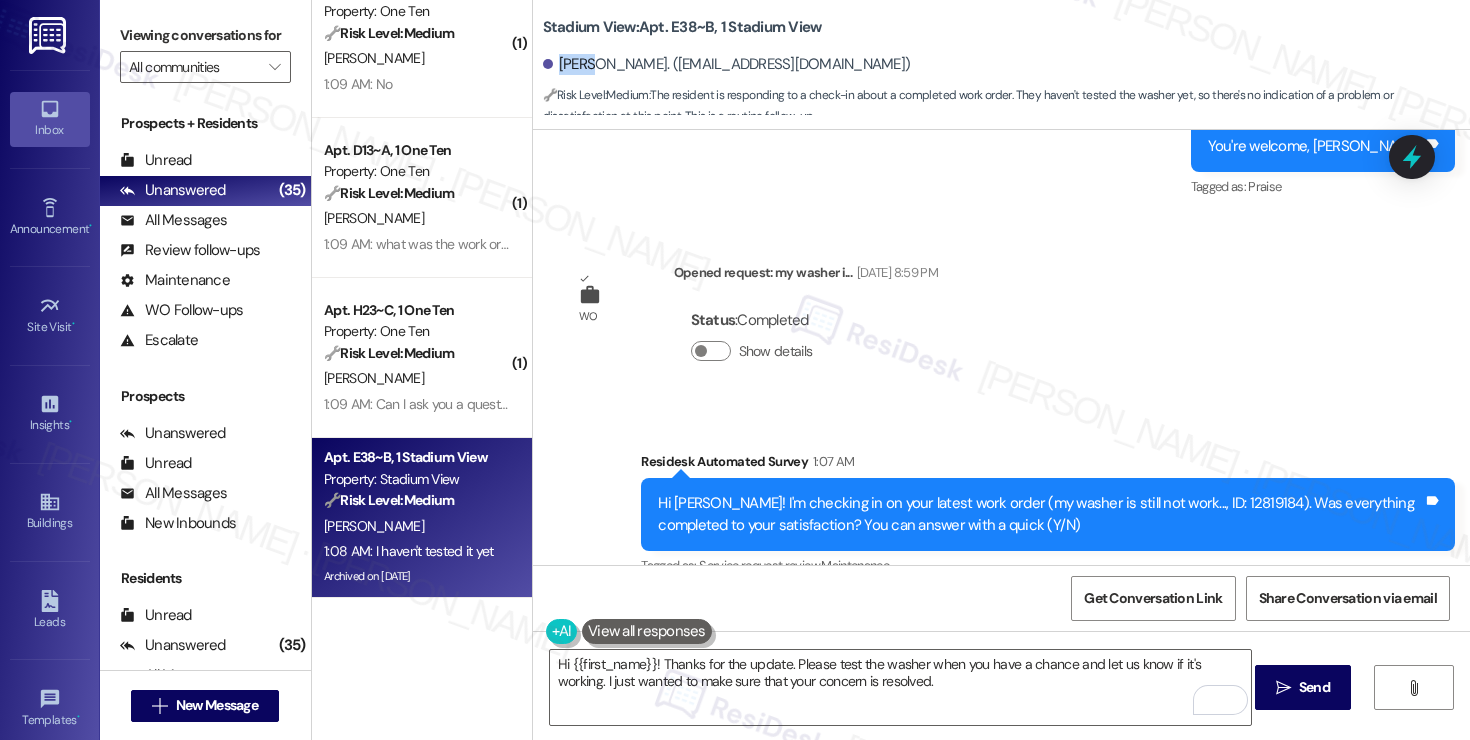 copy on "Brian" 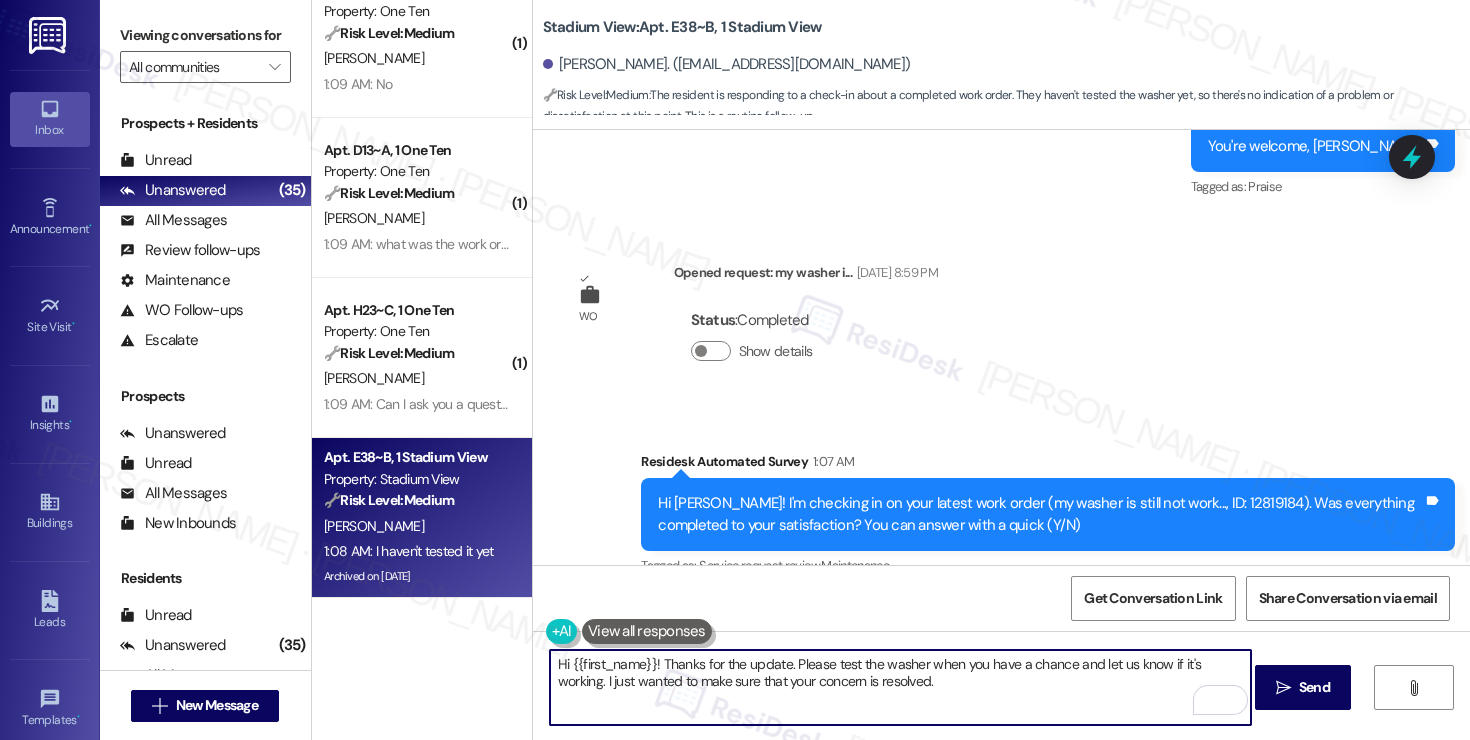 drag, startPoint x: 562, startPoint y: 665, endPoint x: 647, endPoint y: 663, distance: 85.02353 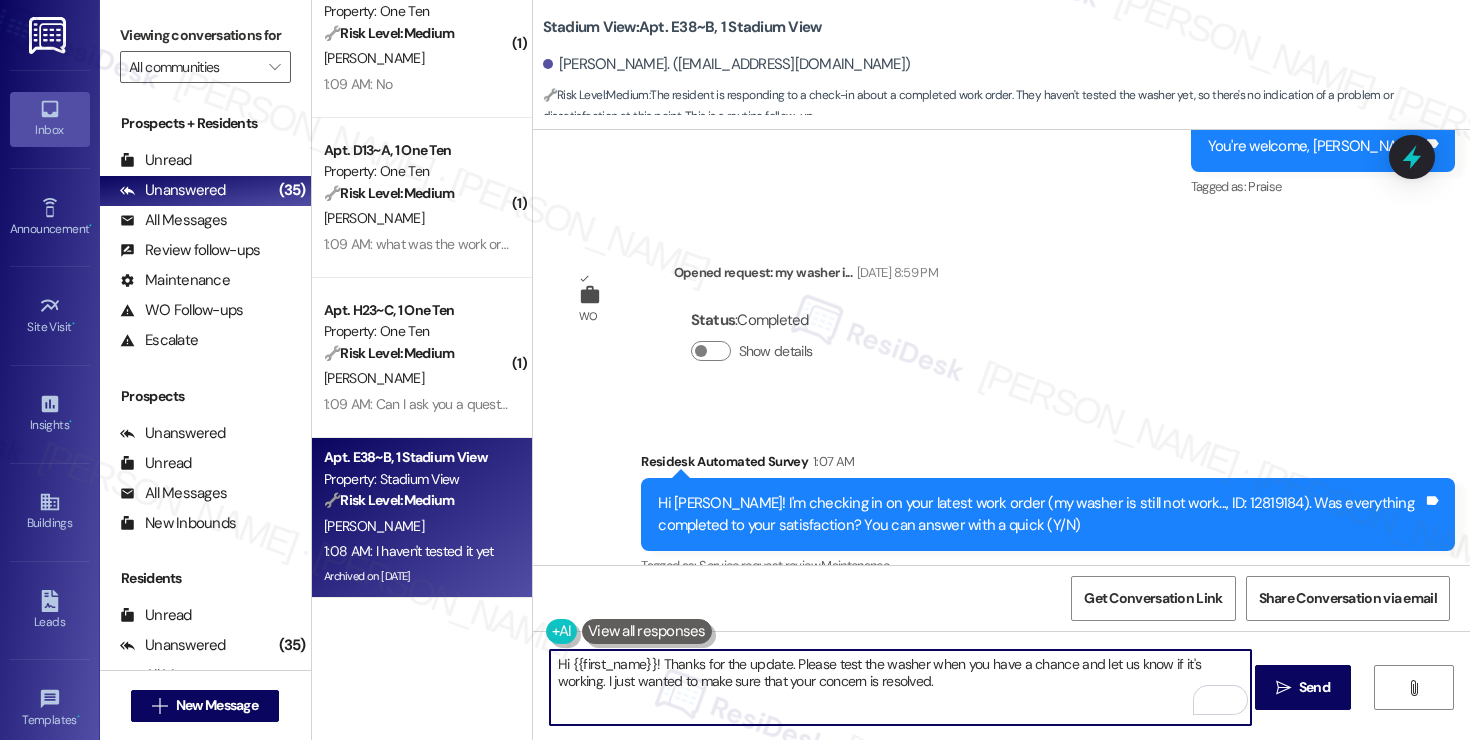 click on "Hi {{first_name}}! Thanks for the update. Please test the washer when you have a chance and let us know if it's working. I just wanted to make sure that your concern is resolved." at bounding box center [900, 687] 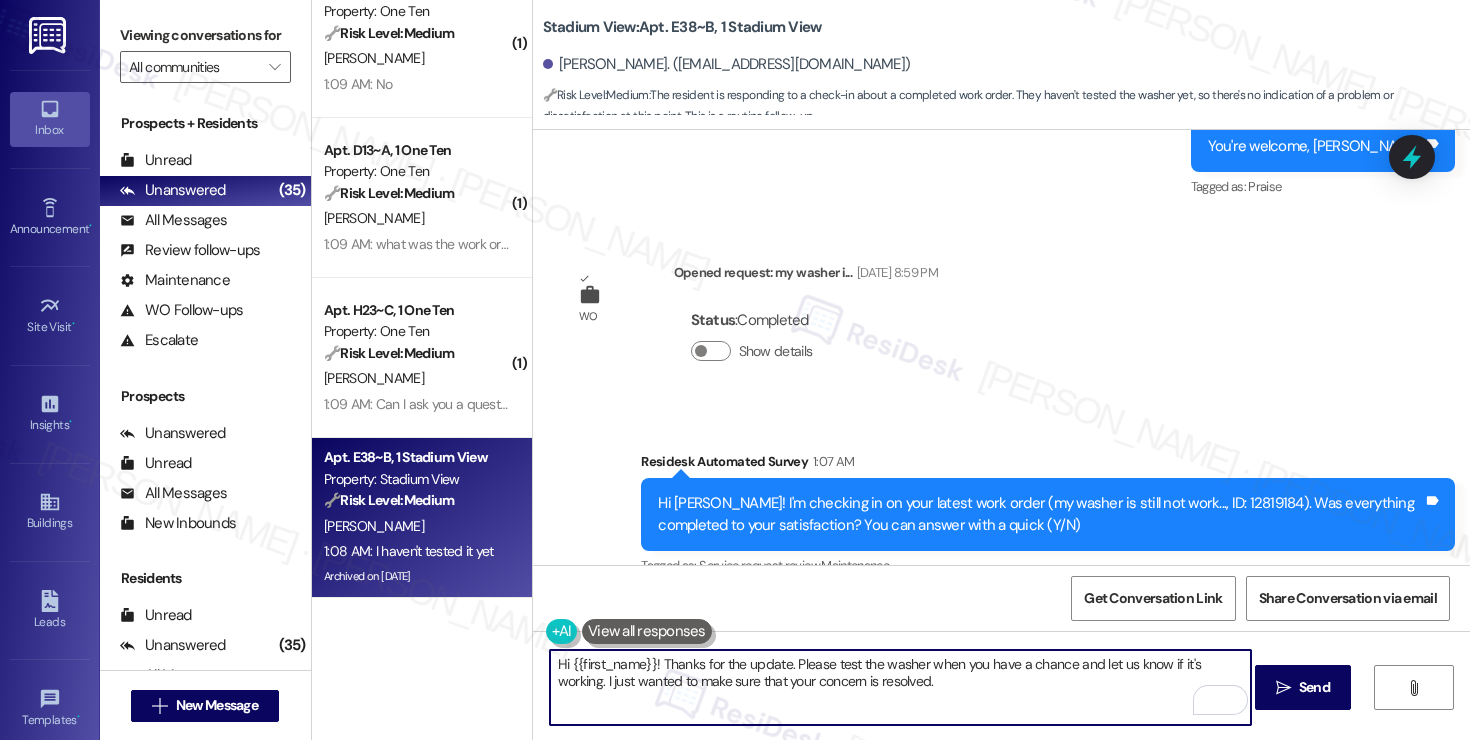 paste on "Brian" 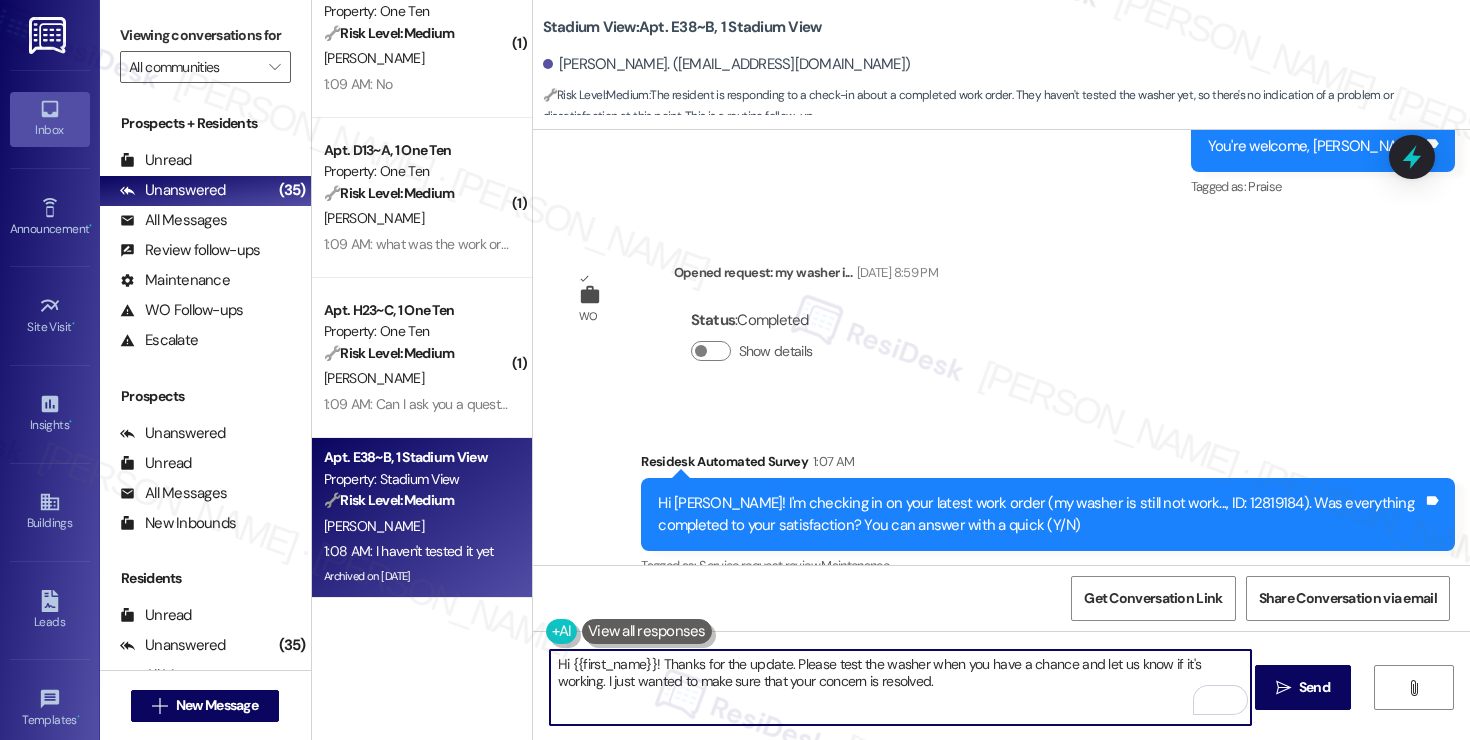 type on "Hi Brian! Thanks for the update. Please test the washer when you have a chance and let us know if it's working. I just wanted to make sure that your concern is resolved." 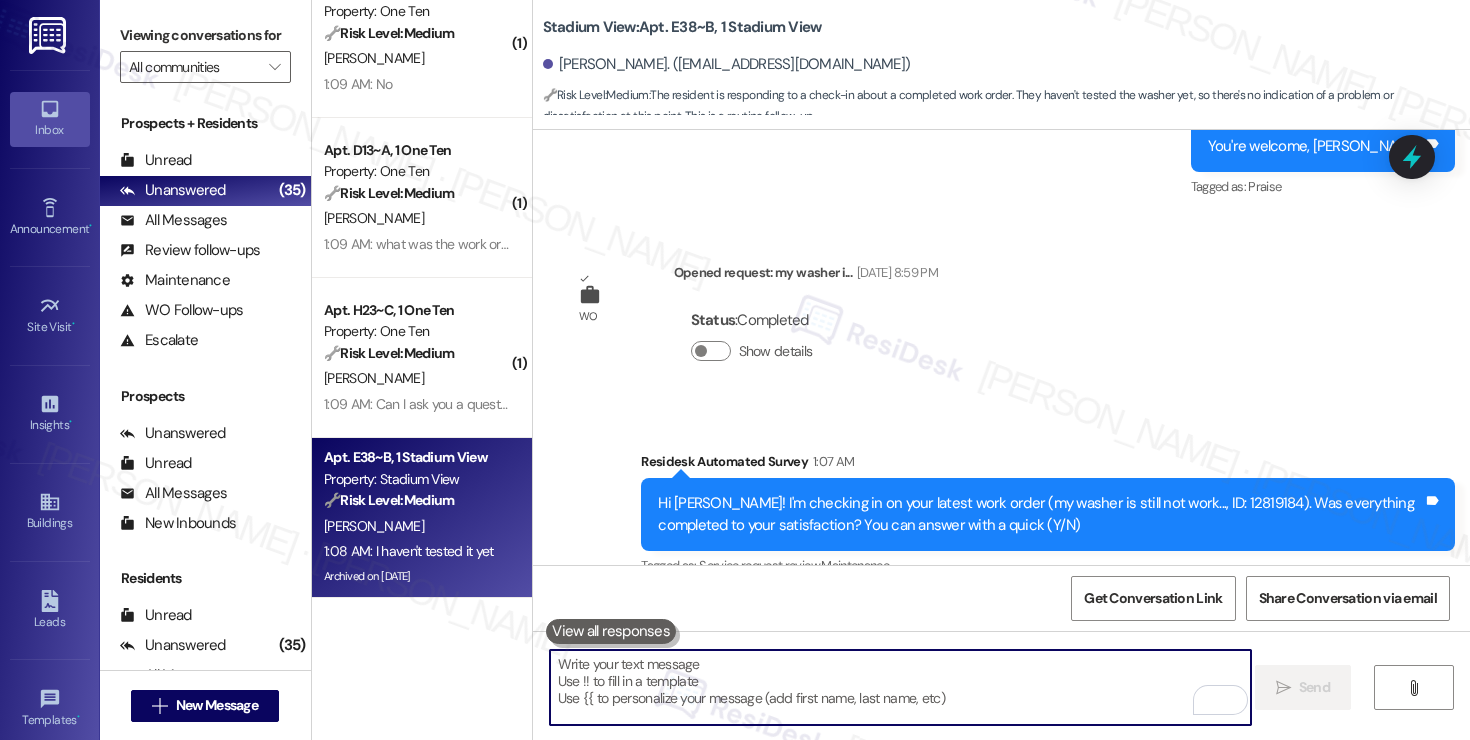 click at bounding box center (900, 687) 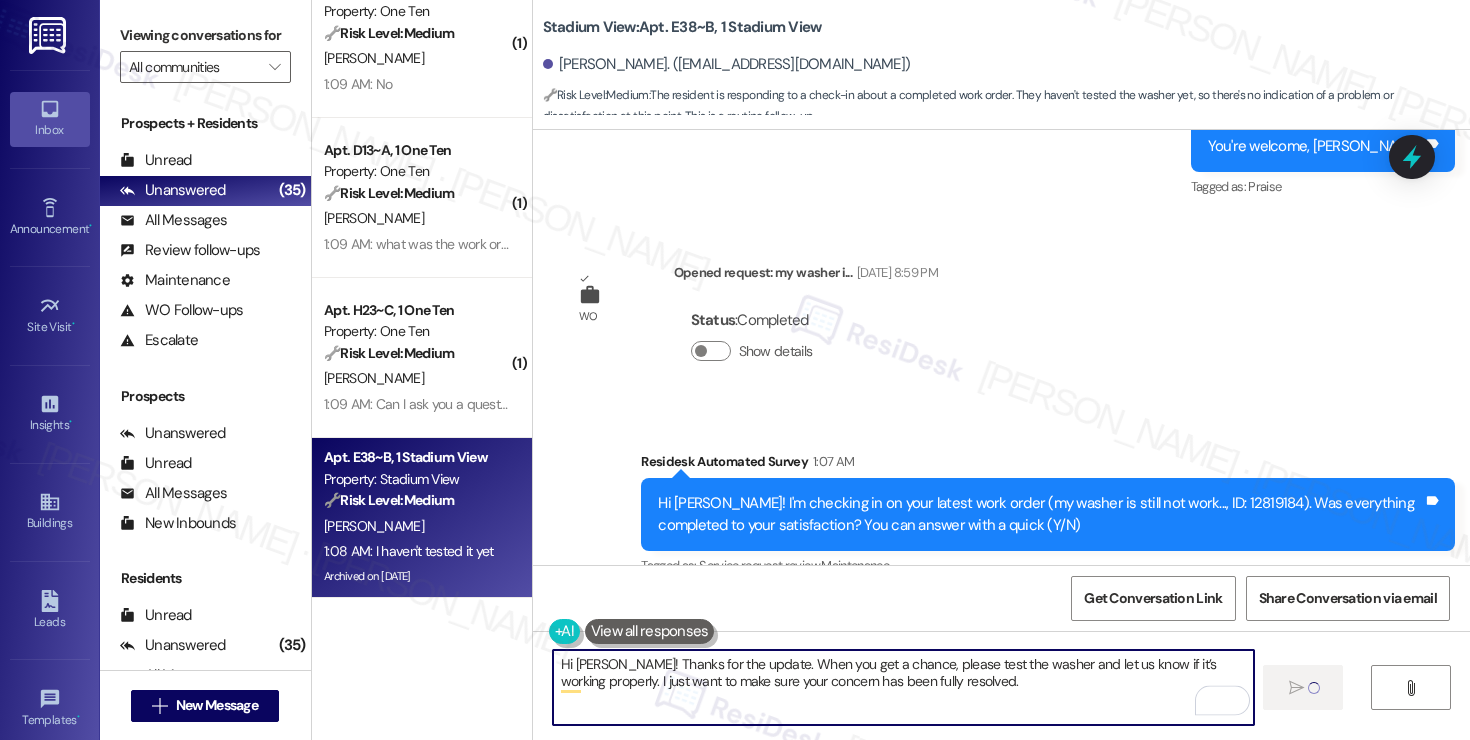 type 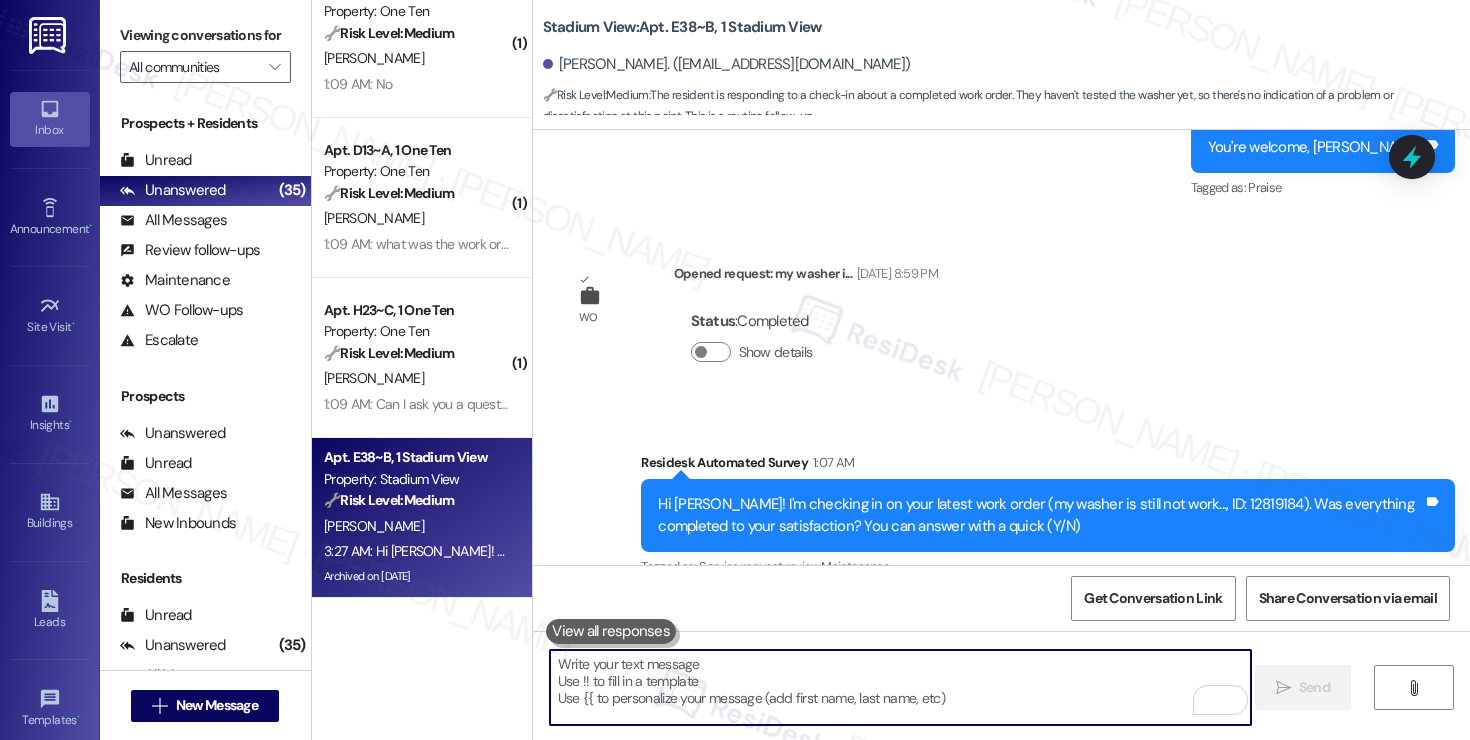scroll, scrollTop: 6608, scrollLeft: 0, axis: vertical 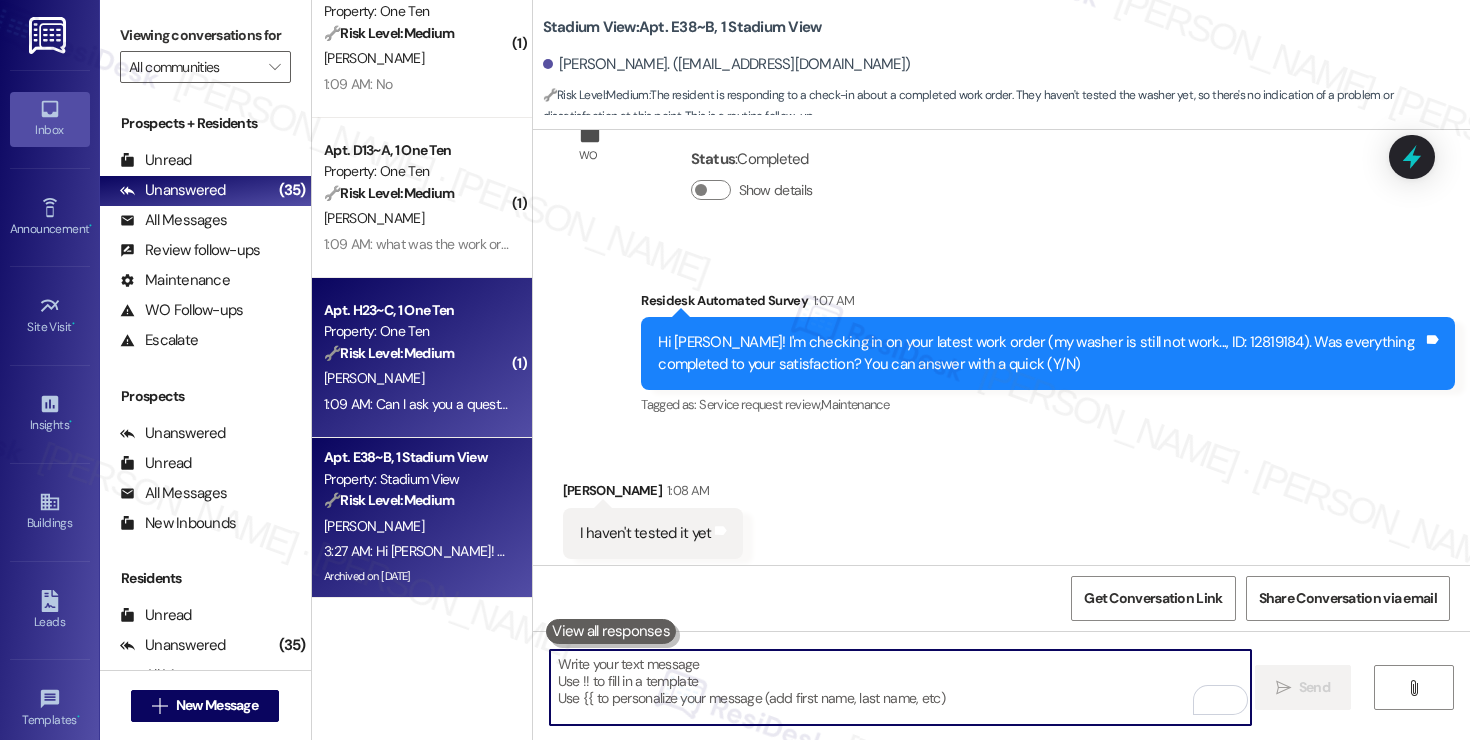 click on "[PERSON_NAME]" at bounding box center [374, 378] 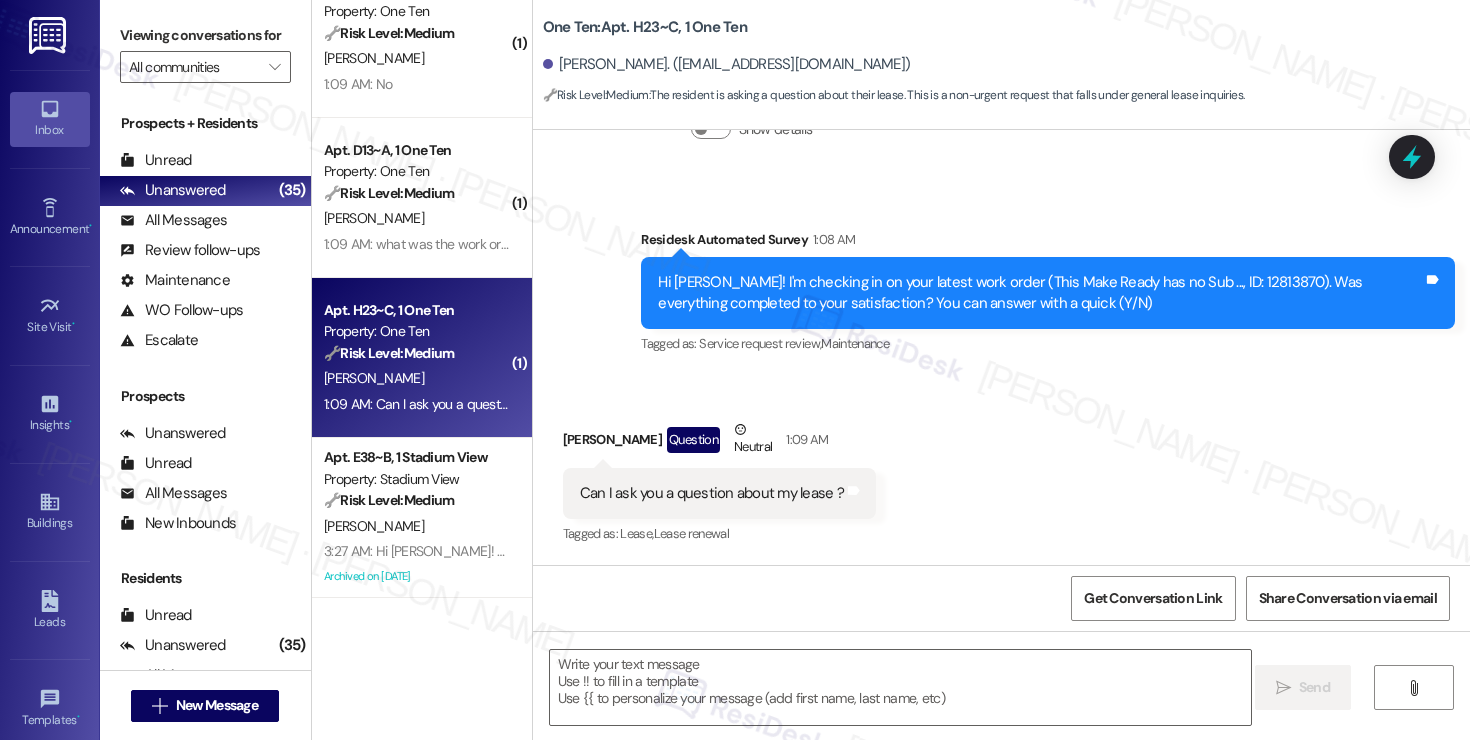scroll, scrollTop: 3954, scrollLeft: 0, axis: vertical 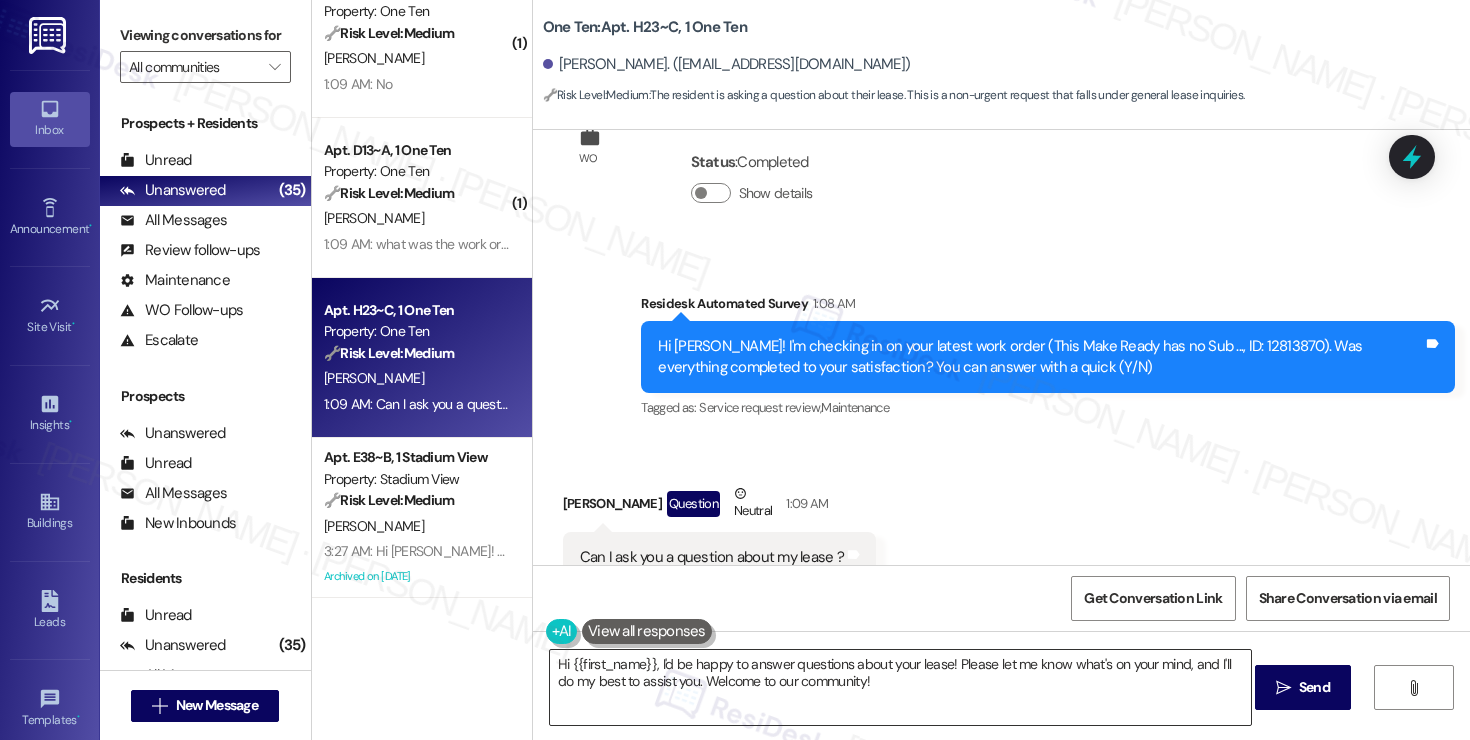 click on "Hi {{first_name}}, I'd be happy to answer questions about your lease! Please let me know what's on your mind, and I'll do my best to assist you. Welcome to our community!" at bounding box center [900, 687] 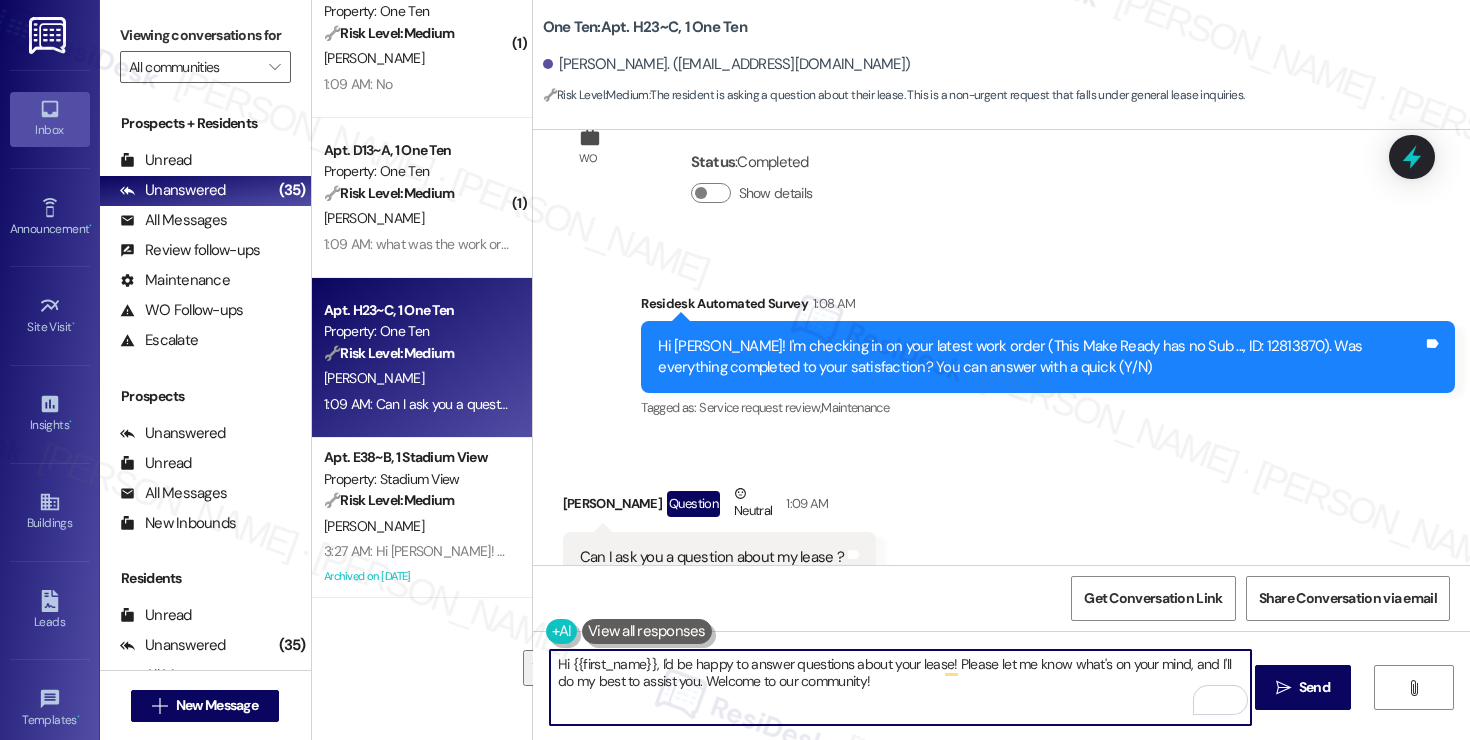 click on "Hi {{first_name}}, I'd be happy to answer questions about your lease! Please let me know what's on your mind, and I'll do my best to assist you. Welcome to our community!" at bounding box center [900, 687] 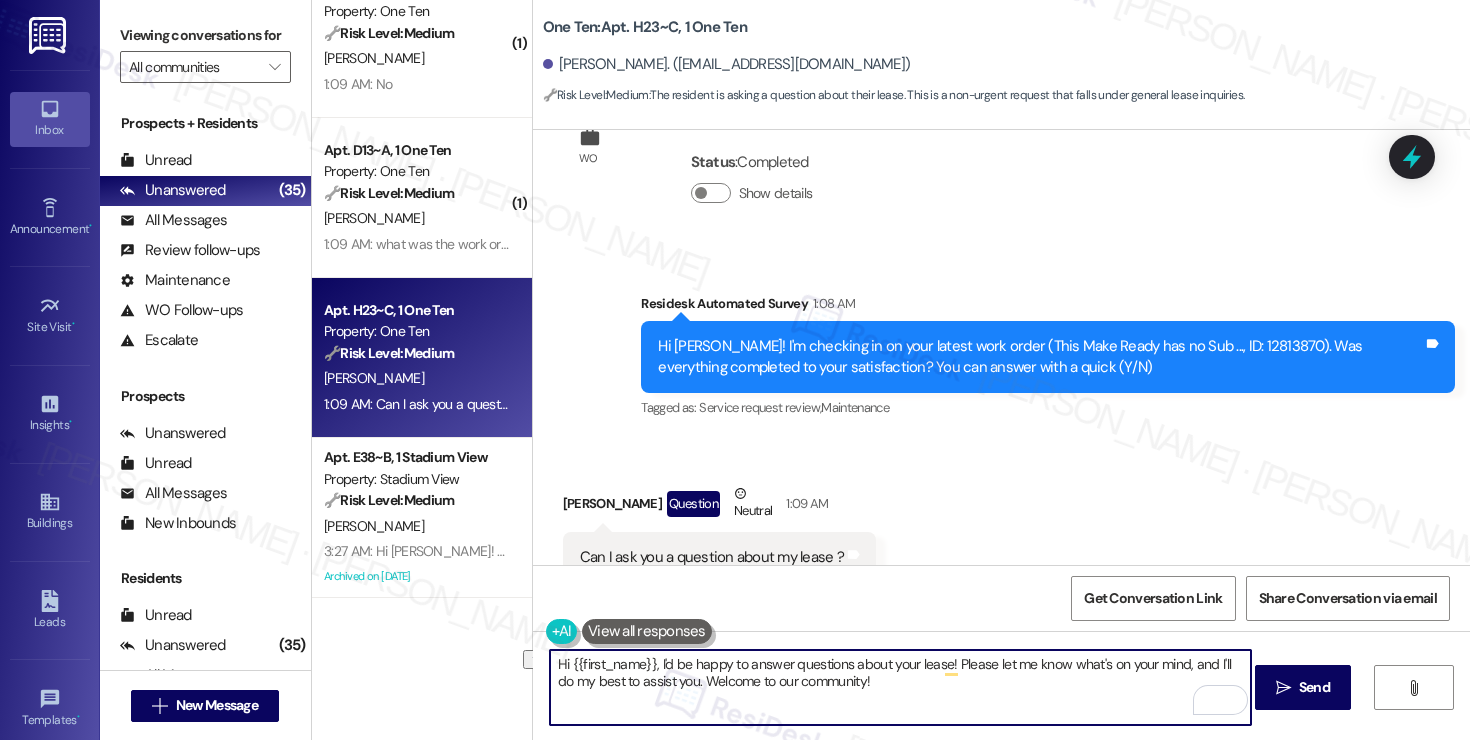 drag, startPoint x: 868, startPoint y: 693, endPoint x: 680, endPoint y: 688, distance: 188.06648 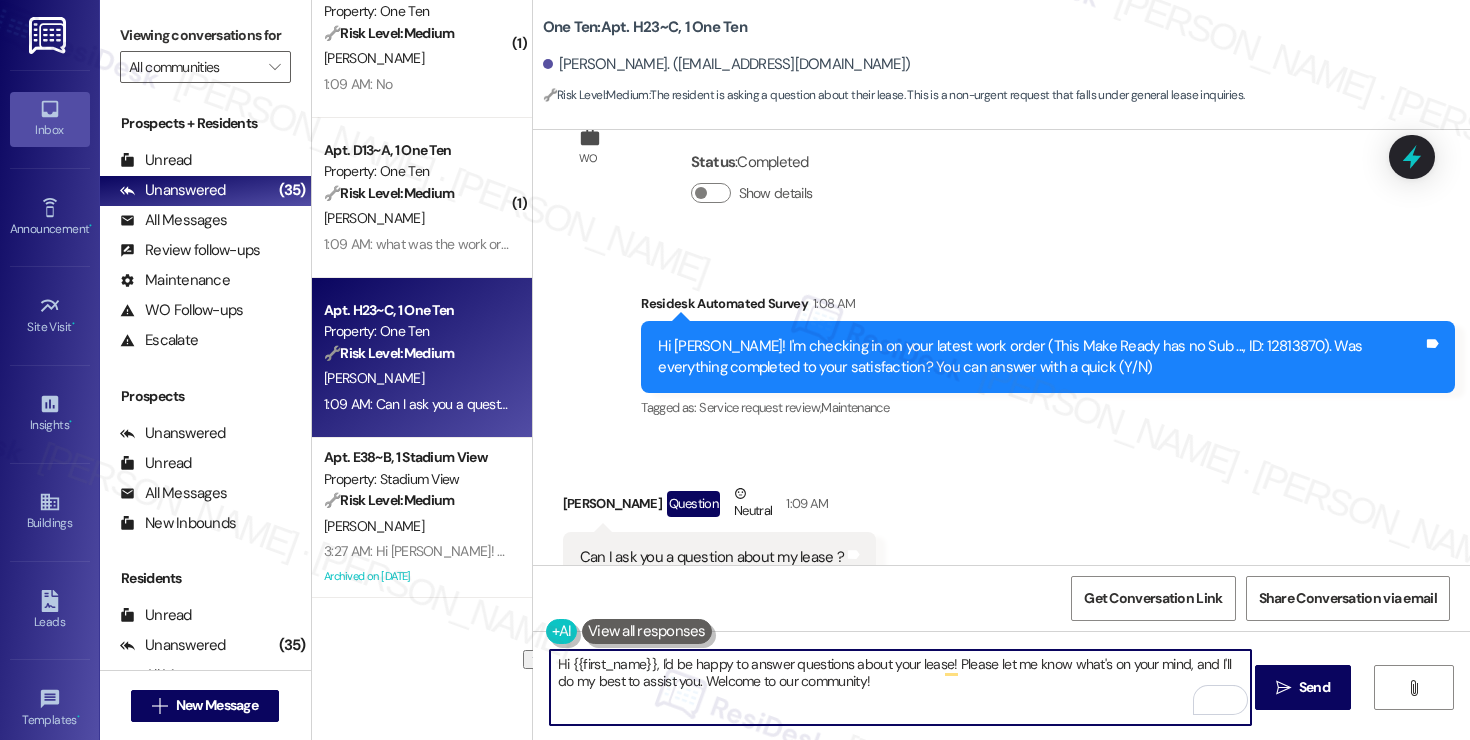 click on "Hi {{first_name}}, I'd be happy to answer questions about your lease! Please let me know what's on your mind, and I'll do my best to assist you. Welcome to our community!" at bounding box center (900, 687) 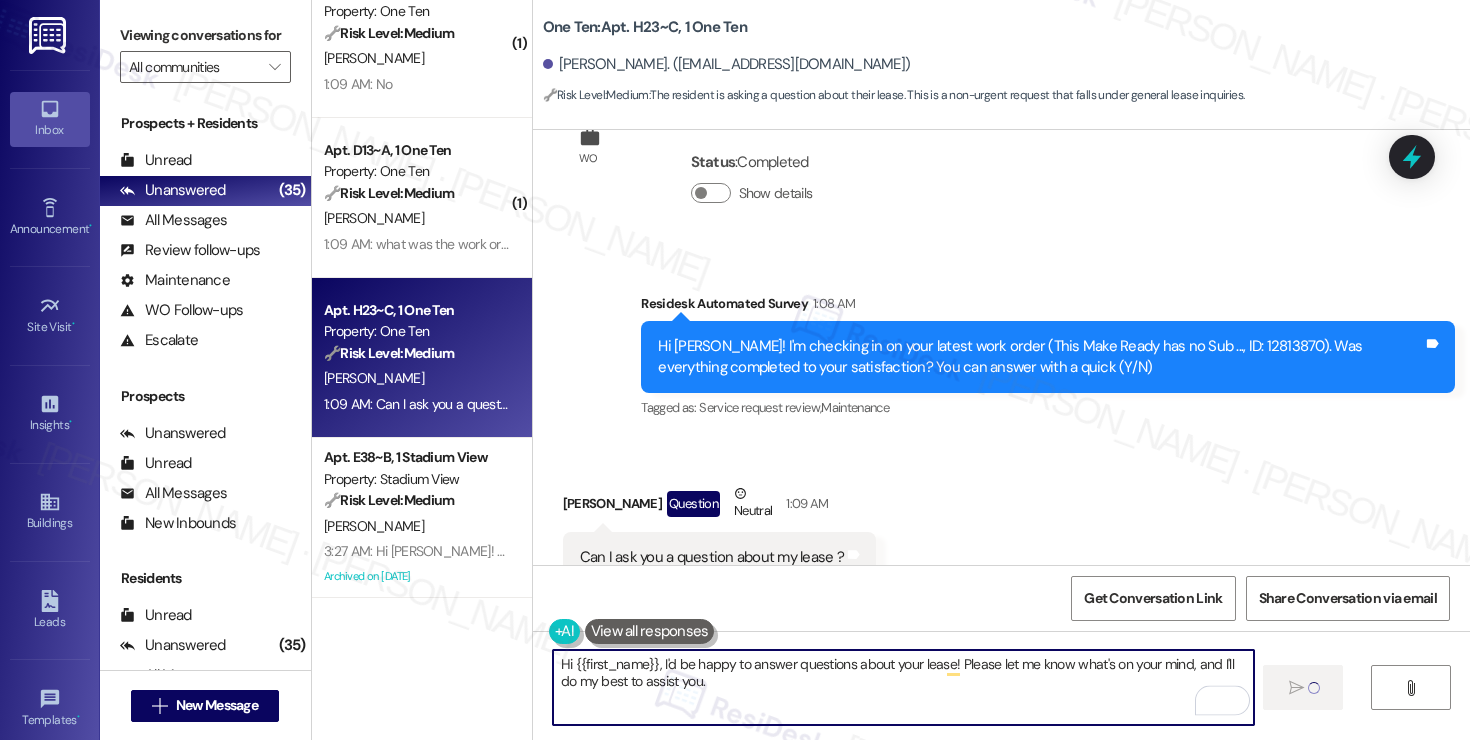 type 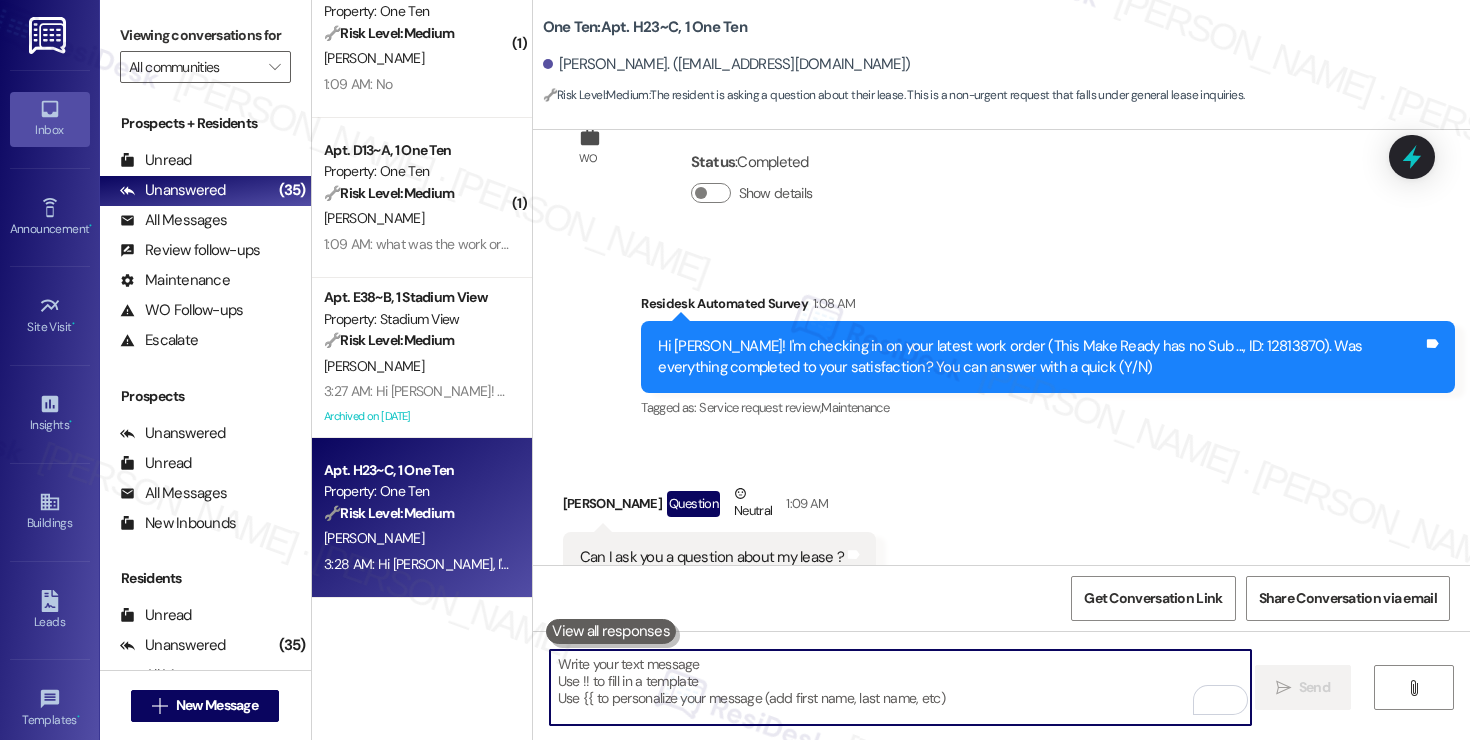 scroll, scrollTop: 4115, scrollLeft: 0, axis: vertical 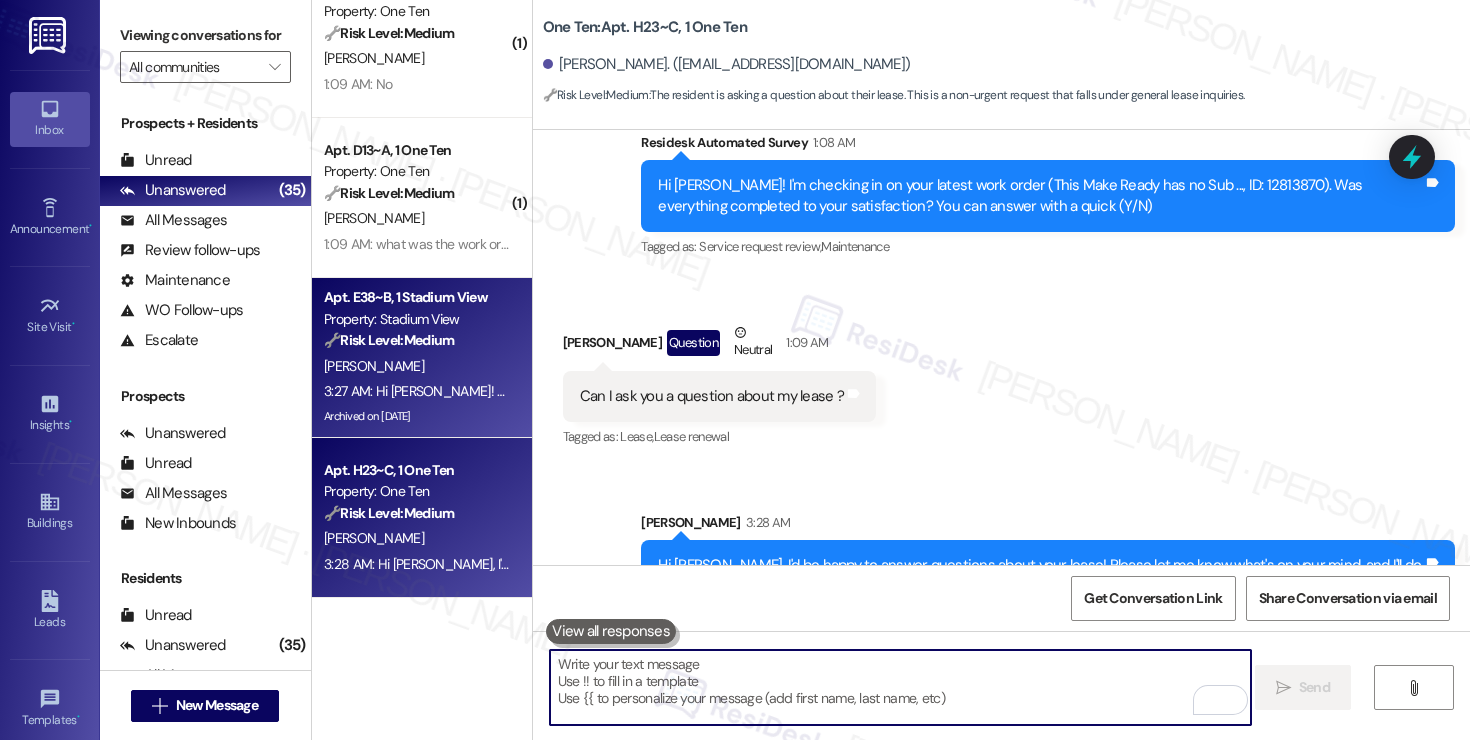 click on "B. Newsom" at bounding box center [416, 366] 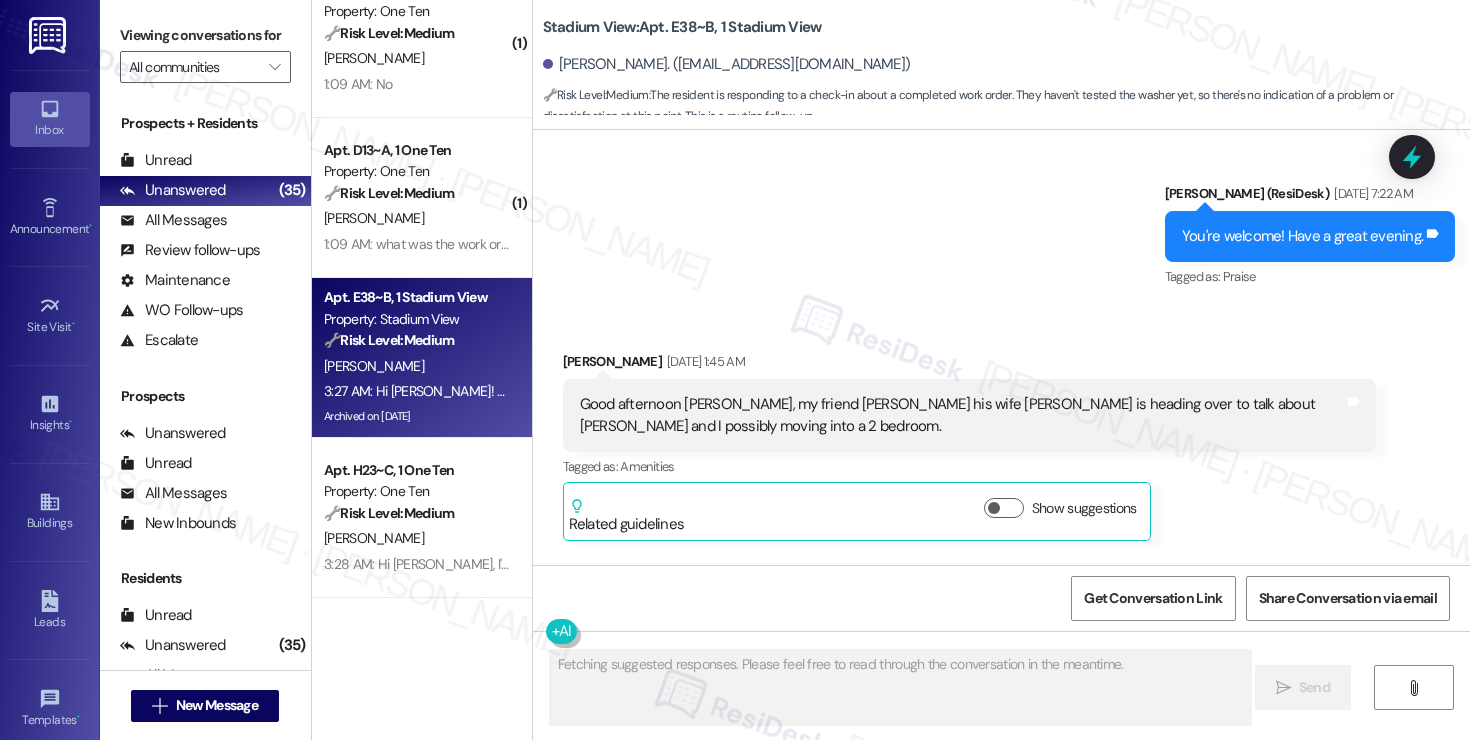 type on "Fetching suggested responses. Please feel free to read through the conversation in the meantime." 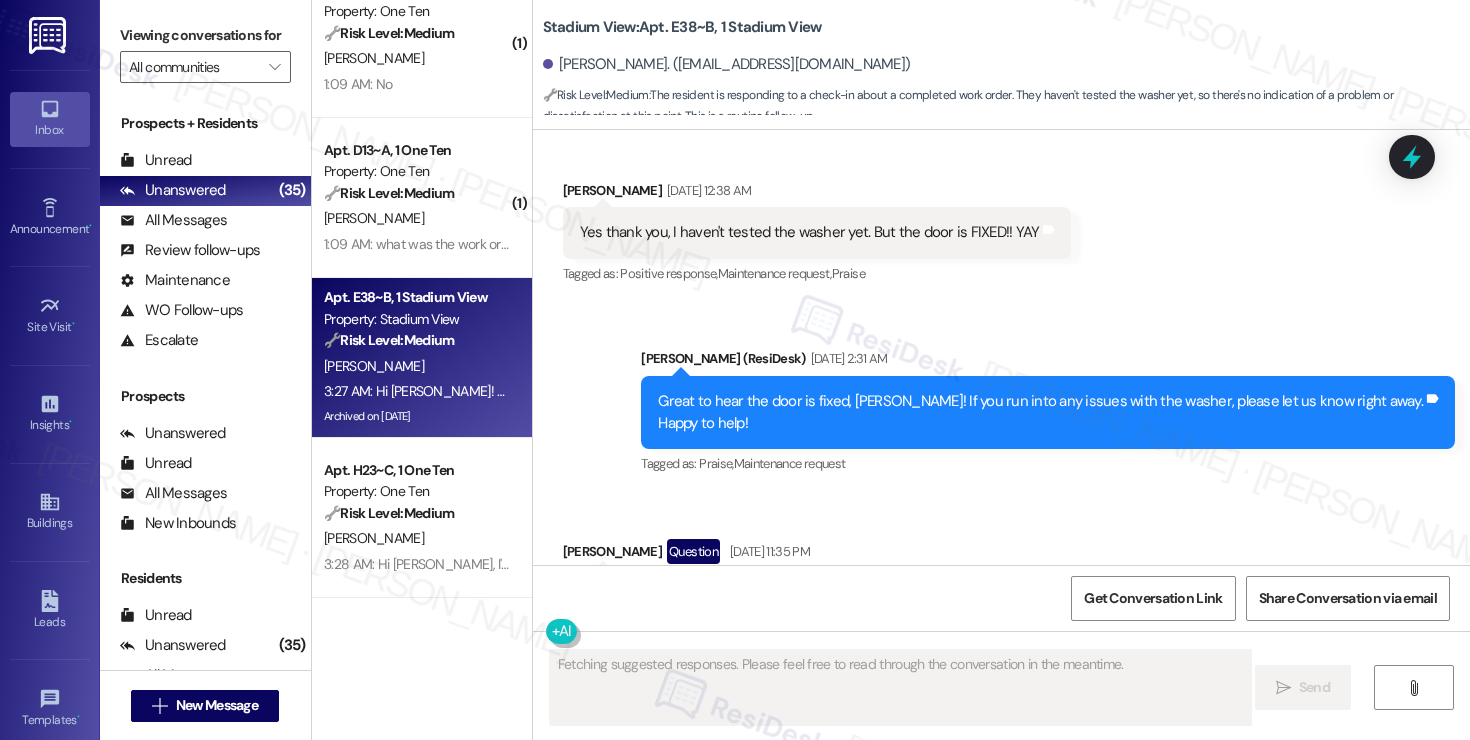 click on "Apt. D13~A, 1 One Ten Property: One Ten 🔧  Risk Level:  Medium The resident is asking for clarification on a work order. This is a non-urgent request for information regarding a previously submitted work order. P. Mcnulty 1:09 AM: what was the work order 1:09 AM: what was the work order" at bounding box center [422, 198] 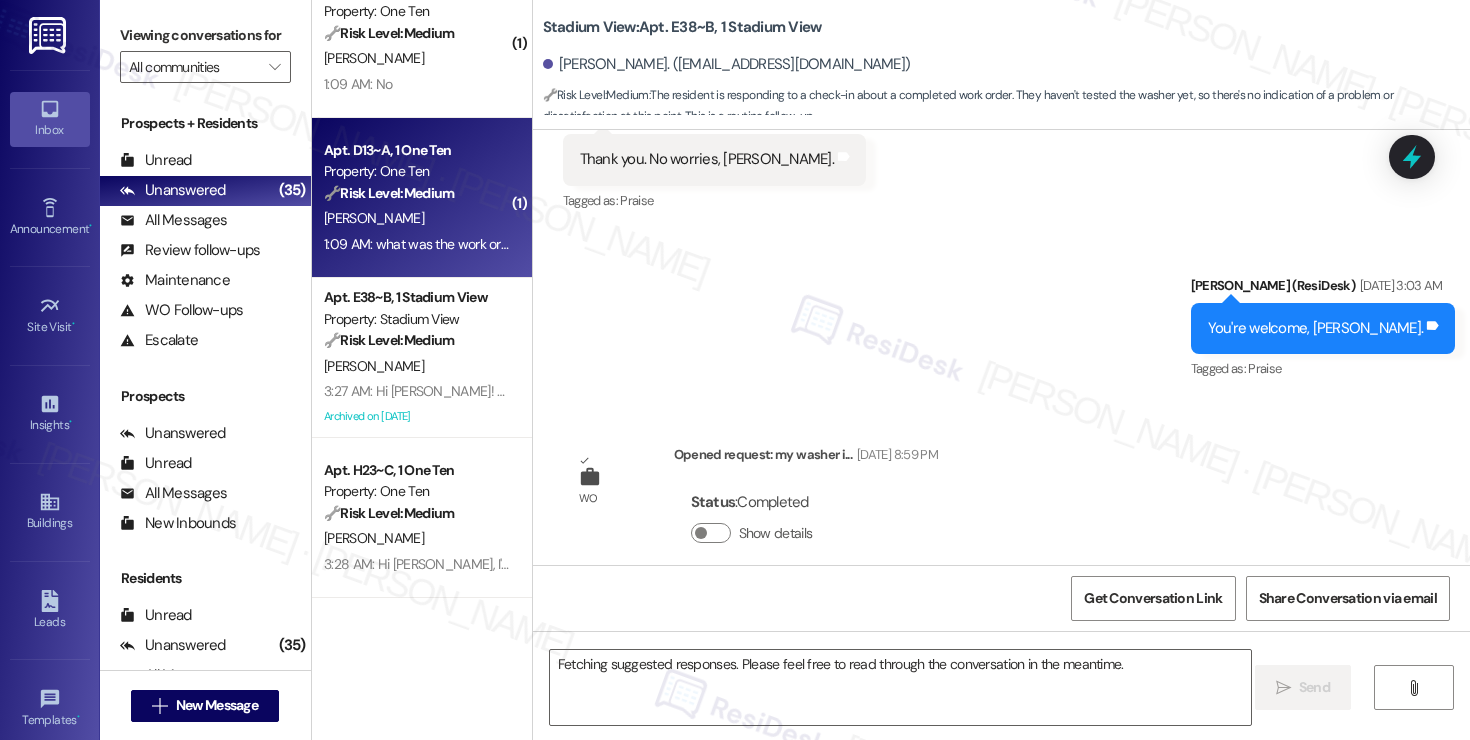 scroll, scrollTop: 6446, scrollLeft: 0, axis: vertical 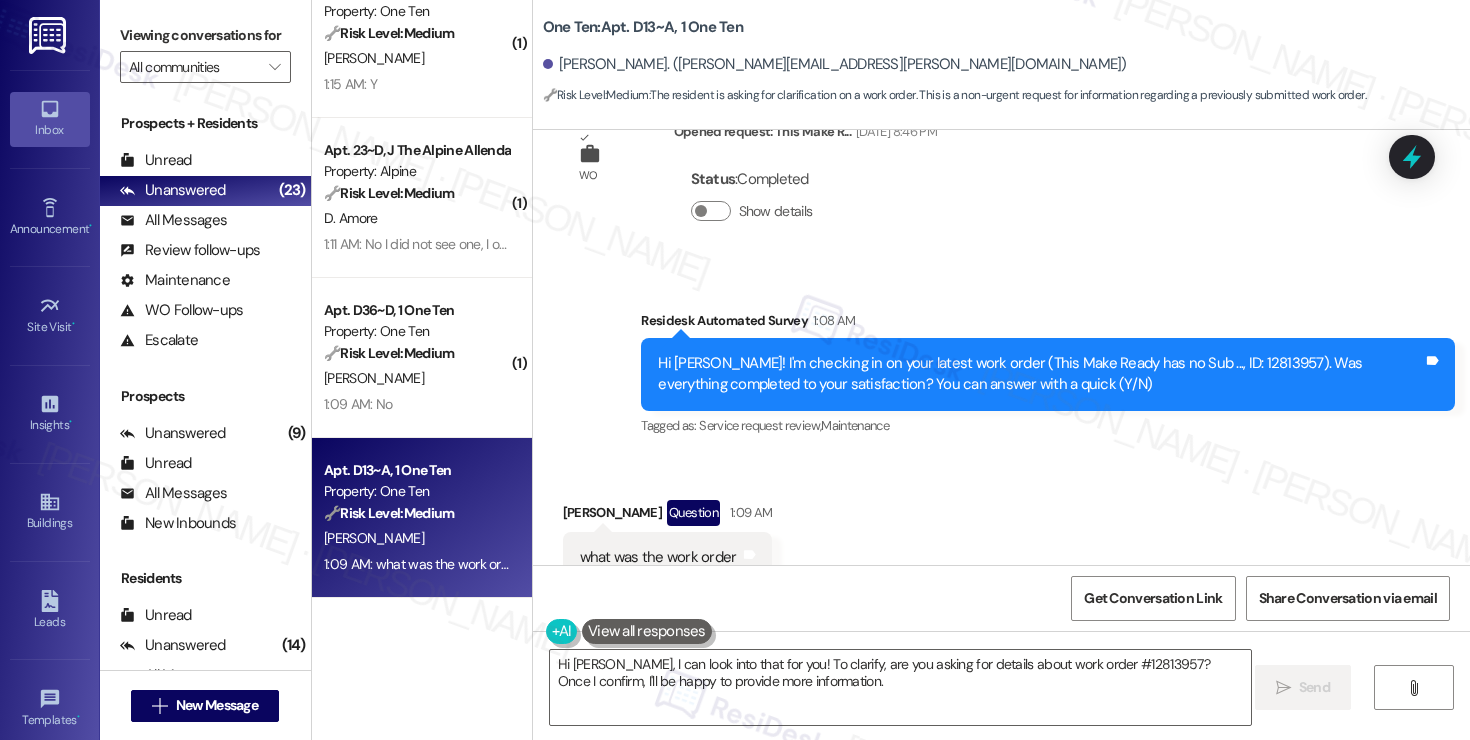 click on "Received via SMS Patrick Mcnulty Question 1:09 AM what was the work order Tags and notes Tagged as:   Work order request Click to highlight conversations about Work order request" at bounding box center (1001, 541) 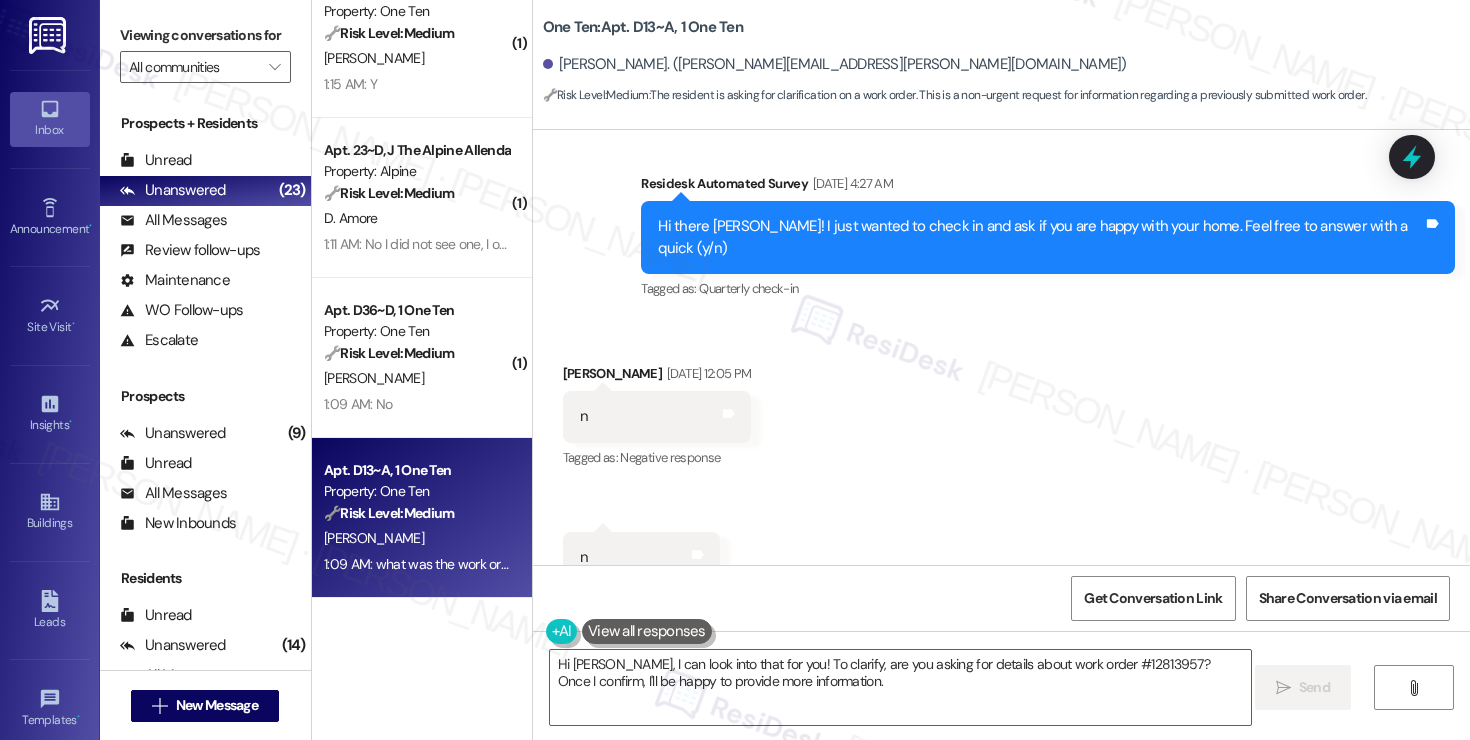 scroll, scrollTop: 2632, scrollLeft: 0, axis: vertical 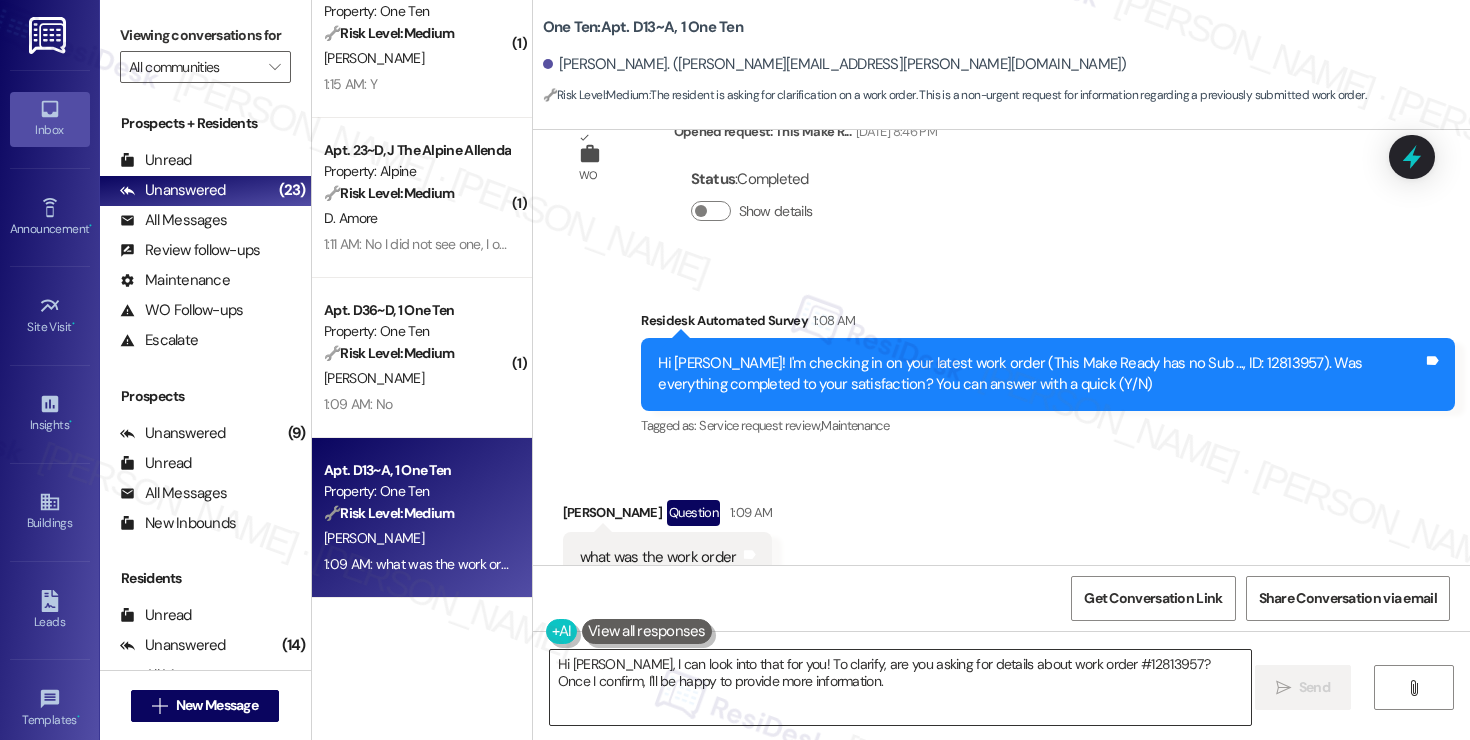 click on "Hi Patrick, I can look into that for you! To clarify, are you asking for details about work order #12813957? Once I confirm, I'll be happy to provide more information." at bounding box center [900, 687] 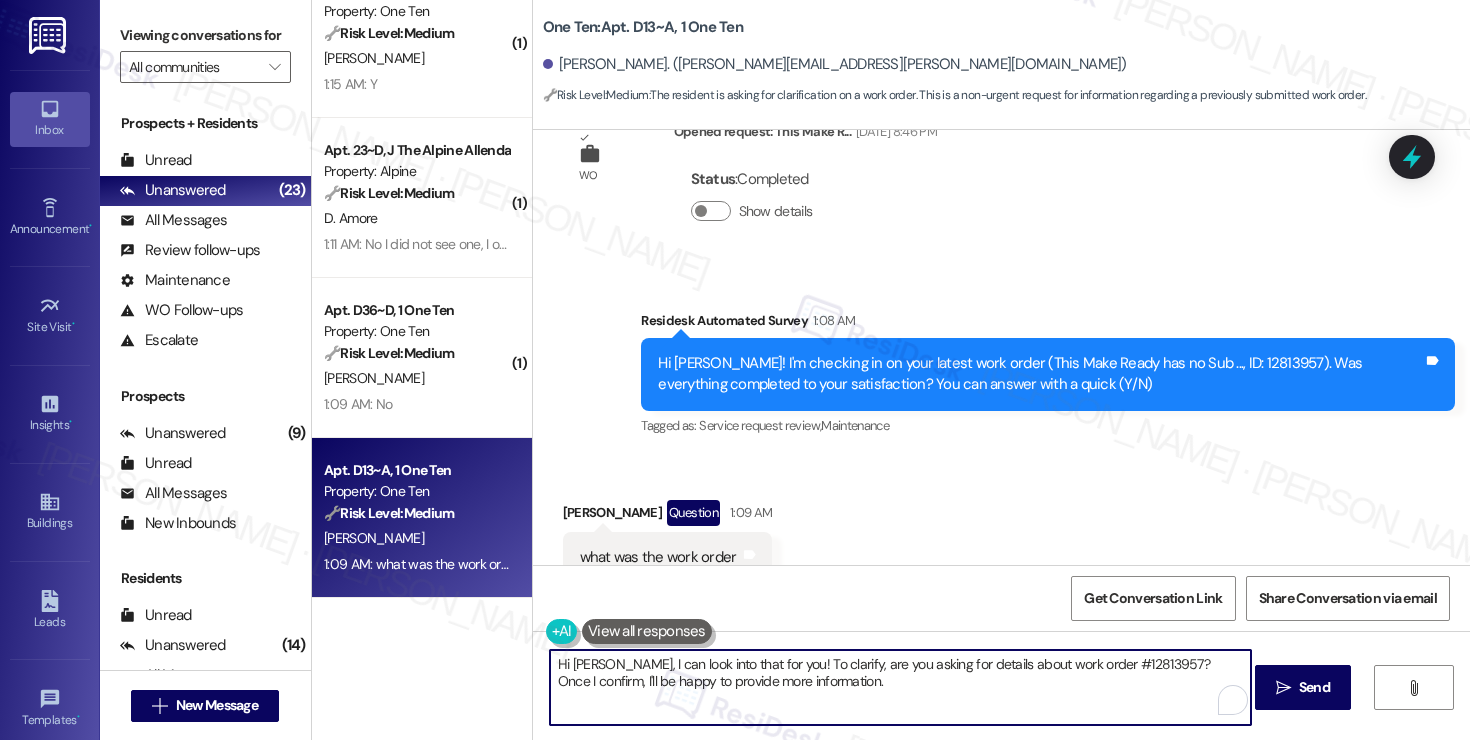 click on "Hi Patrick, I can look into that for you! To clarify, are you asking for details about work order #12813957? Once I confirm, I'll be happy to provide more information." at bounding box center (900, 687) 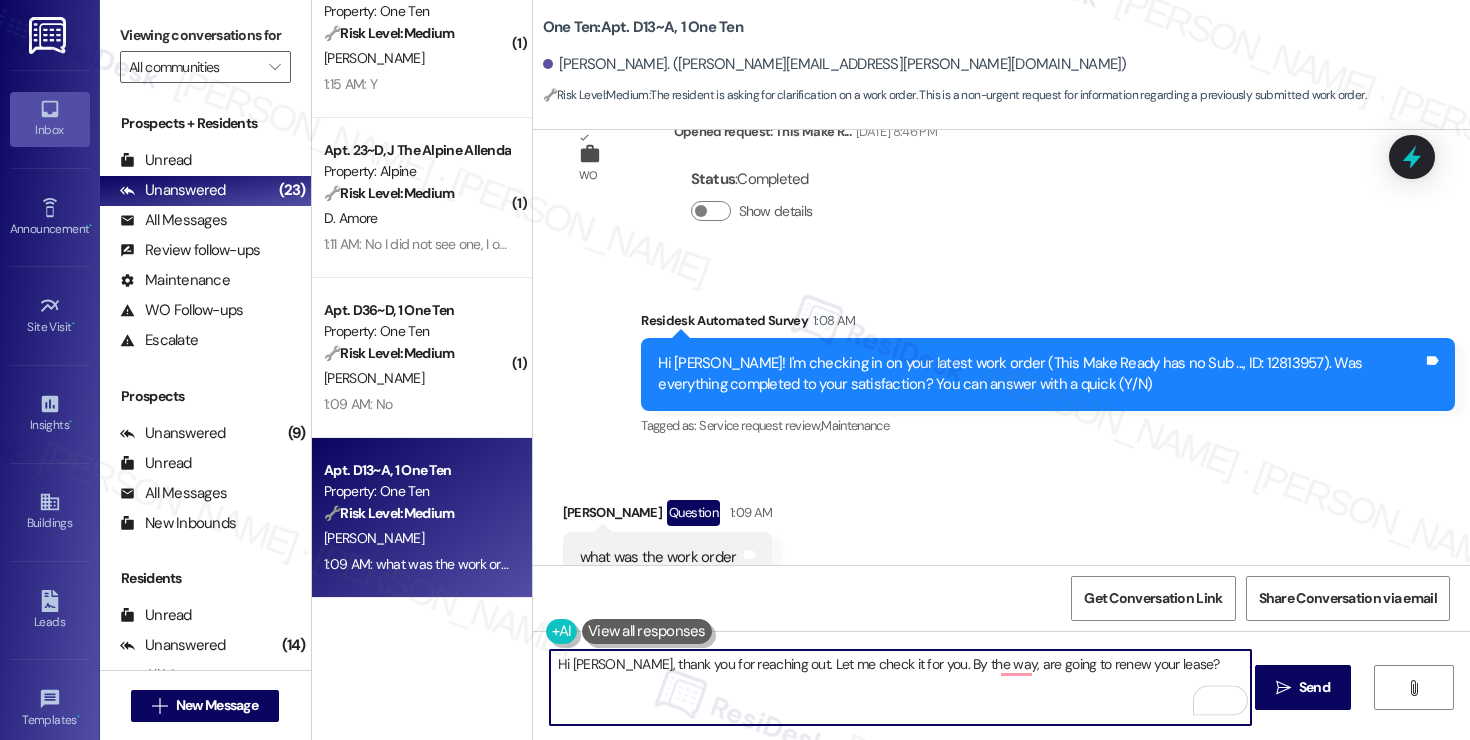click on "Hi Patrick, thank you for reaching out. Let me check it for you. By the way, are going to renew your lease?" at bounding box center (900, 687) 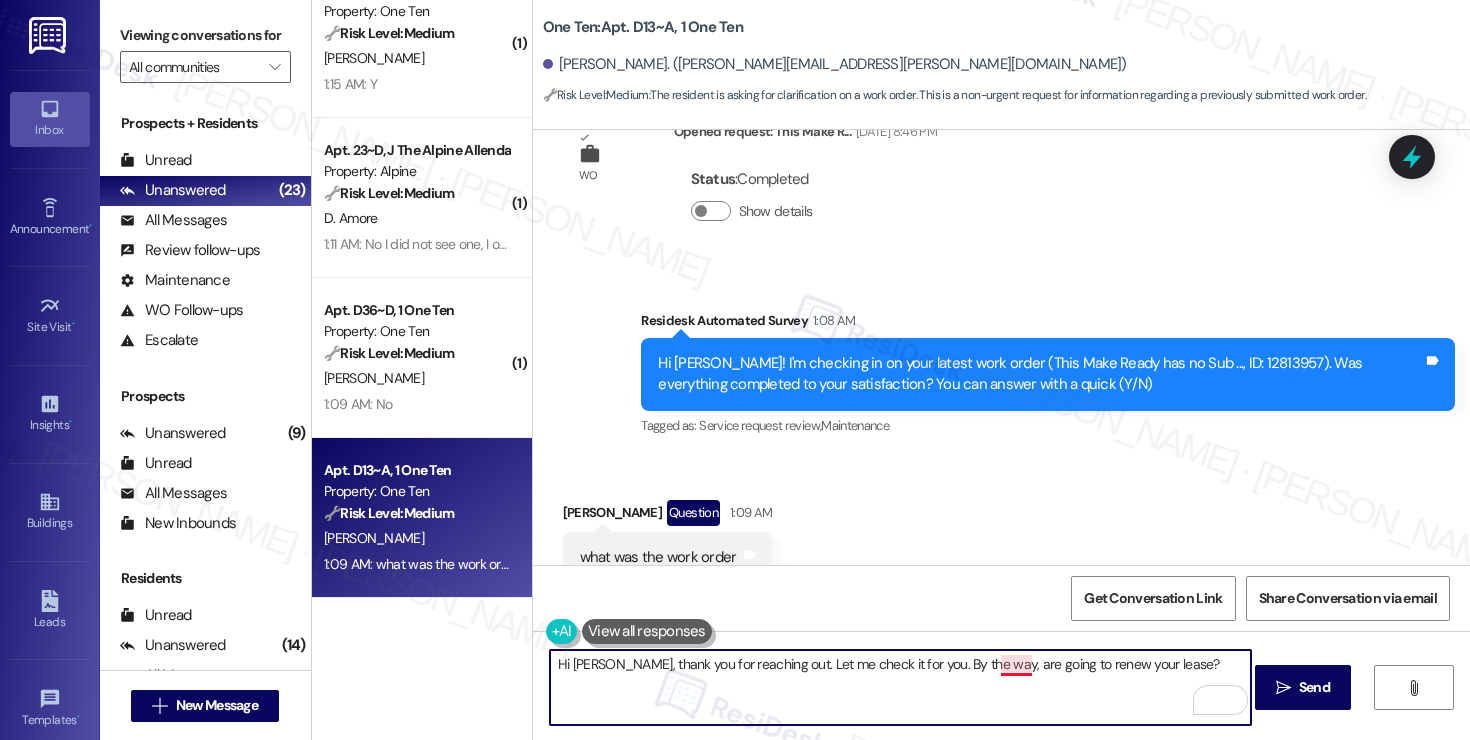 click on "Hi Patrick, thank you for reaching out. Let me check it for you. By the way, are going to renew your lease?" at bounding box center [900, 687] 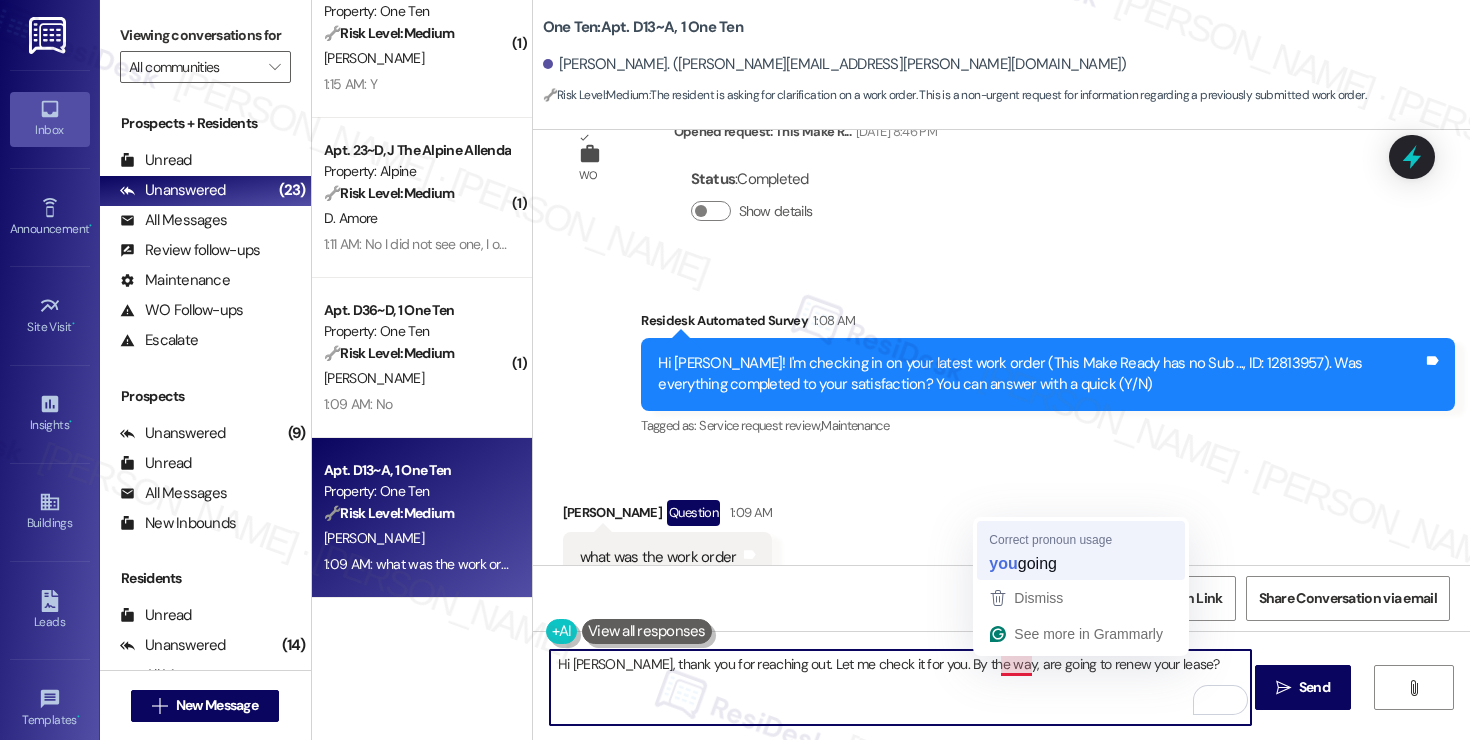 type on "Hi Patrick, thank you for reaching out. Let me check it for you. By the way, are you going to renew your lease?" 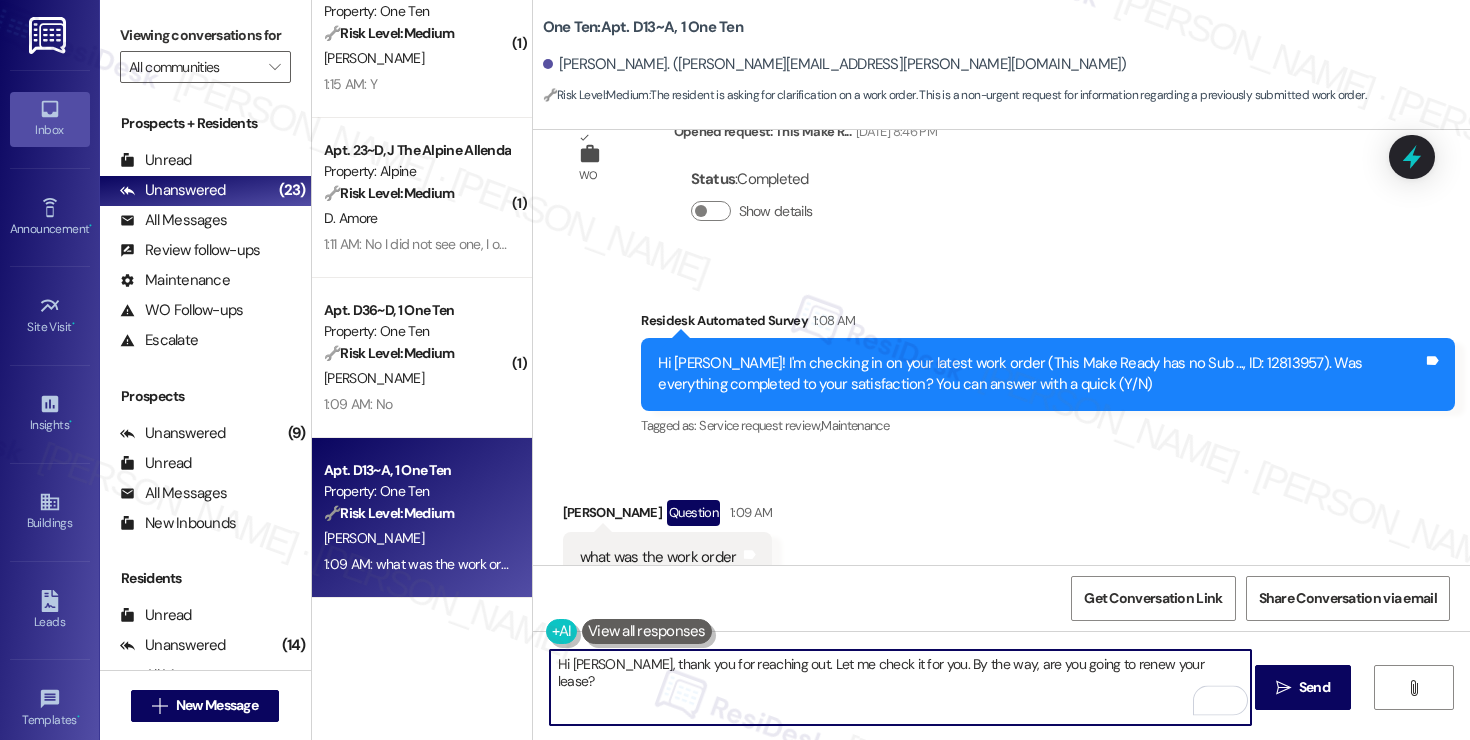 click on "Hi Patrick, thank you for reaching out. Let me check it for you. By the way, are you going to renew your lease?" at bounding box center (900, 687) 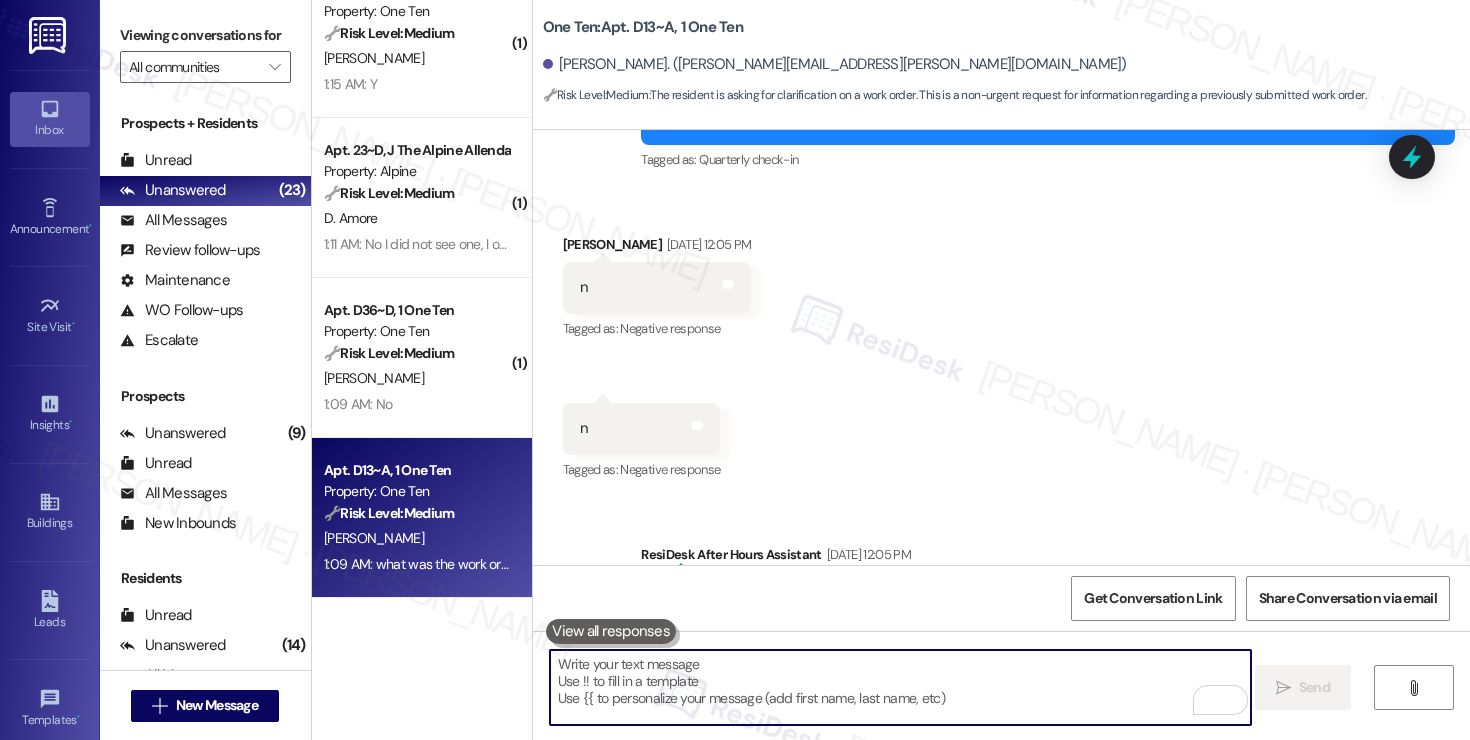 scroll, scrollTop: 1753, scrollLeft: 0, axis: vertical 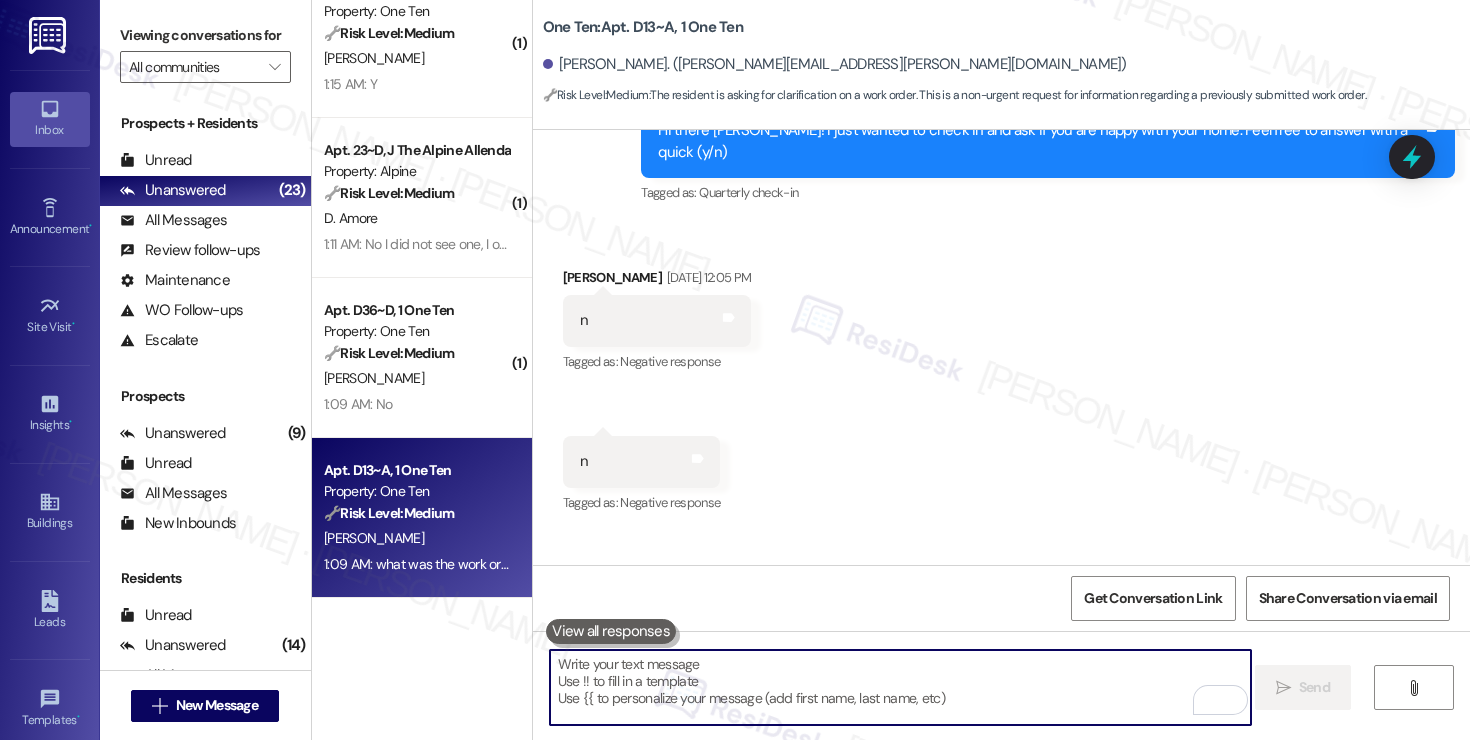 click at bounding box center [900, 687] 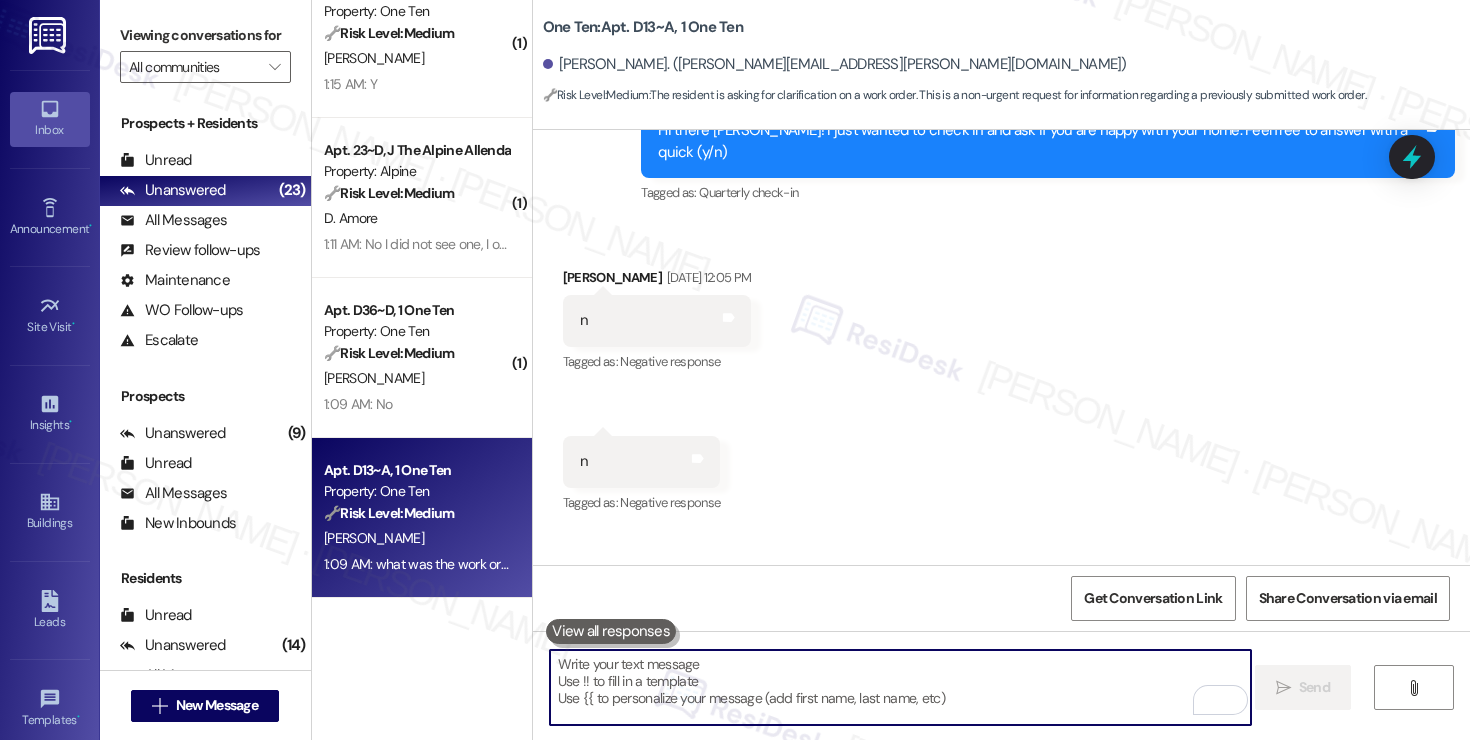 paste on "Hi Patrick, thank you for reaching out! Let me check on that for you. By the way, have you decided whether you’ll be renewing your lease?" 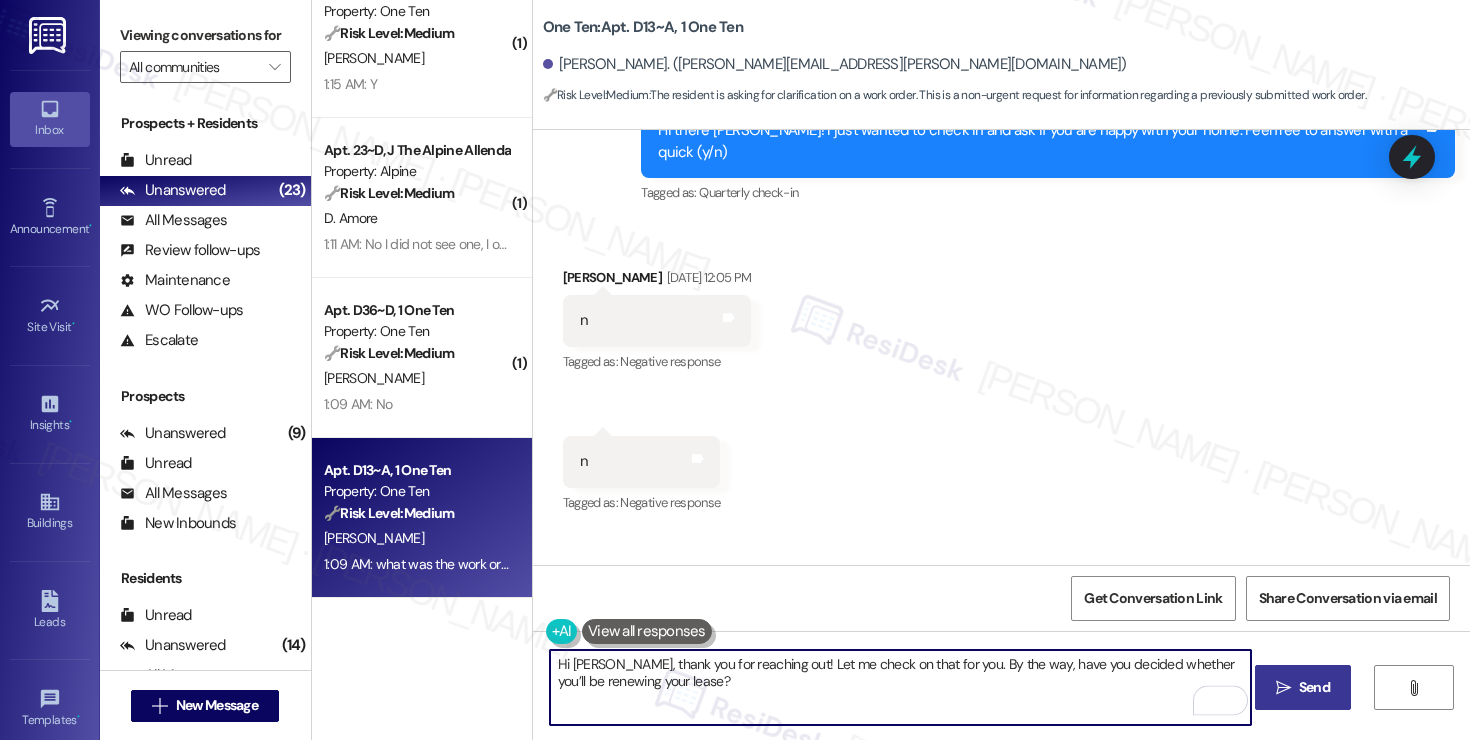 type on "Hi Patrick, thank you for reaching out! Let me check on that for you. By the way, have you decided whether you’ll be renewing your lease?" 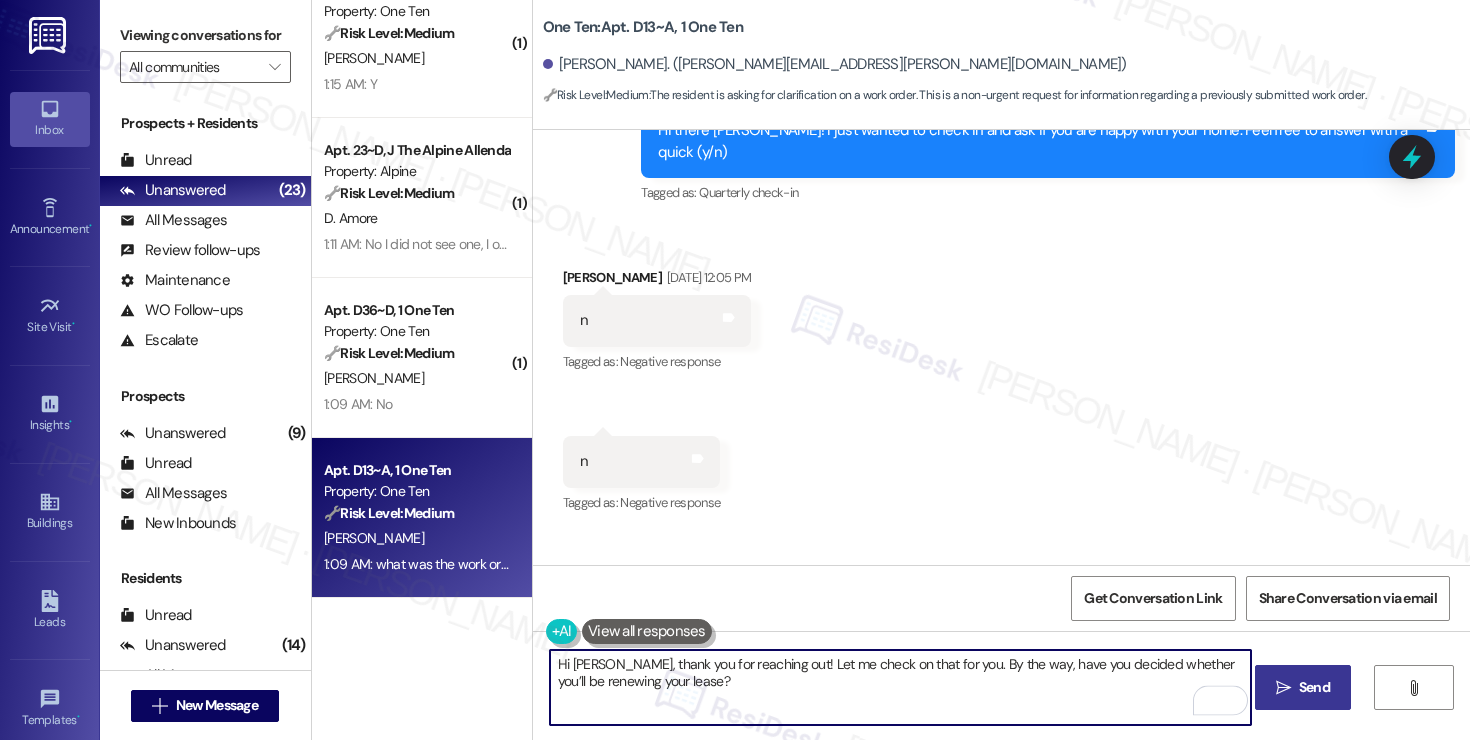 click on "Send" at bounding box center [1314, 687] 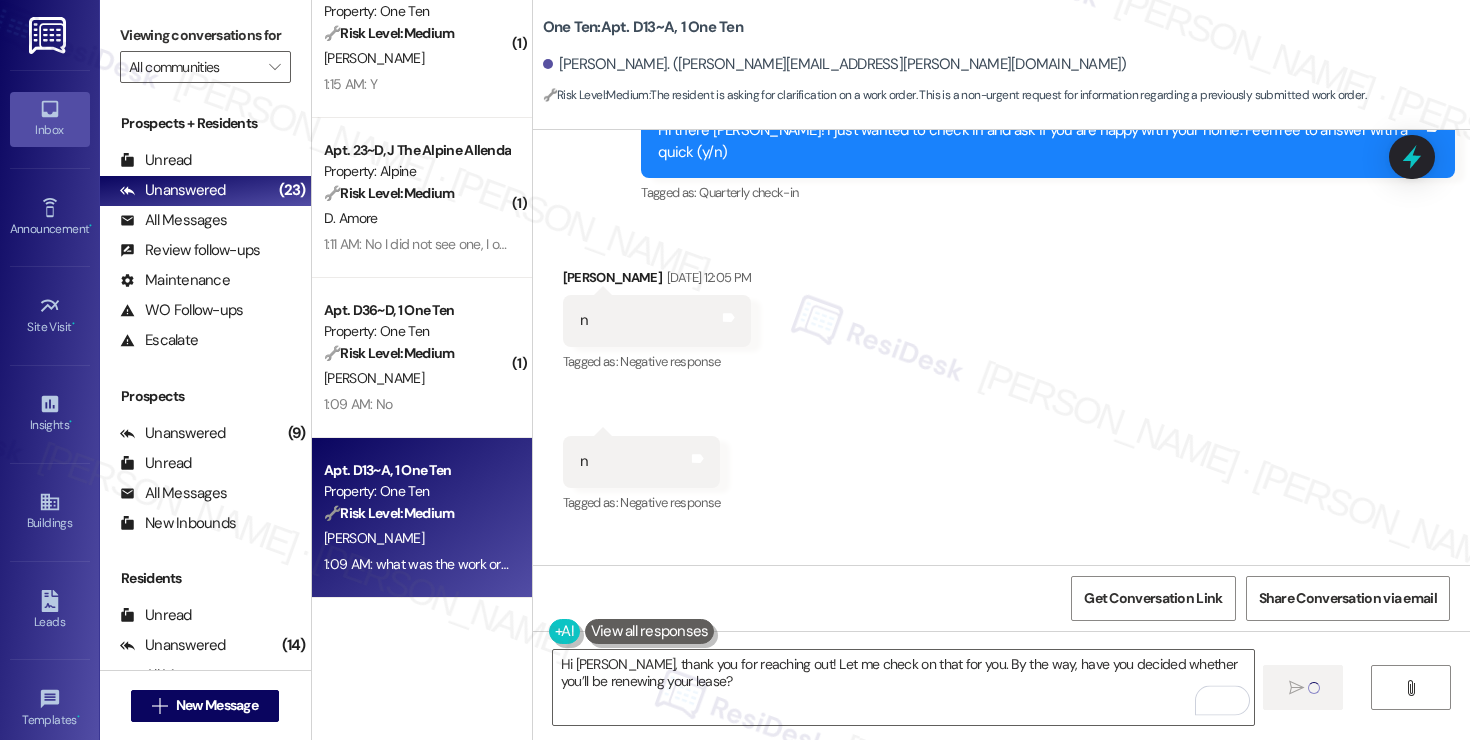 type 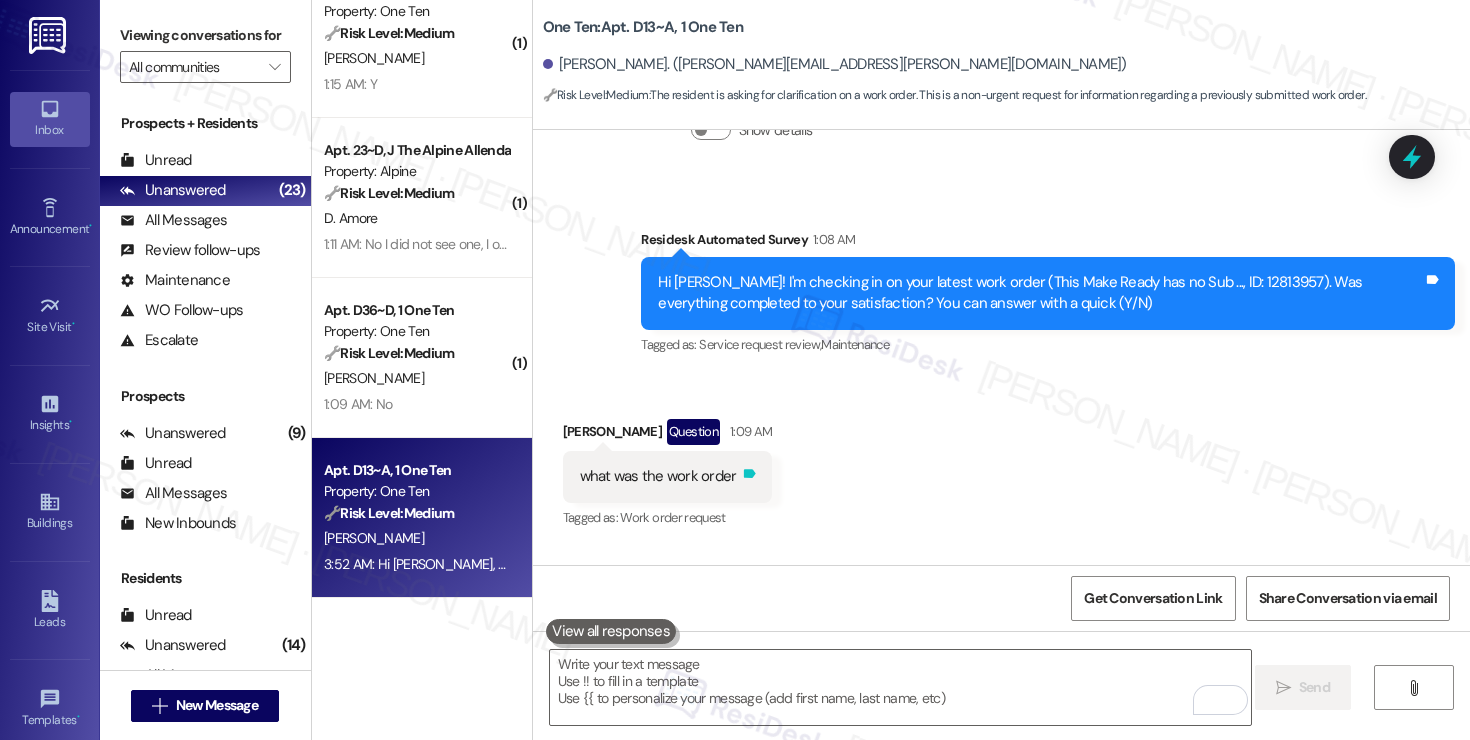 scroll, scrollTop: 2793, scrollLeft: 0, axis: vertical 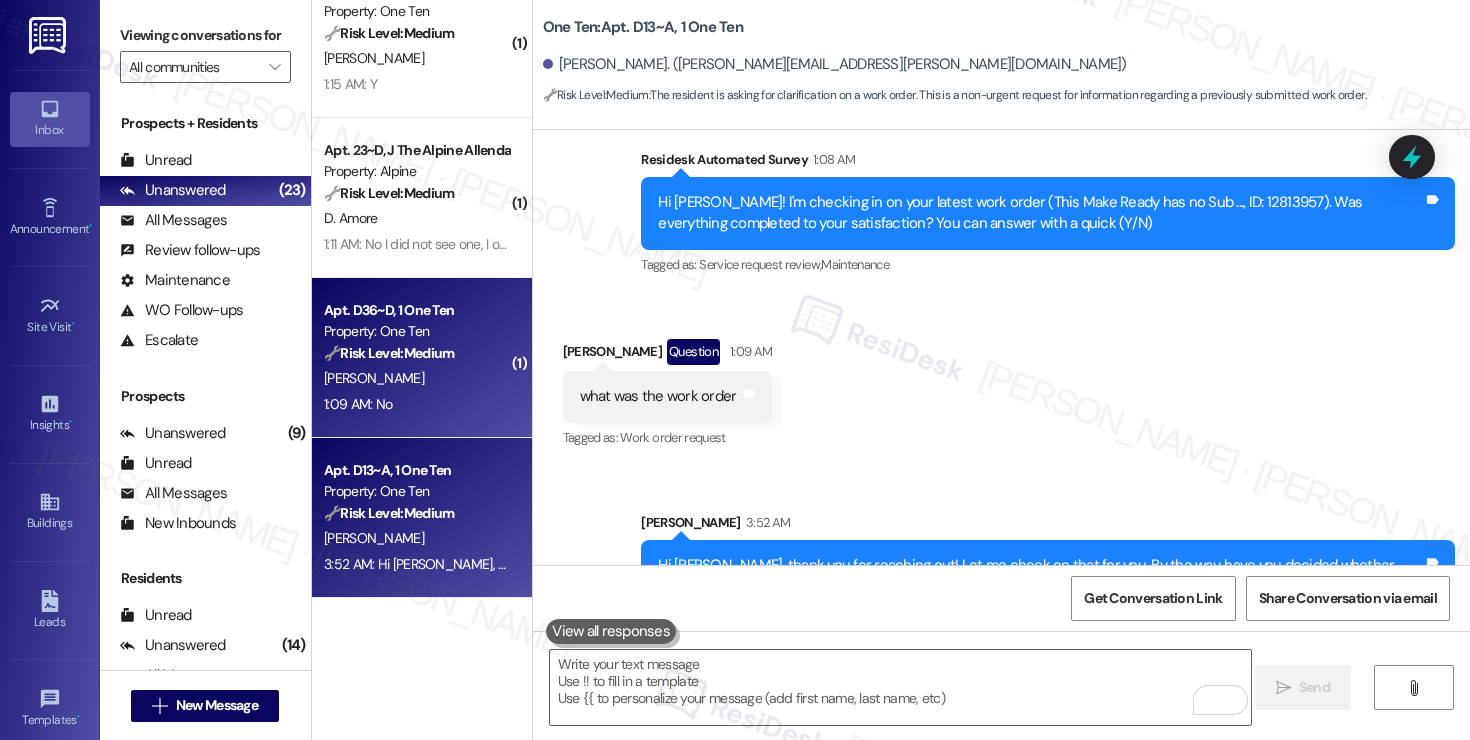 click on "M. Bush" at bounding box center [416, 378] 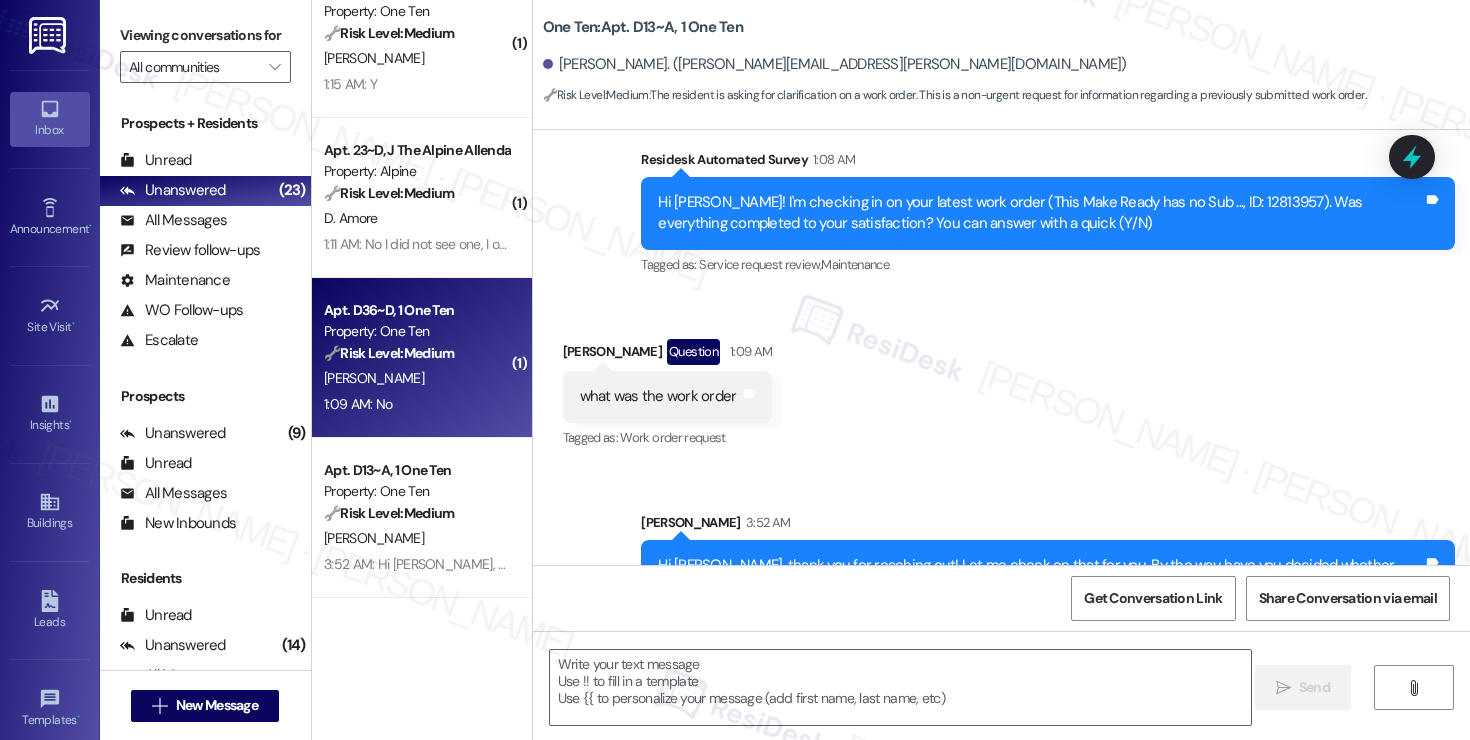 type on "Fetching suggested responses. Please feel free to read through the conversation in the meantime." 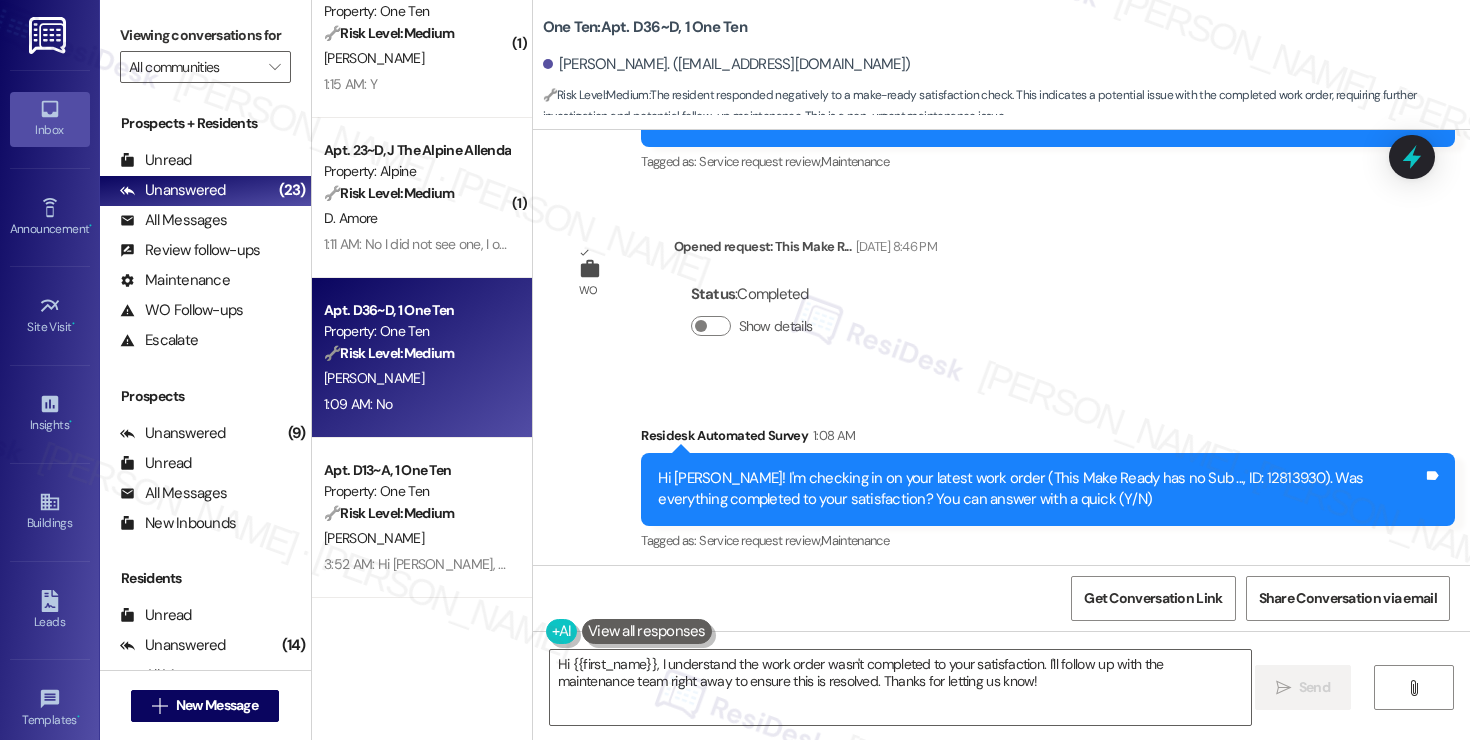 scroll, scrollTop: 3229, scrollLeft: 0, axis: vertical 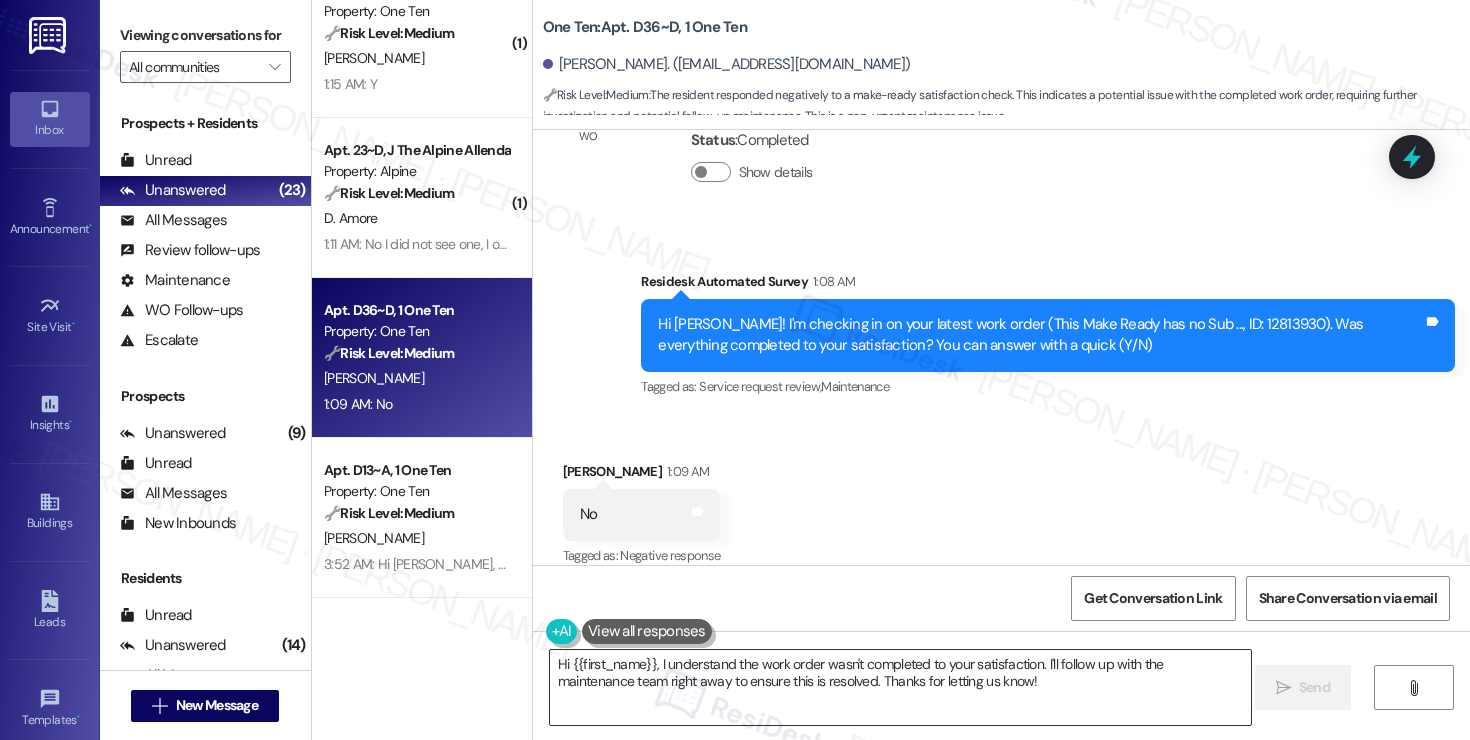 click on "Hi {{first_name}}, I understand the work order wasn't completed to your satisfaction. I'll follow up with the maintenance team right away to ensure this is resolved. Thanks for letting us know!" at bounding box center [900, 687] 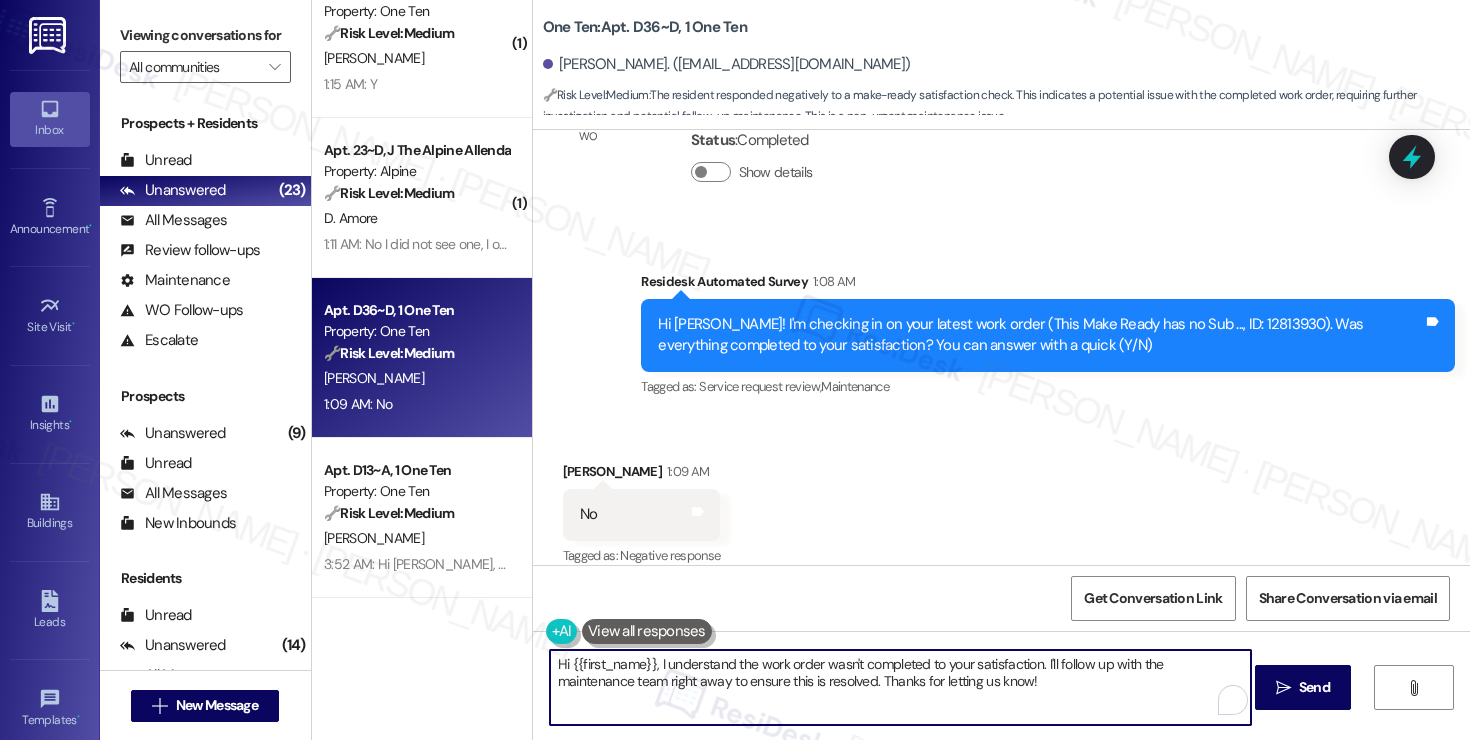 click on "Hi {{first_name}}, I understand the work order wasn't completed to your satisfaction. I'll follow up with the maintenance team right away to ensure this is resolved. Thanks for letting us know!" at bounding box center (900, 687) 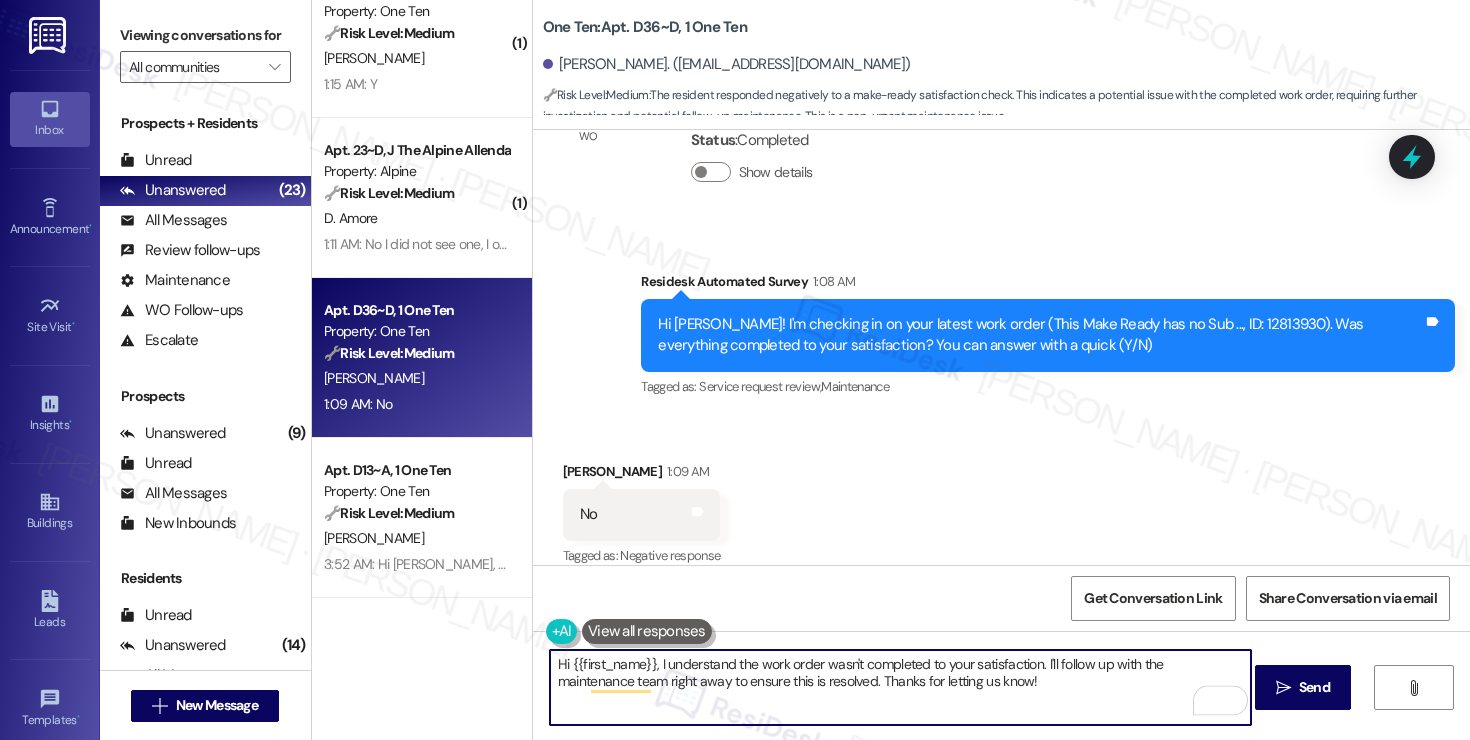 drag, startPoint x: 958, startPoint y: 678, endPoint x: 503, endPoint y: 657, distance: 455.48434 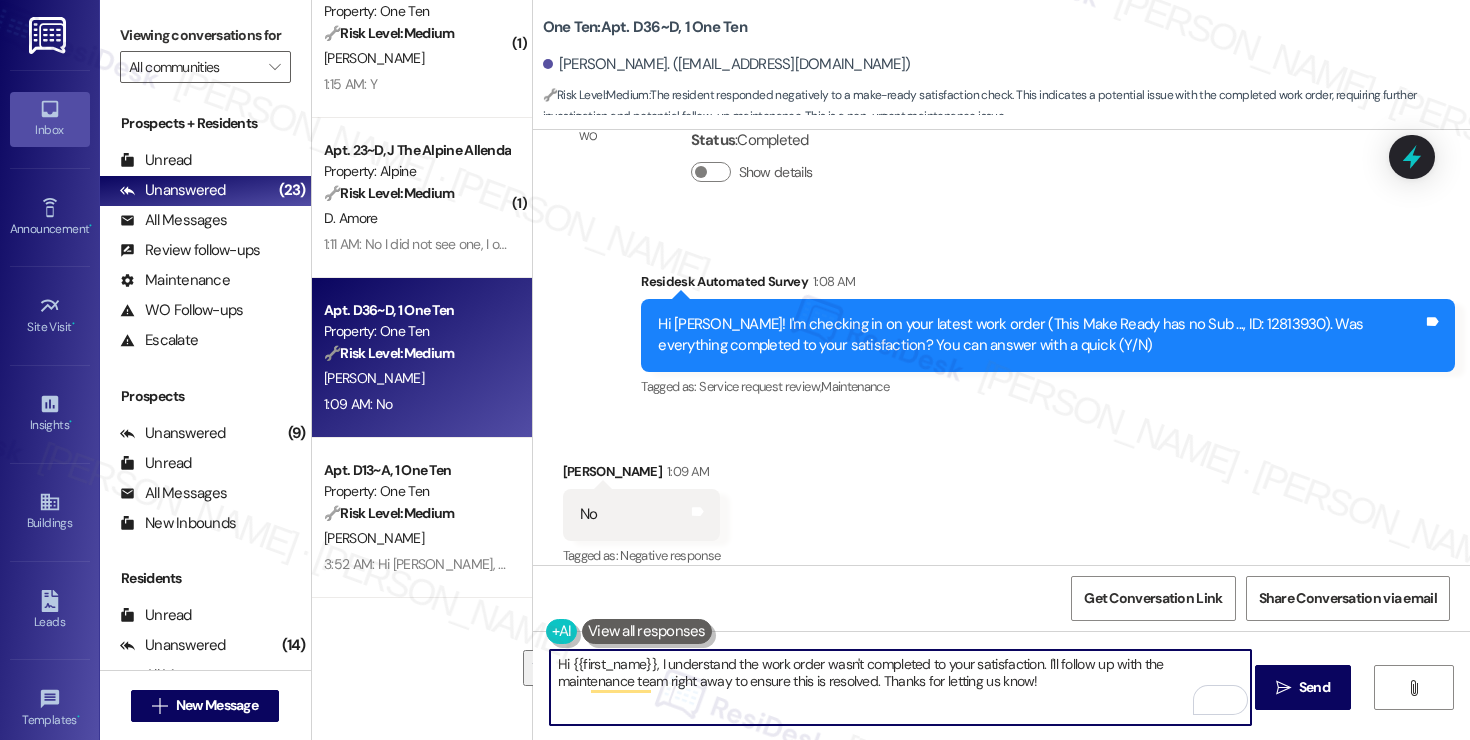 paste on "Patrick, thank you for reaching out! Let me check on that for you. By the way, have you decided whether you’ll be renewing your lease?" 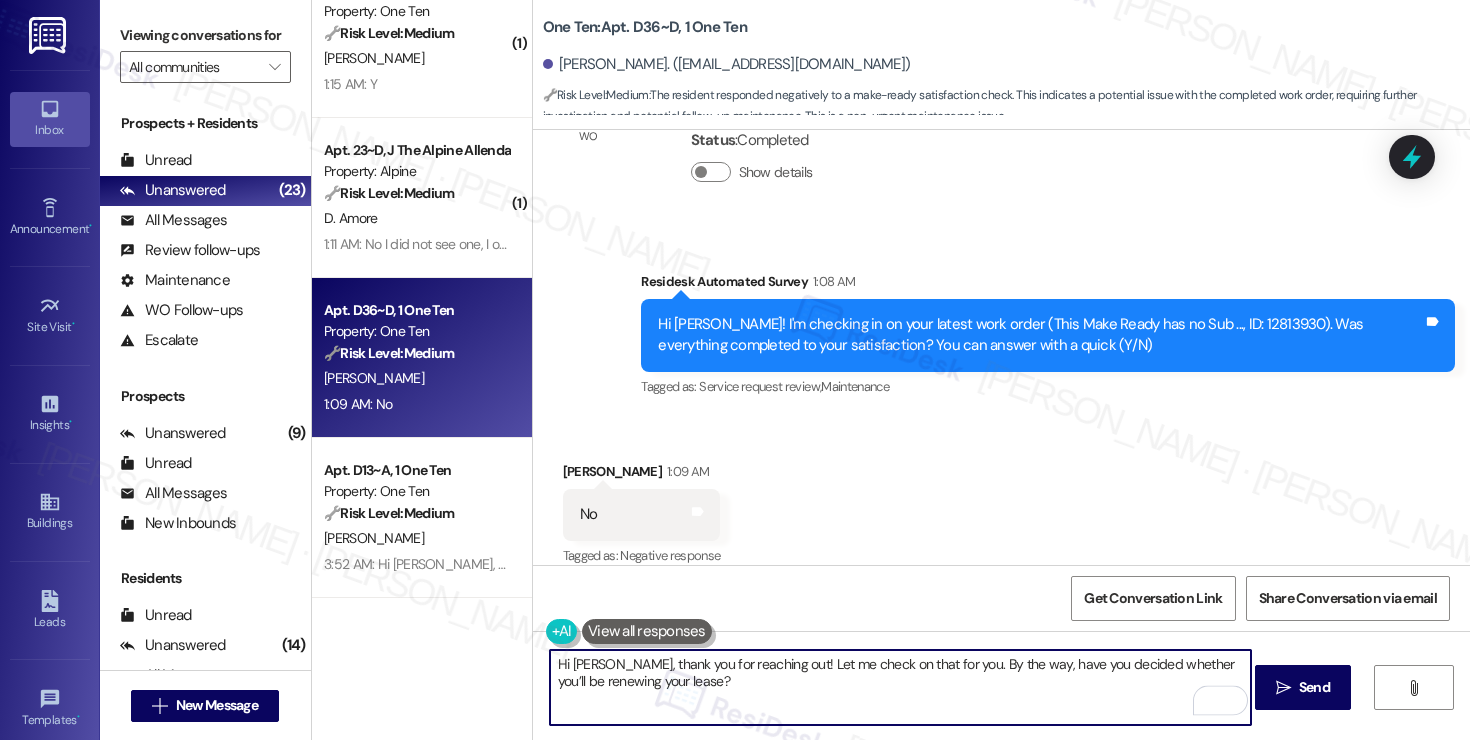 click on "Morgan Bush 1:09 AM" at bounding box center (642, 475) 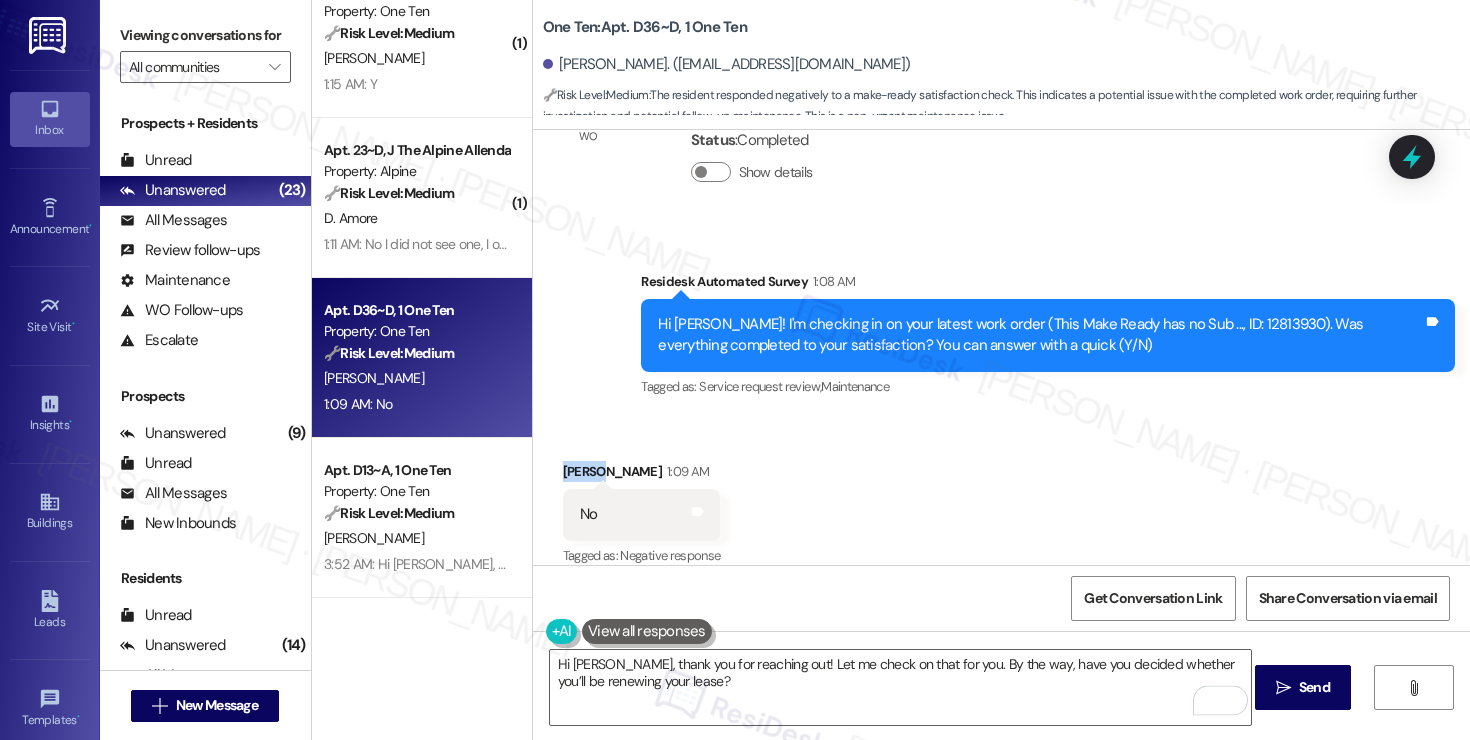 click on "Morgan Bush 1:09 AM" at bounding box center (642, 475) 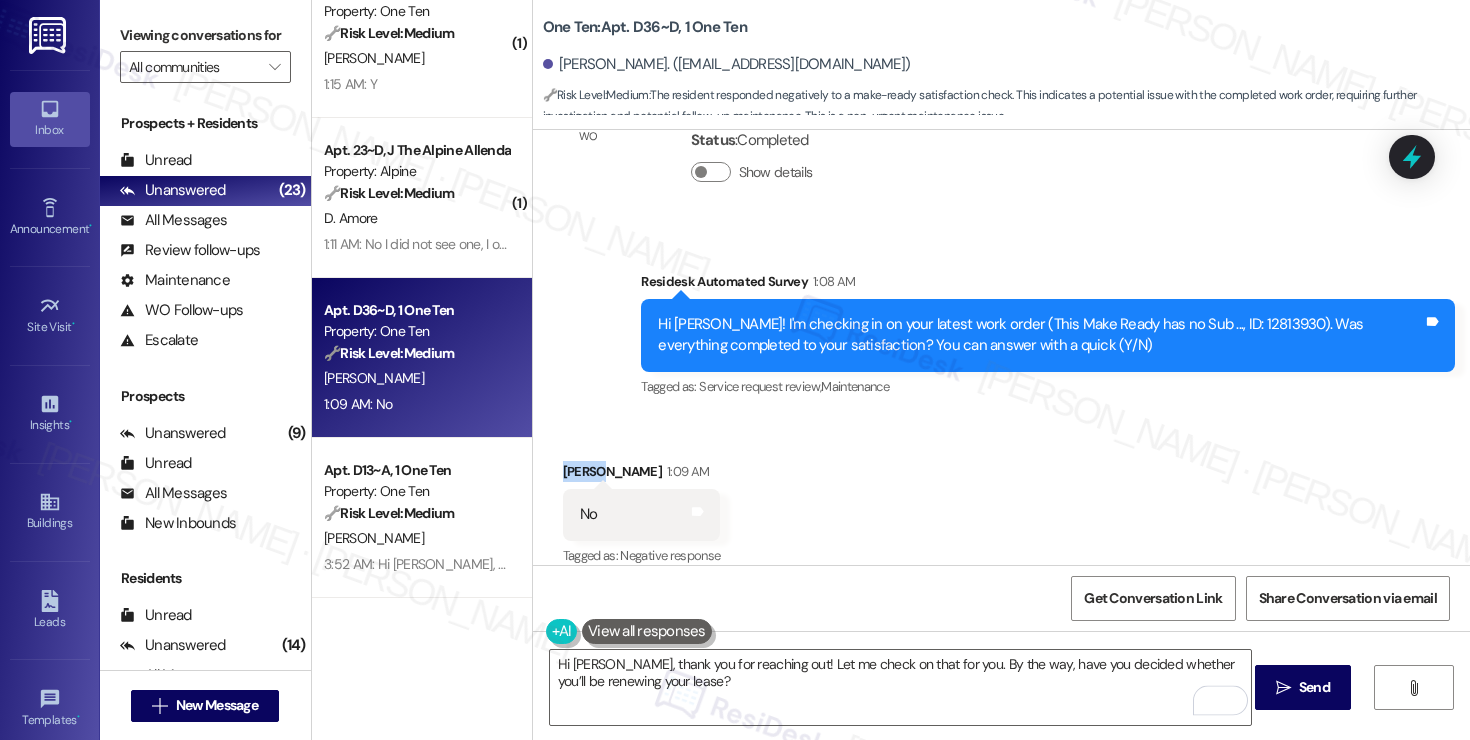 copy on "Morgan" 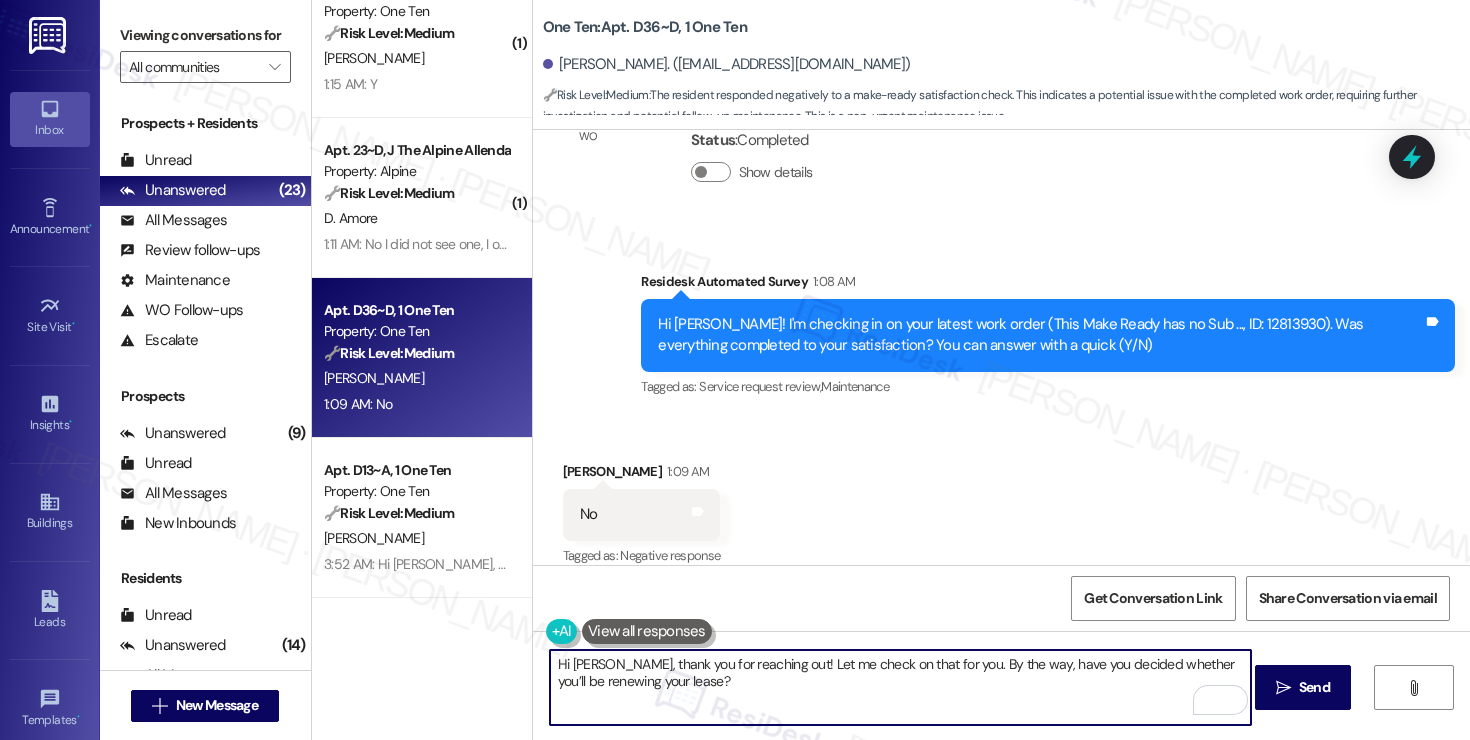 click on "Hi Patrick, thank you for reaching out! Let me check on that for you. By the way, have you decided whether you’ll be renewing your lease?" at bounding box center [900, 687] 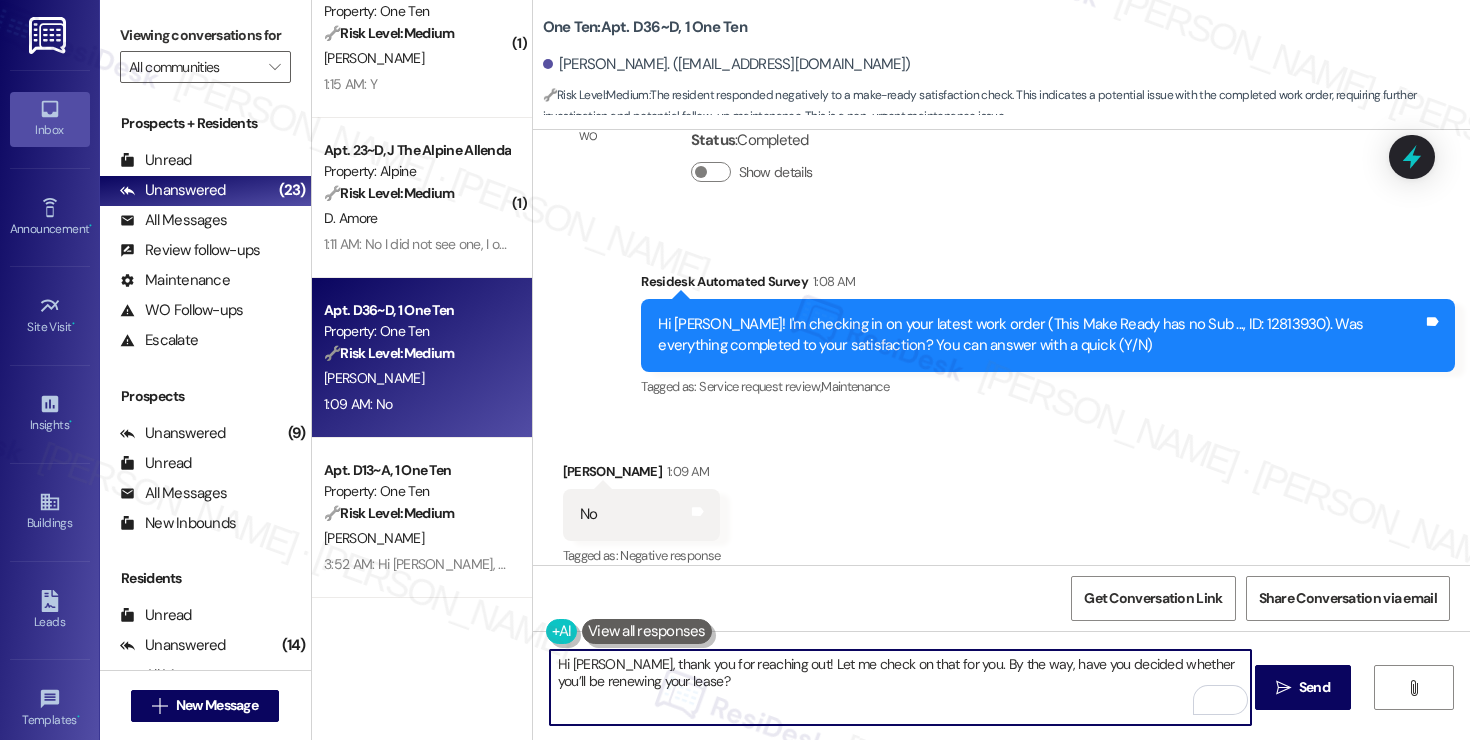 click on "Hi Patrick, thank you for reaching out! Let me check on that for you. By the way, have you decided whether you’ll be renewing your lease?" at bounding box center (900, 687) 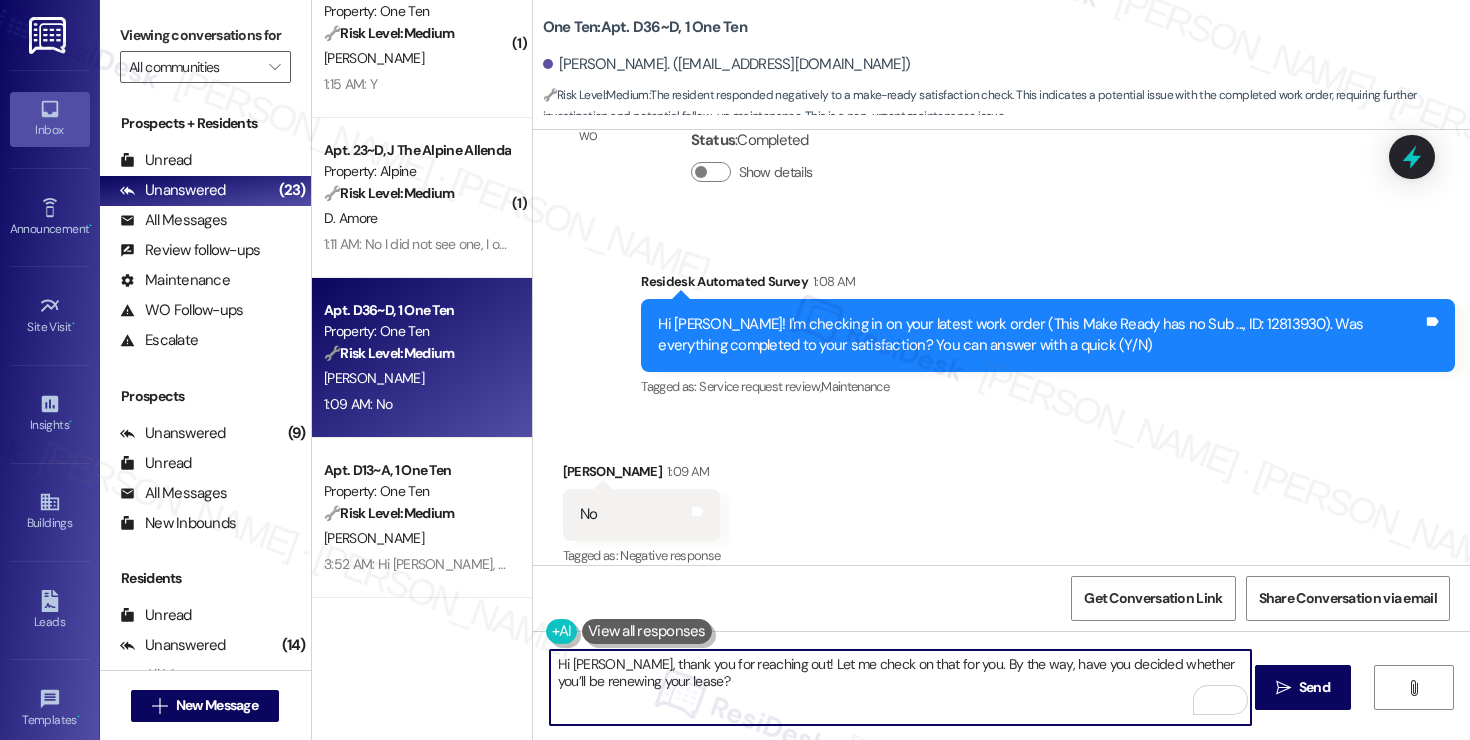 paste on "Morgan" 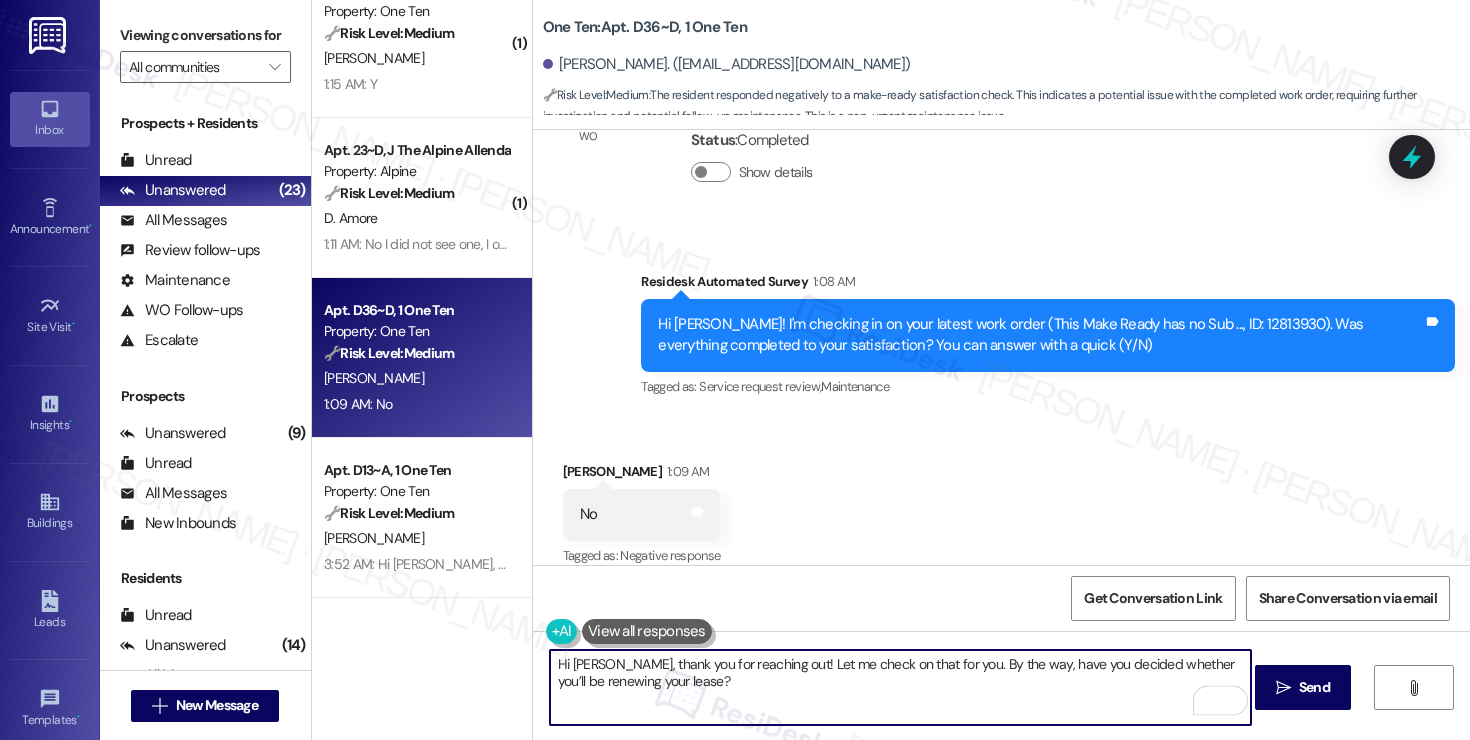 click on "Hi Morgan, thank you for reaching out! Let me check on that for you. By the way, have you decided whether you’ll be renewing your lease?" at bounding box center [900, 687] 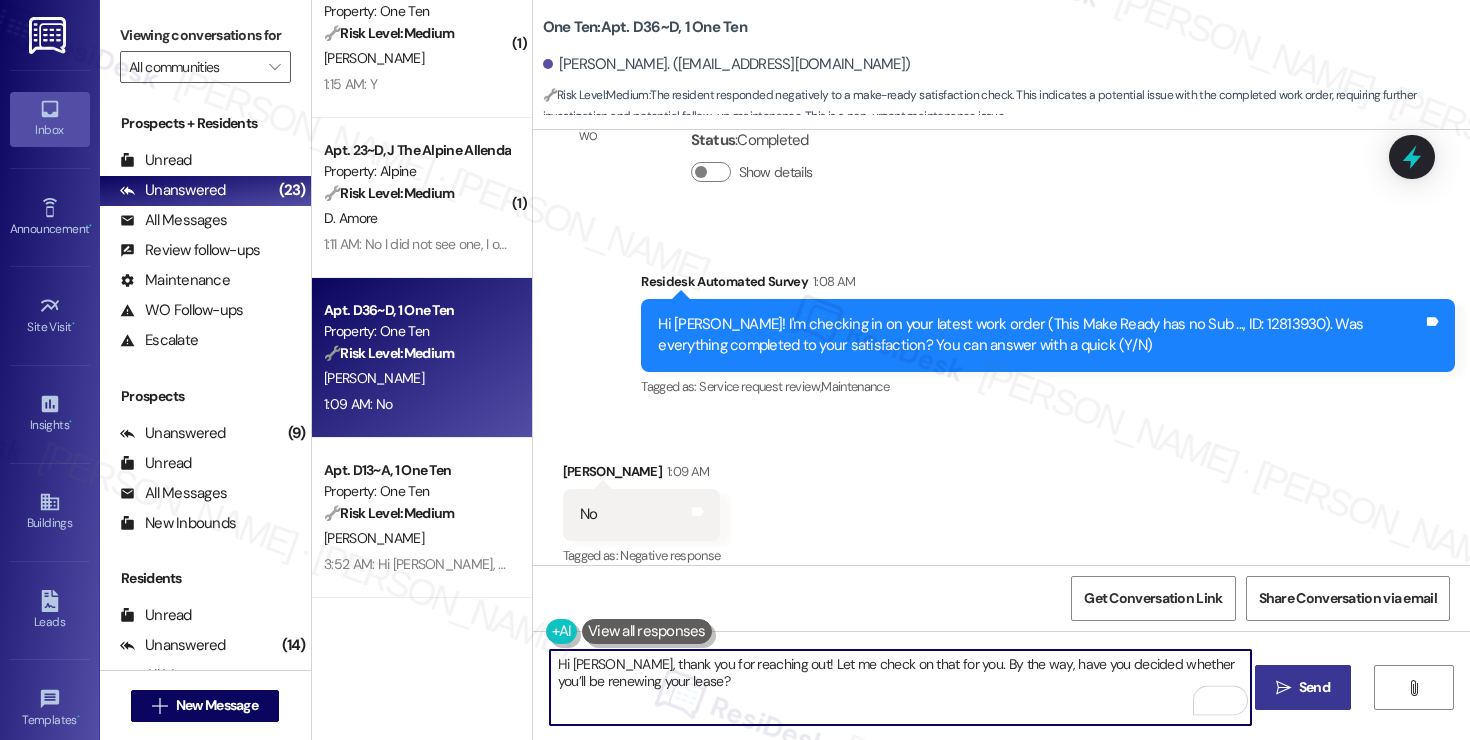 type on "Hi Morgan, thank you for reaching out! Let me check on that for you. By the way, have you decided whether you’ll be renewing your lease?" 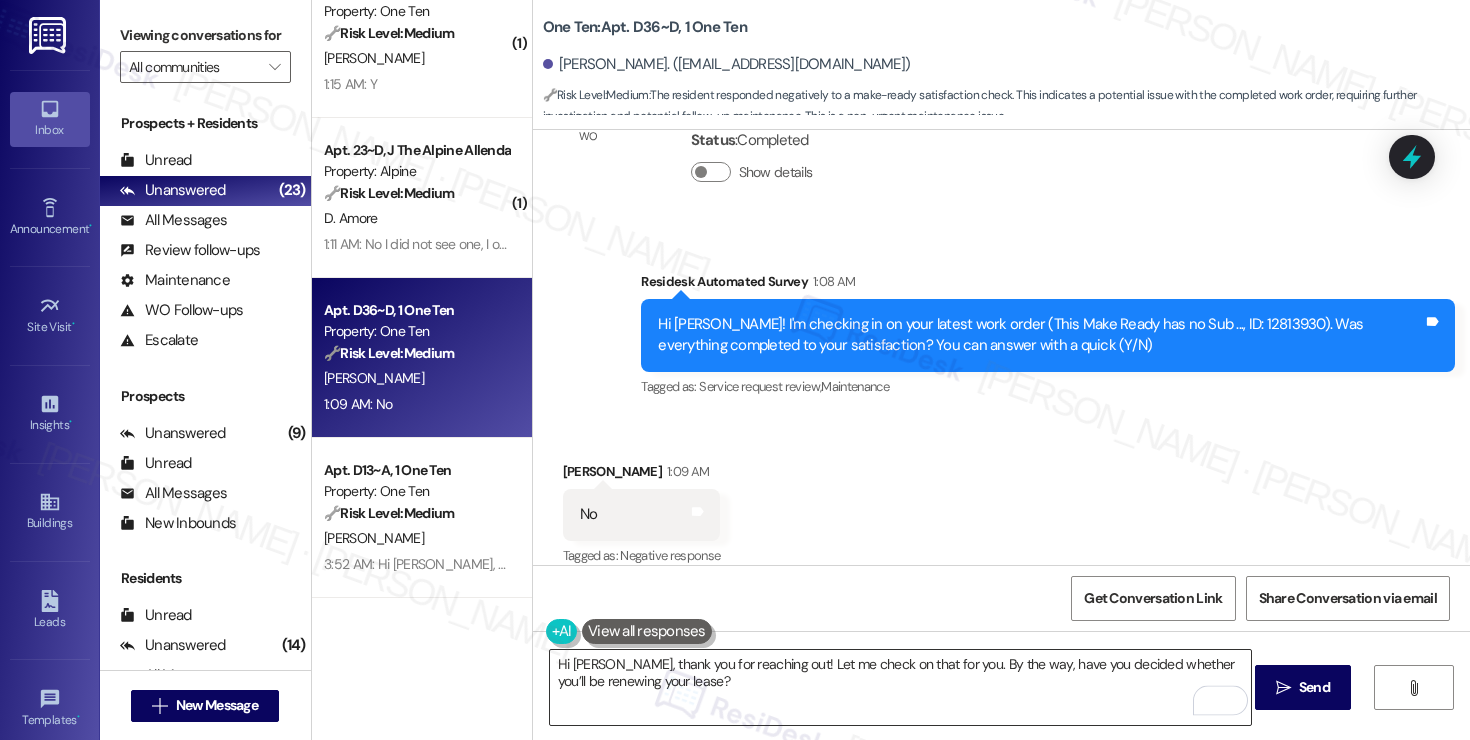 drag, startPoint x: 1293, startPoint y: 681, endPoint x: 1227, endPoint y: 665, distance: 67.911705 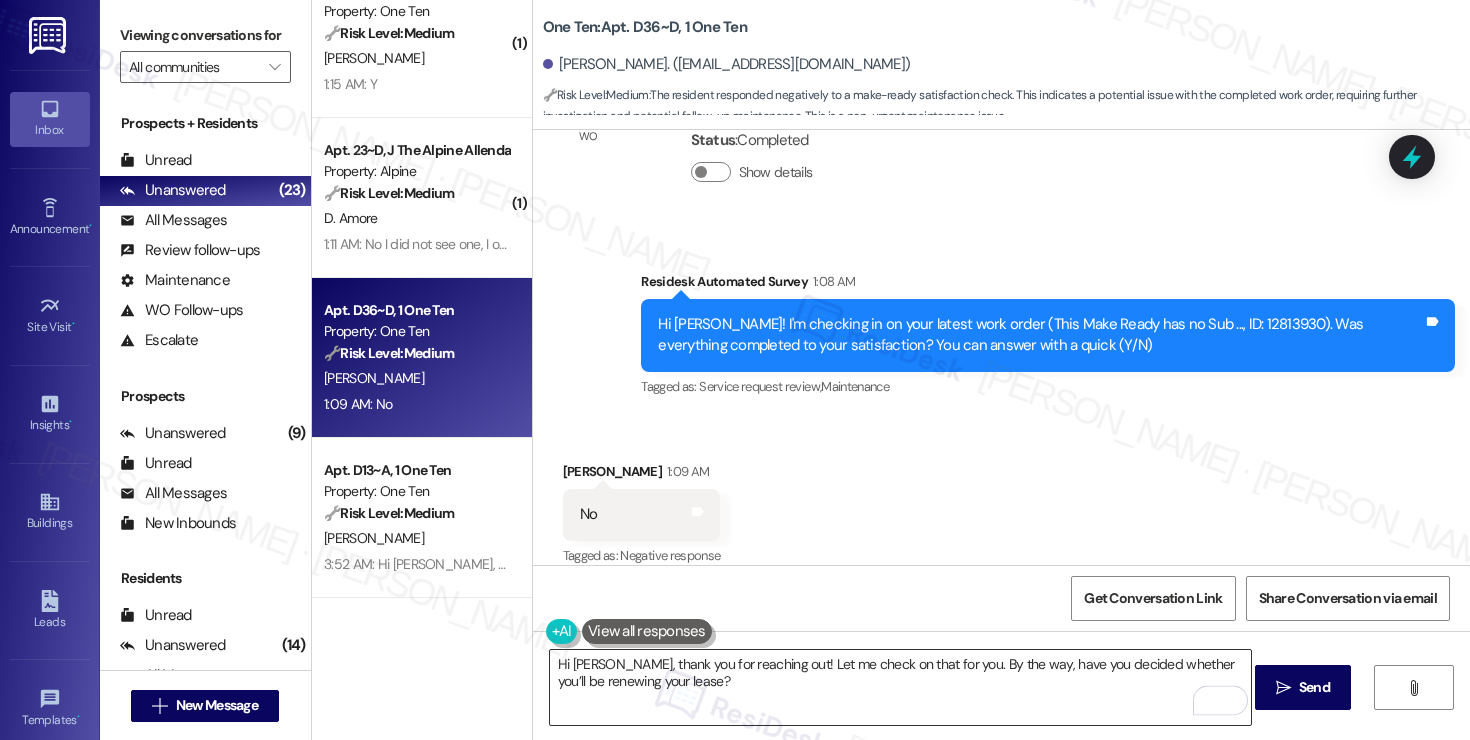 click on "Send" at bounding box center [1314, 687] 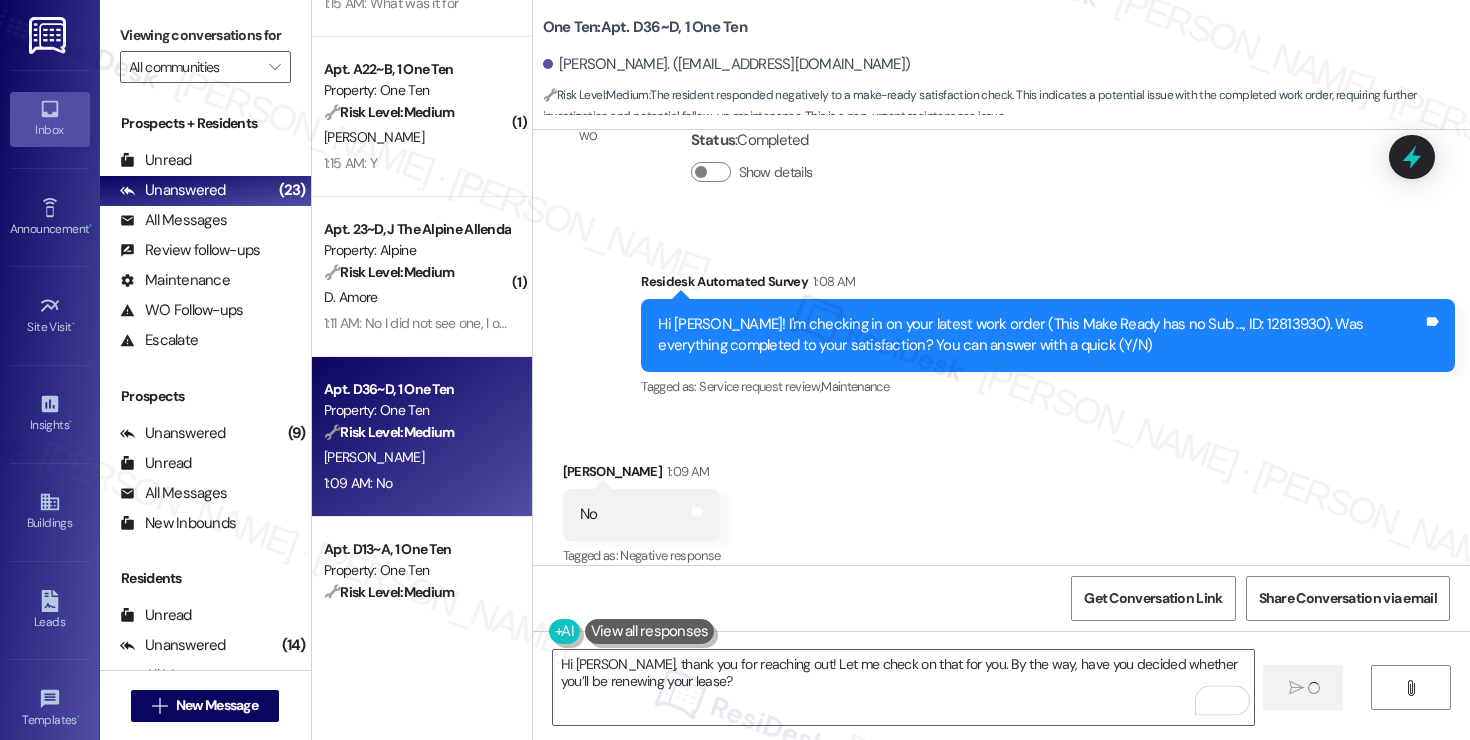 type 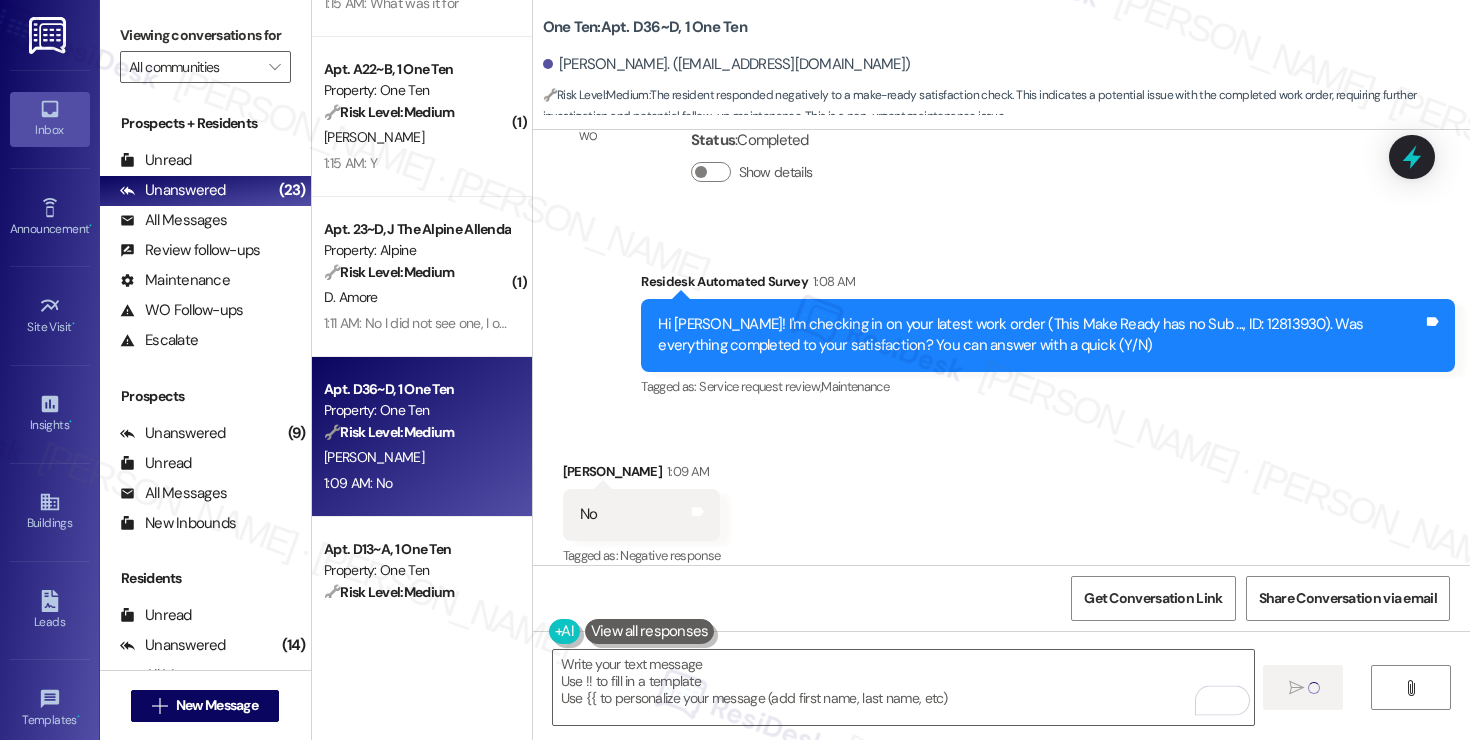 scroll, scrollTop: 1360, scrollLeft: 0, axis: vertical 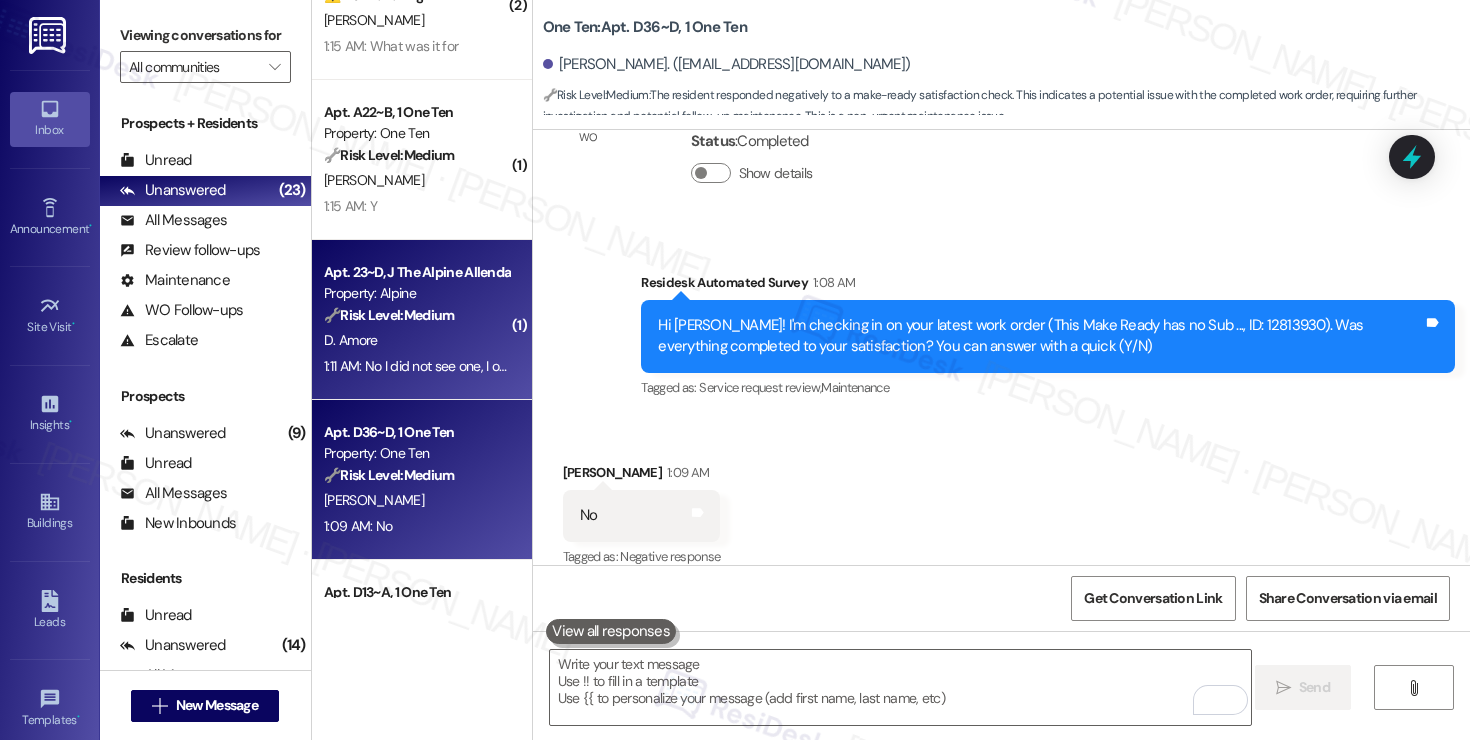 click on "D. Amore" at bounding box center [416, 340] 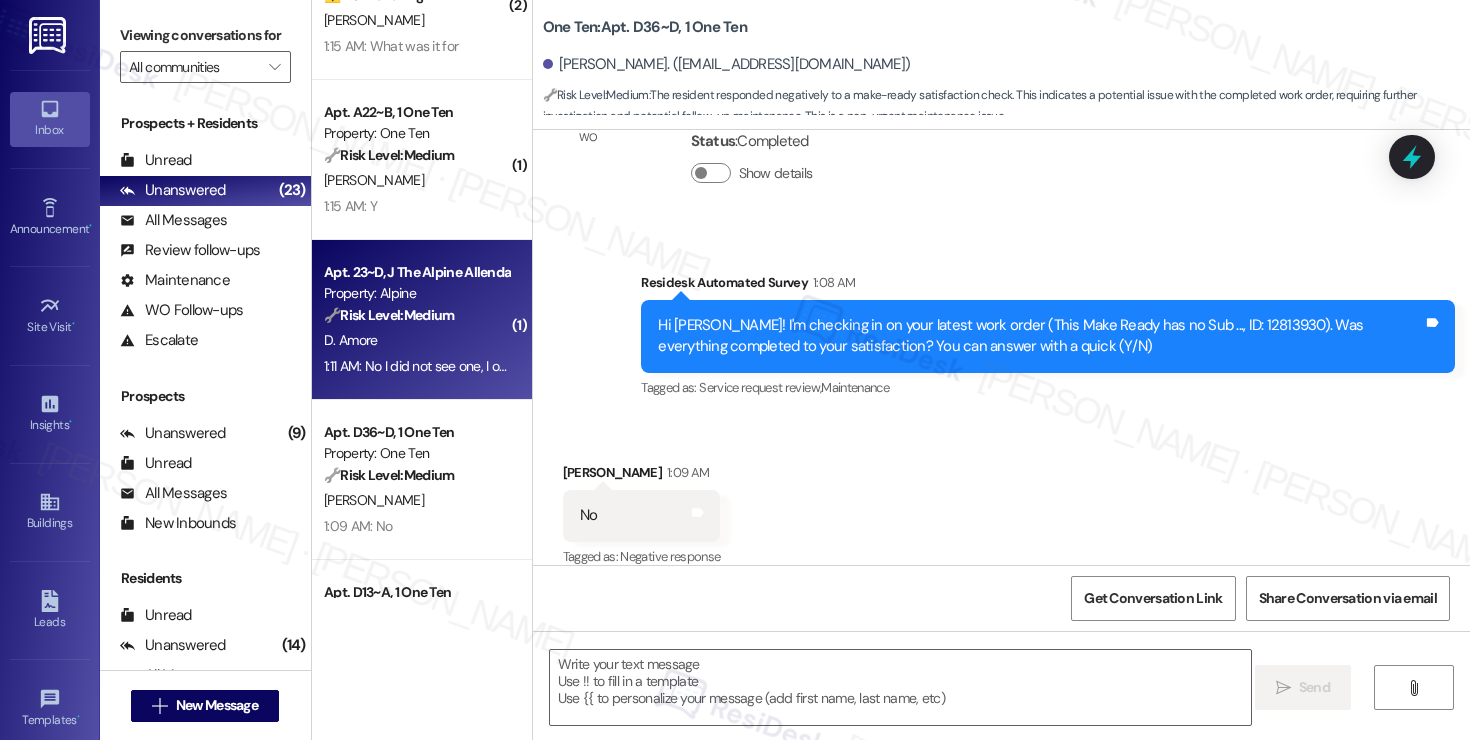 type on "Fetching suggested responses. Please feel free to read through the conversation in the meantime." 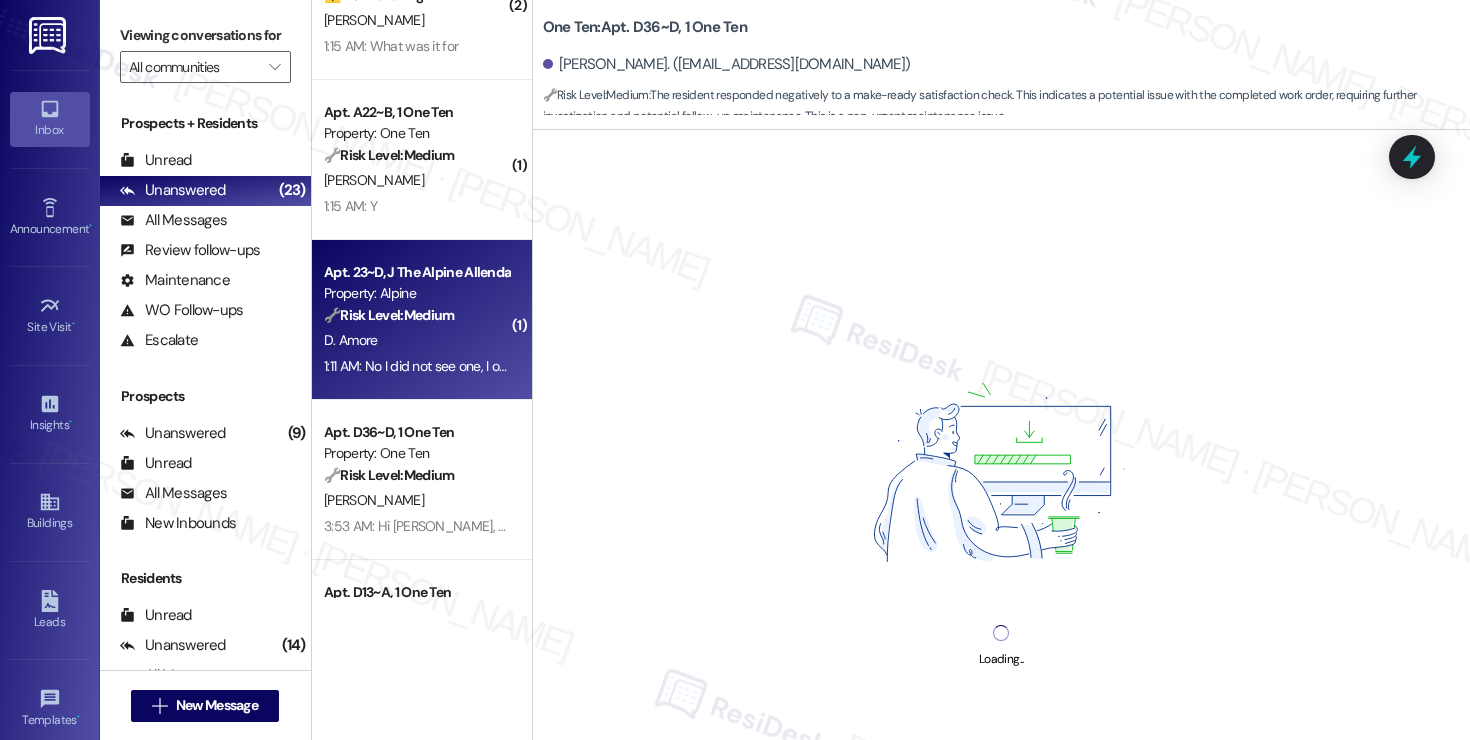 click on "D. Amore" at bounding box center [416, 340] 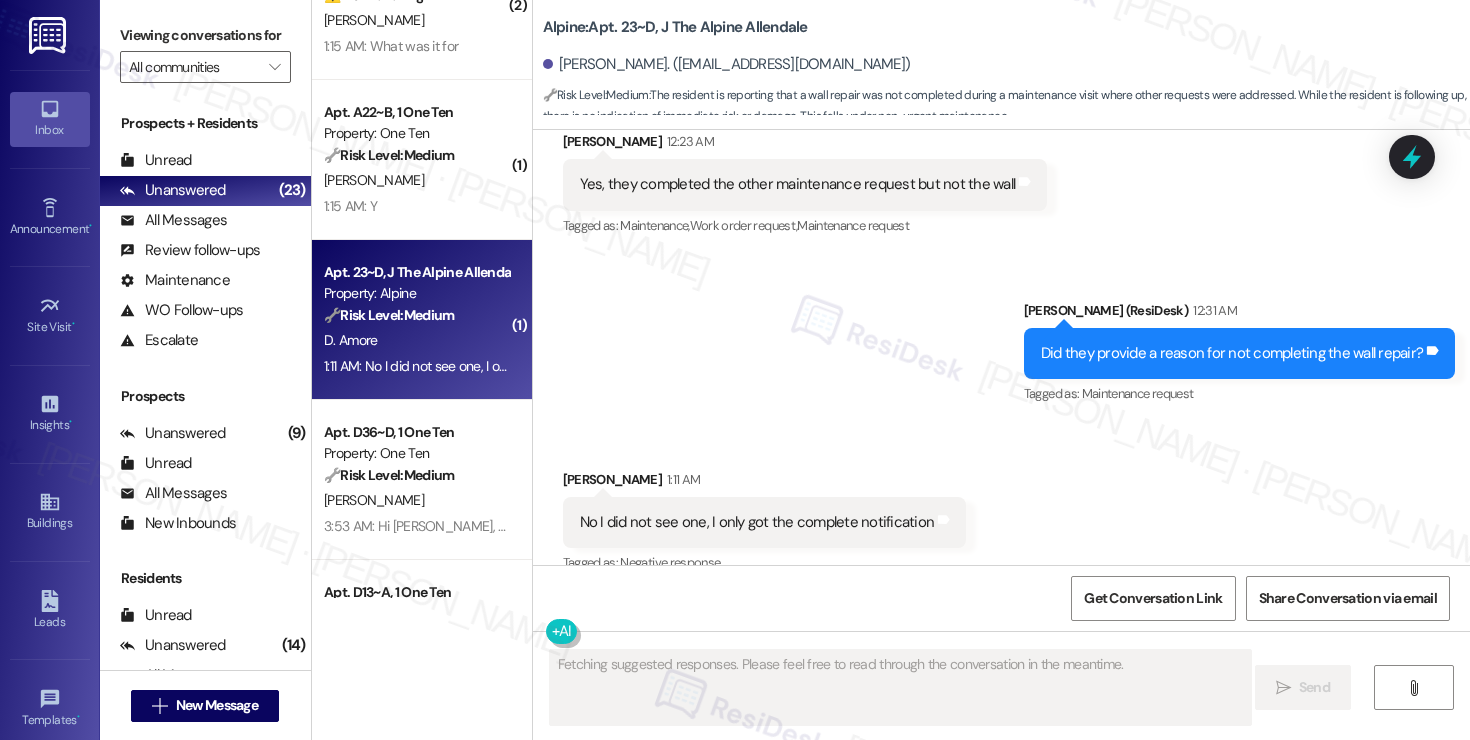 scroll, scrollTop: 6699, scrollLeft: 0, axis: vertical 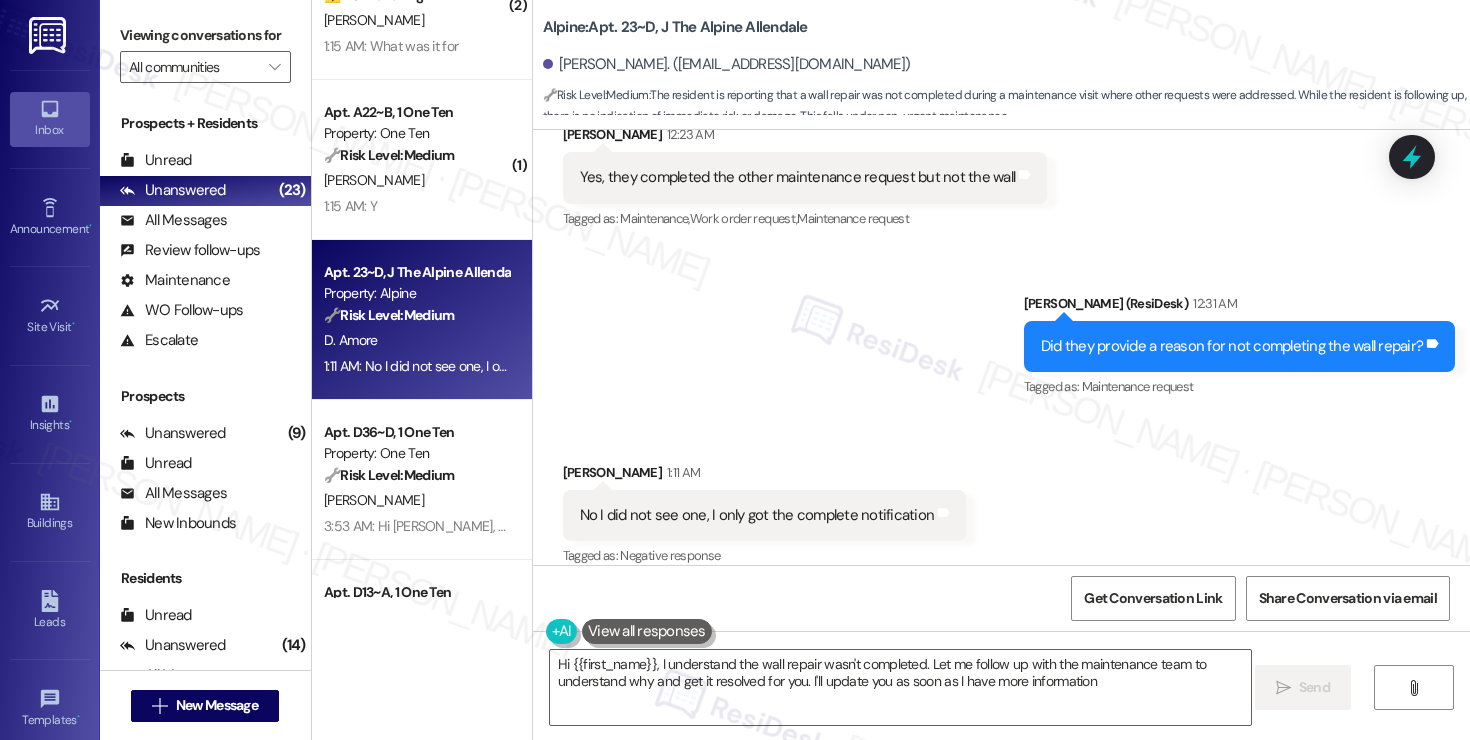type on "Hi {{first_name}}, I understand the wall repair wasn't completed. Let me follow up with the maintenance team to understand why and get it resolved for you. I'll update you as soon as I have more information." 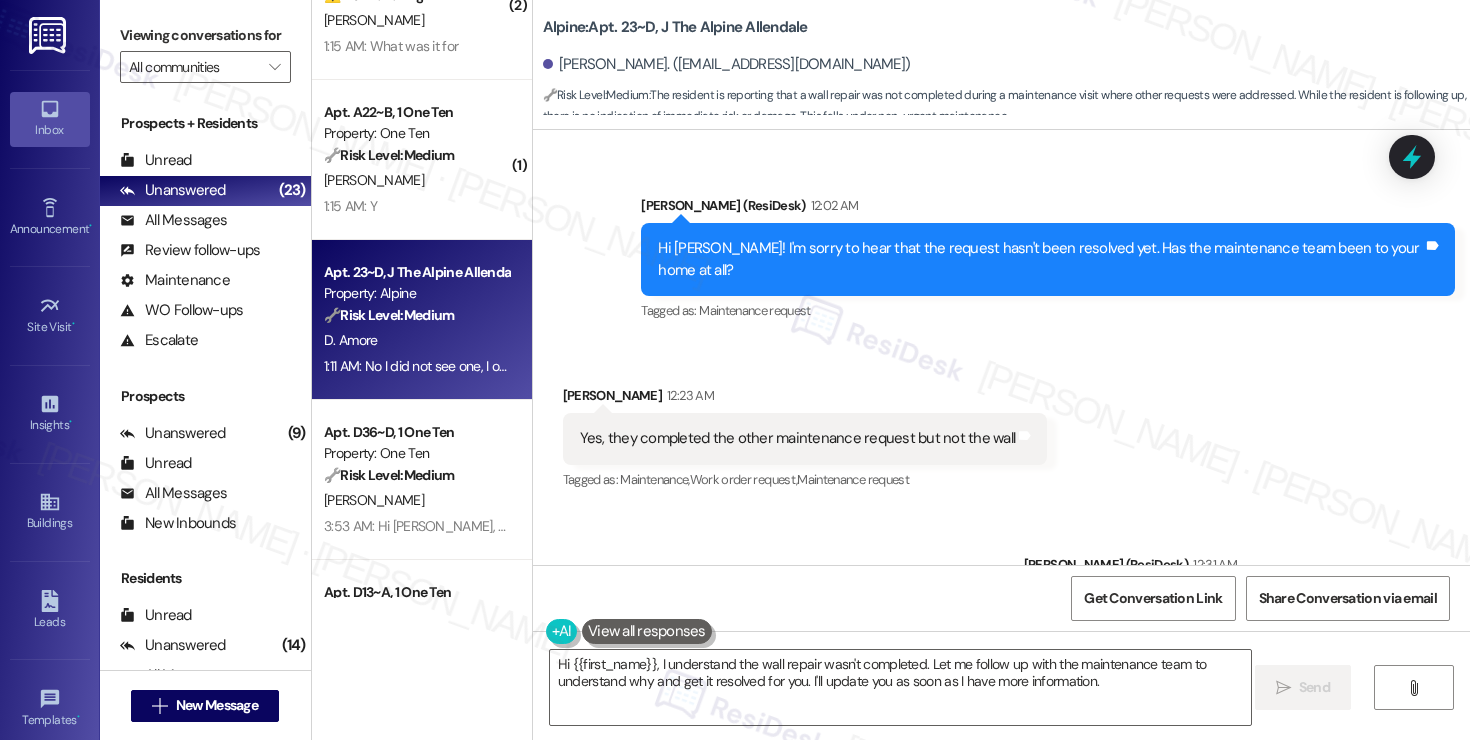 scroll, scrollTop: 6438, scrollLeft: 0, axis: vertical 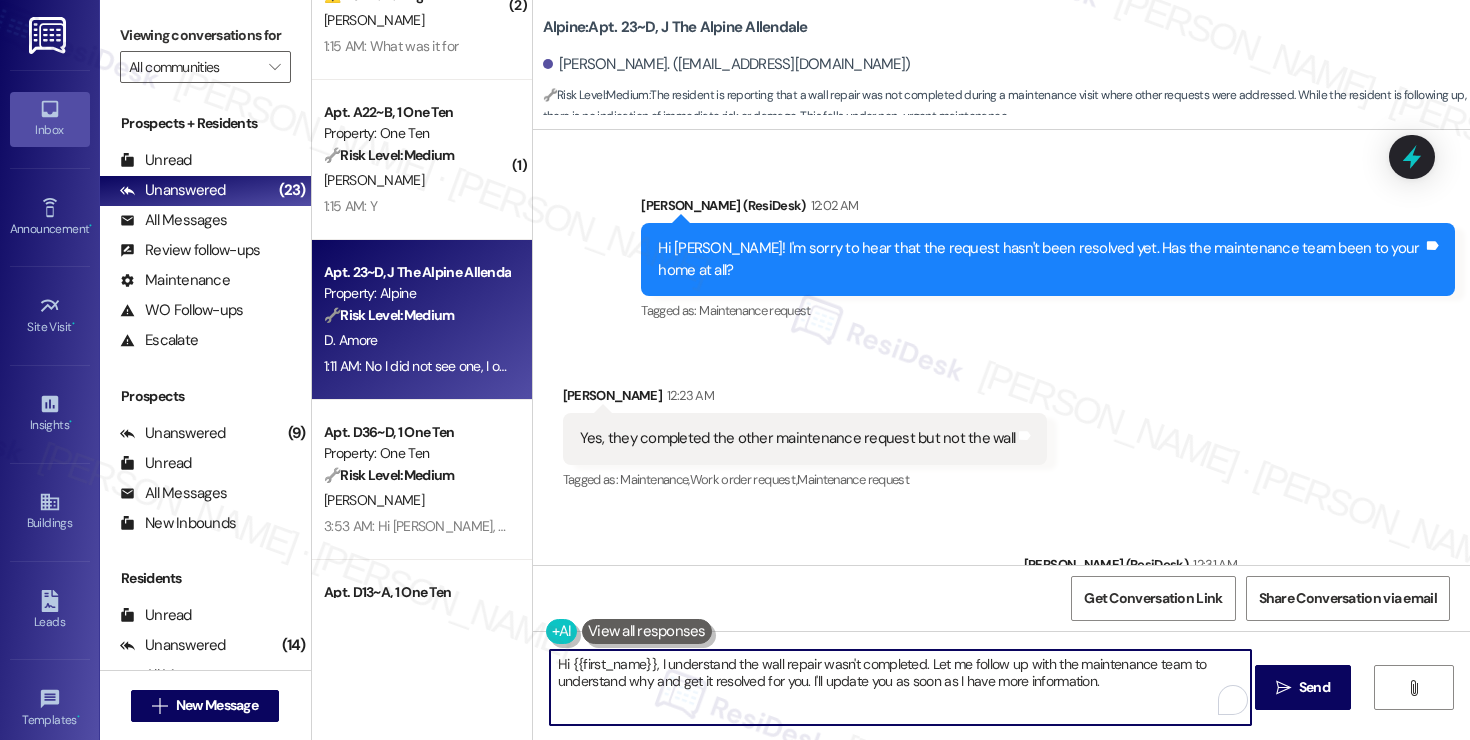 click on "Hi {{first_name}}, I understand the wall repair wasn't completed. Let me follow up with the maintenance team to understand why and get it resolved for you. I'll update you as soon as I have more information." at bounding box center [900, 687] 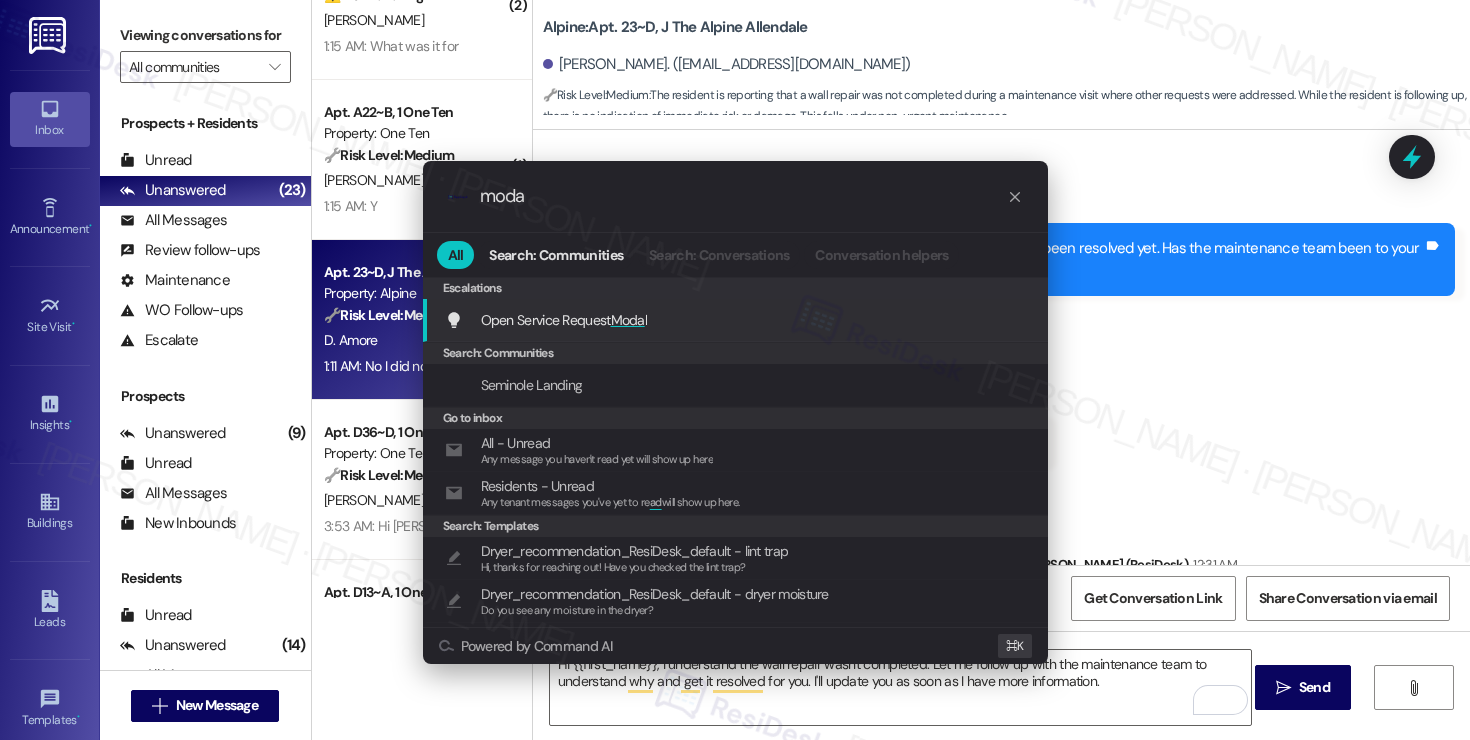type on "modal" 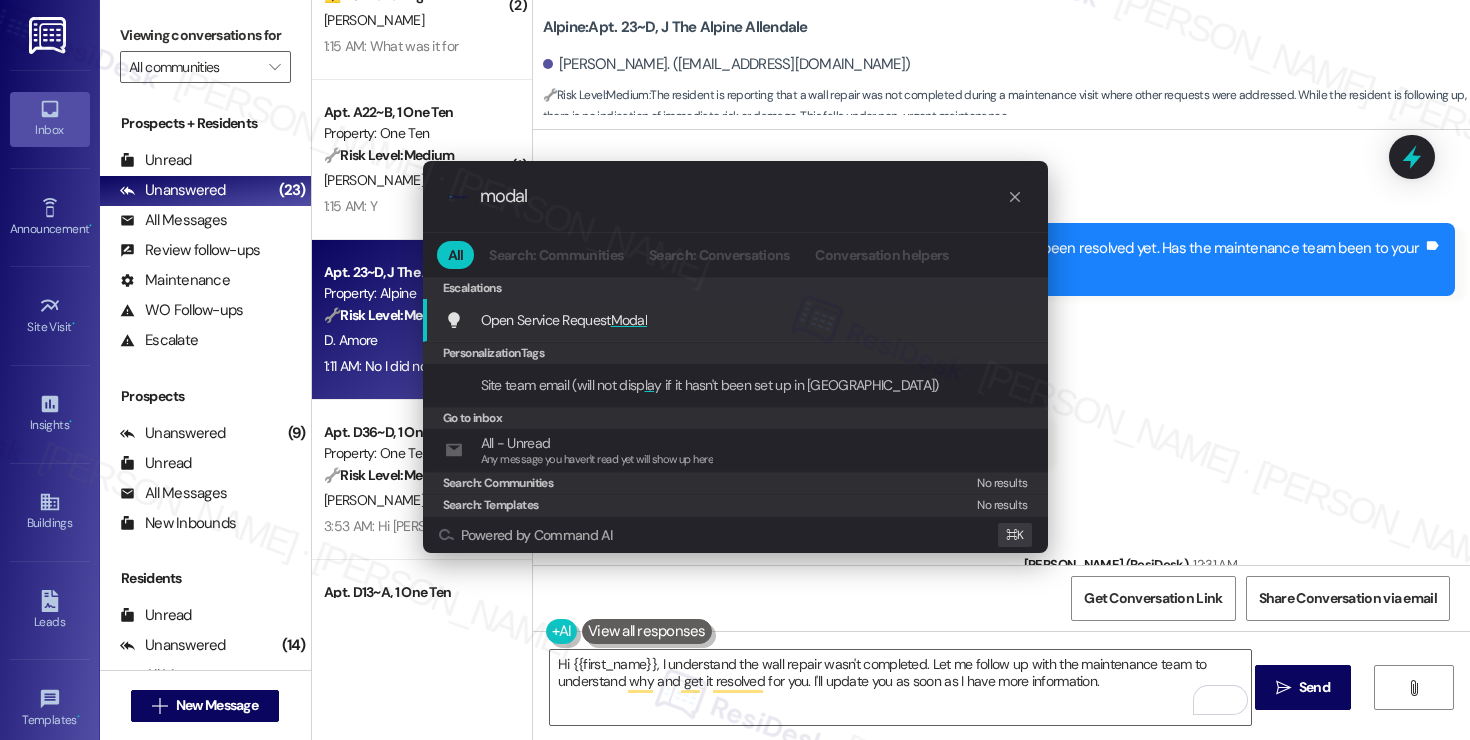 click on "Open Service Request  Modal Add shortcut" at bounding box center (737, 320) 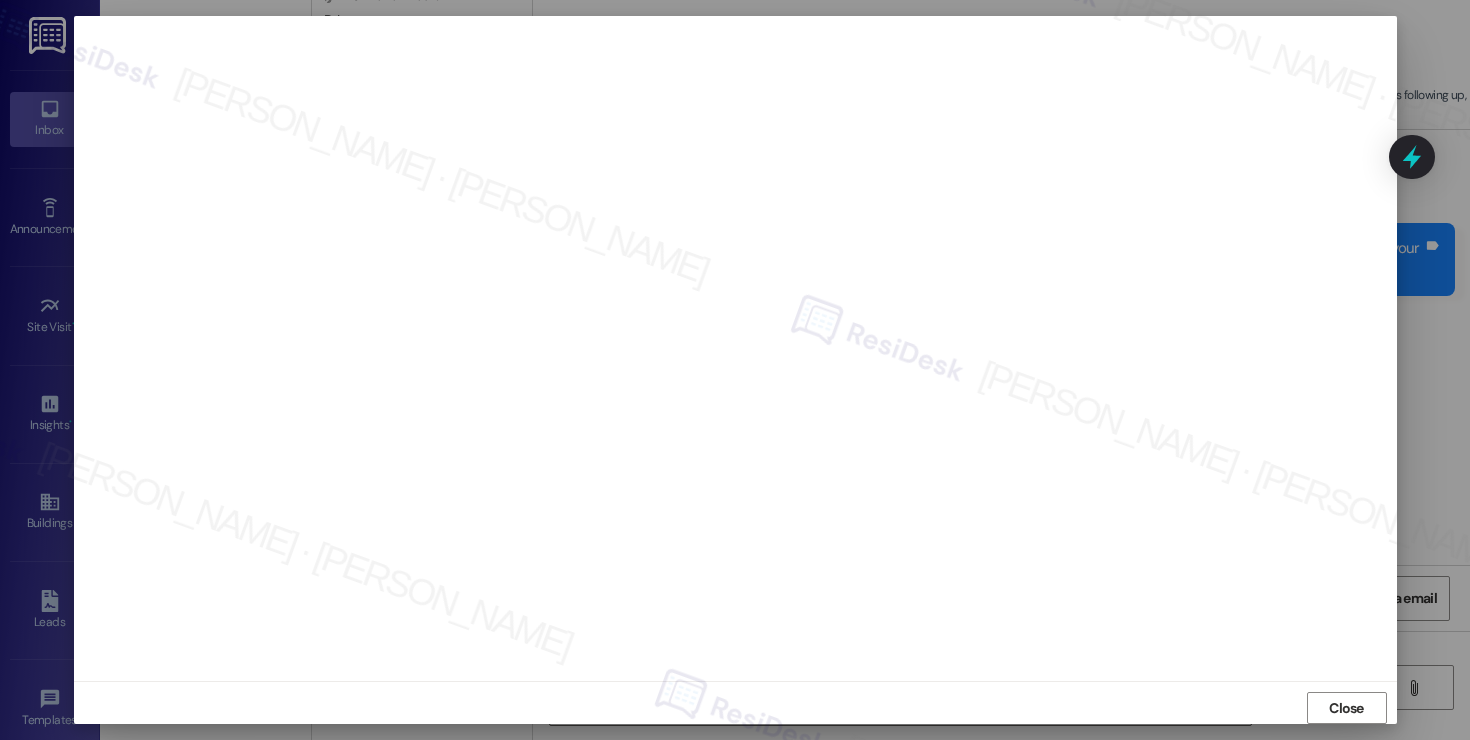 scroll, scrollTop: 0, scrollLeft: 0, axis: both 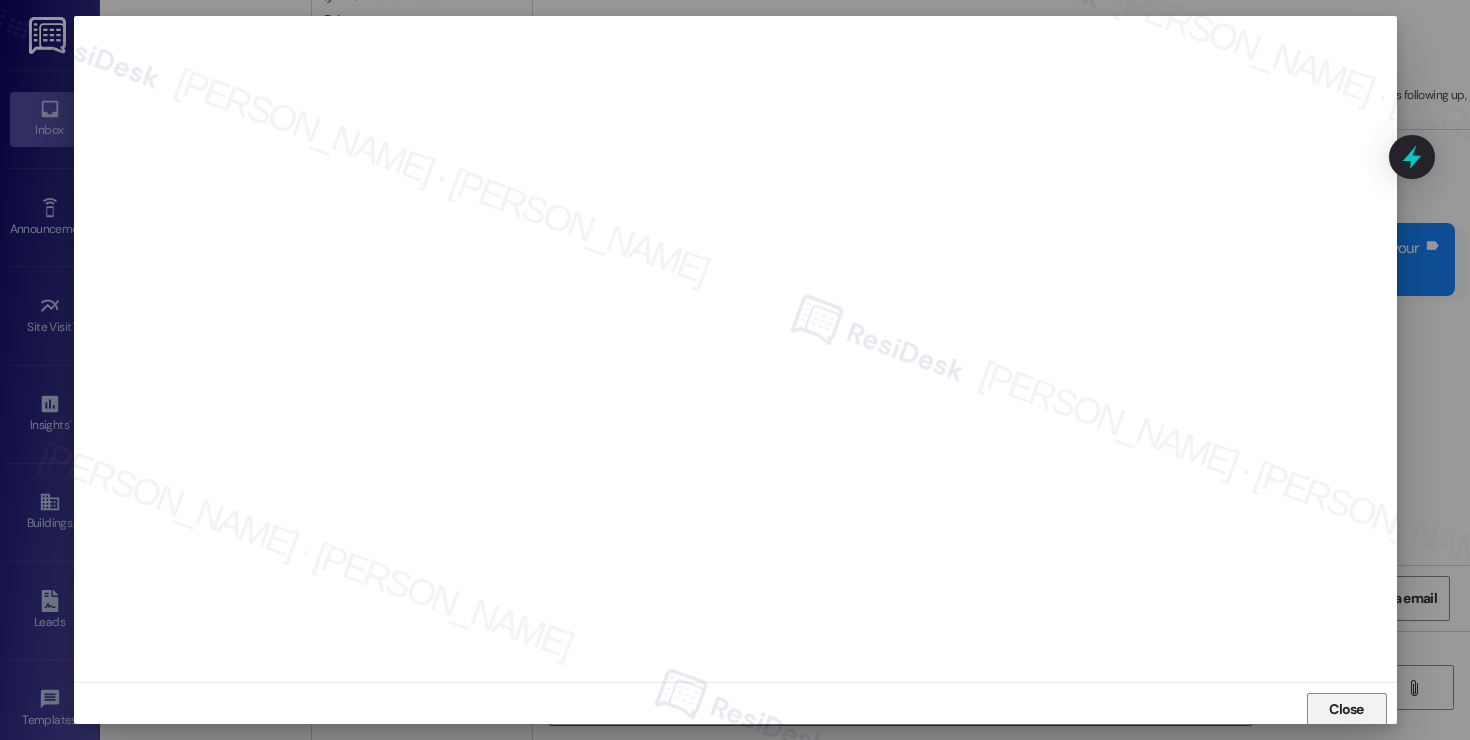click on "Close" at bounding box center (1346, 709) 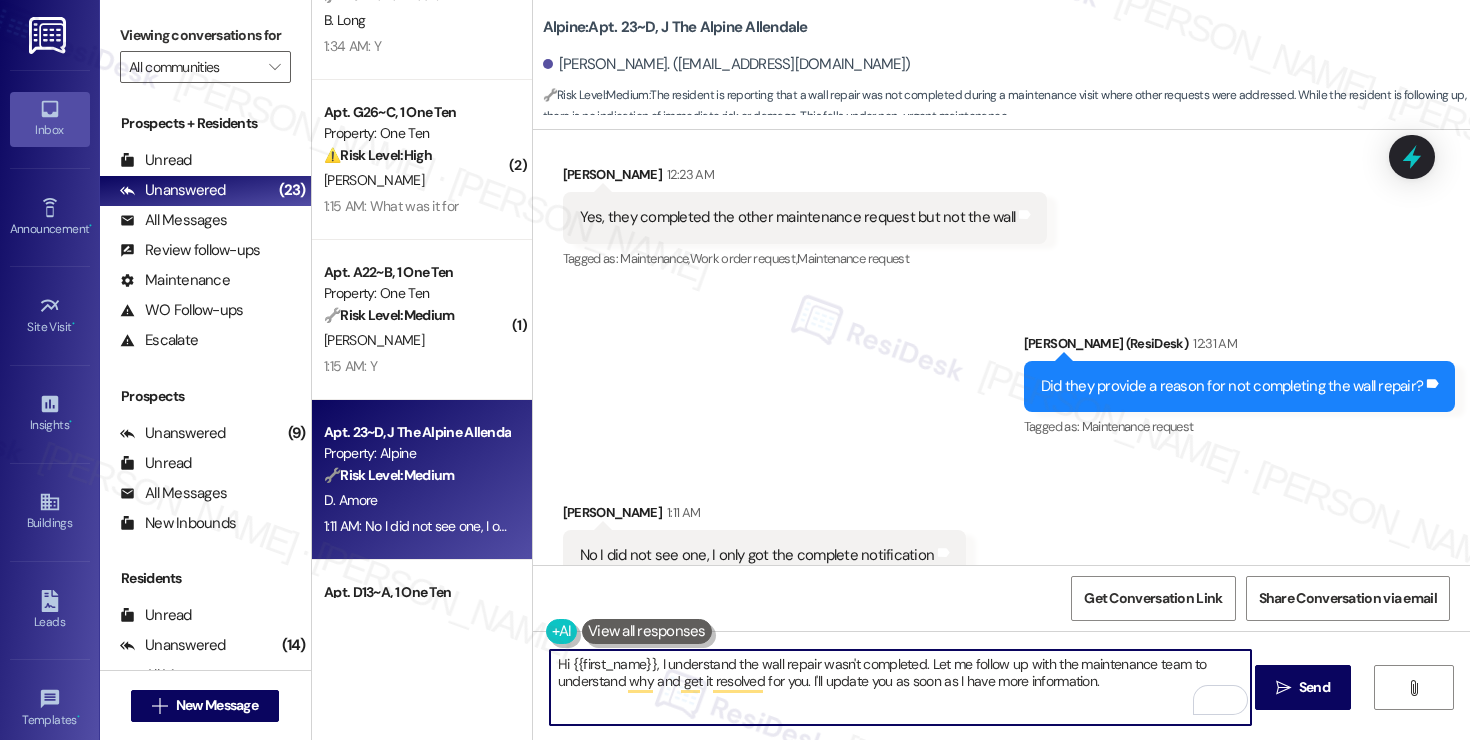 scroll, scrollTop: 6700, scrollLeft: 0, axis: vertical 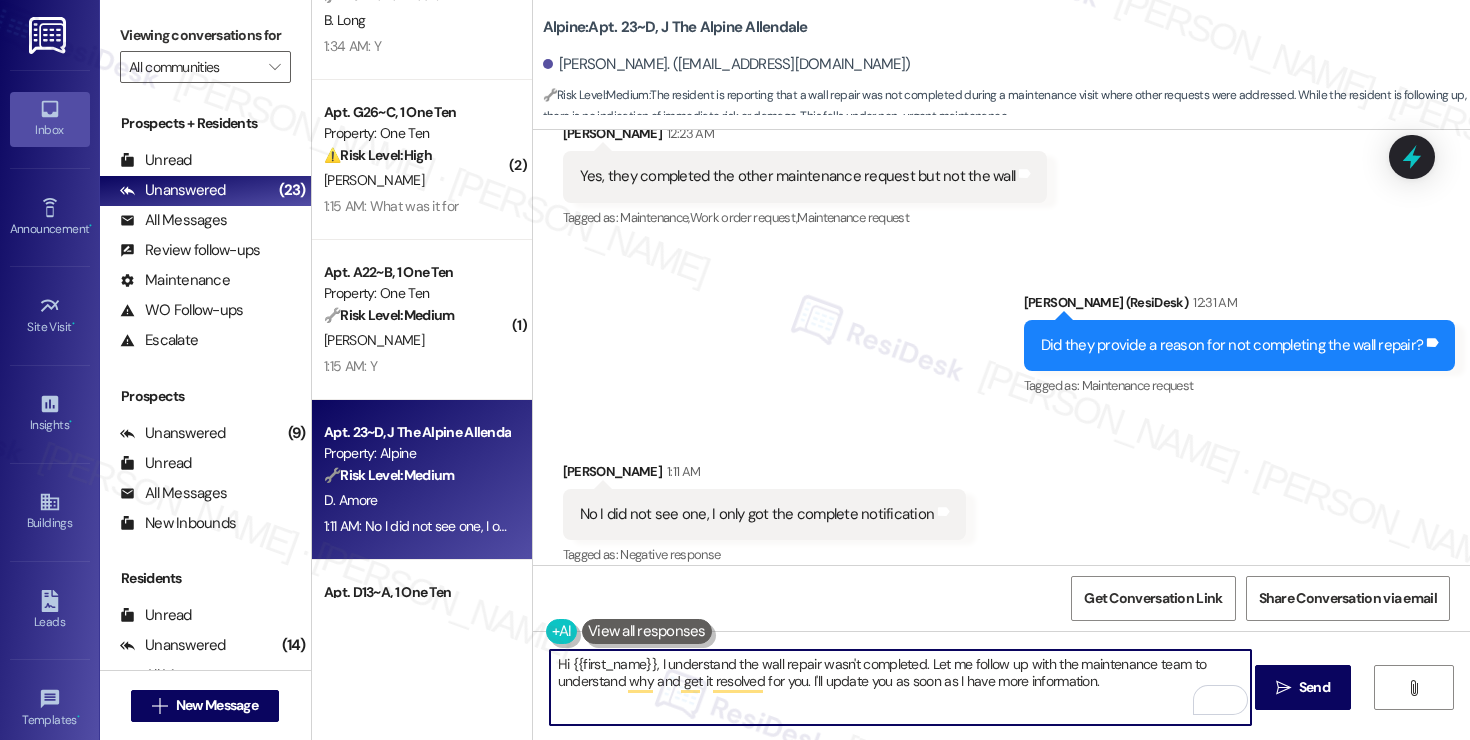 click on "Hi {{first_name}}, I understand the wall repair wasn't completed. Let me follow up with the maintenance team to understand why and get it resolved for you. I'll update you as soon as I have more information." at bounding box center (900, 687) 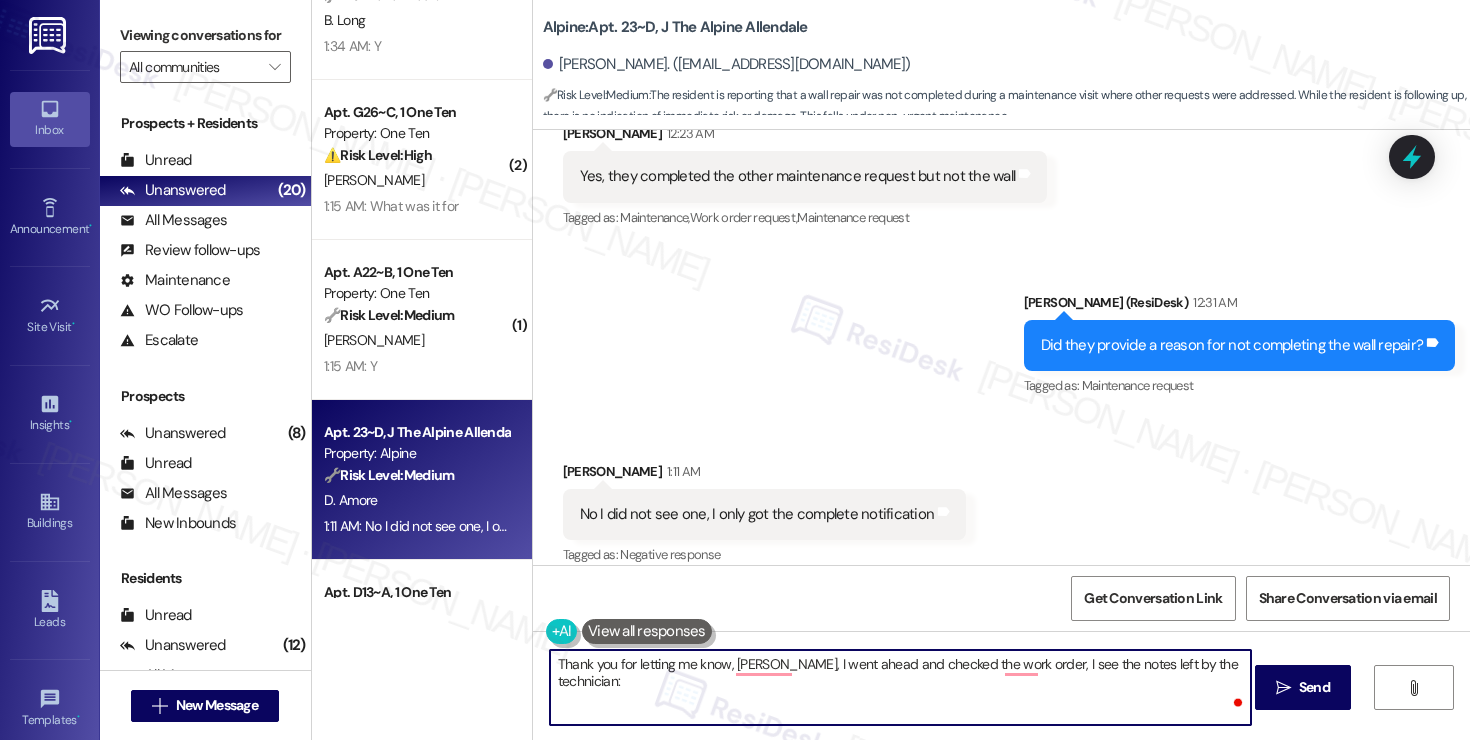 paste on "Please contact office for necessary materials to help with damages." 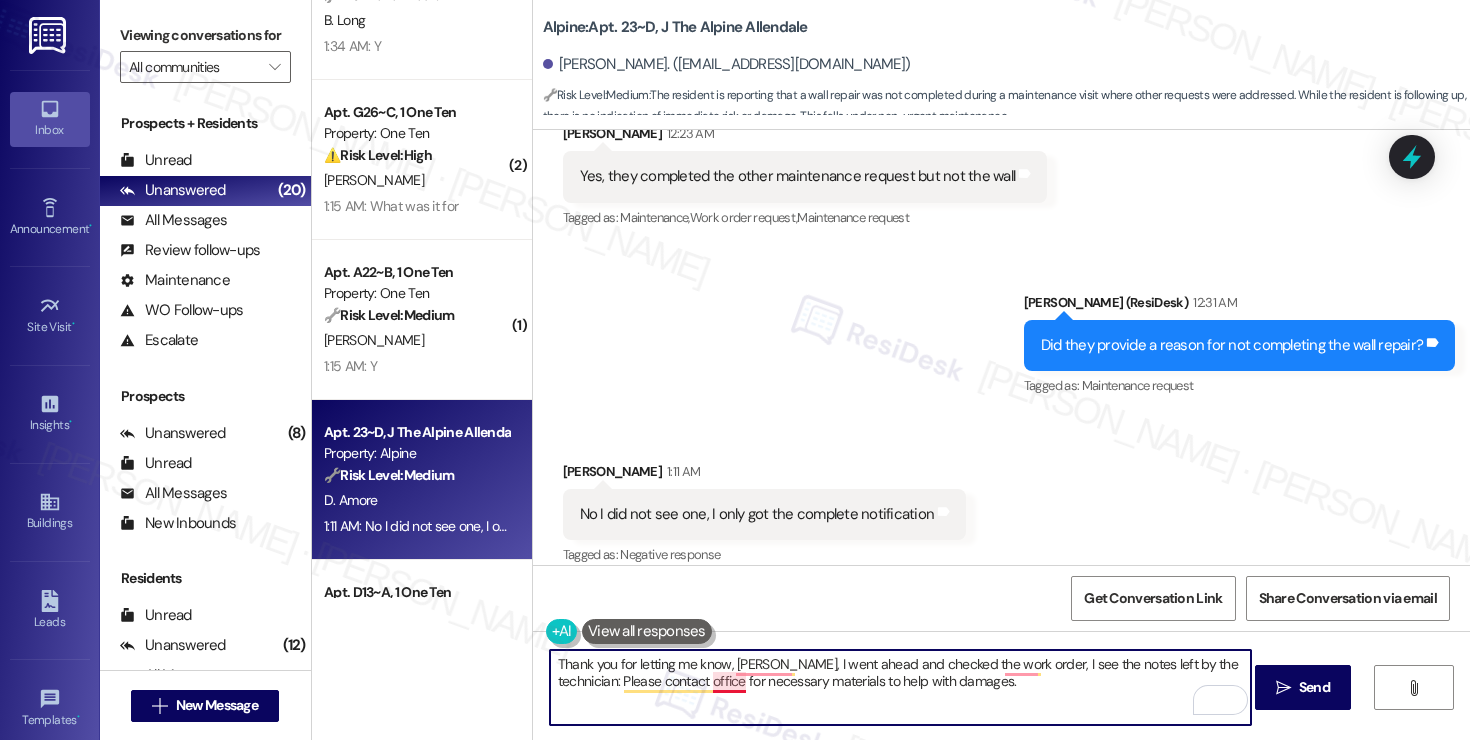click on "Thank you for letting me know, Dominick, I went ahead and checked the work order, I see the notes left by the technician: Please contact office for necessary materials to help with damages." at bounding box center [900, 687] 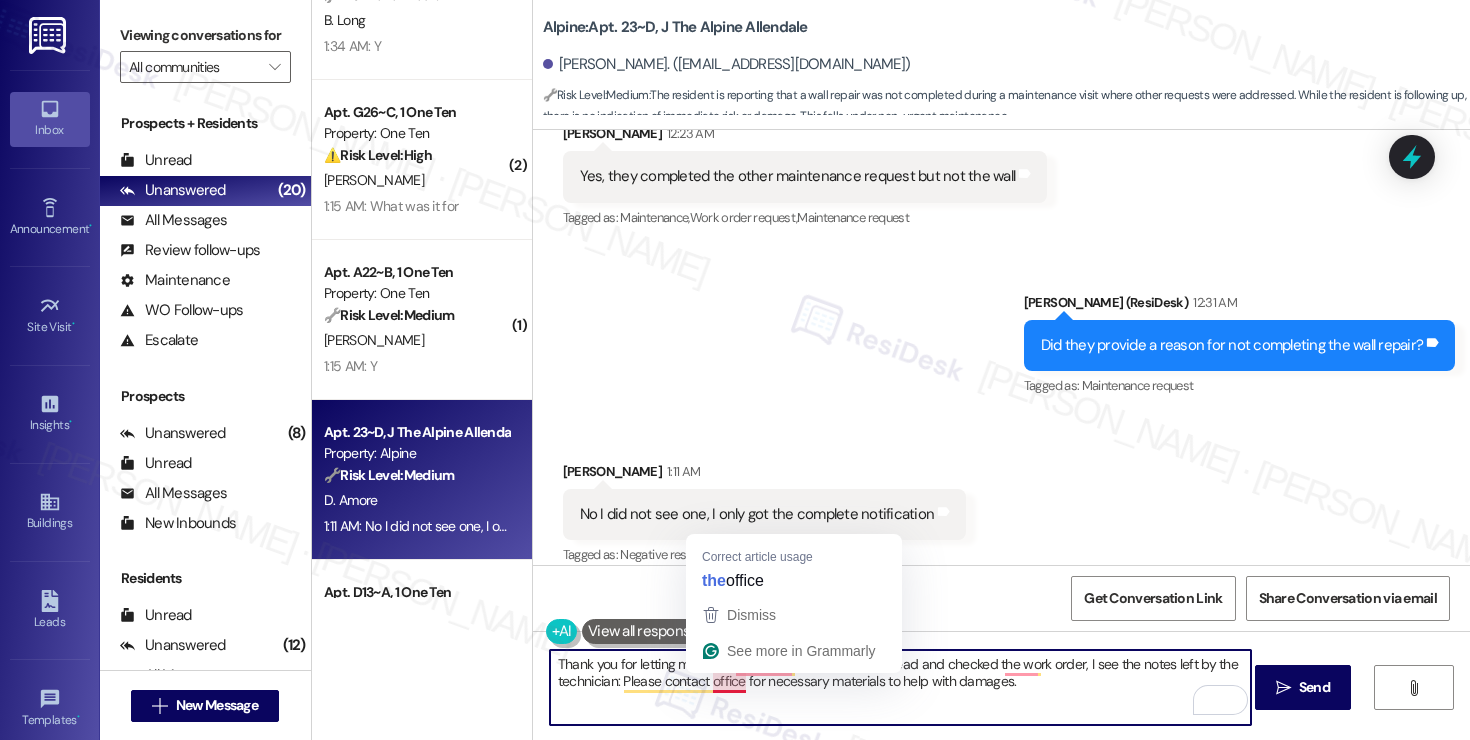 click on "Thank you for letting me know, Dominick, I went ahead and checked the work order, I see the notes left by the technician: Please contact office for necessary materials to help with damages." at bounding box center [900, 687] 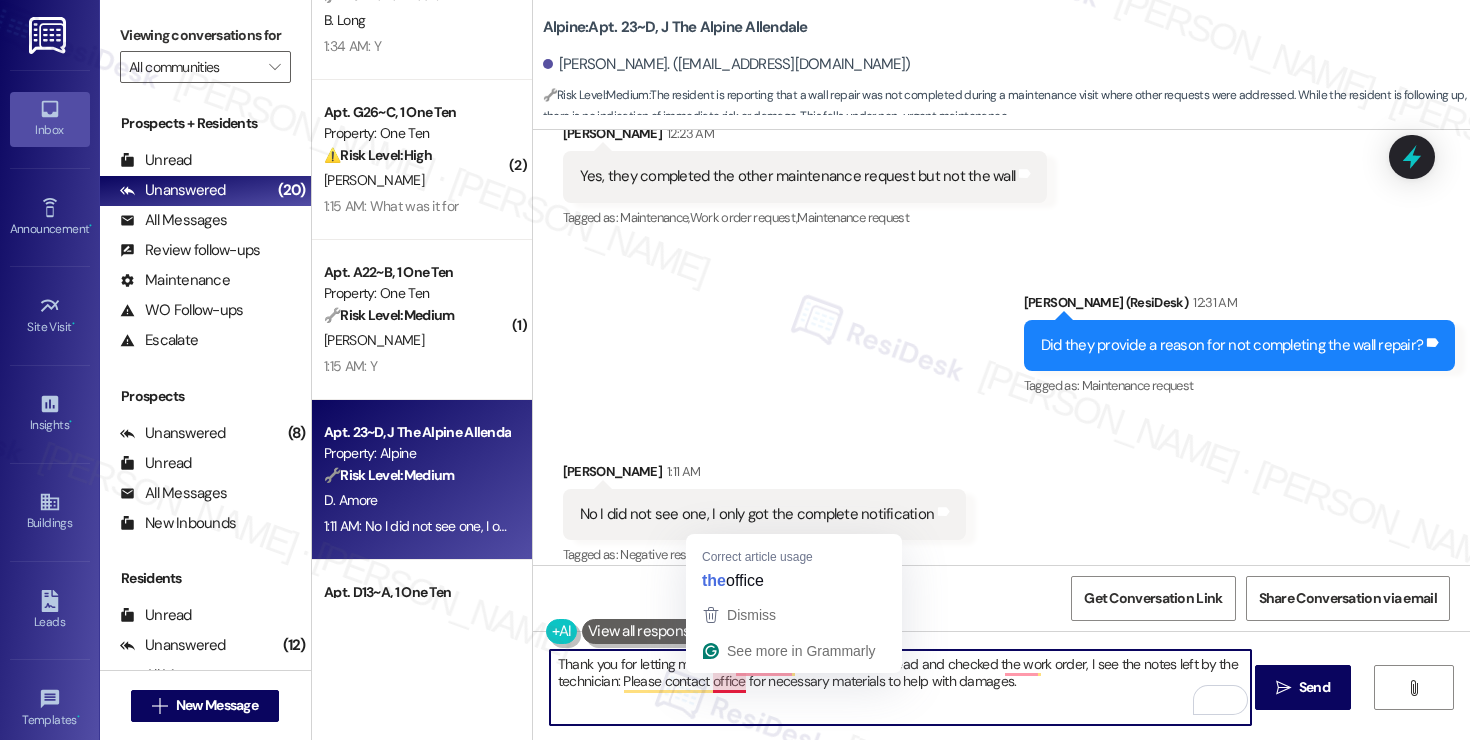 click on "Thank you for letting me know, Dominick, I went ahead and checked the work order, I see the notes left by the technician: Please contact office for necessary materials to help with damages." at bounding box center [900, 687] 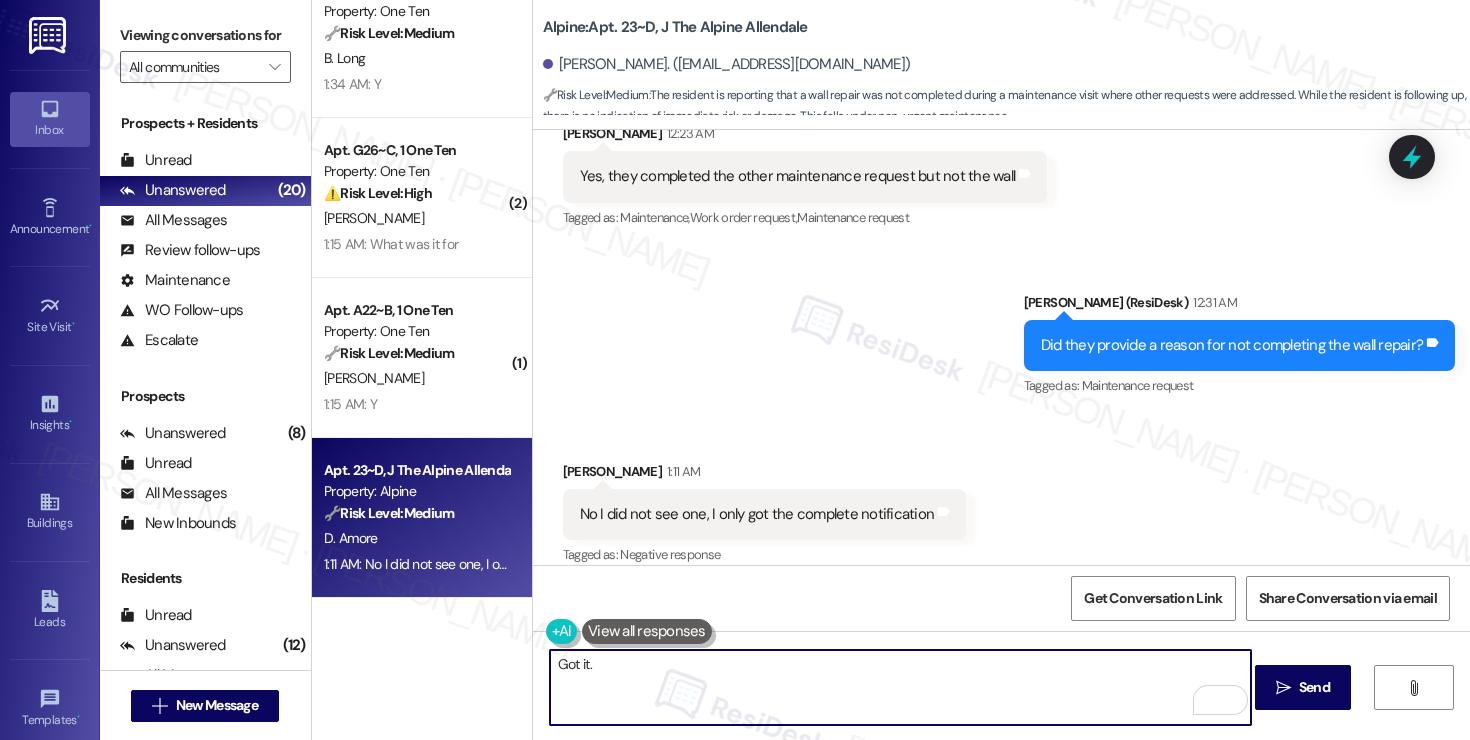 scroll, scrollTop: 1322, scrollLeft: 0, axis: vertical 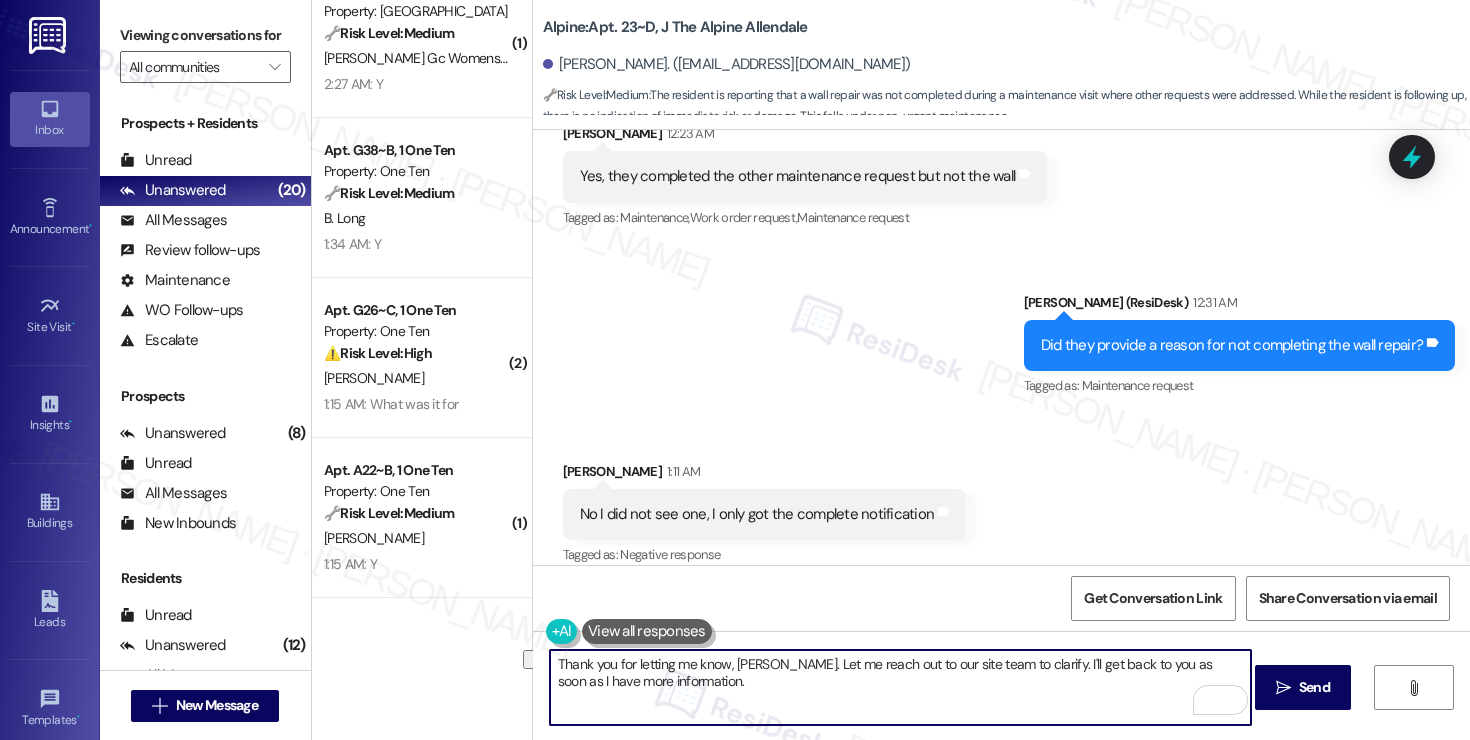 drag, startPoint x: 778, startPoint y: 669, endPoint x: 468, endPoint y: 655, distance: 310.31598 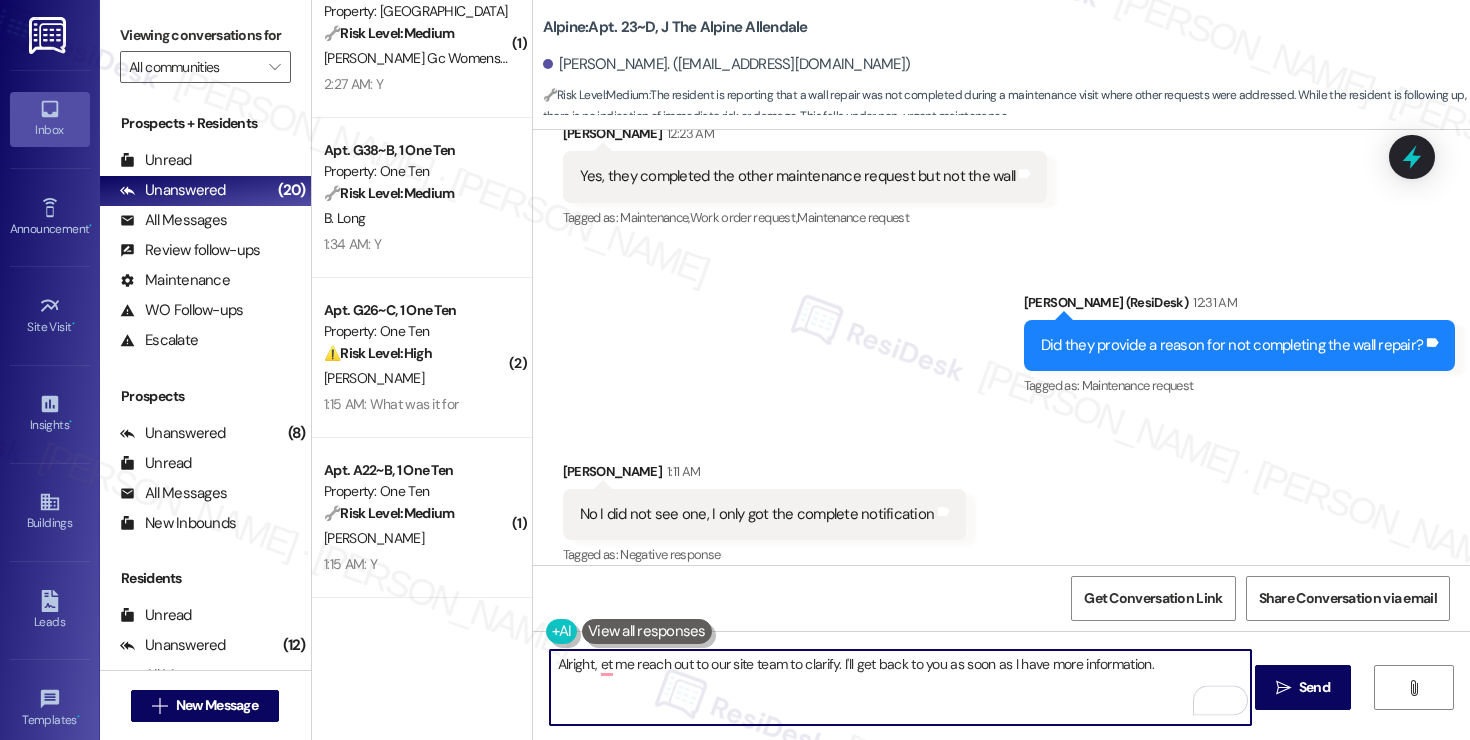 type on "Alright, let me reach out to our site team to clarify. I'll get back to you as soon as I have more information." 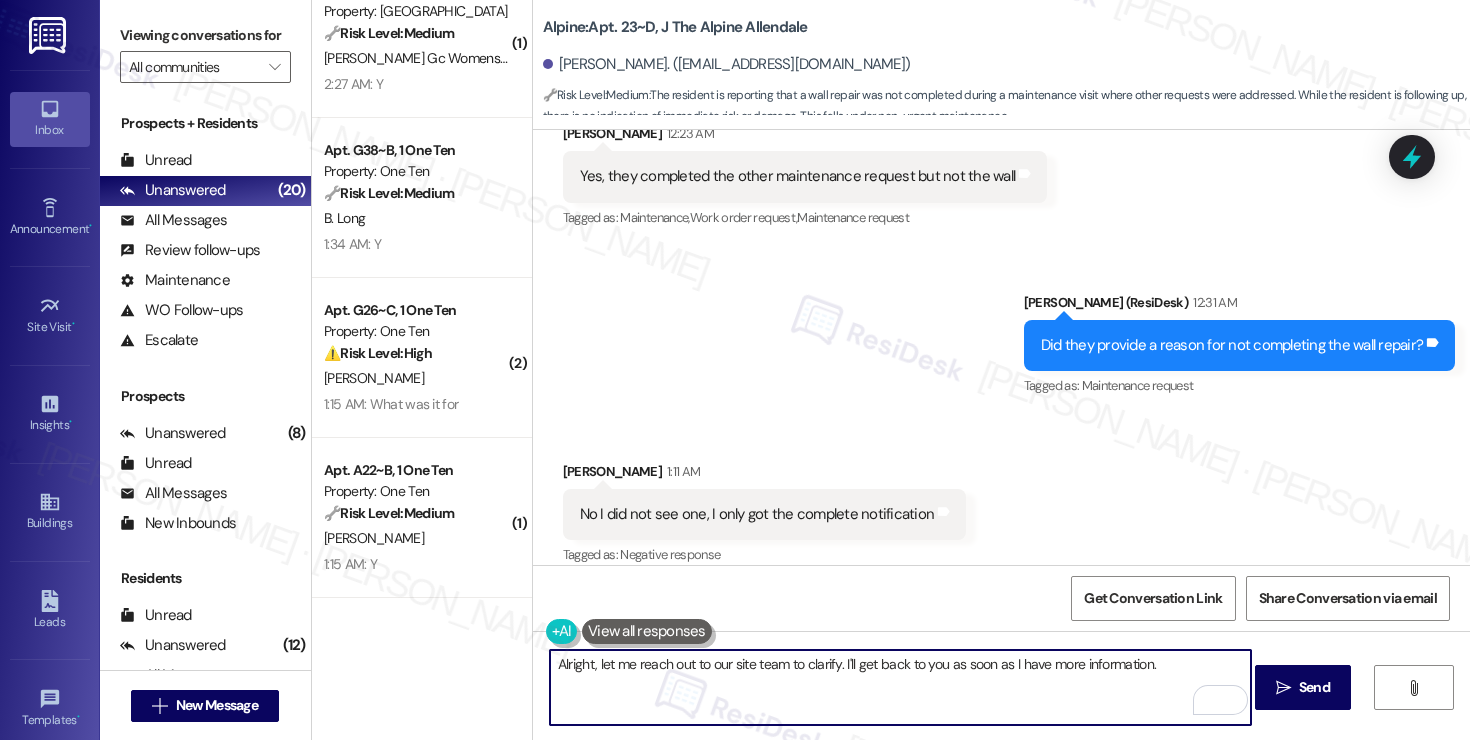 click on "Alright, let me reach out to our site team to clarify. I'll get back to you as soon as I have more information." at bounding box center [900, 687] 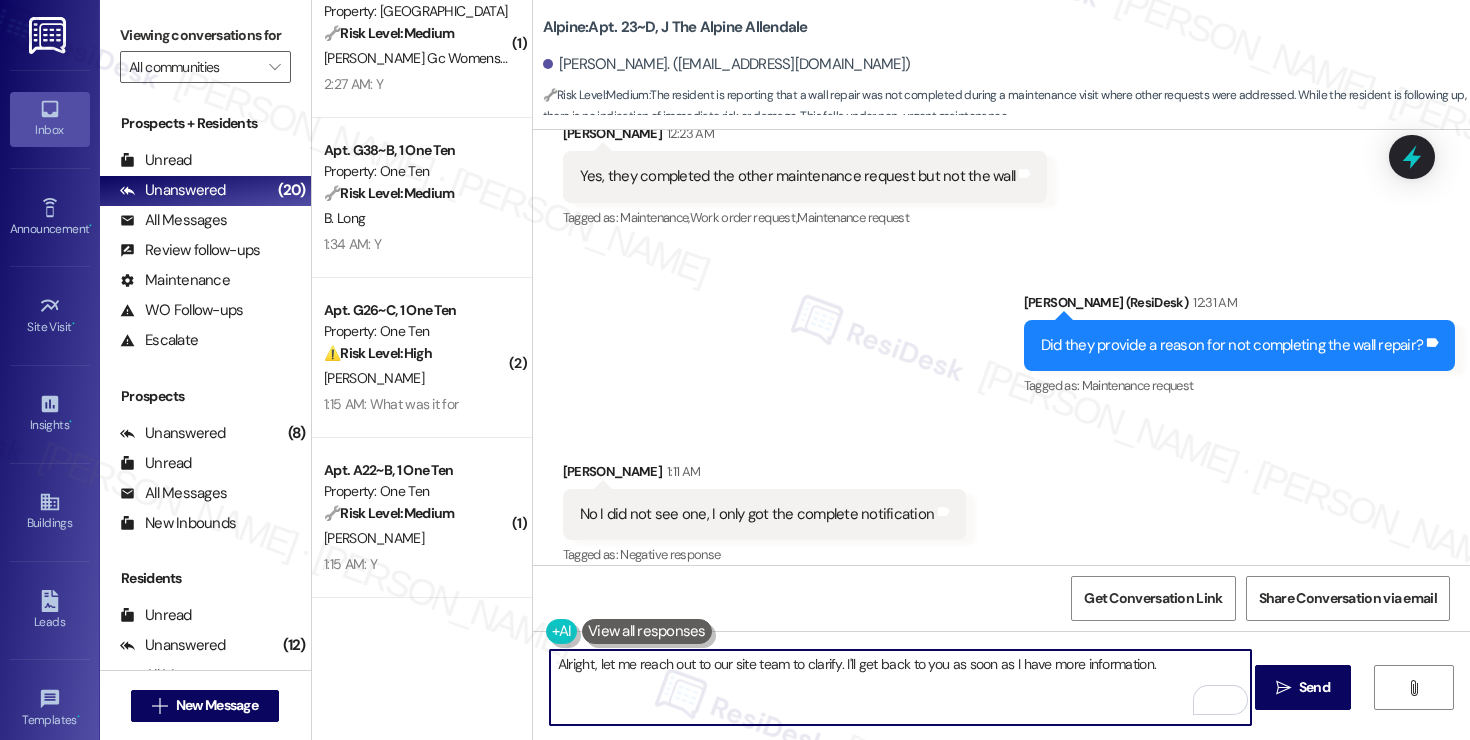 click on "Alright, let me reach out to our site team to clarify. I'll get back to you as soon as I have more information." at bounding box center [900, 687] 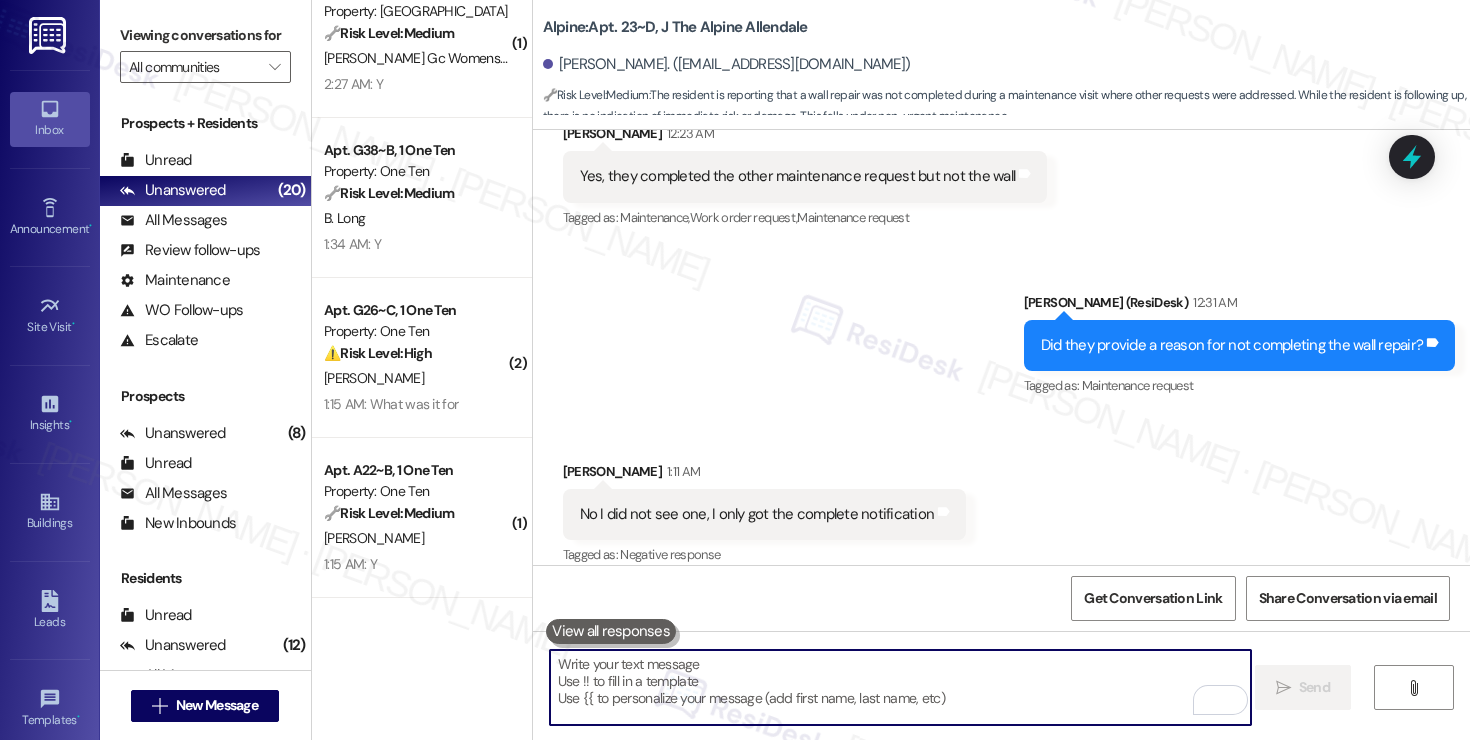 click at bounding box center [900, 687] 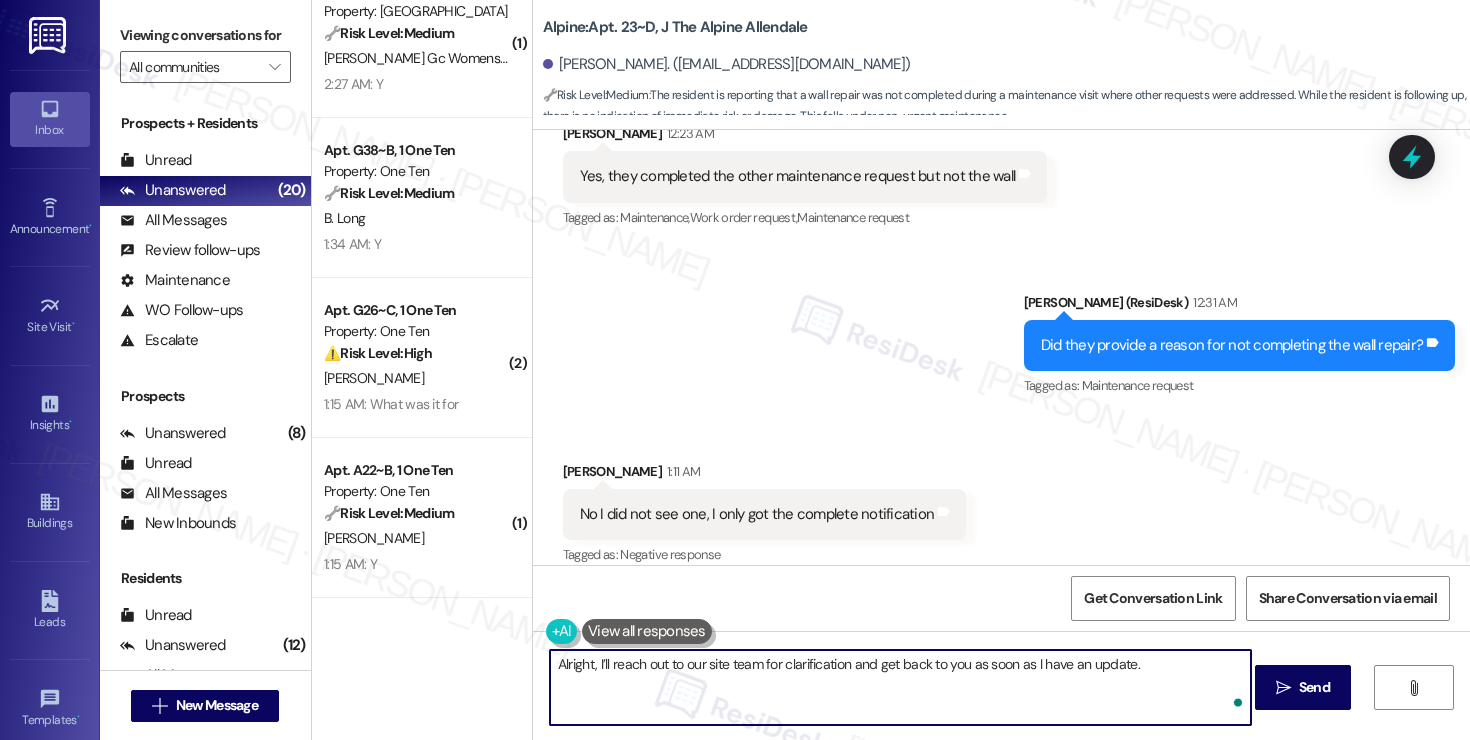 type on "Alright, I’ll reach out to our site team for clarification and get back to you as soon as I have an update." 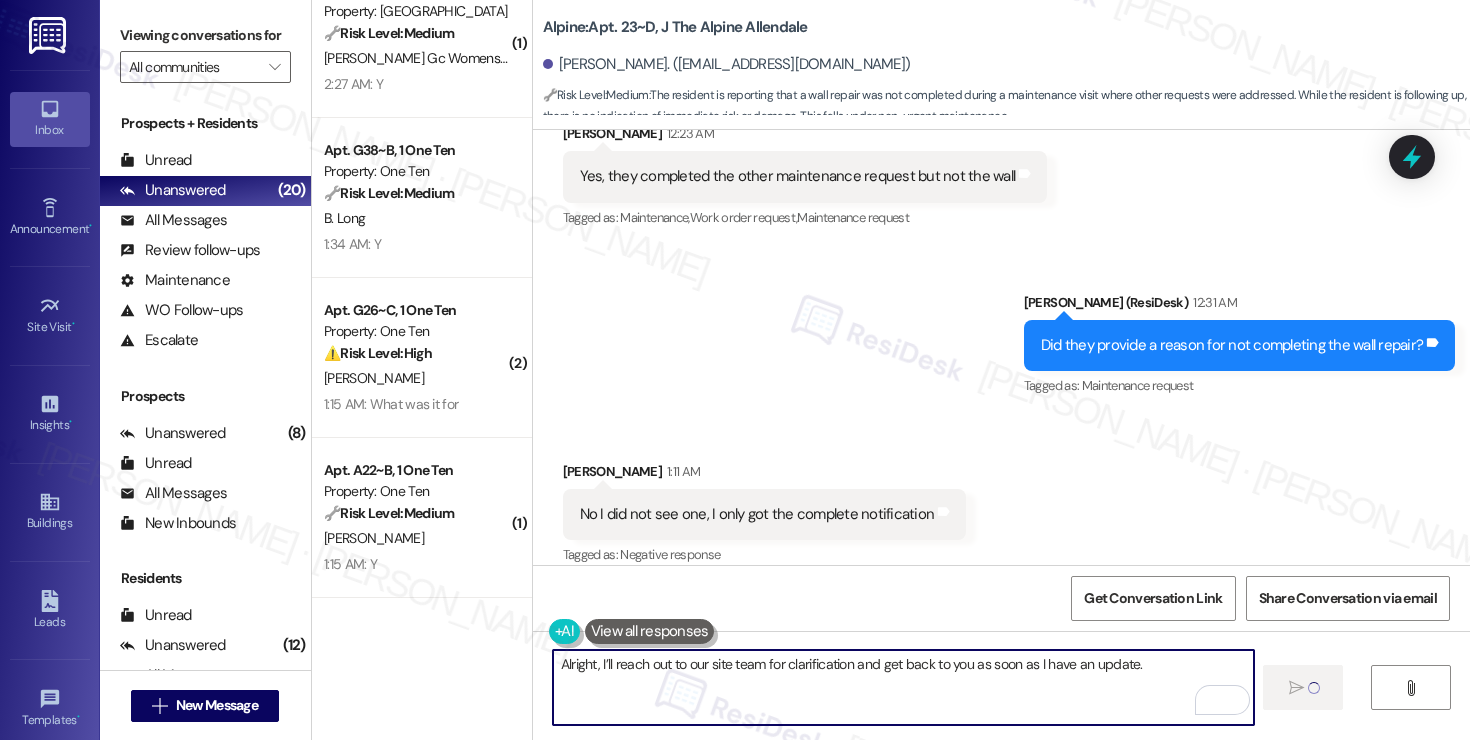 type 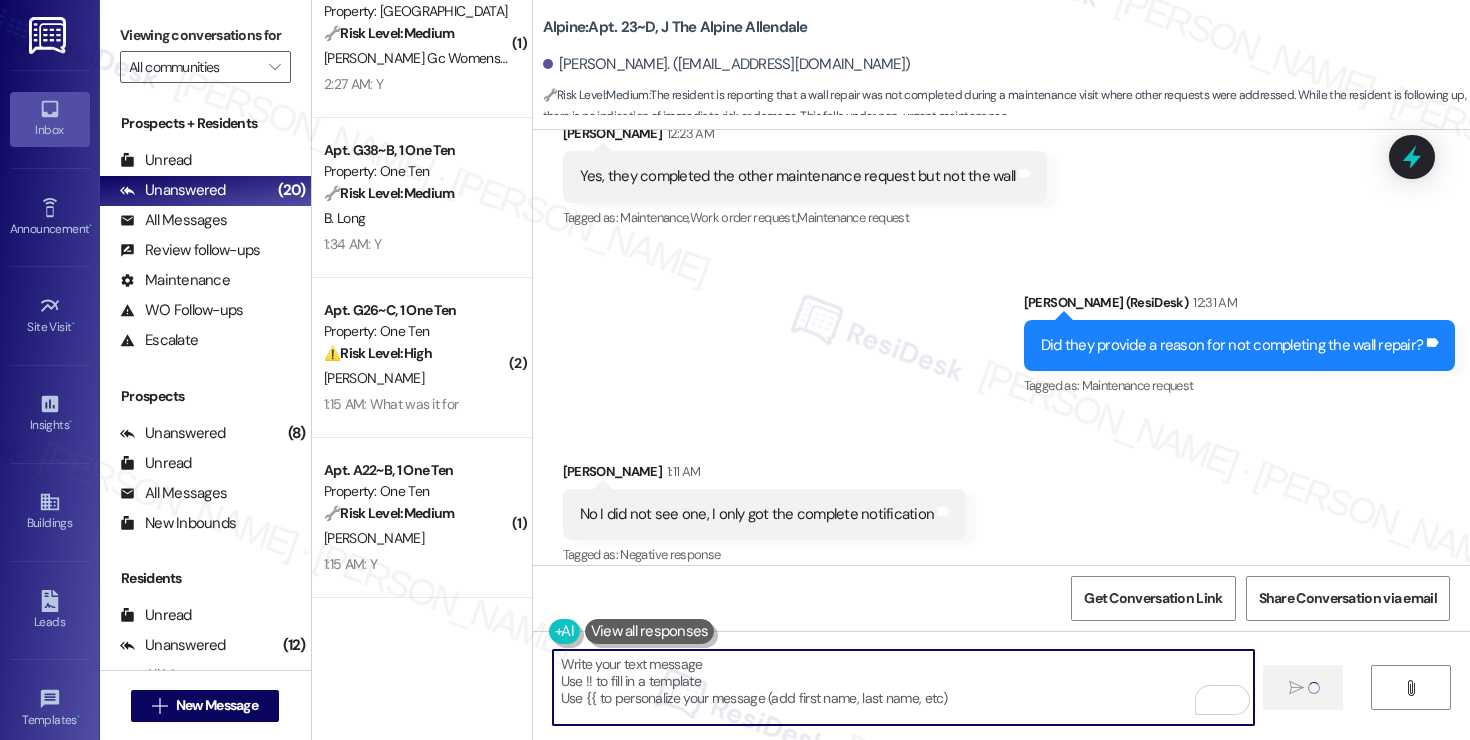 scroll, scrollTop: 6699, scrollLeft: 0, axis: vertical 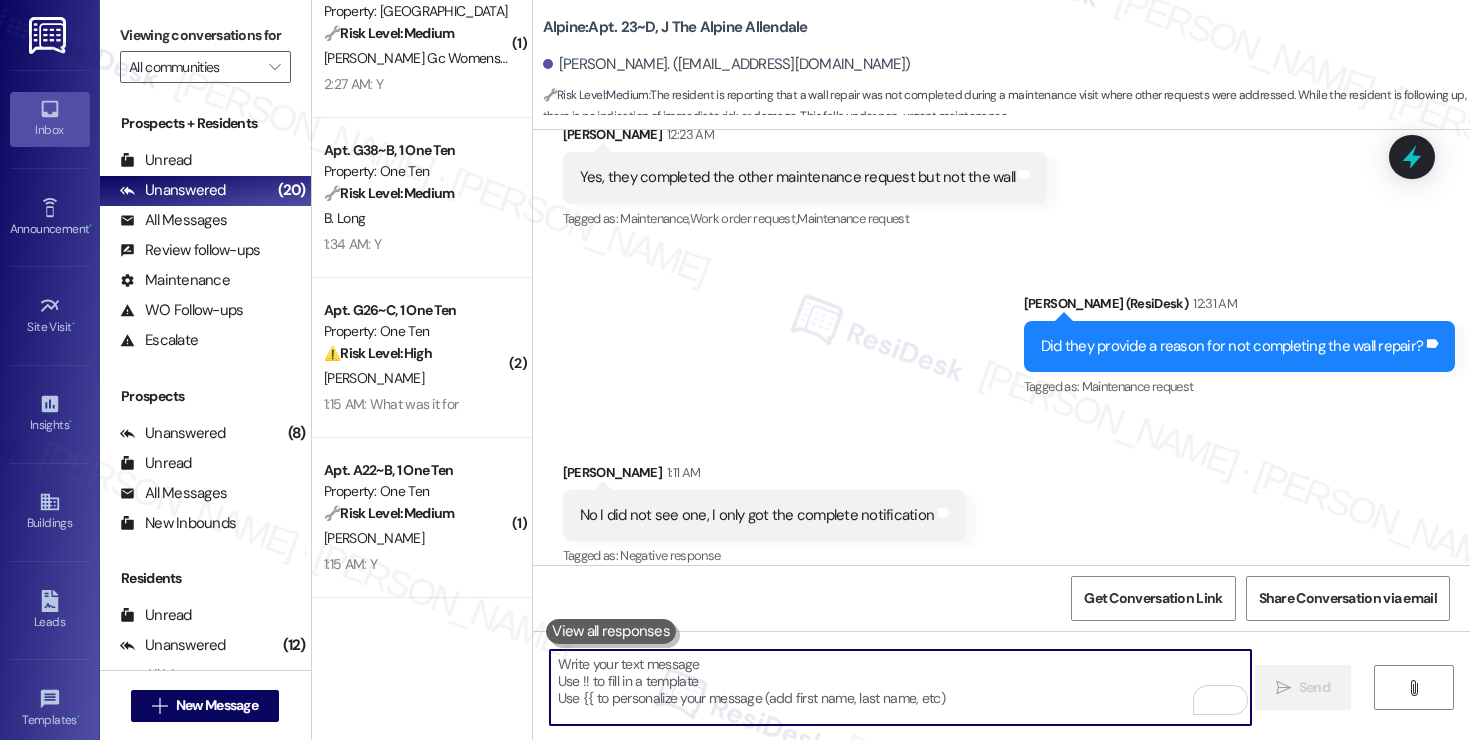 click at bounding box center (900, 687) 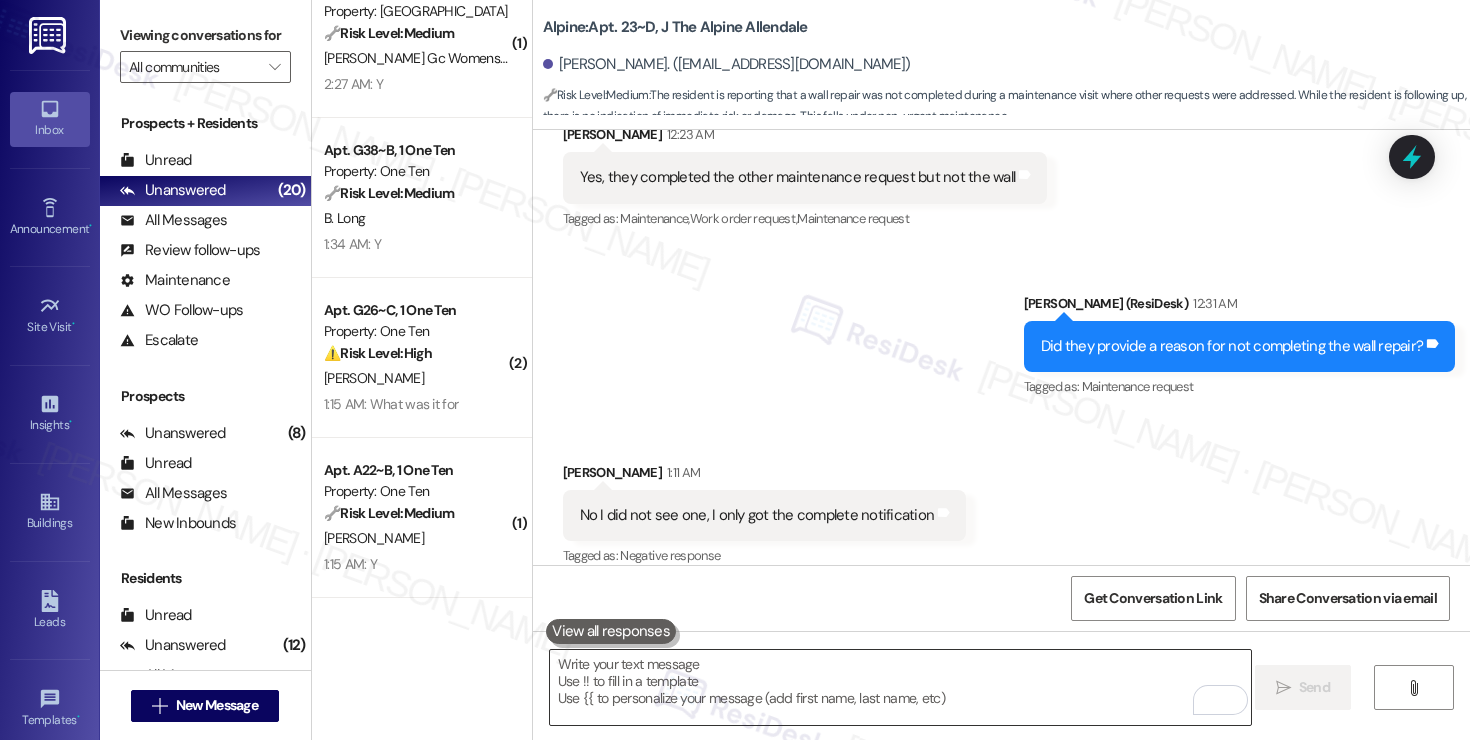 click at bounding box center [900, 687] 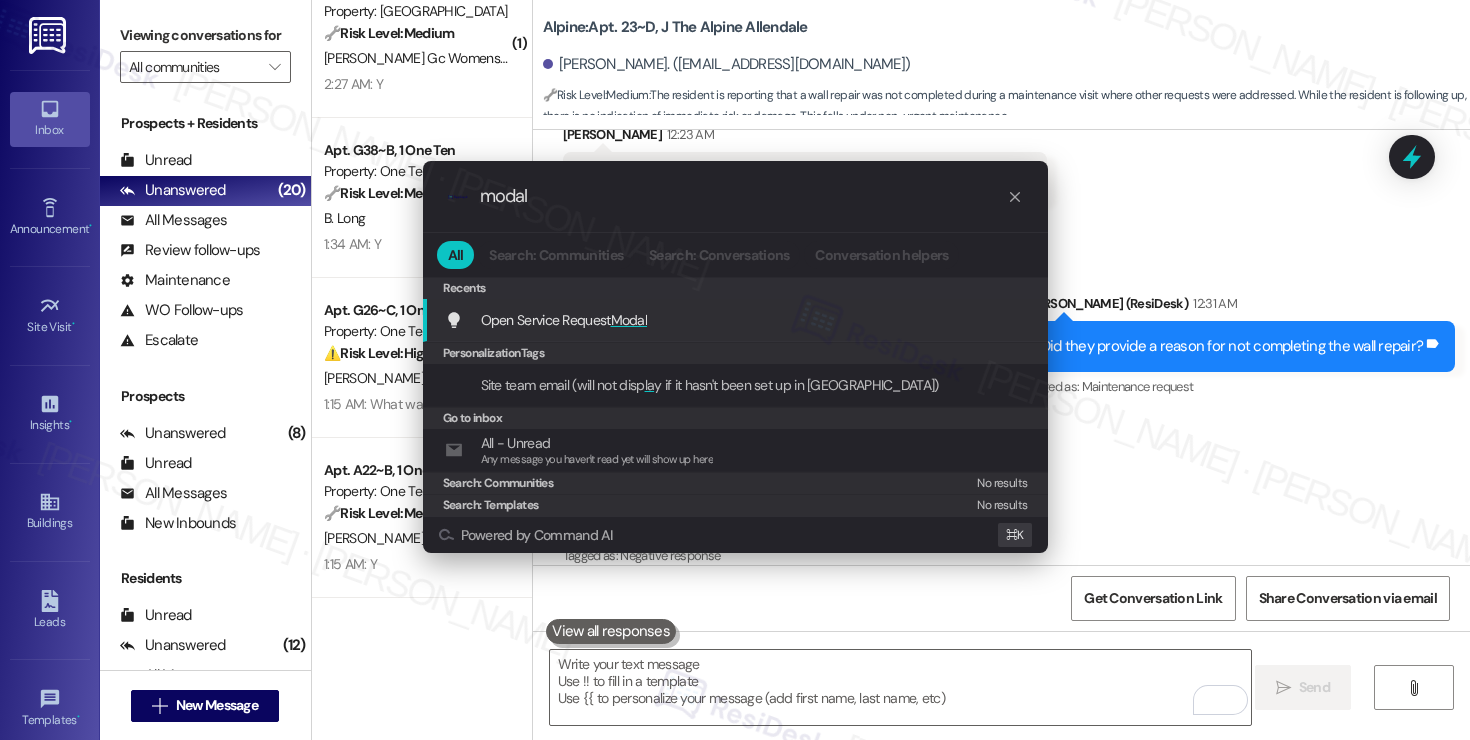 click on "Open Service Request  Modal Add shortcut" at bounding box center [737, 320] 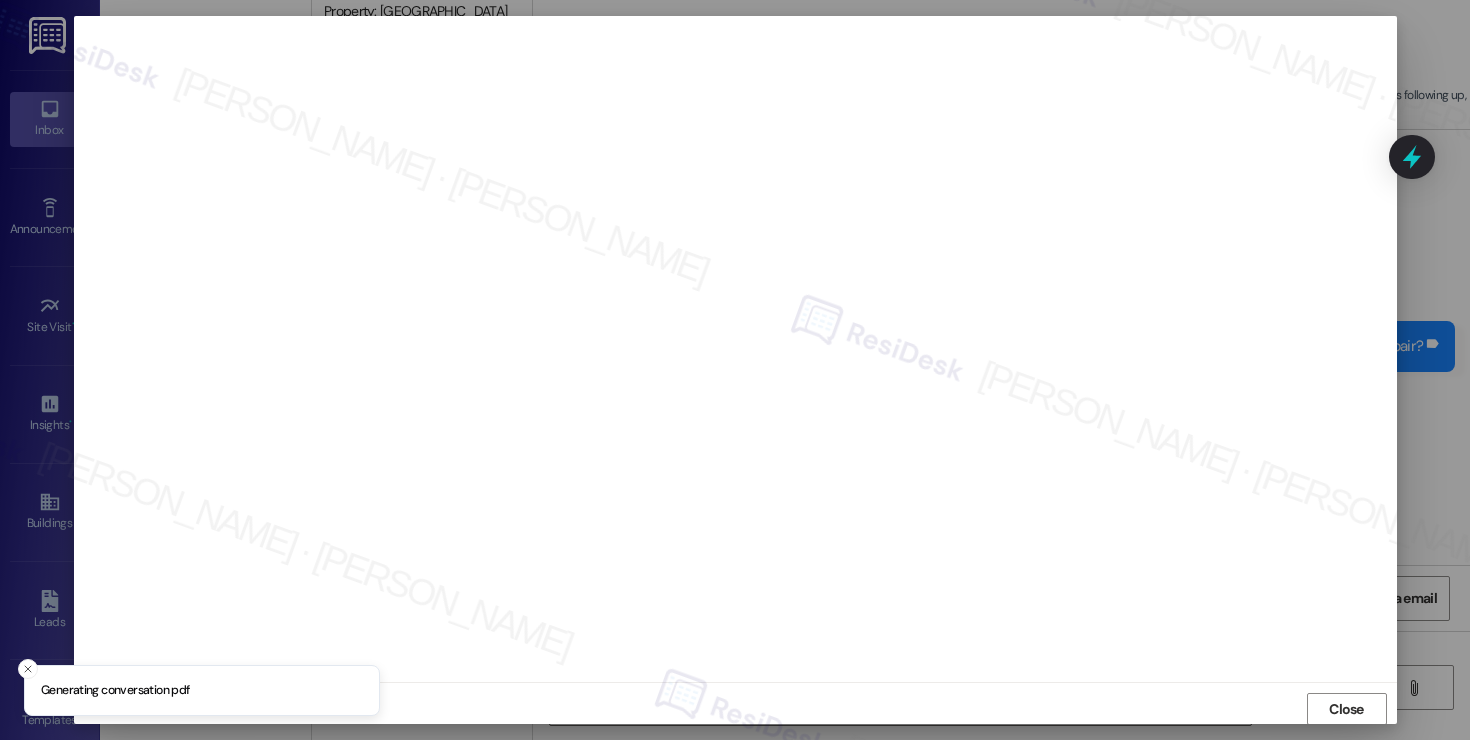 scroll, scrollTop: 1, scrollLeft: 0, axis: vertical 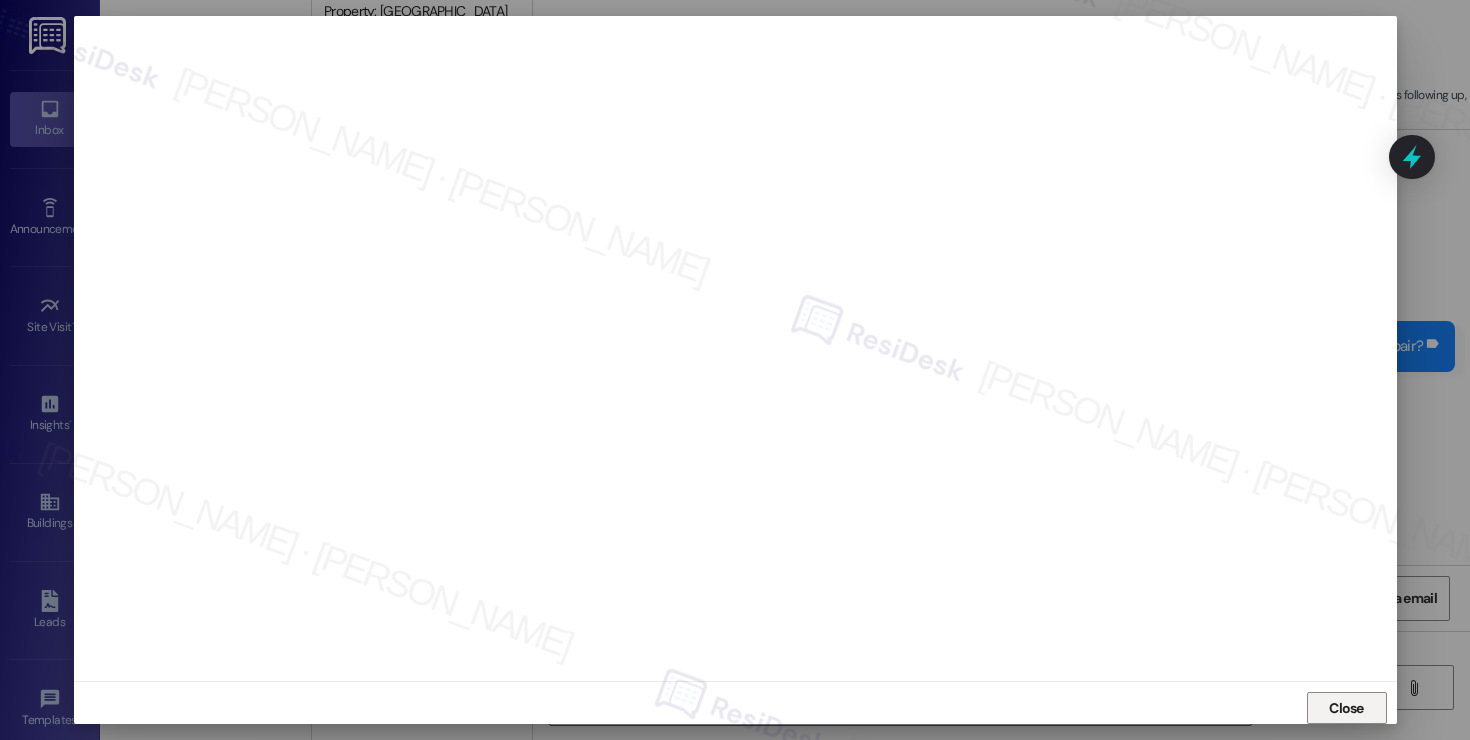 click on "Close" at bounding box center [1346, 708] 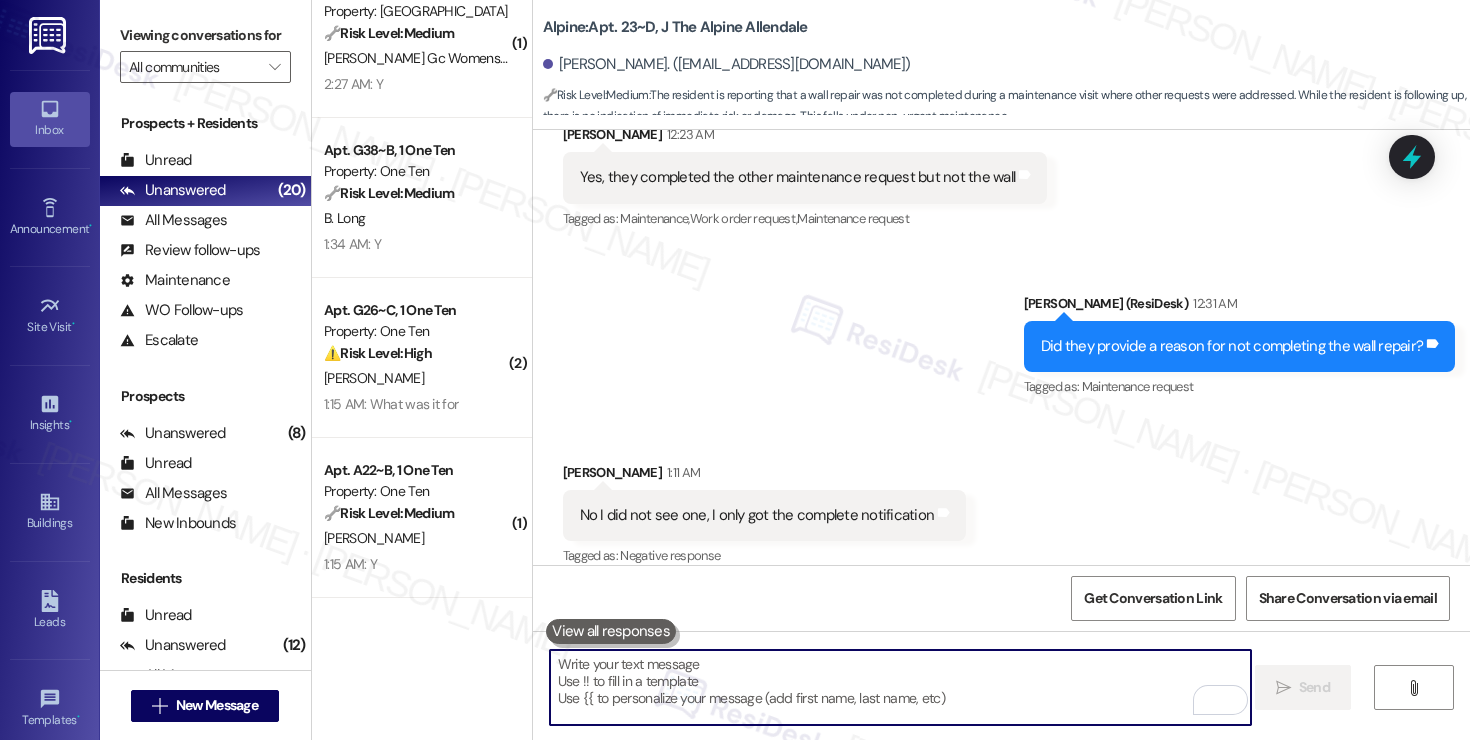 click at bounding box center [900, 687] 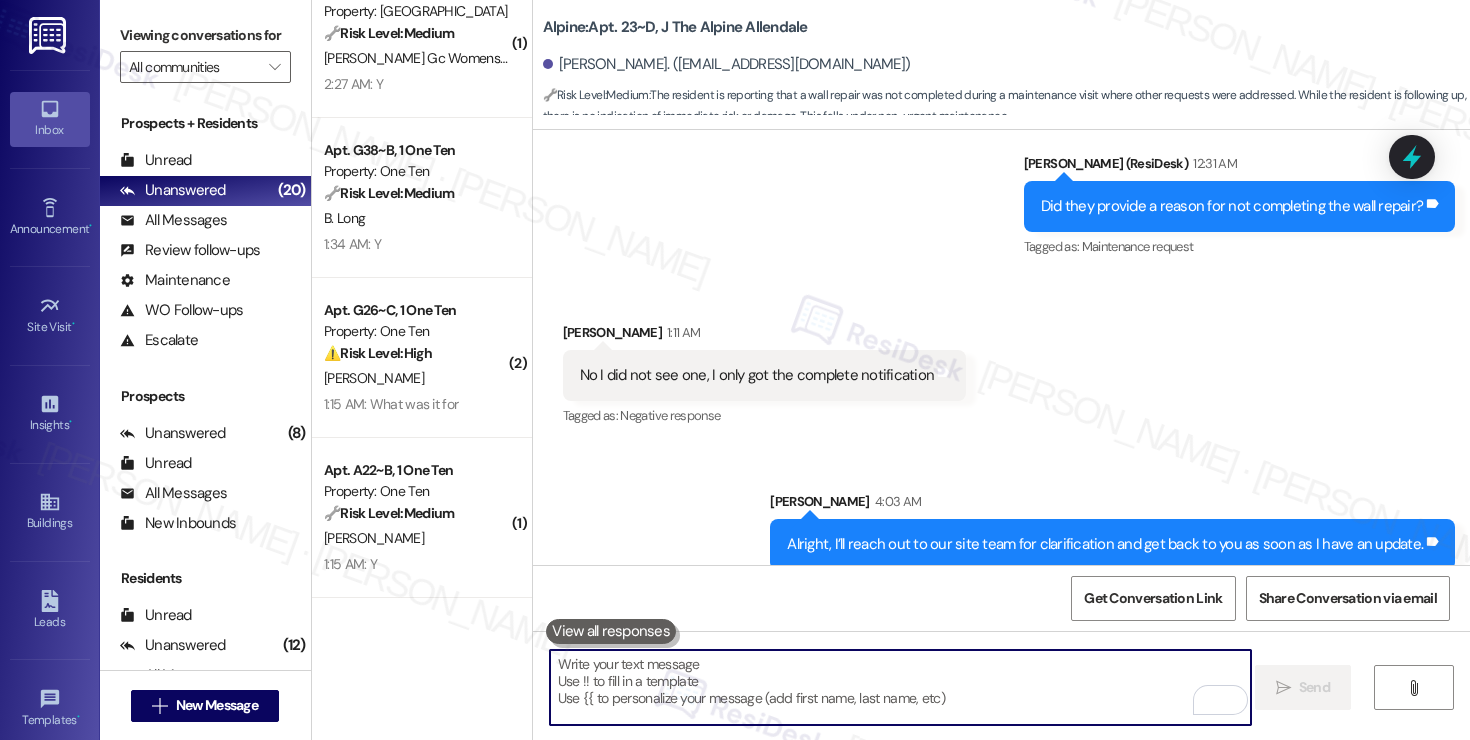 click at bounding box center (900, 687) 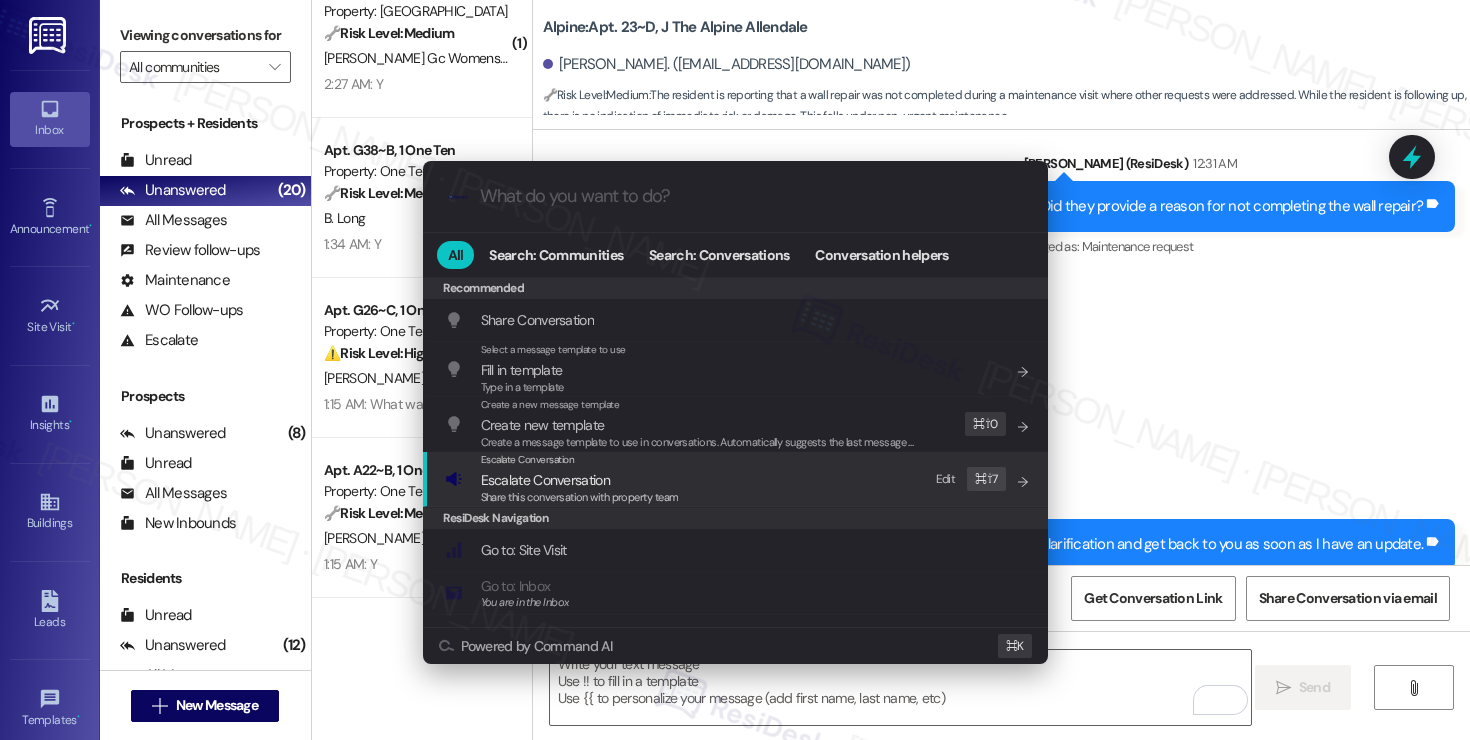 click on "Escalate Conversation" at bounding box center [545, 480] 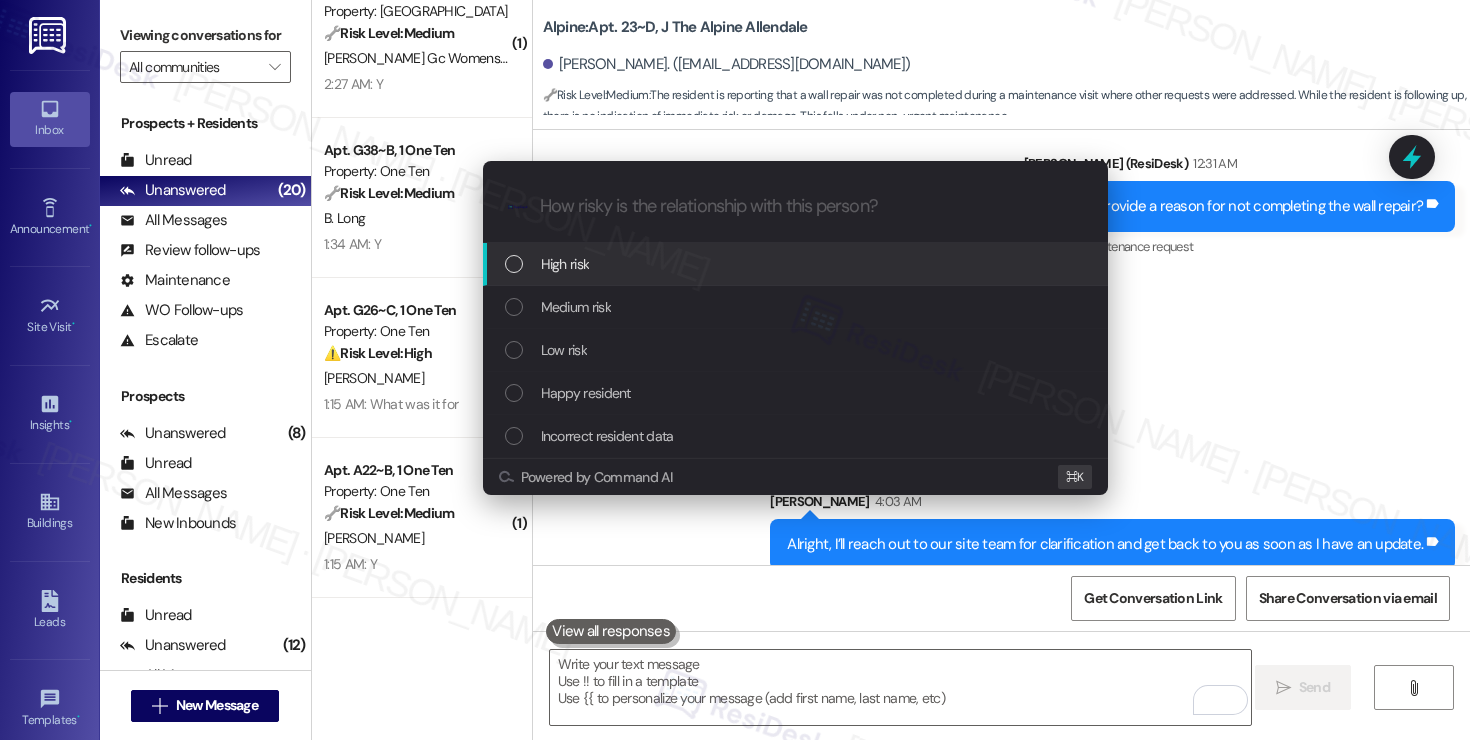 click on "High risk" at bounding box center [565, 264] 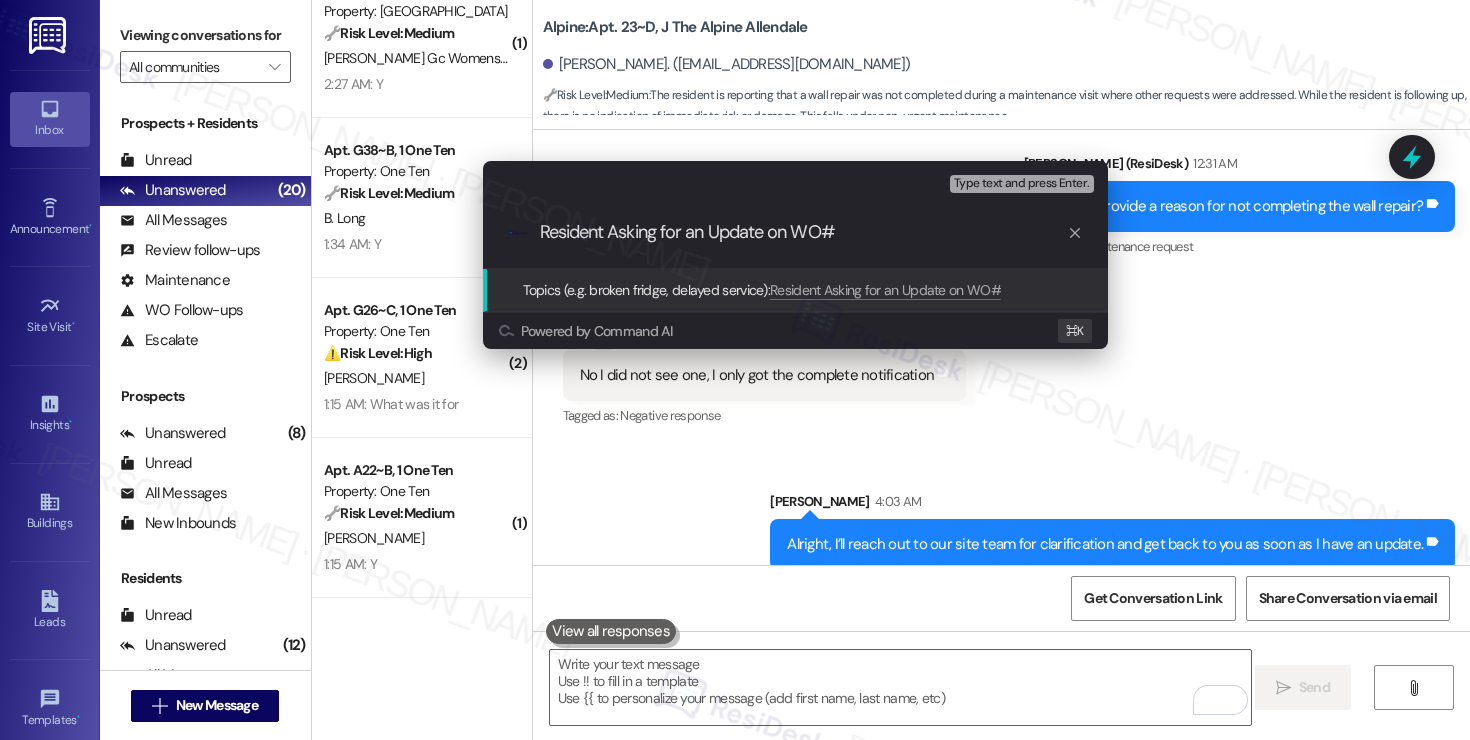 paste on "12819251" 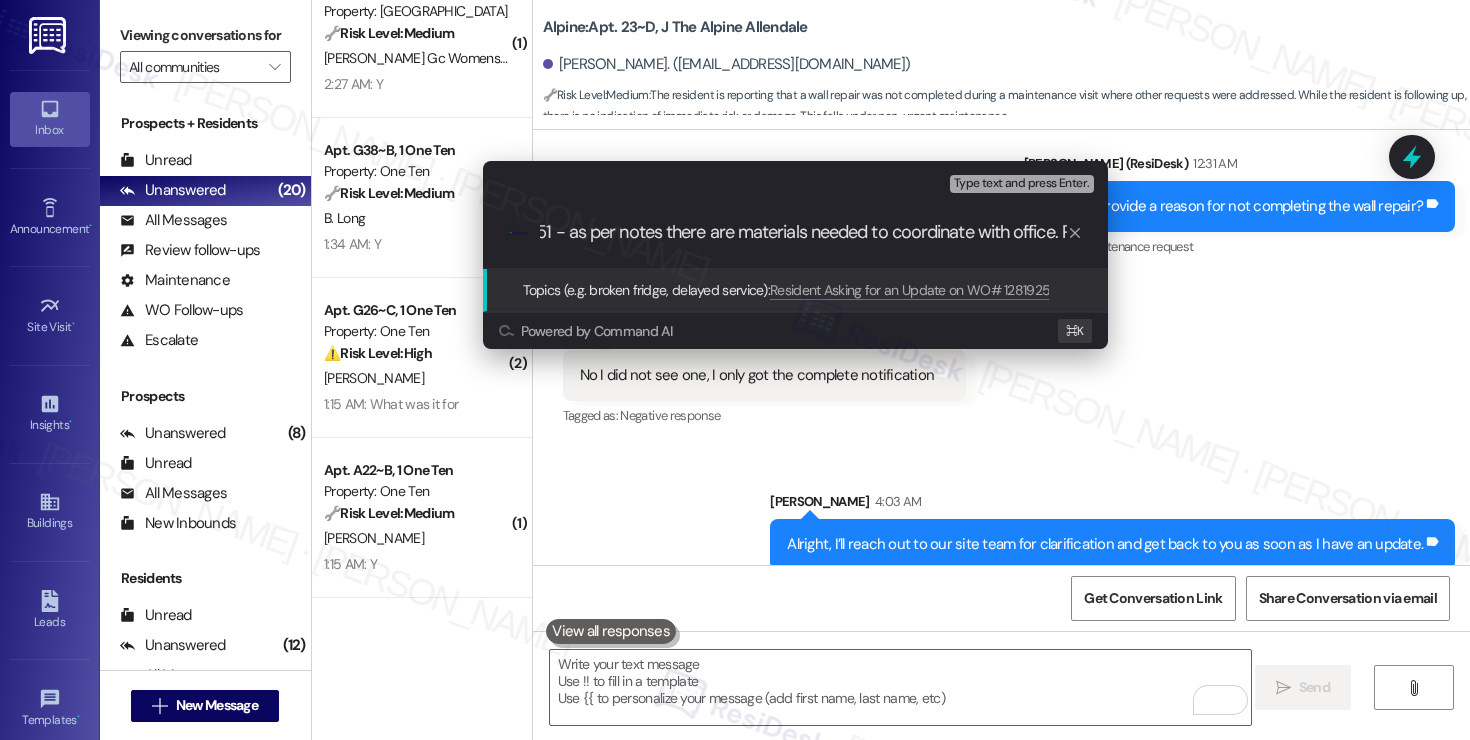 scroll, scrollTop: 0, scrollLeft: 361, axis: horizontal 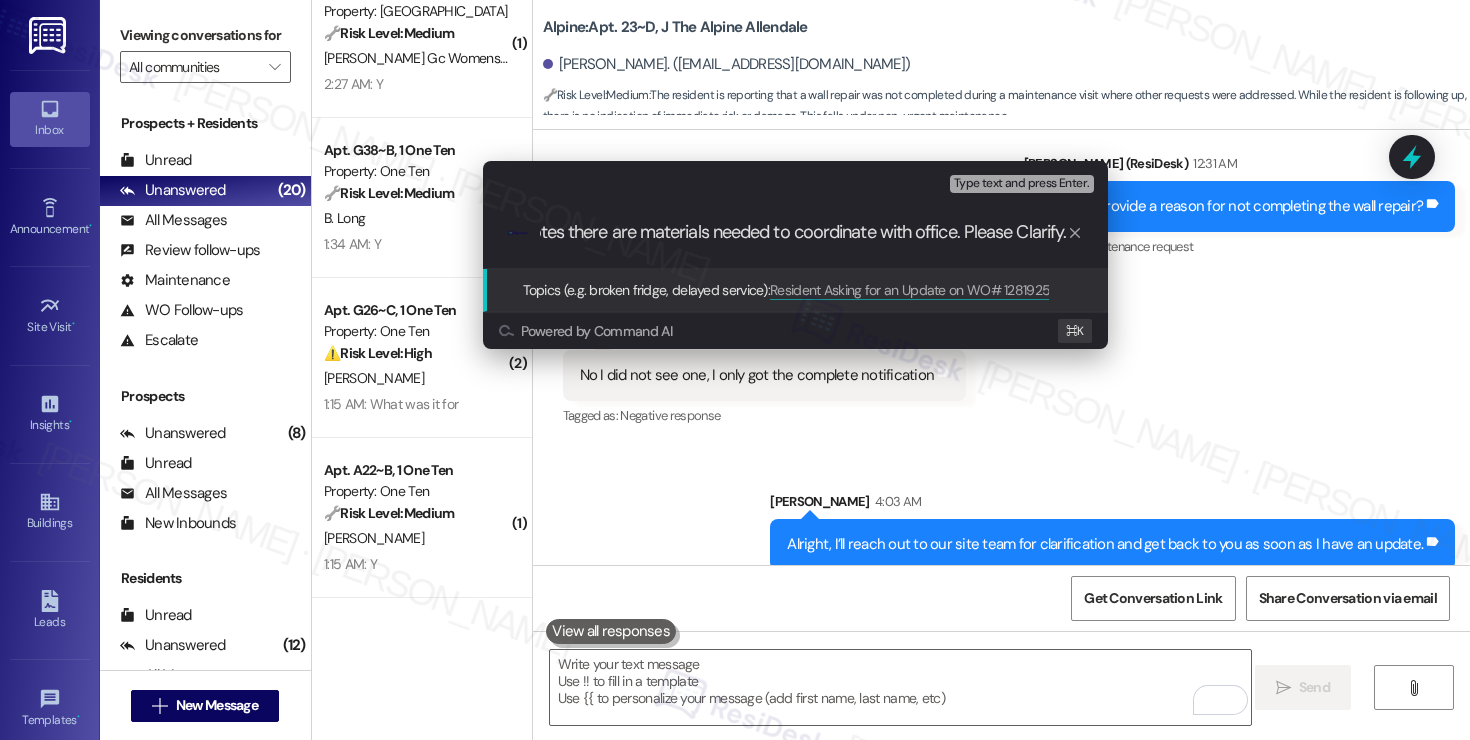 type on "Resident Asking for an Update on WO# 12819251 - as per notes there are materials needed to coordinate with office. Please Clarify." 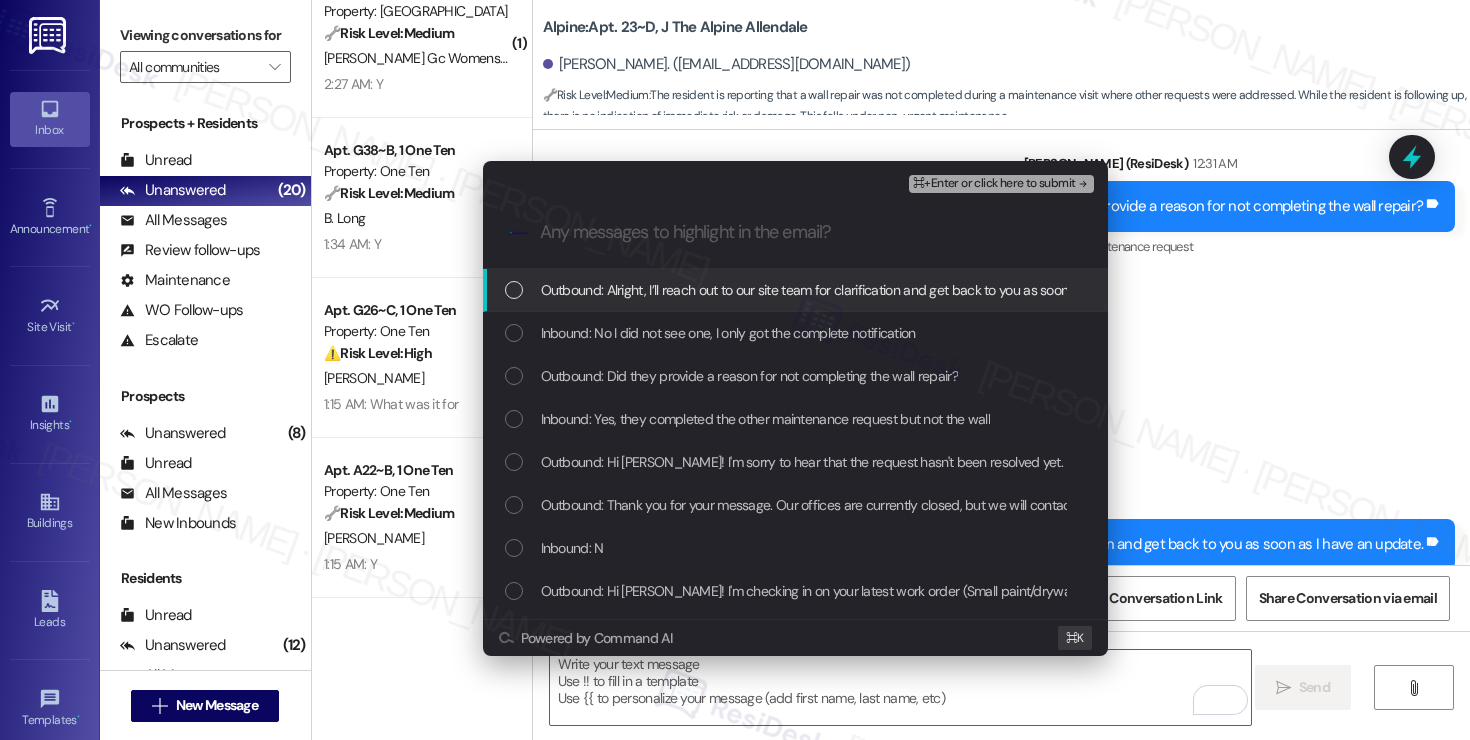 scroll, scrollTop: 0, scrollLeft: 0, axis: both 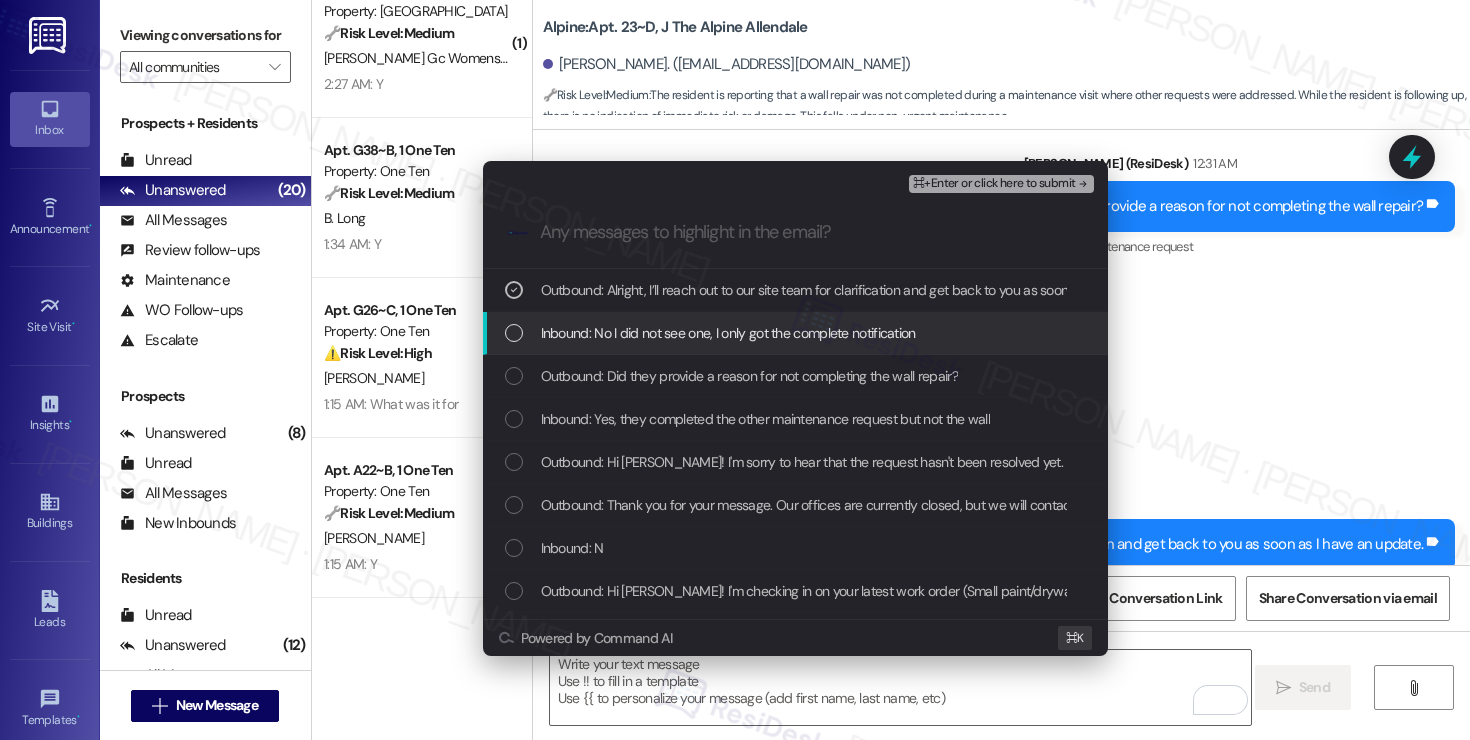 click on "Inbound: No I did not see one, I only got the complete notification" at bounding box center (795, 333) 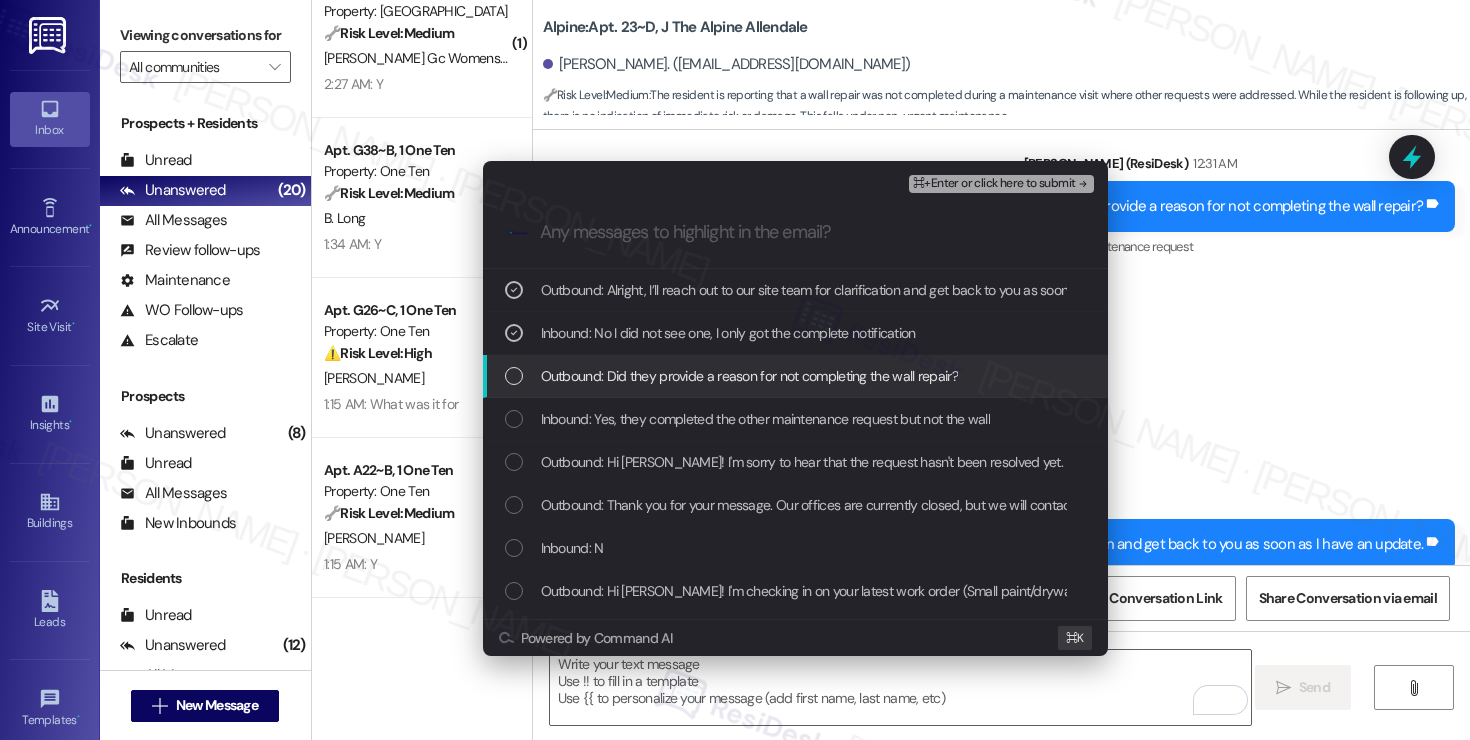 click on "Outbound: Did they provide a reason for not completing the wall repair?" at bounding box center [749, 376] 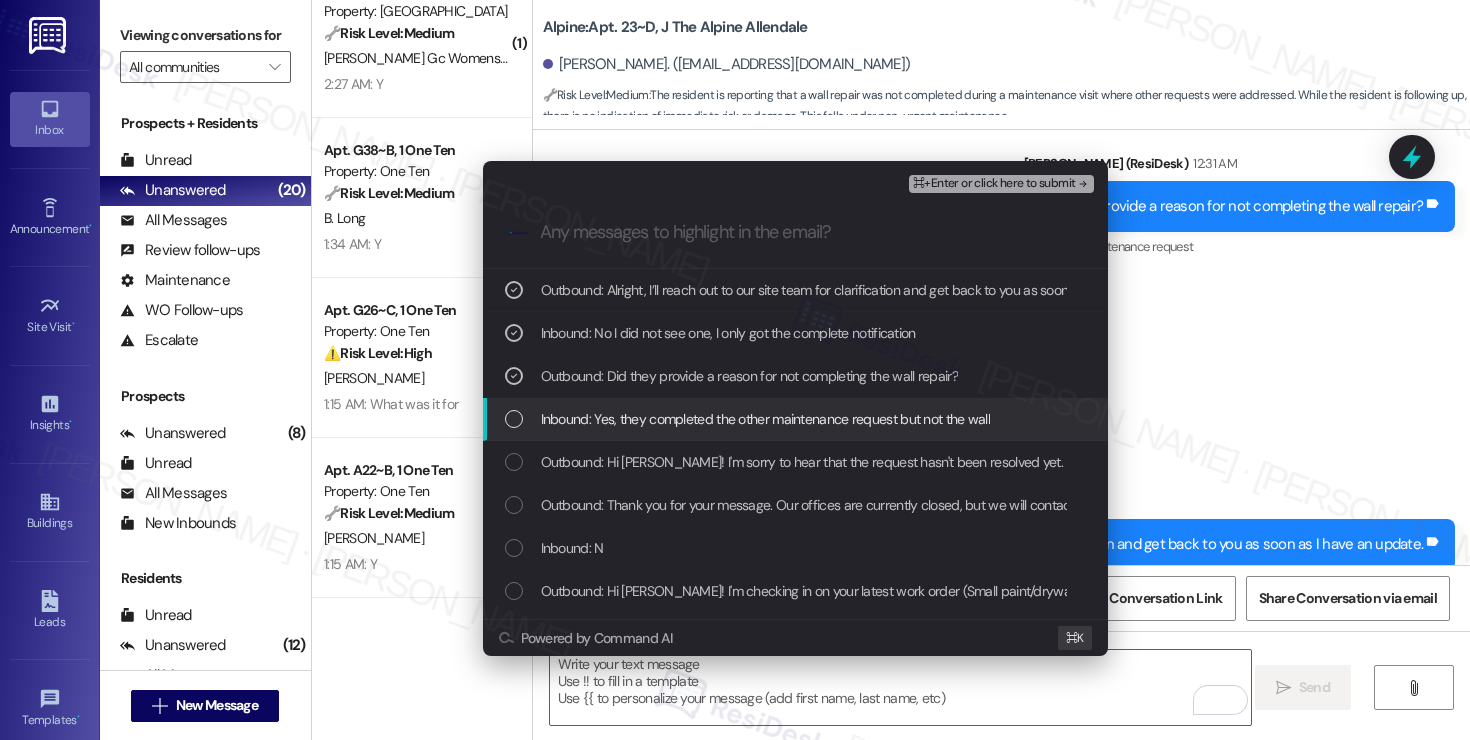 click on "Inbound: Yes, they completed the other maintenance request but not the wall" at bounding box center [766, 419] 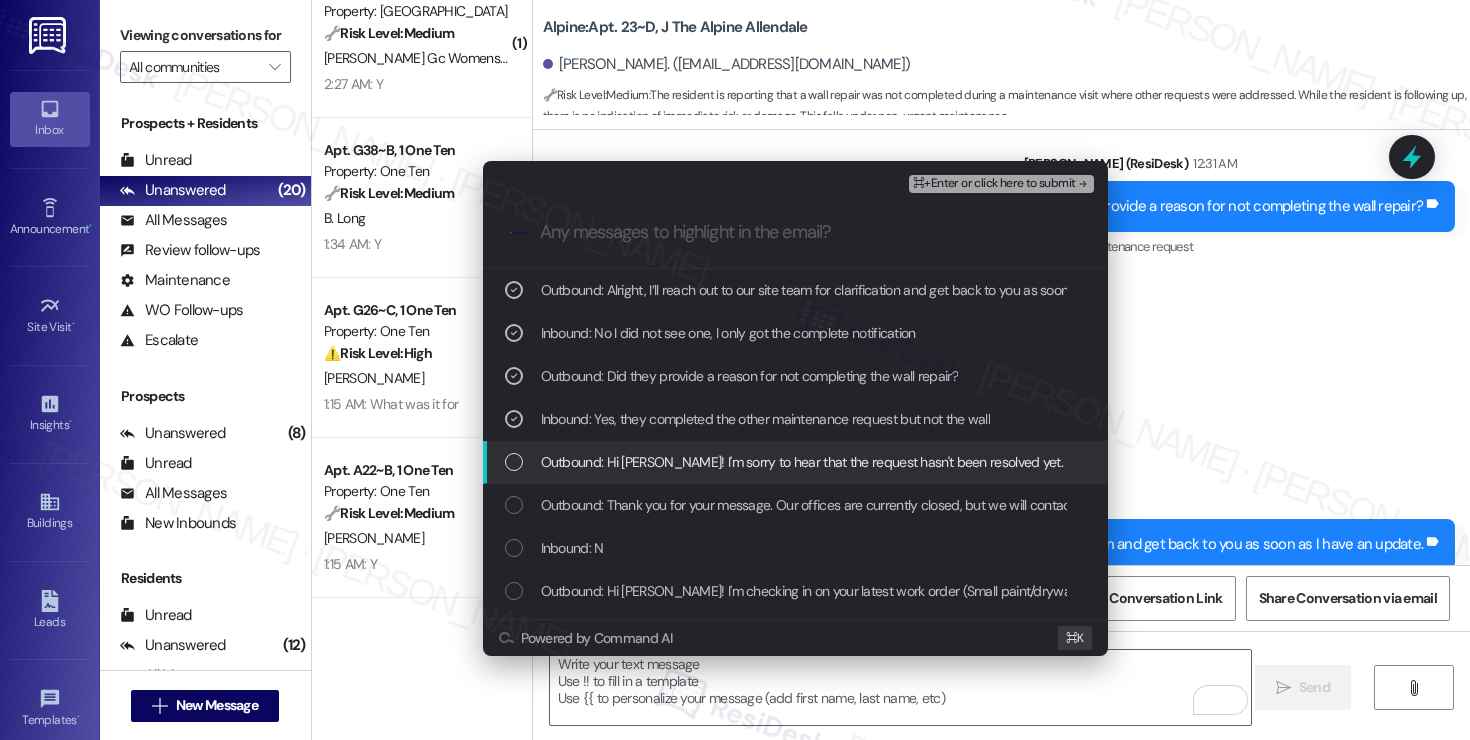 click on "Outbound: Hi Dominick! I'm sorry to hear that the request hasn't been resolved yet. Has the maintenance team been to your home at all?" at bounding box center [958, 462] 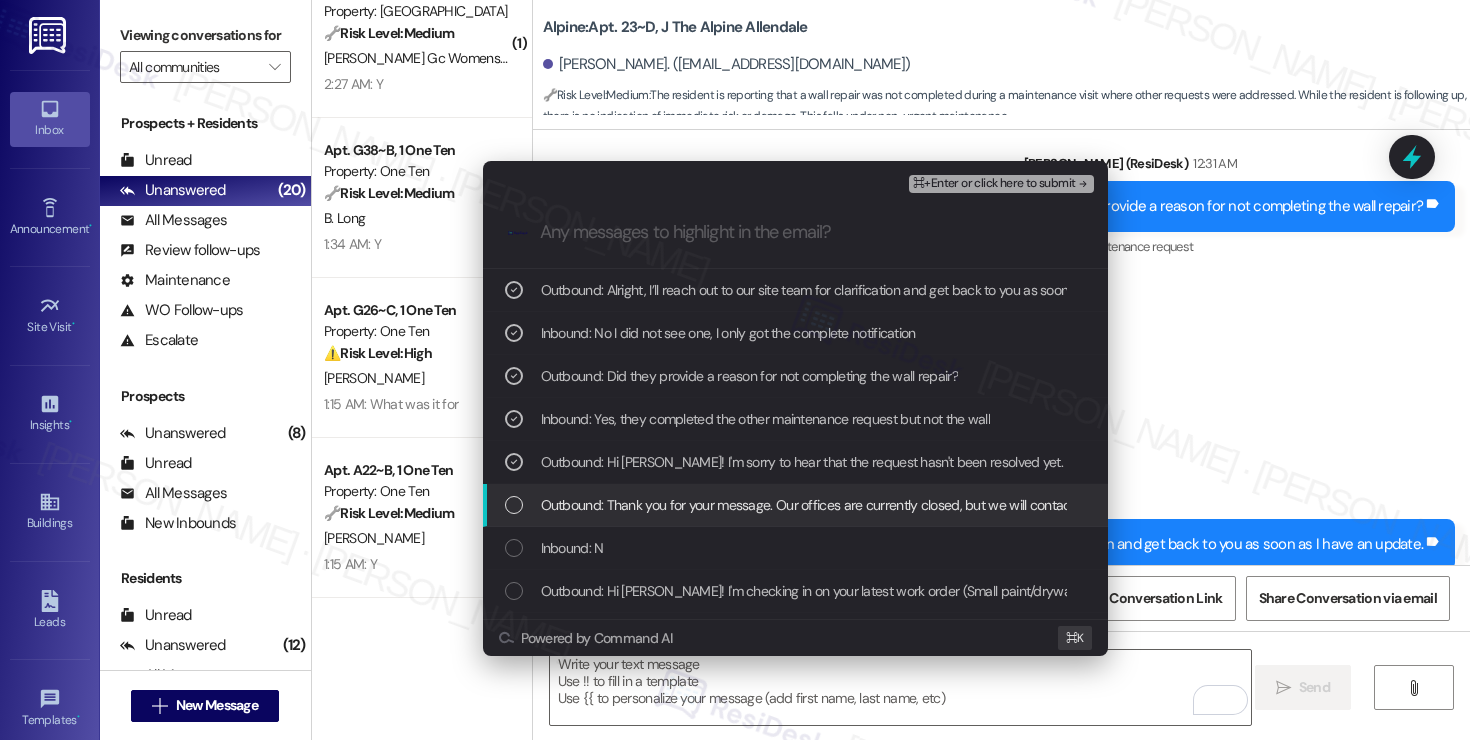 click on "Outbound: Thank you for your message. Our offices are currently closed, but we will contact you when we resume operations. For emergencies, please contact your emergency number (616) 920-1001." at bounding box center (795, 505) 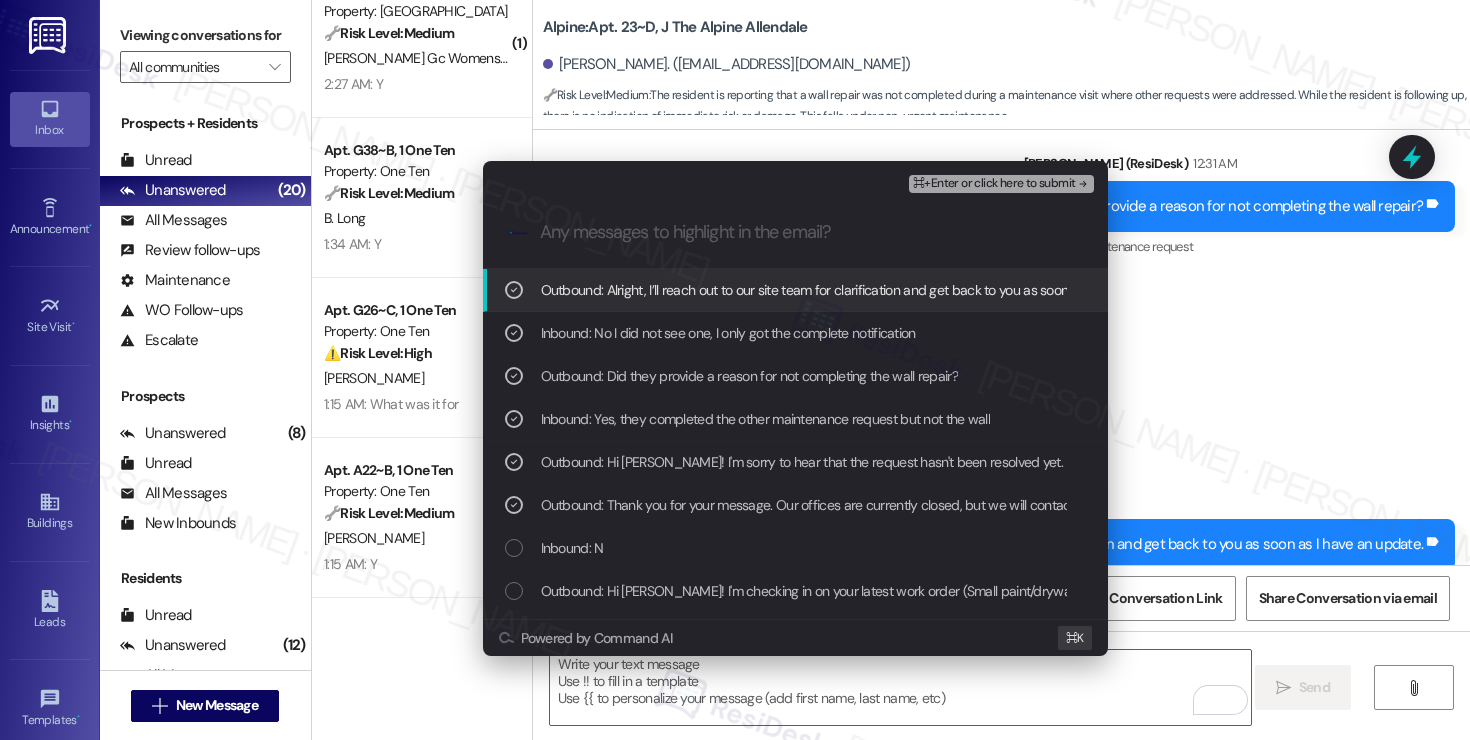 click on "Outbound: Thank you for your message. Our offices are currently closed, but we will contact you when we resume operations. For emergencies, please contact your emergency number (616) 920-1001." at bounding box center [795, 505] 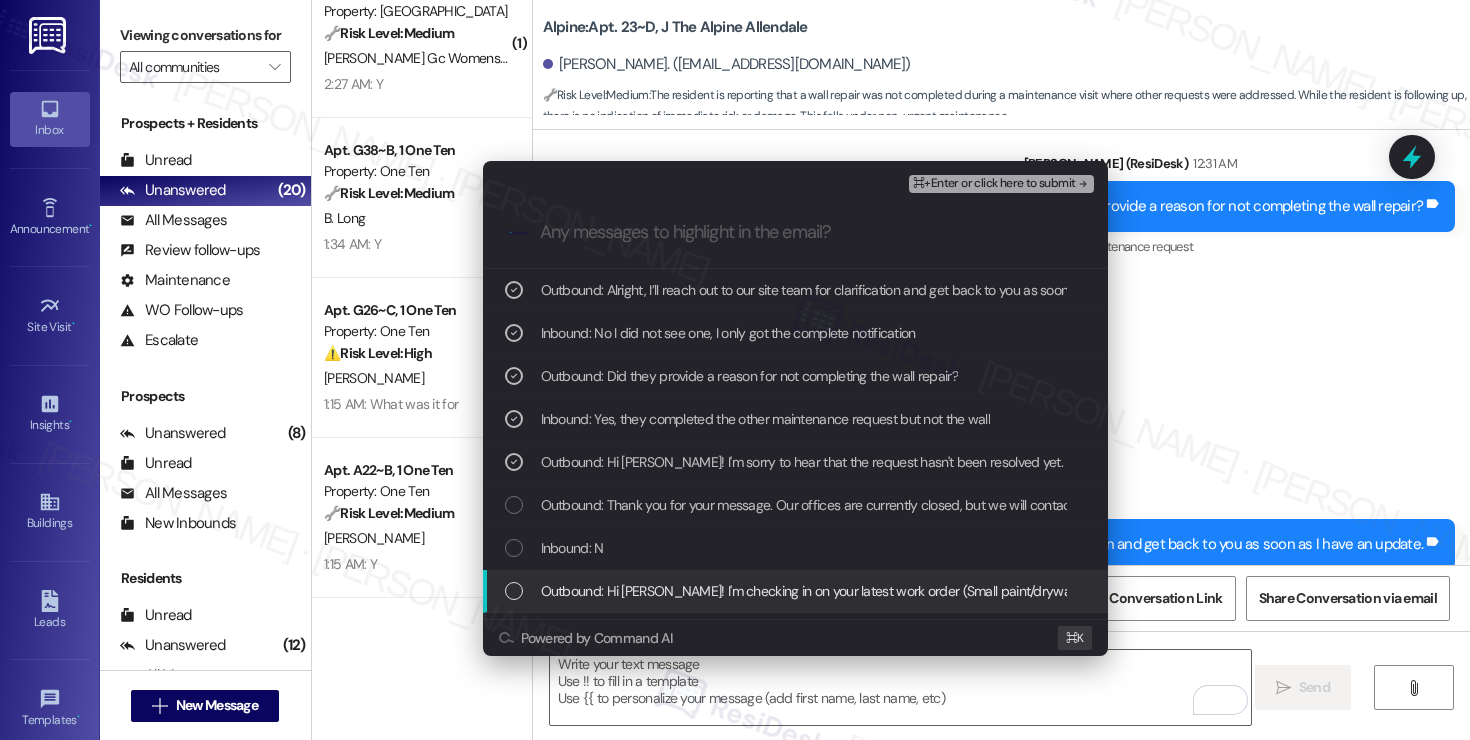 click on "Outbound: Hi Dominick! I'm checking in on your latest work order (Small paint/drywall patch n..., ID: 12819251). Was everything completed to your satisfaction? You can answer with a quick (Y/N)" at bounding box center [1116, 591] 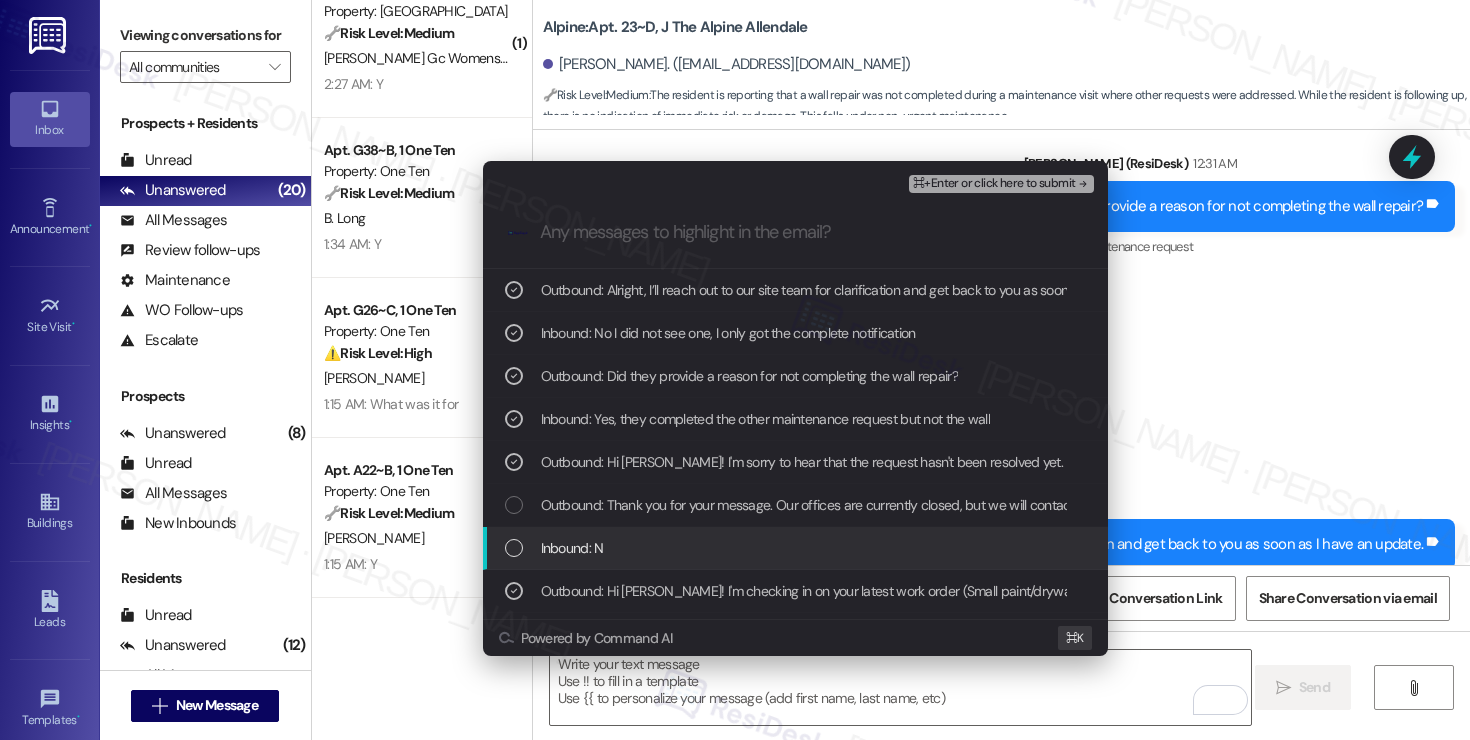 click on "Inbound: N" at bounding box center (797, 548) 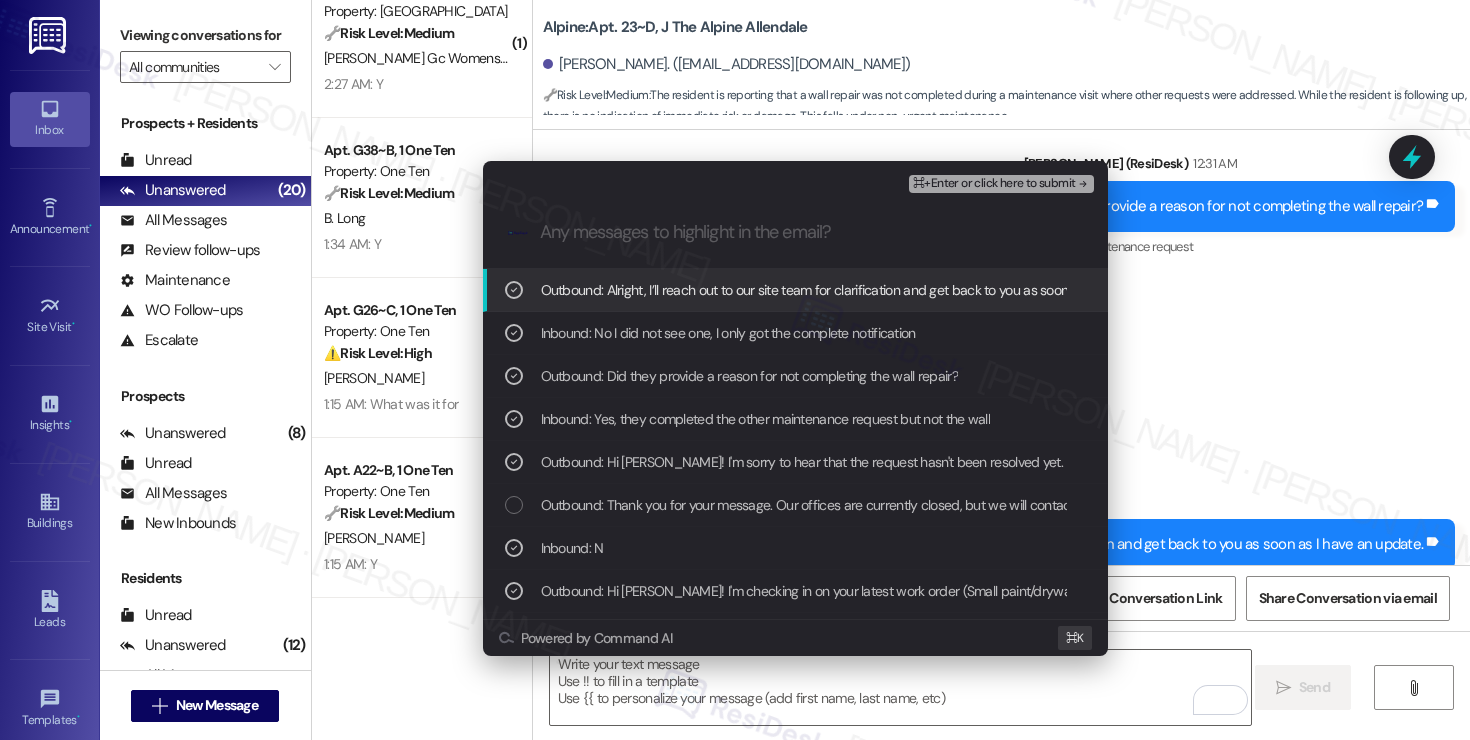 click on "⌘+Enter or click here to submit" at bounding box center [994, 184] 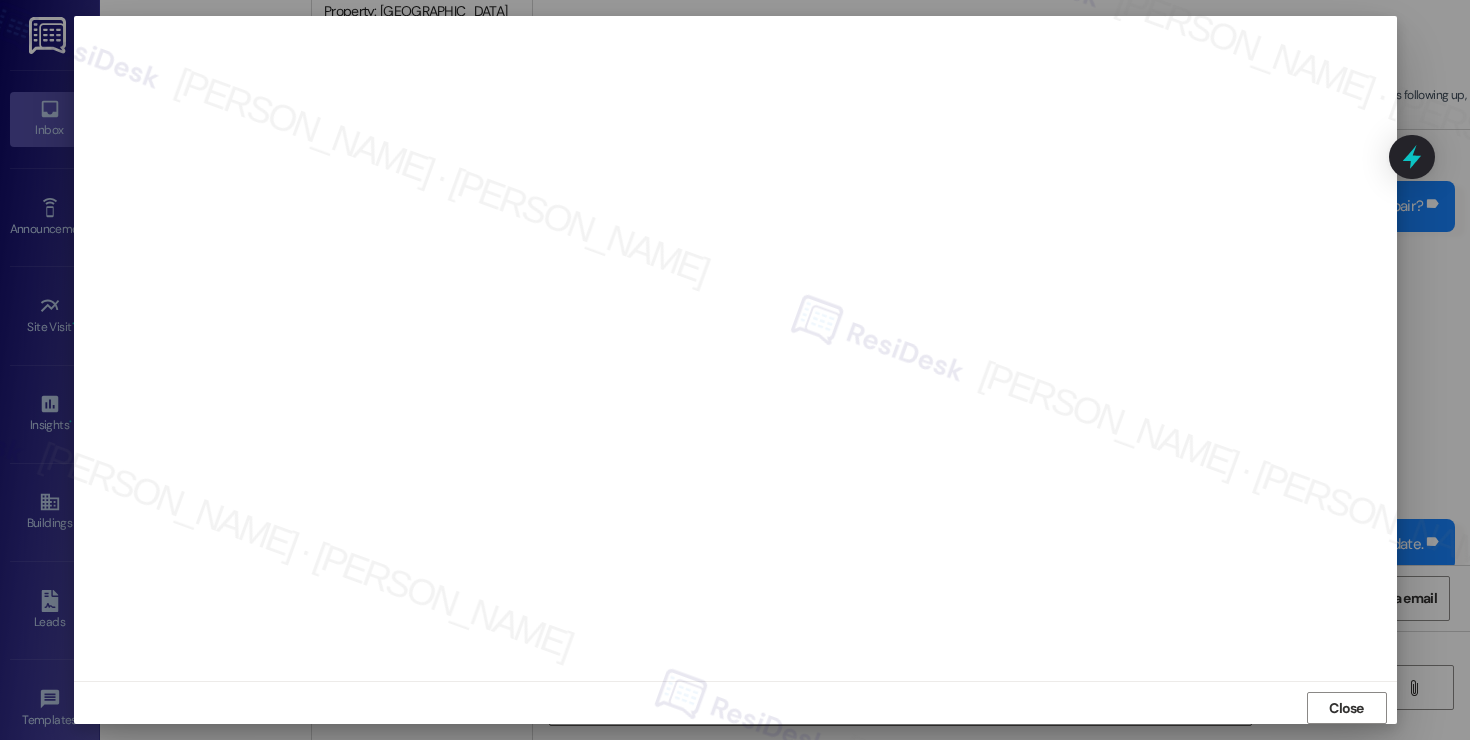 scroll, scrollTop: 11, scrollLeft: 0, axis: vertical 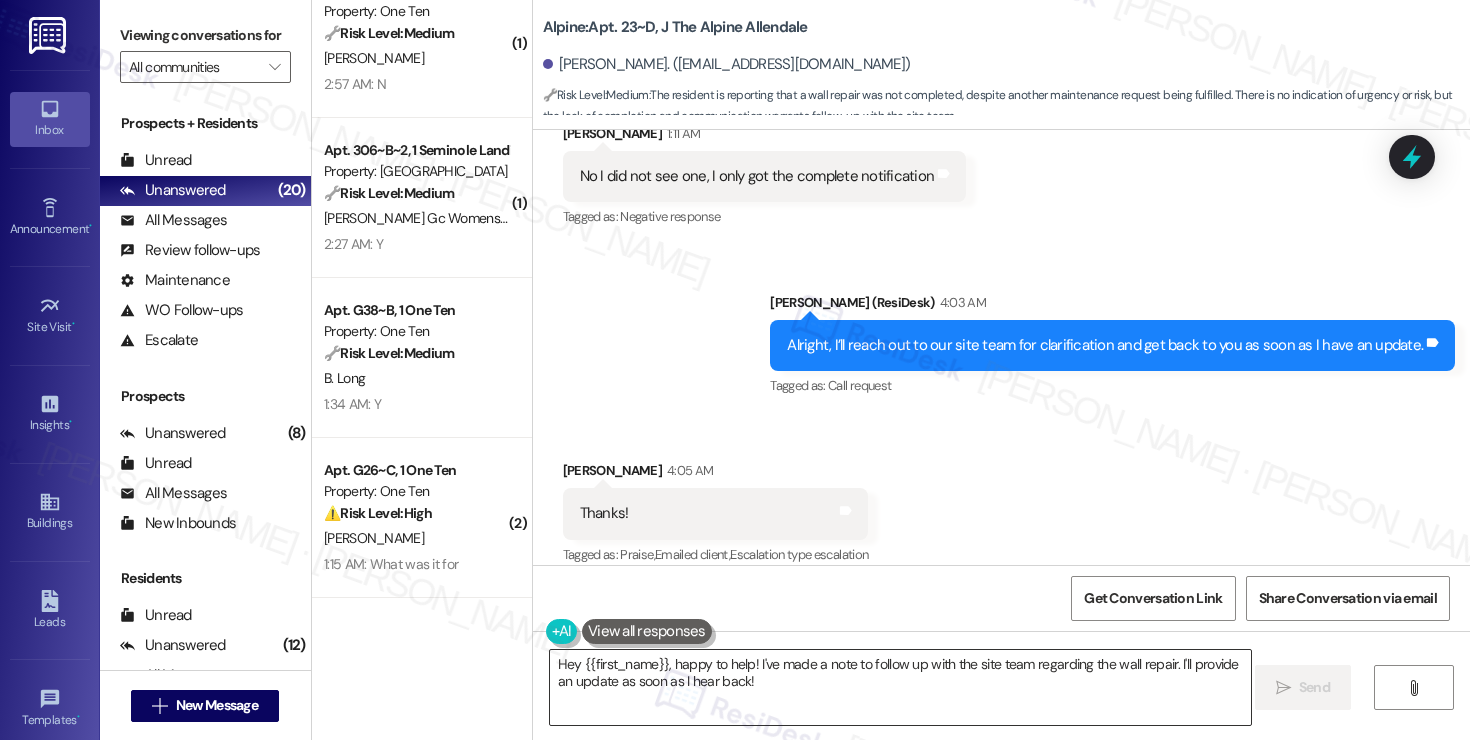 click on "Hey {{first_name}}, happy to help! I've made a note to follow up with the site team regarding the wall repair. I'll provide an update as soon as I hear back!" at bounding box center [900, 687] 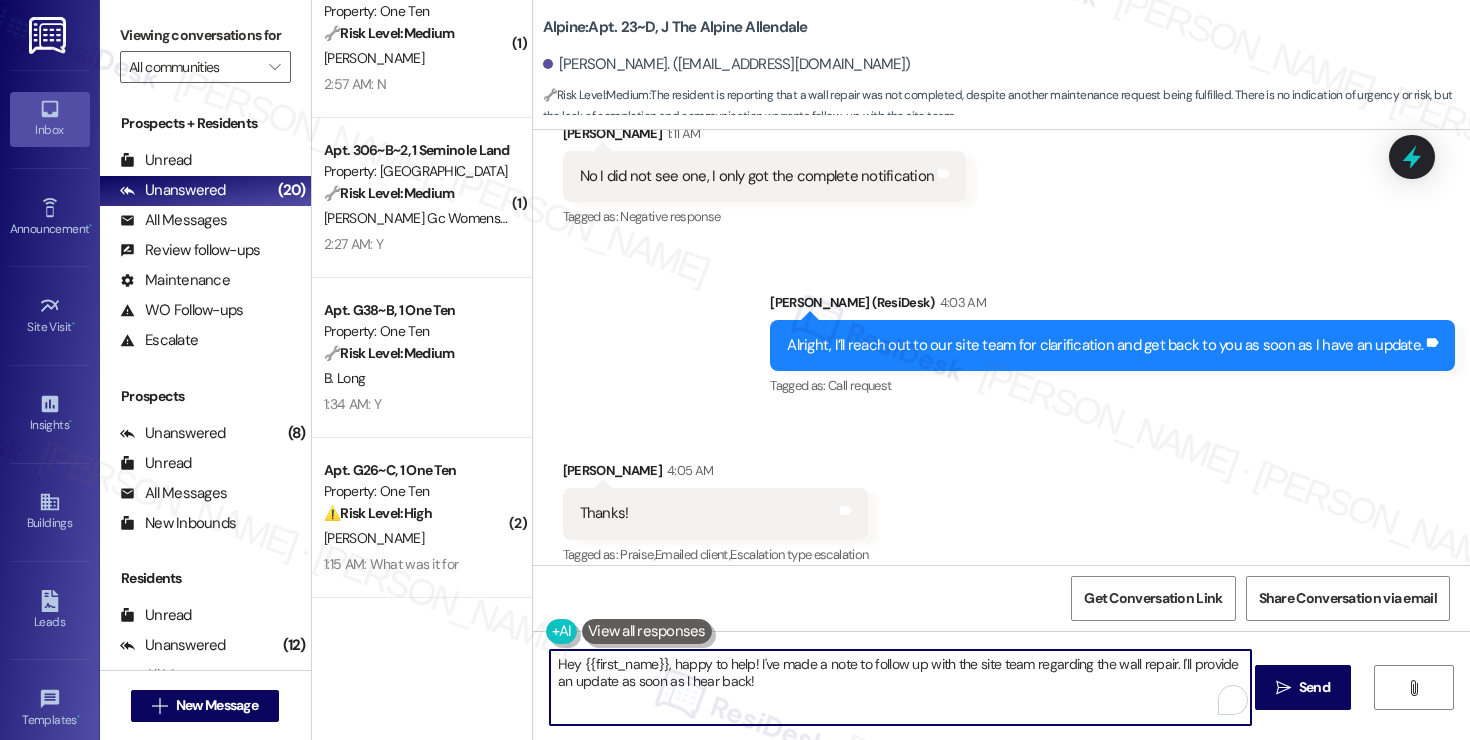 click on "Hey {{first_name}}, happy to help! I've made a note to follow up with the site team regarding the wall repair. I'll provide an update as soon as I hear back!" at bounding box center (900, 687) 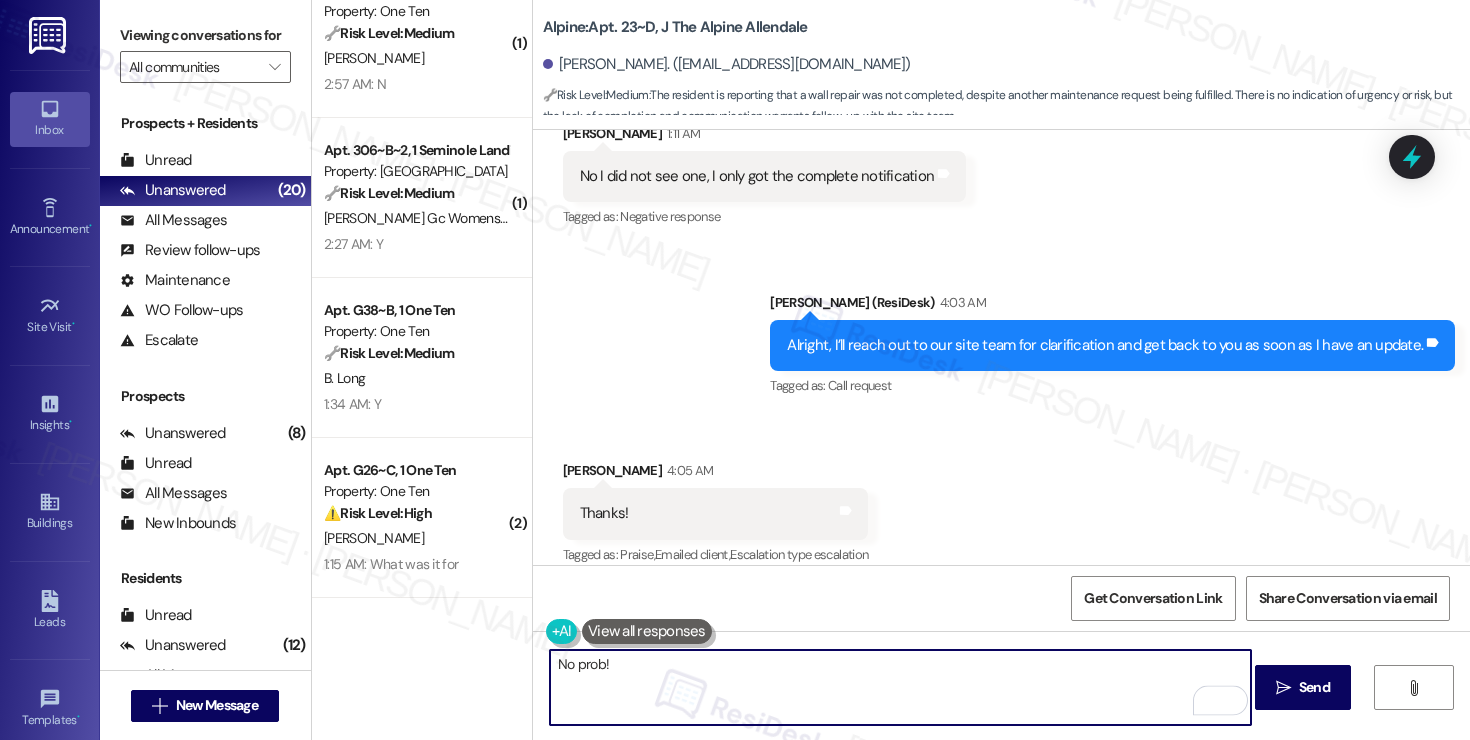 type on "No prob!" 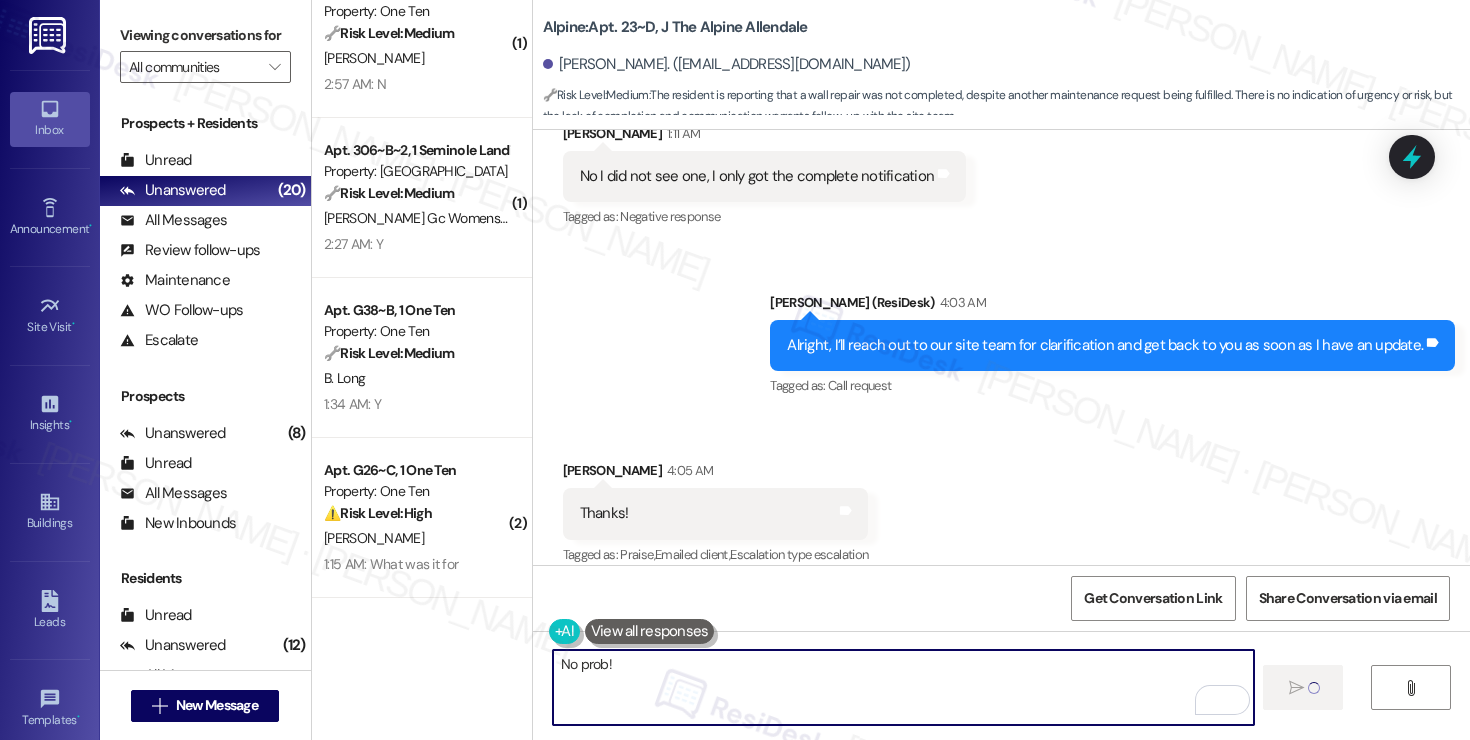 type 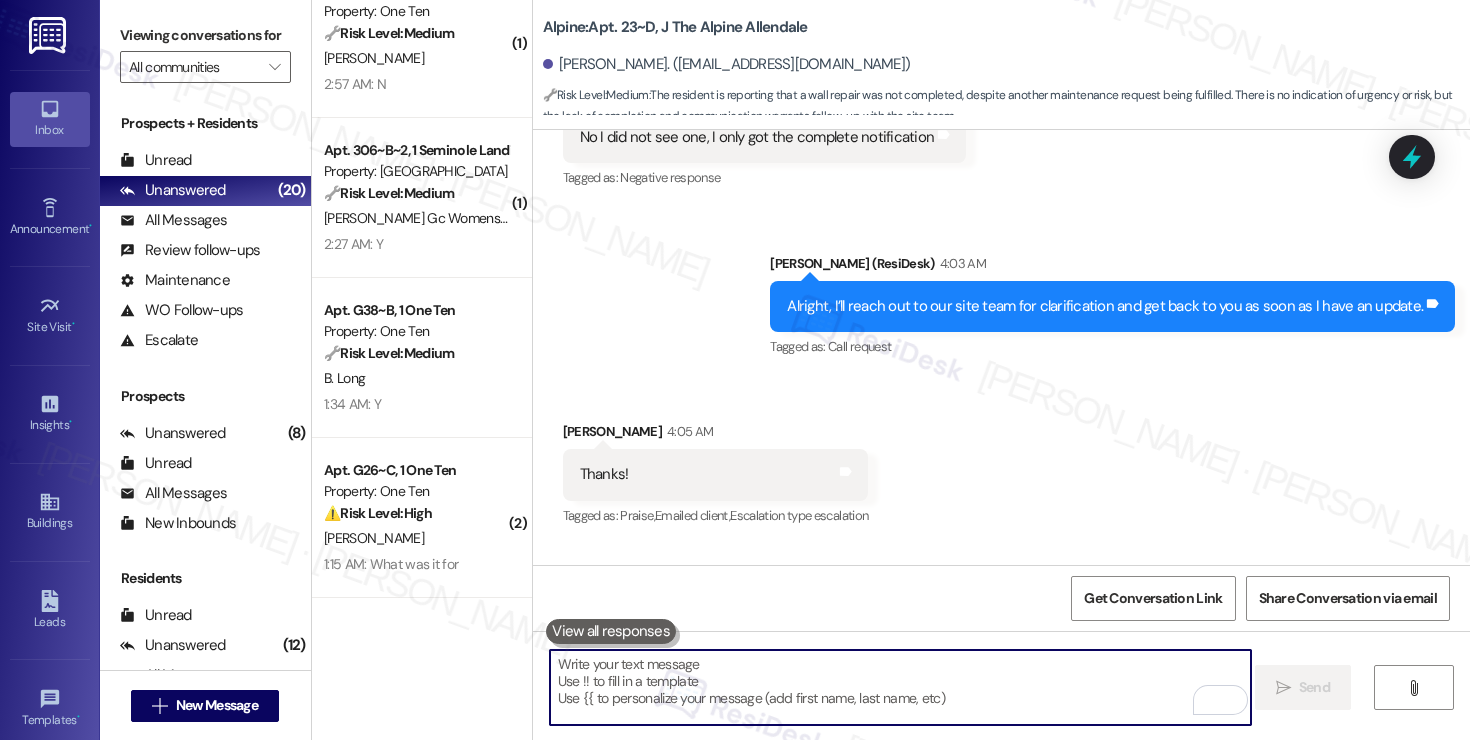 scroll, scrollTop: 7177, scrollLeft: 0, axis: vertical 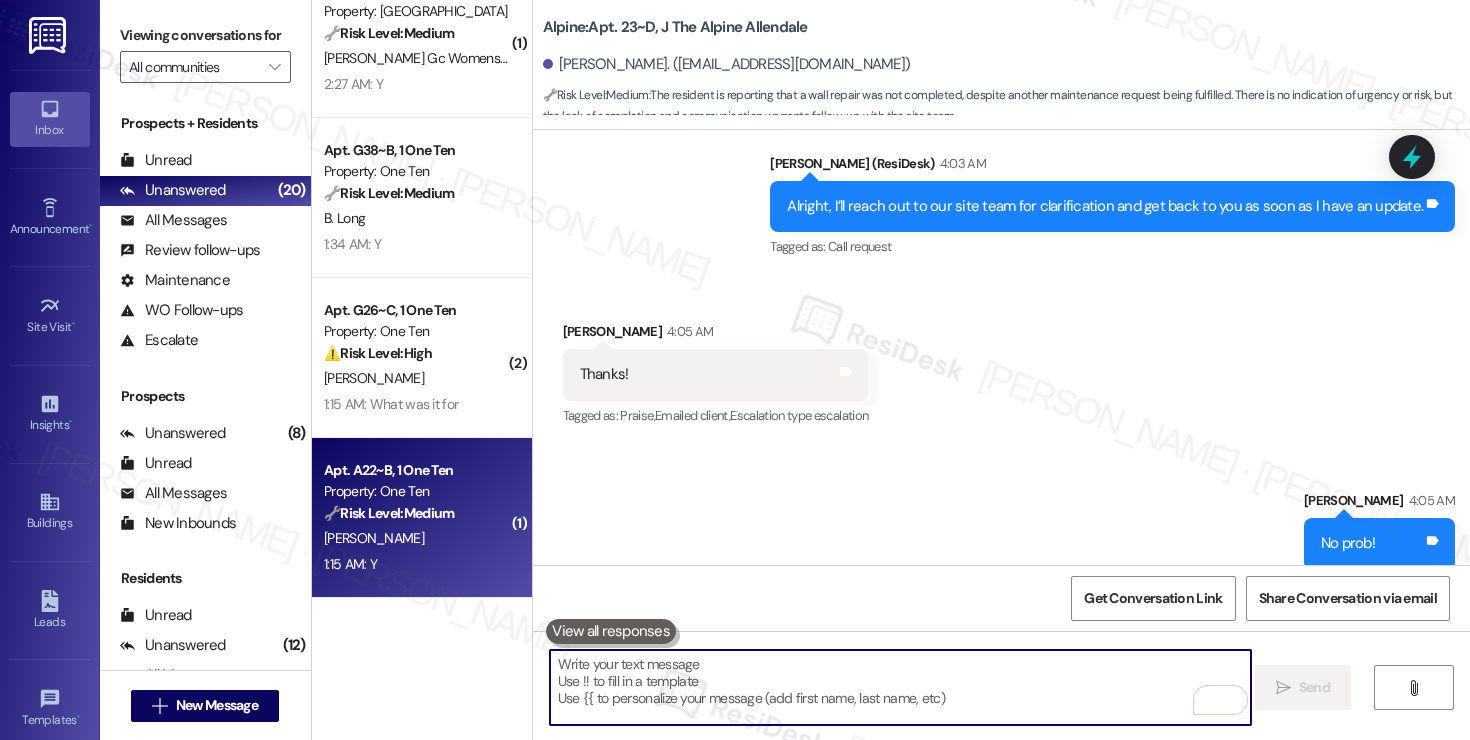 click on "J. Ngo" at bounding box center (416, 538) 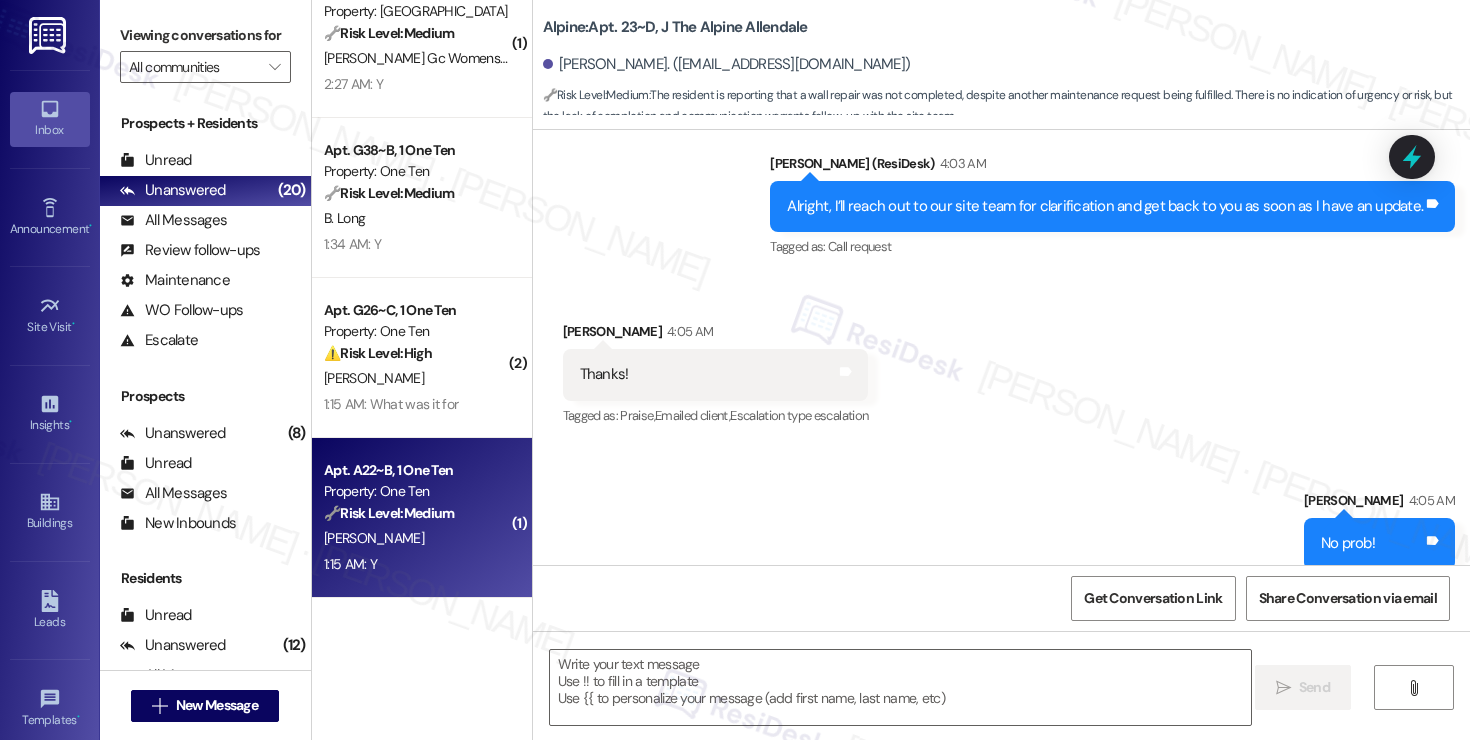 type on "Fetching suggested responses. Please feel free to read through the conversation in the meantime." 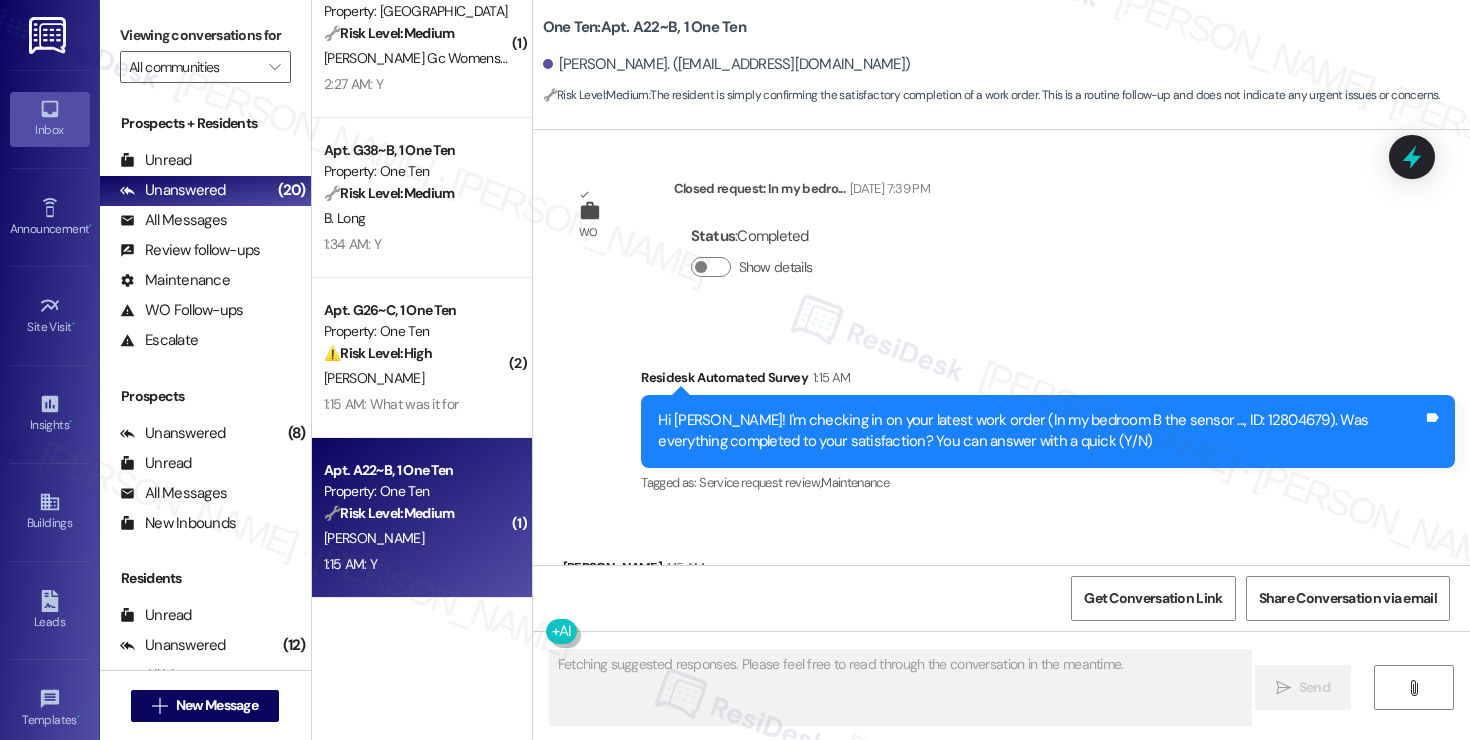 scroll, scrollTop: 3030, scrollLeft: 0, axis: vertical 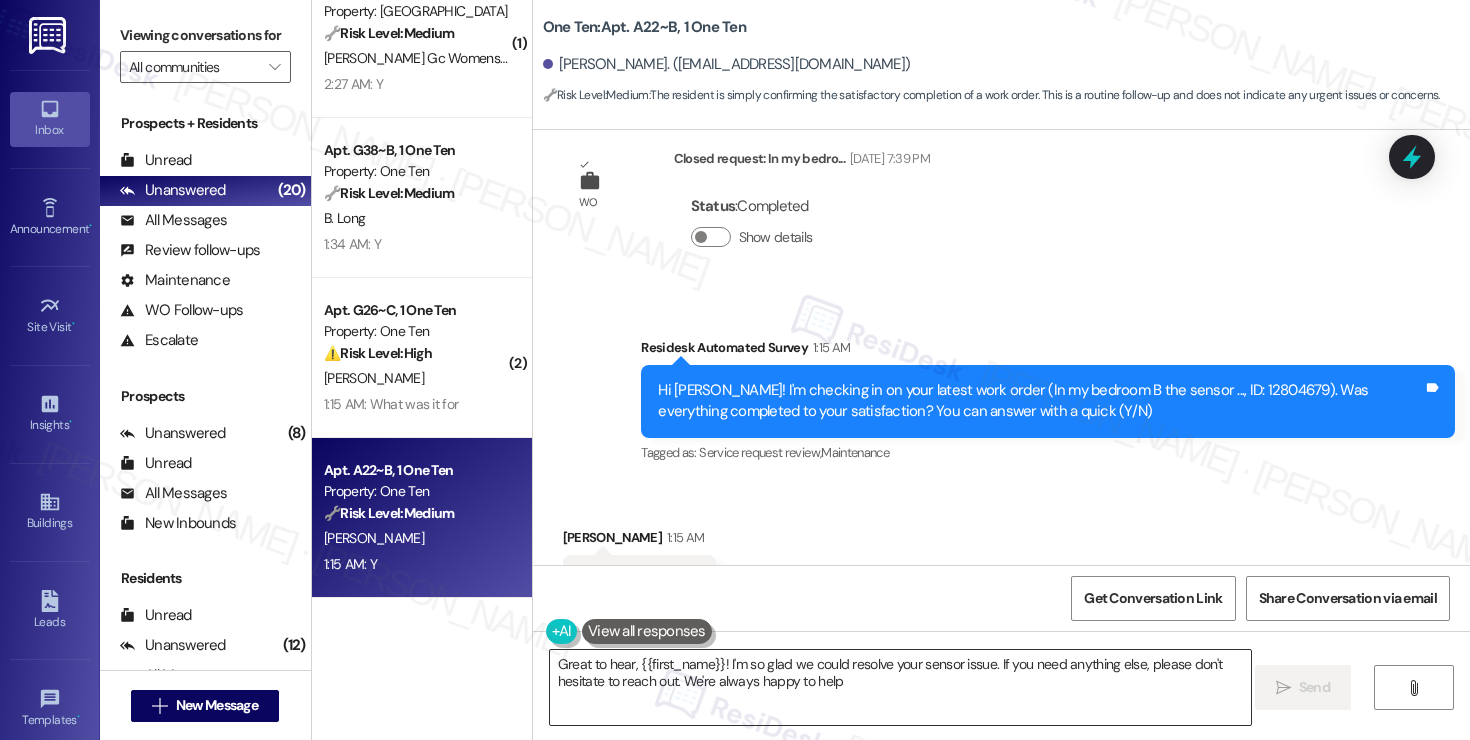 type on "Great to hear, {{first_name}}! I'm so glad we could resolve your sensor issue. If you need anything else, please don't hesitate to reach out. We're always happy to help!" 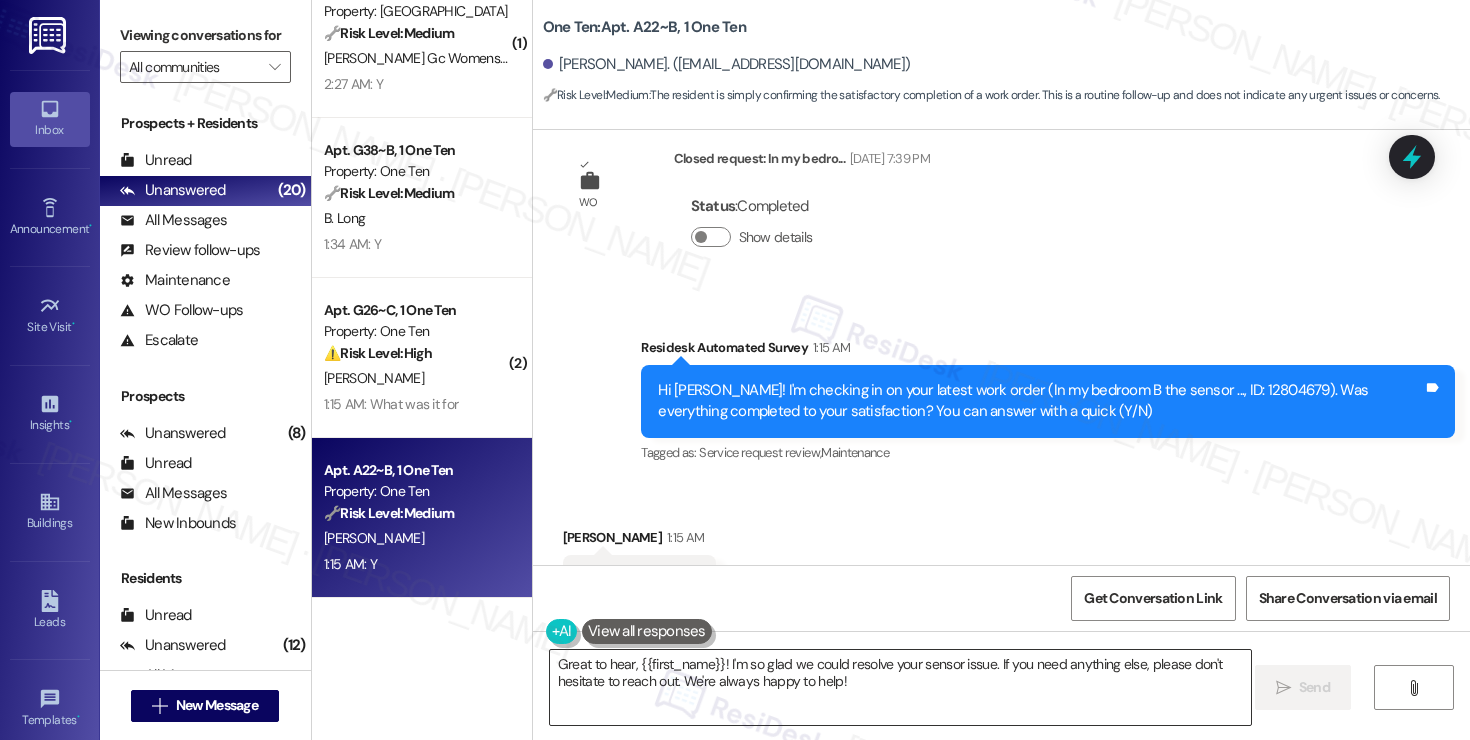 click on "Great to hear, {{first_name}}! I'm so glad we could resolve your sensor issue. If you need anything else, please don't hesitate to reach out. We're always happy to help!" at bounding box center [900, 687] 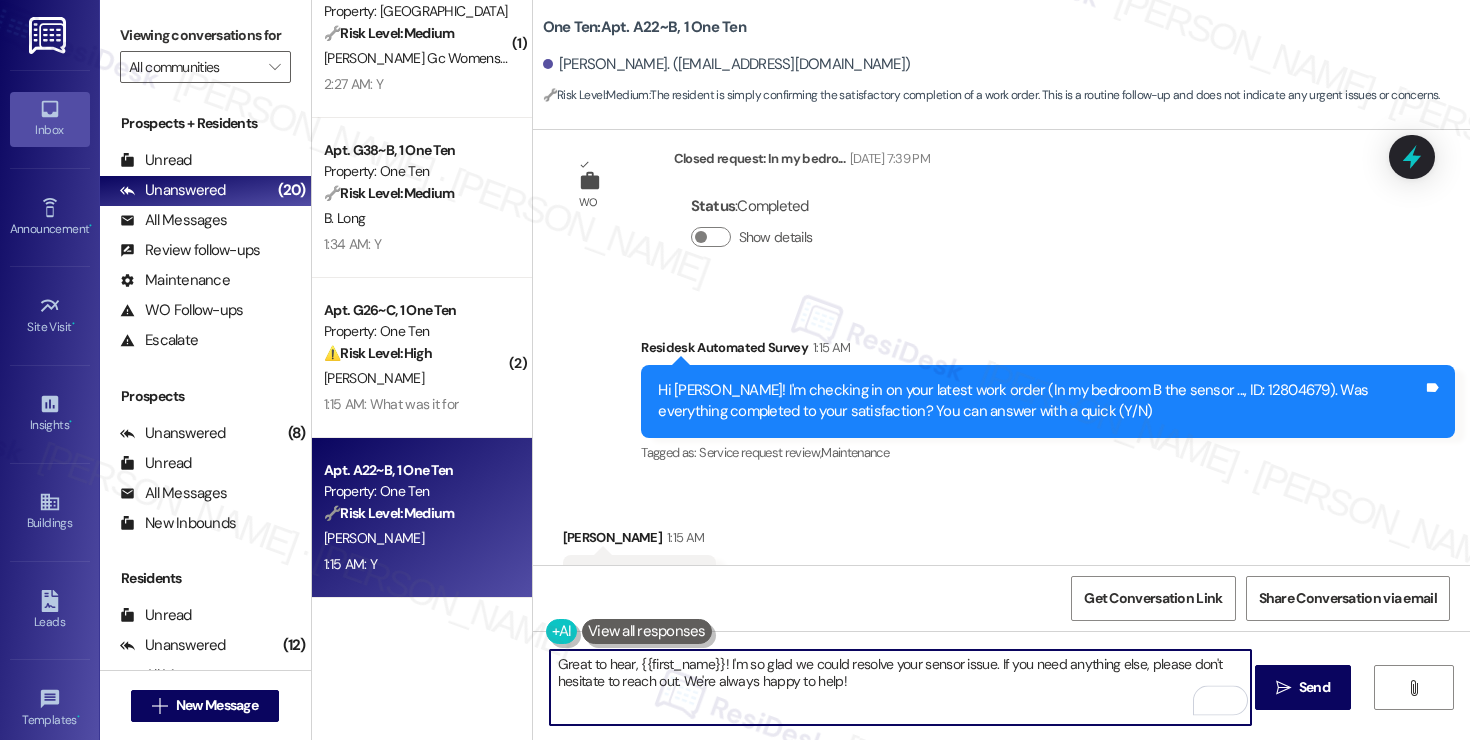 click on "Great to hear, {{first_name}}! I'm so glad we could resolve your sensor issue. If you need anything else, please don't hesitate to reach out. We're always happy to help!" at bounding box center (900, 687) 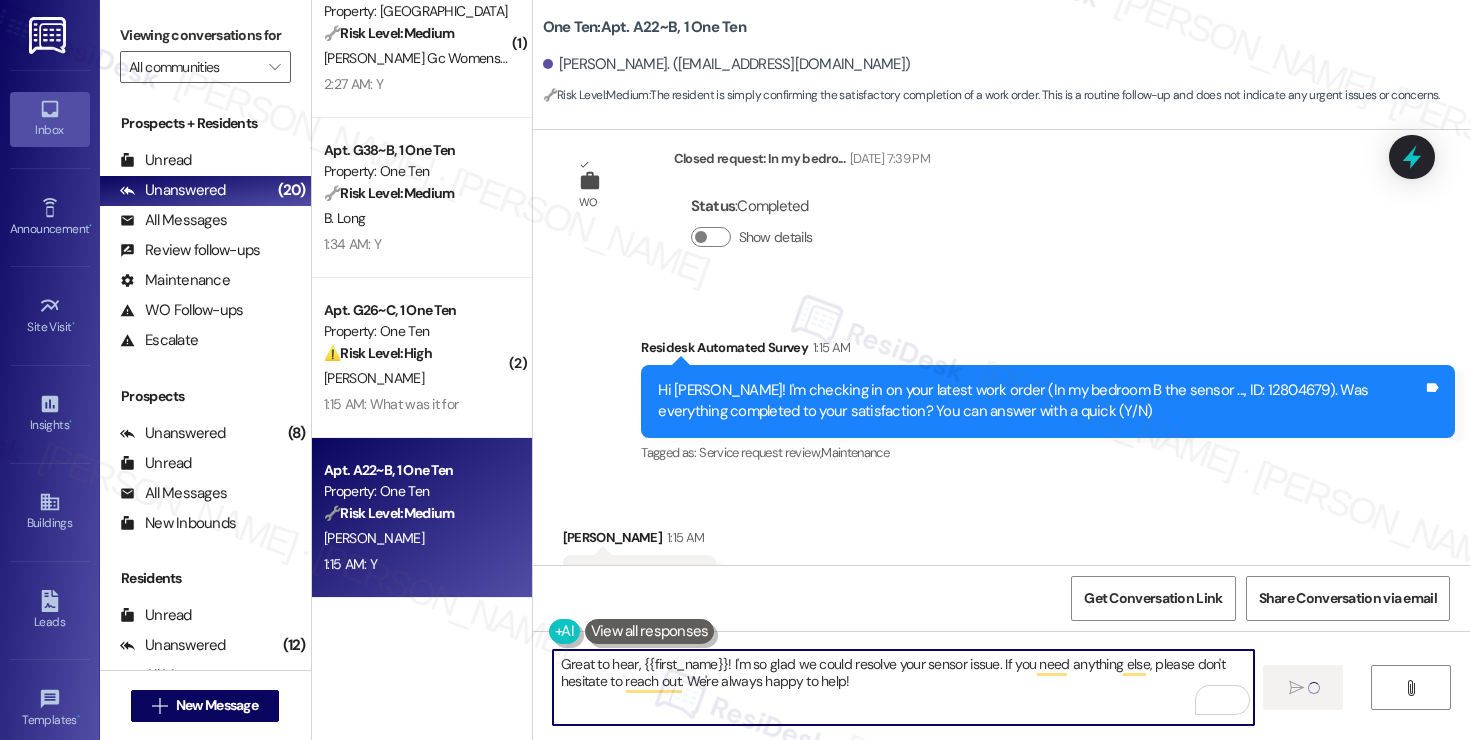 type 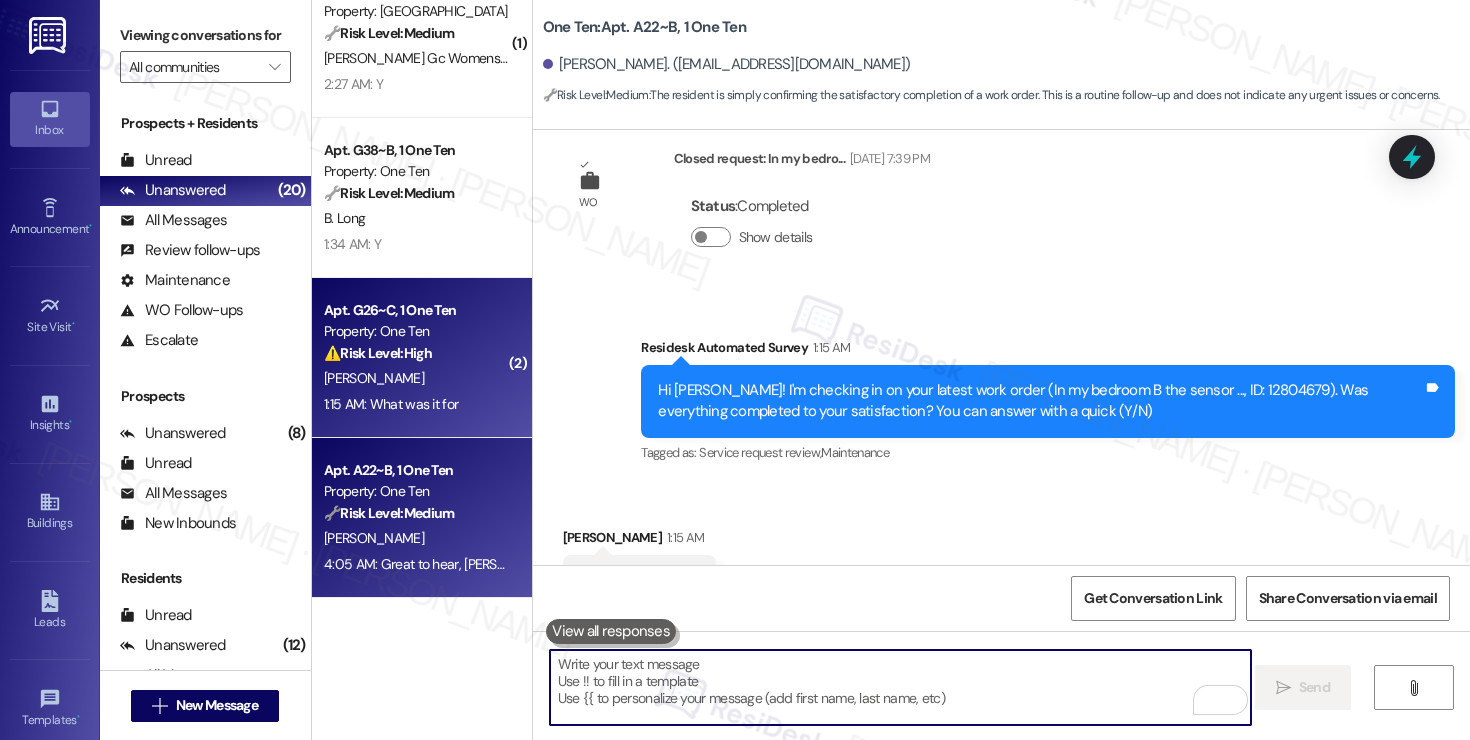click on "1:15 AM: What was it for 1:15 AM: What was it for" at bounding box center [391, 404] 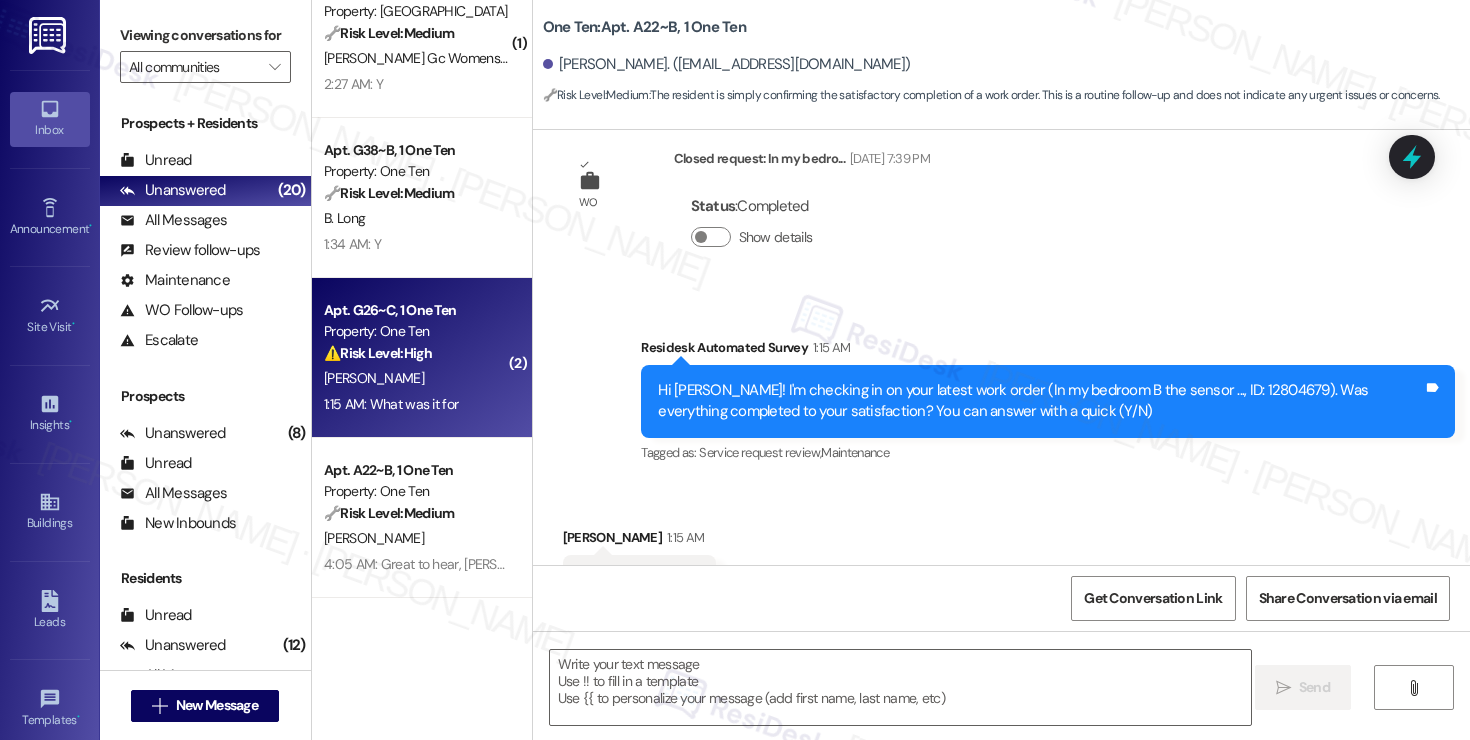 type on "Fetching suggested responses. Please feel free to read through the conversation in the meantime." 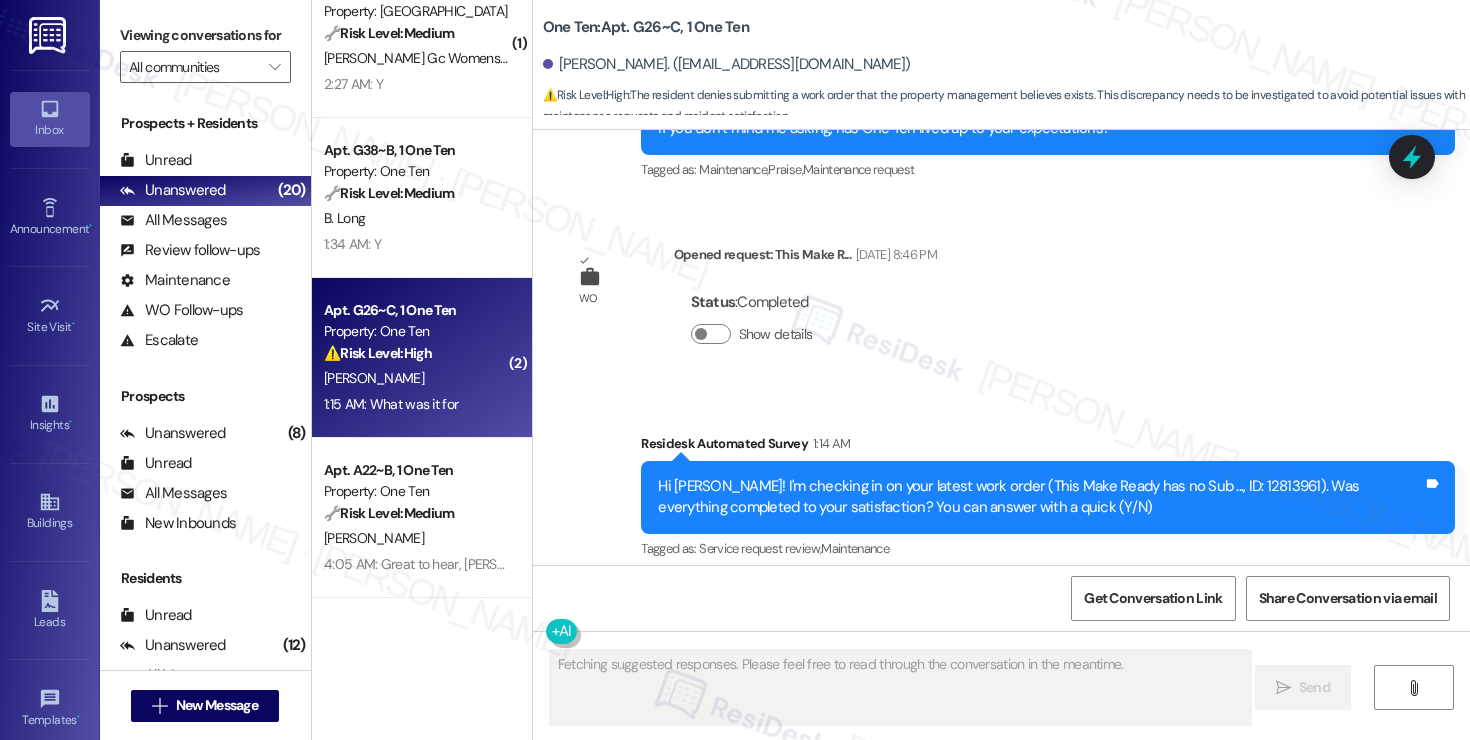 scroll, scrollTop: 5033, scrollLeft: 0, axis: vertical 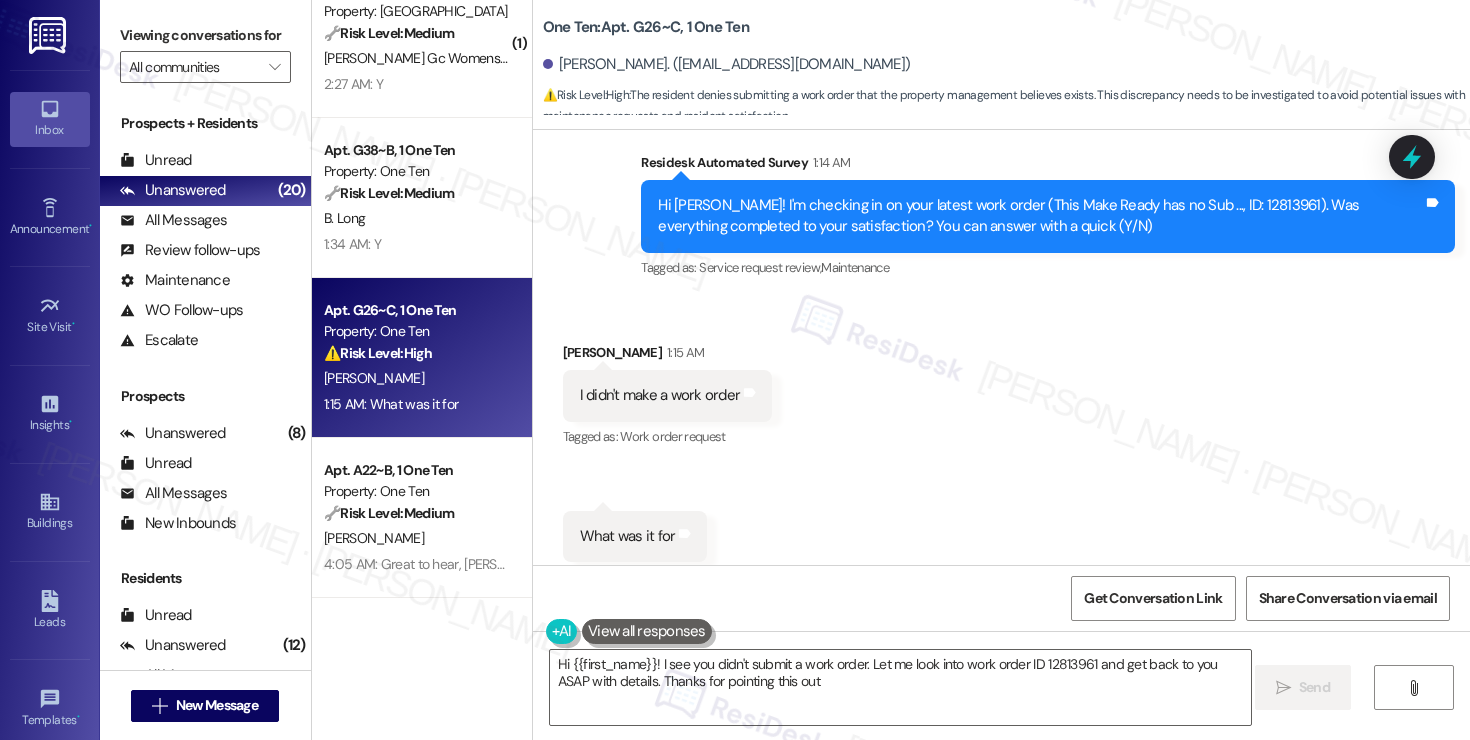 type on "Hi {{first_name}}! I see you didn't submit a work order. Let me look into work order ID 12813961 and get back to you ASAP with details. Thanks for pointing this out!" 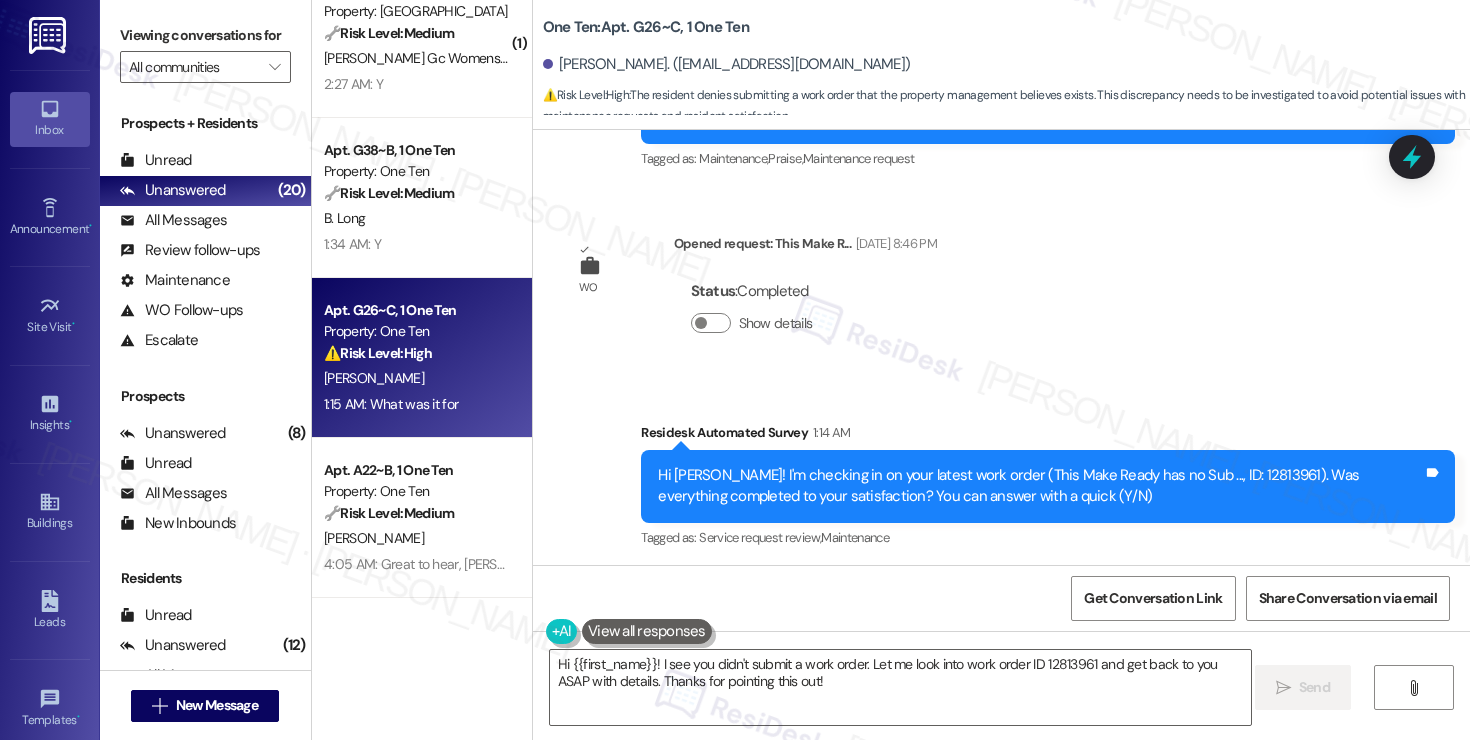 scroll, scrollTop: 4921, scrollLeft: 0, axis: vertical 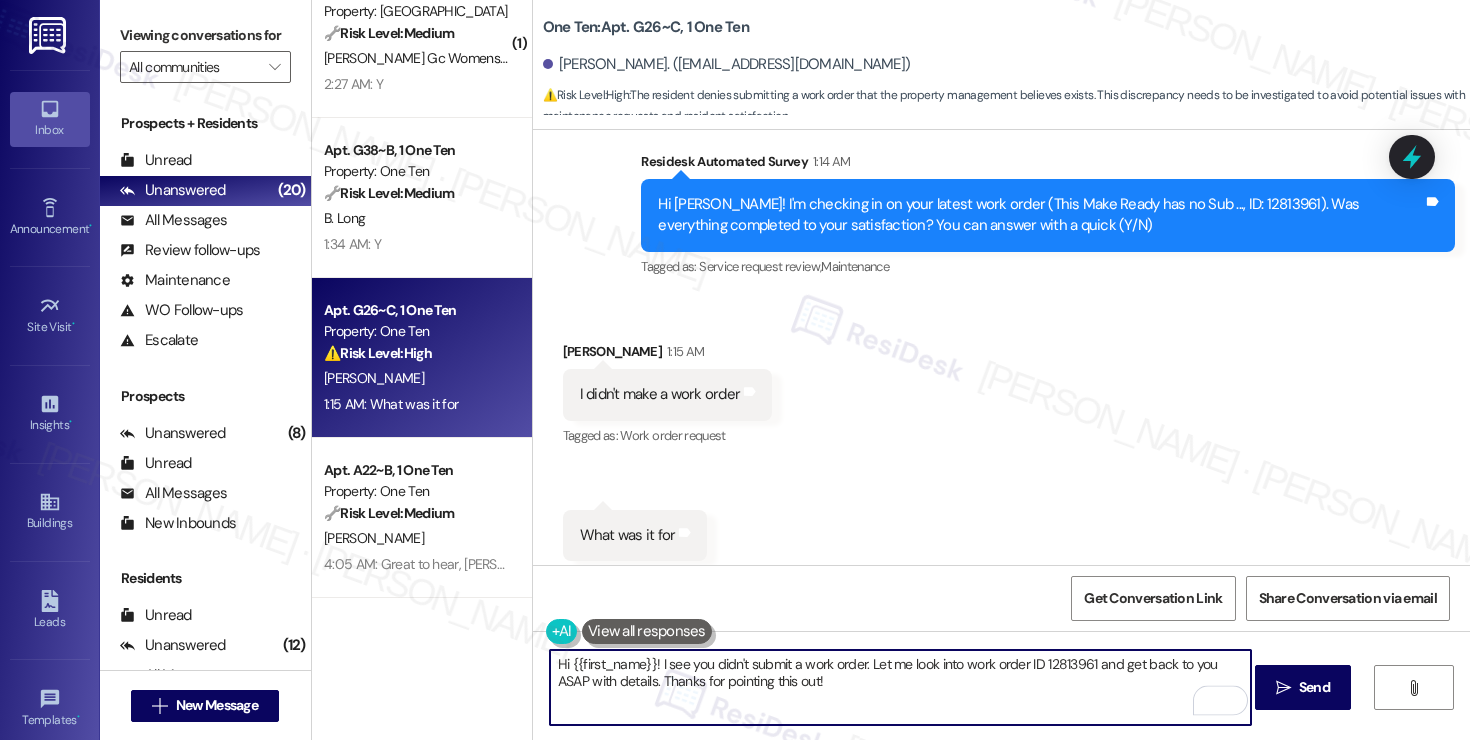 drag, startPoint x: 891, startPoint y: 676, endPoint x: 616, endPoint y: 684, distance: 275.11633 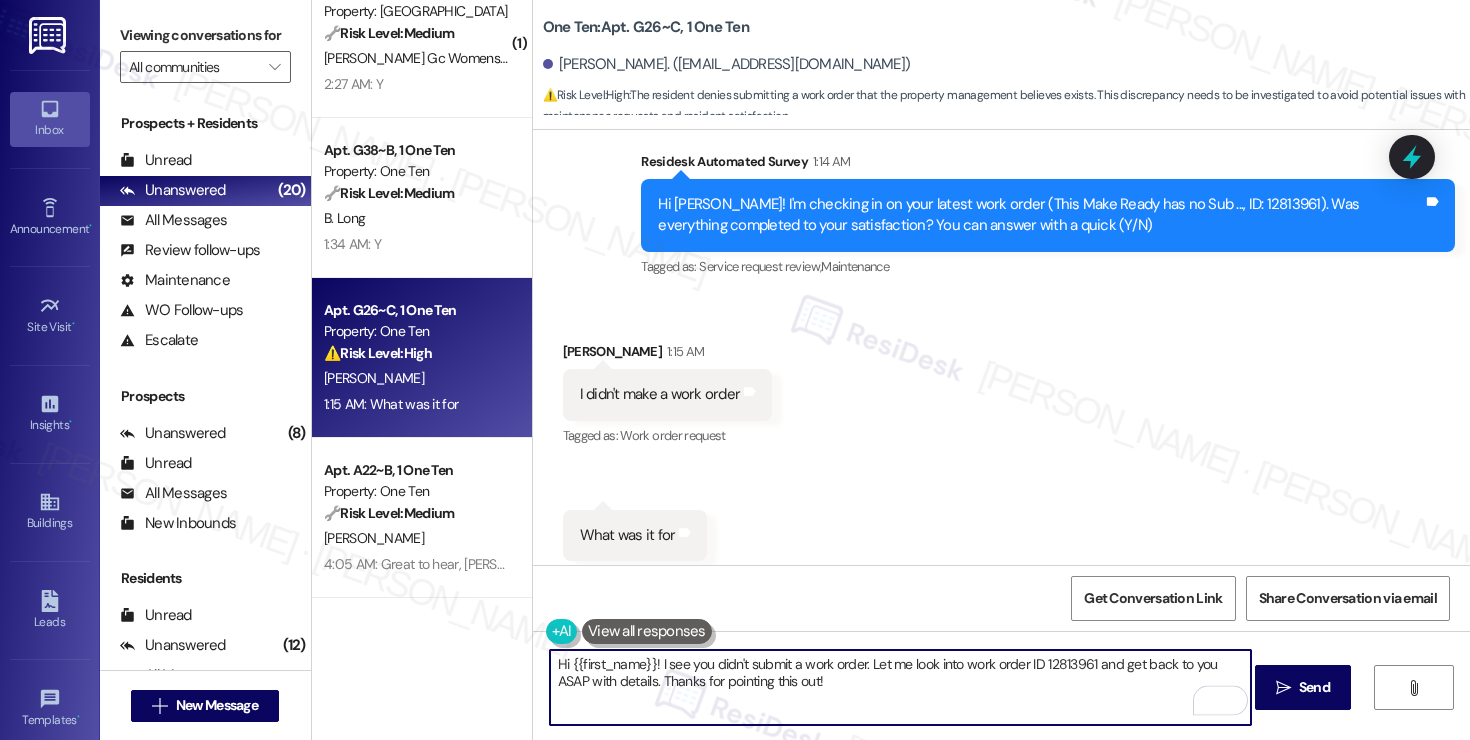 click on "Hi {{first_name}}! I see you didn't submit a work order. Let me look into work order ID 12813961 and get back to you ASAP with details. Thanks for pointing this out!" at bounding box center (900, 687) 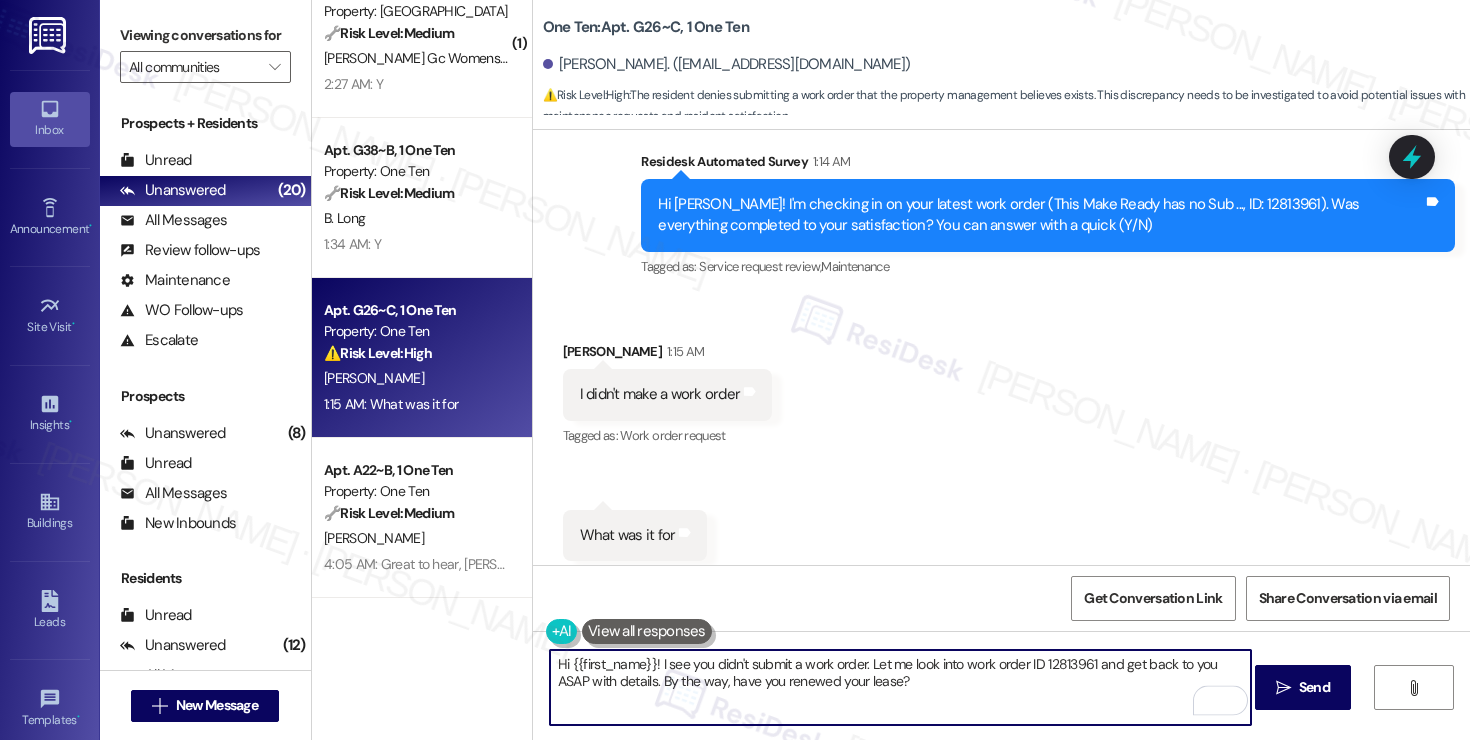 click on "Emily Wolfe 1:15 AM" at bounding box center [668, 355] 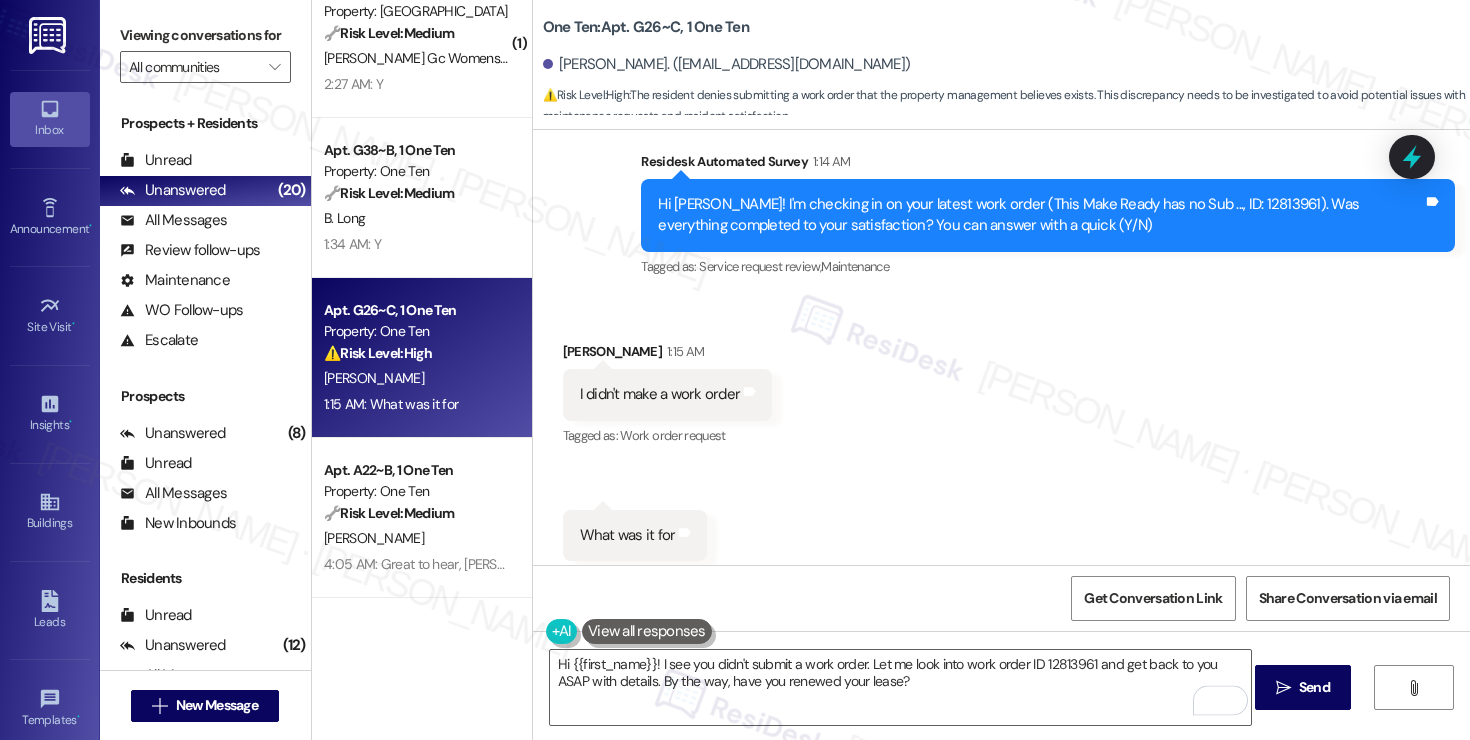click on "Emily Wolfe 1:15 AM" at bounding box center [668, 355] 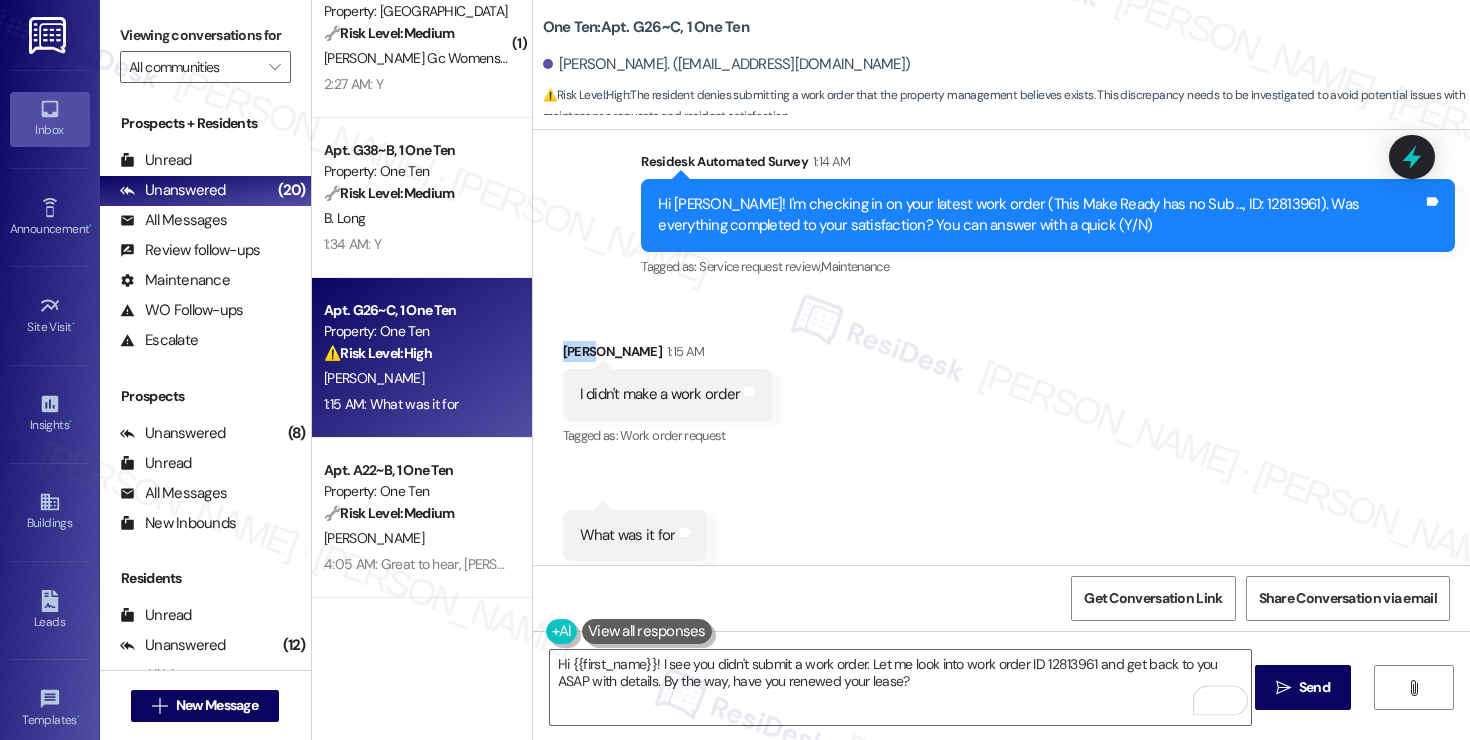 copy on "Emily" 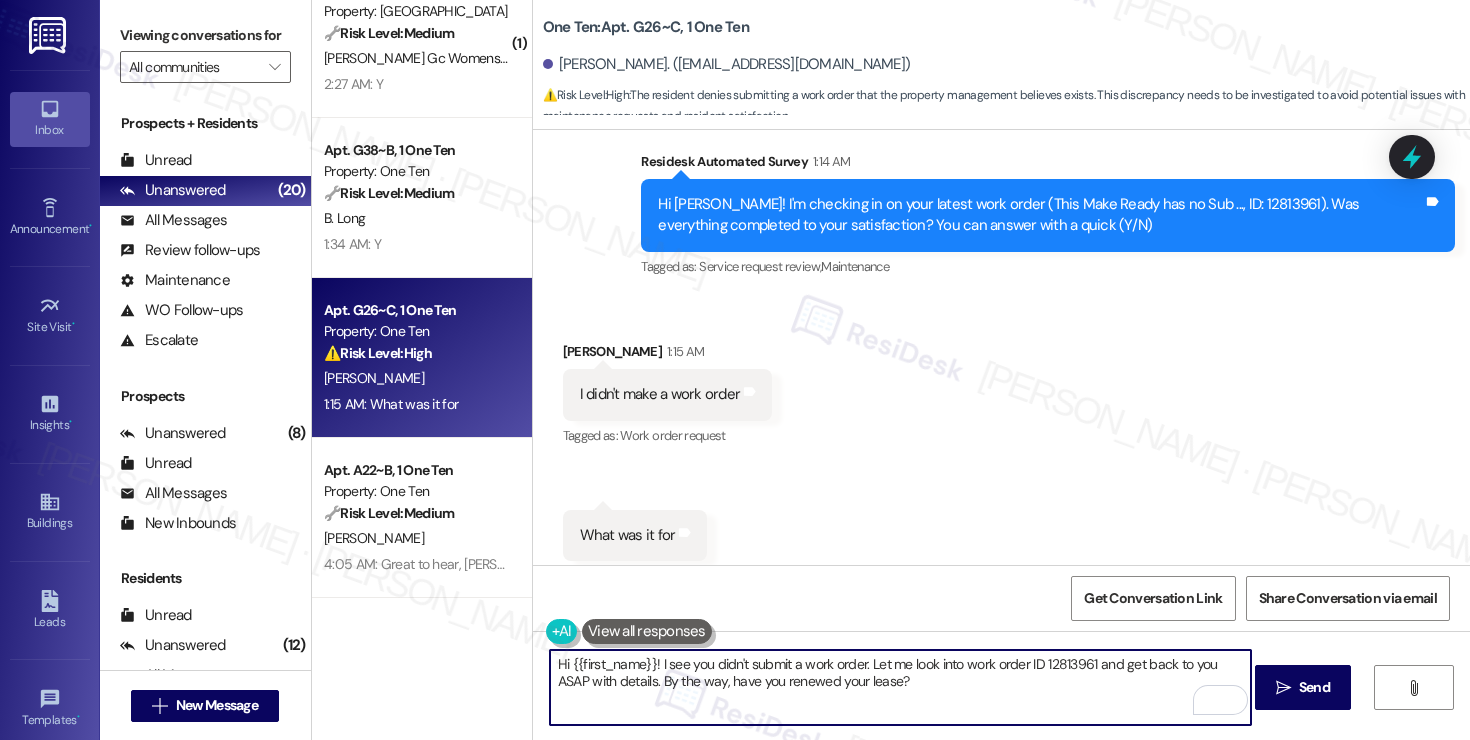 drag, startPoint x: 563, startPoint y: 665, endPoint x: 648, endPoint y: 658, distance: 85.28775 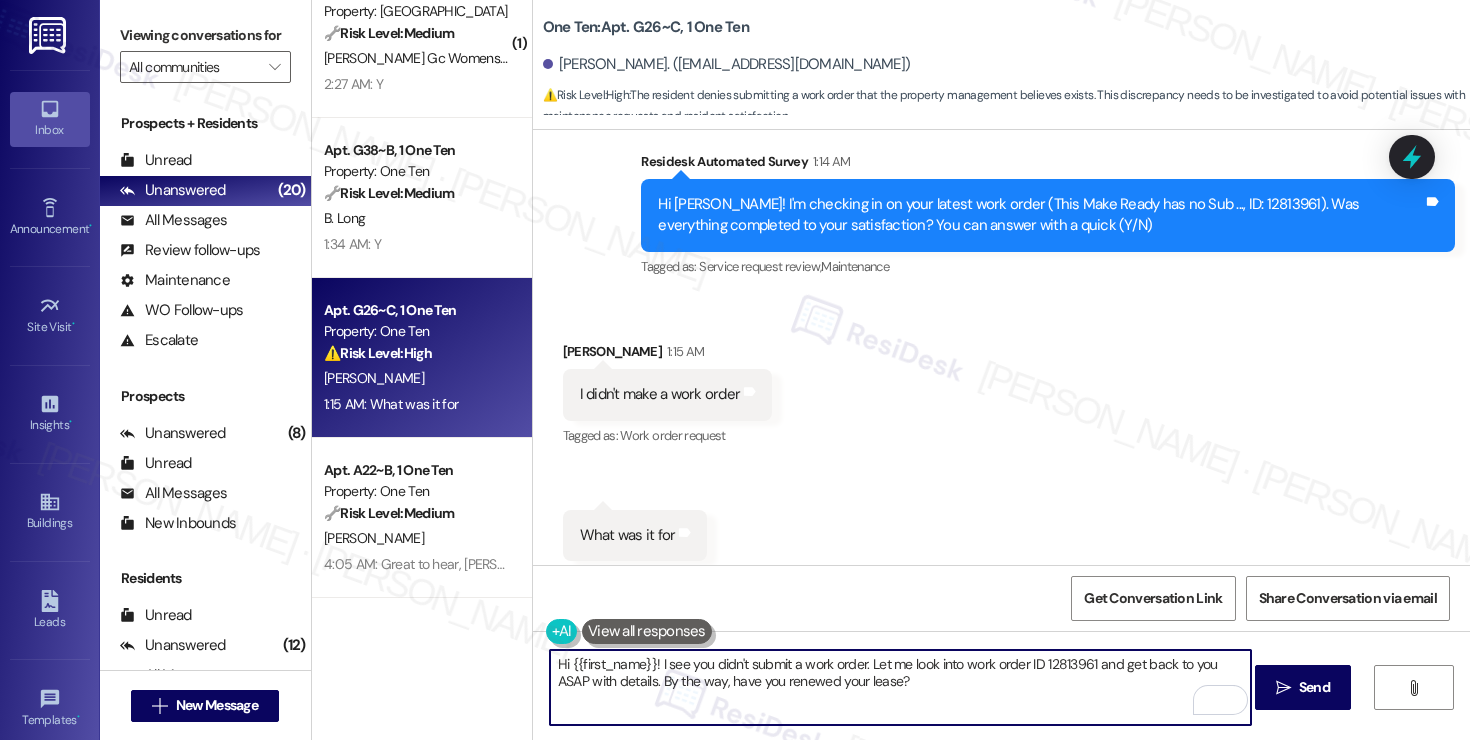 click on "Hi {{first_name}}! I see you didn't submit a work order. Let me look into work order ID 12813961 and get back to you ASAP with details. By the way, have you renewed your lease?" at bounding box center (900, 687) 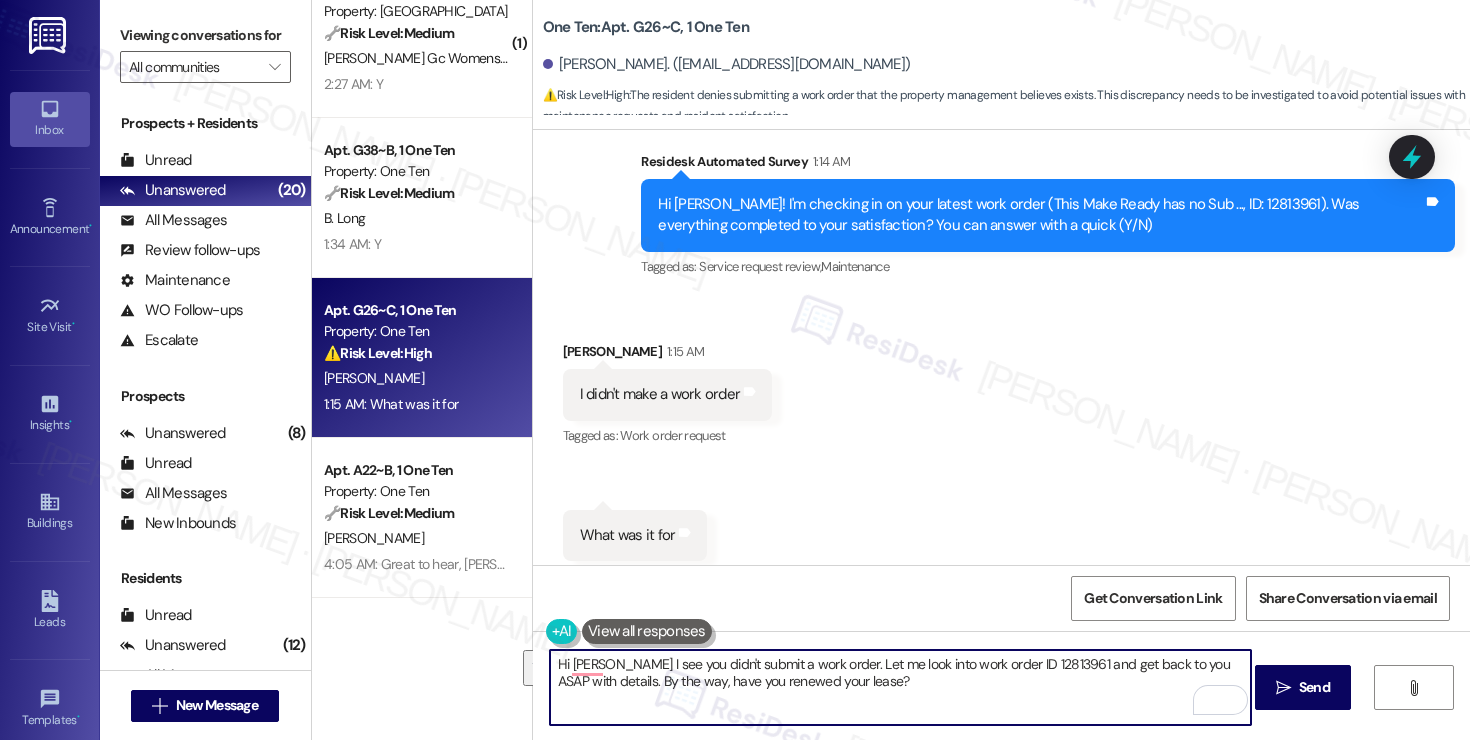 type on "Hi Emily I see you didn't submit a work order. Let me look into work order ID 12813961 and get back to you ASAP with details. By the way, have you renewed your lease?" 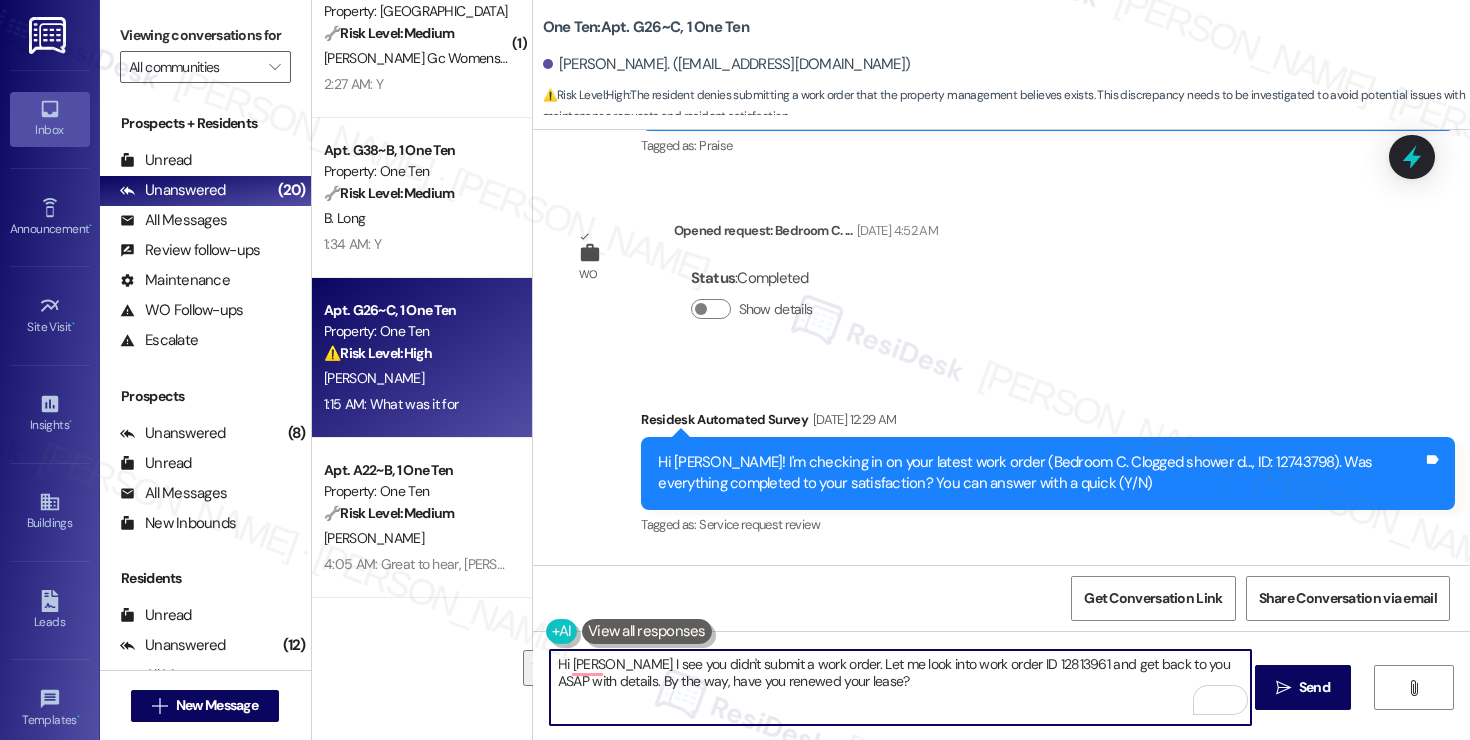 scroll, scrollTop: 3250, scrollLeft: 0, axis: vertical 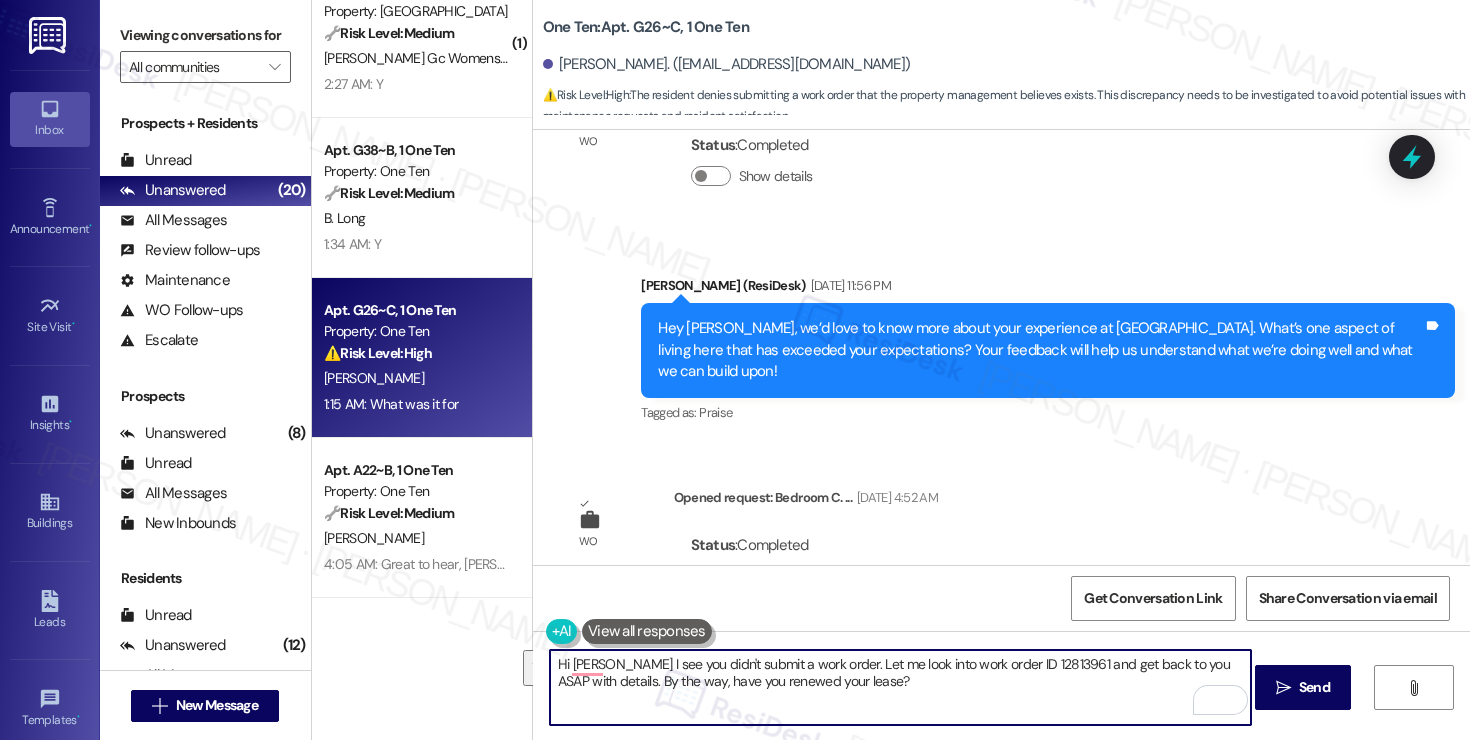 click on "Announcement, sent via SMS Sarah   (ResiDesk) Apr 22, 2025 at 11:56 PM Hey Emily, we’d love to know more about your experience at One Ten. What’s one aspect of living here that has exceeded your expectations? Your feedback will help us understand what we’re doing well and what we can build upon! Tags and notes Tagged as:   Praise Click to highlight conversations about Praise" at bounding box center [1048, 351] 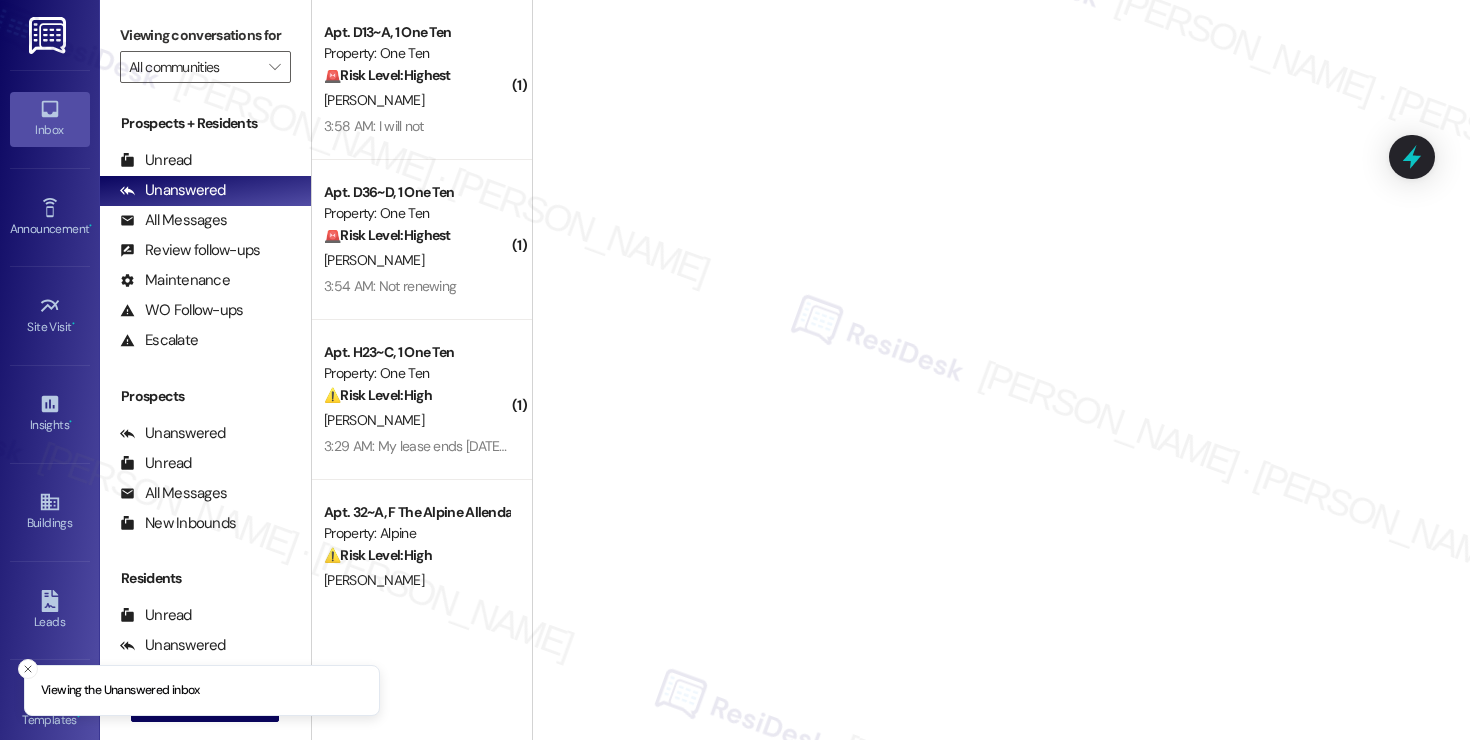 scroll, scrollTop: 0, scrollLeft: 0, axis: both 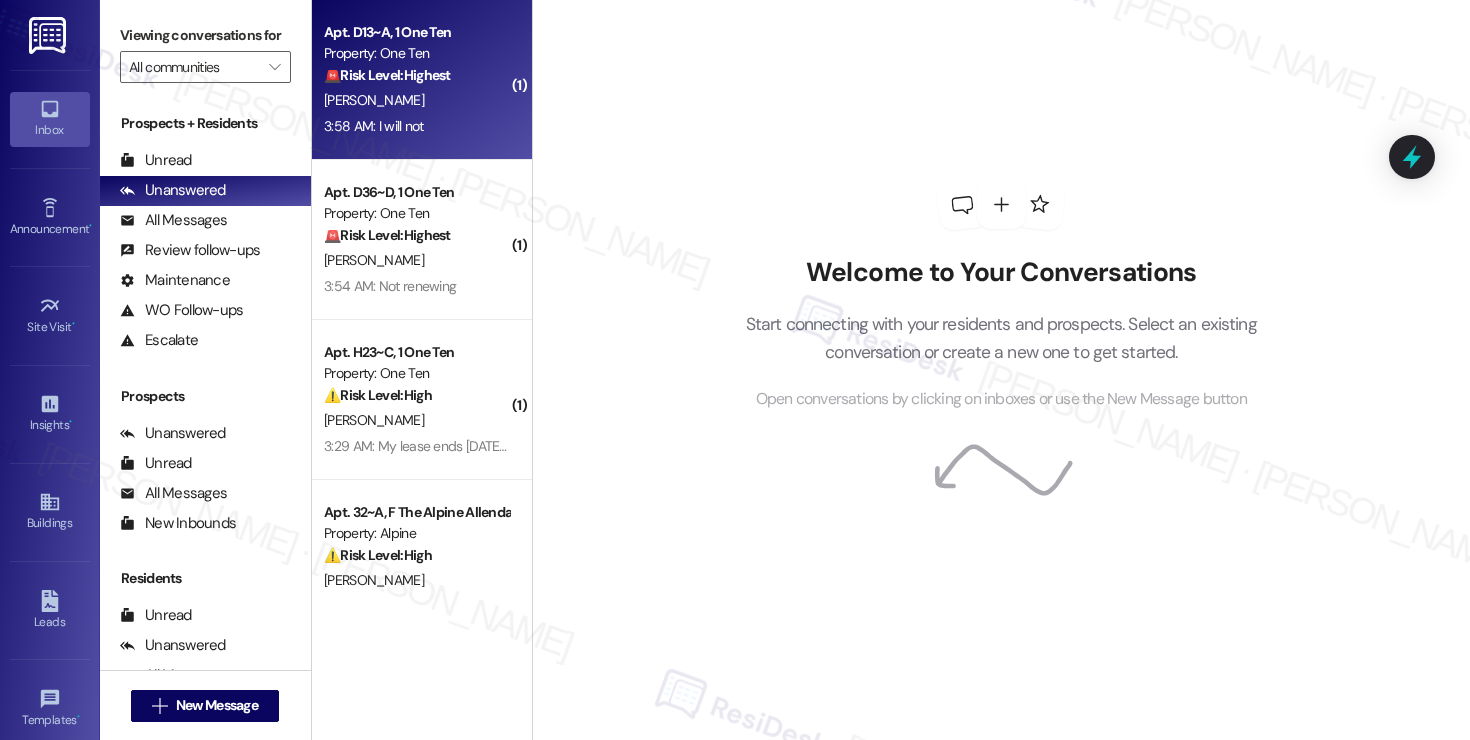 click on "3:58 AM: I will not  3:58 AM: I will not" at bounding box center [416, 126] 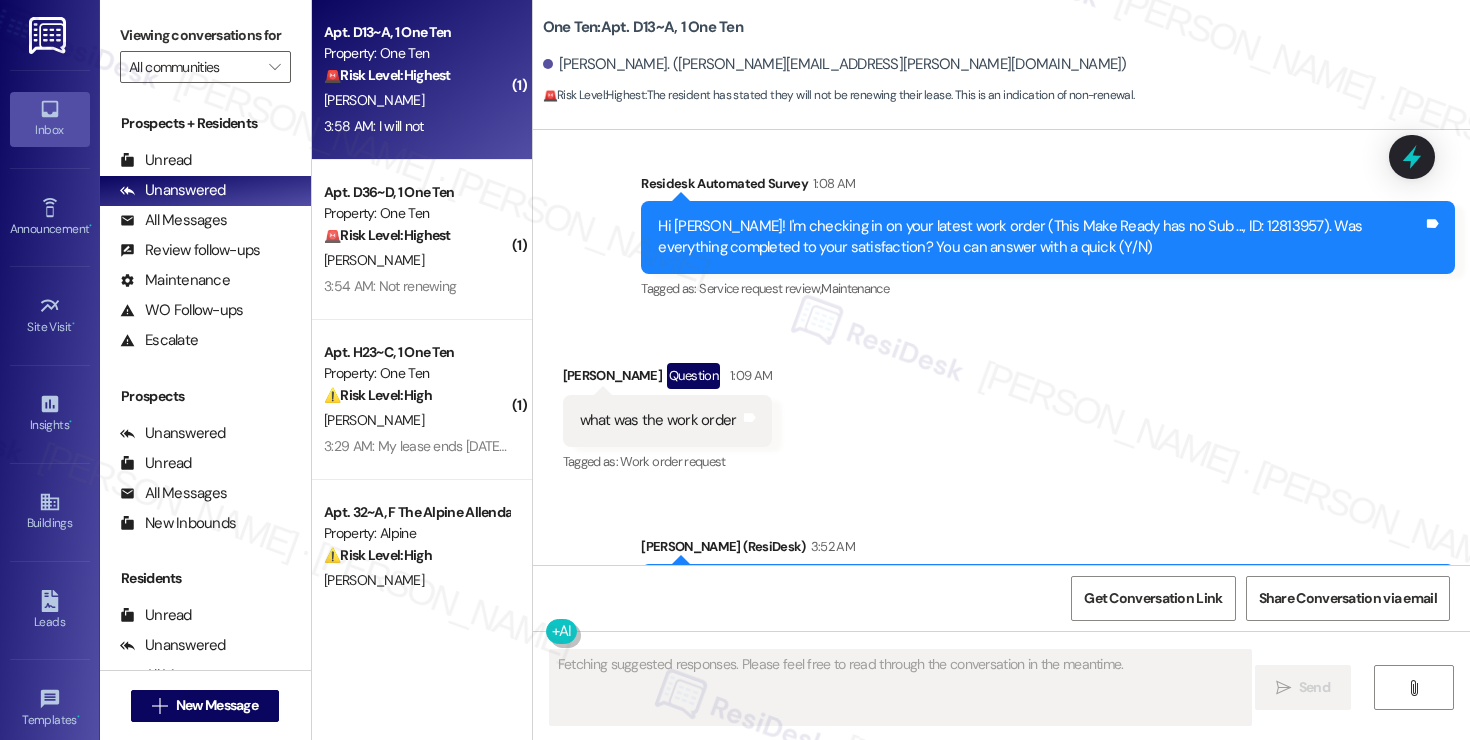 scroll, scrollTop: 2990, scrollLeft: 0, axis: vertical 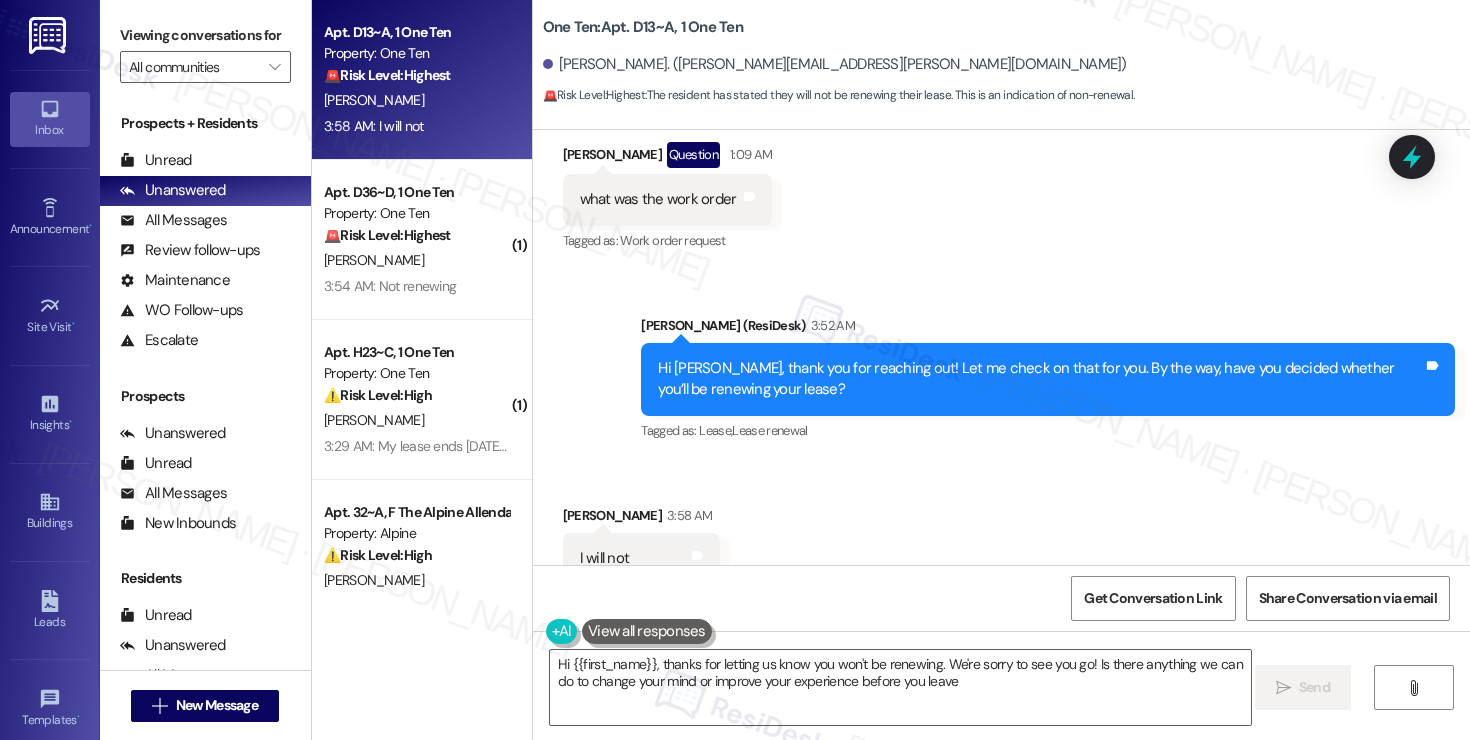 type on "Hi {{first_name}}, thanks for letting us know you won't be renewing. We're sorry to see you go! Is there anything we can do to change your mind or improve your experience before you leave?" 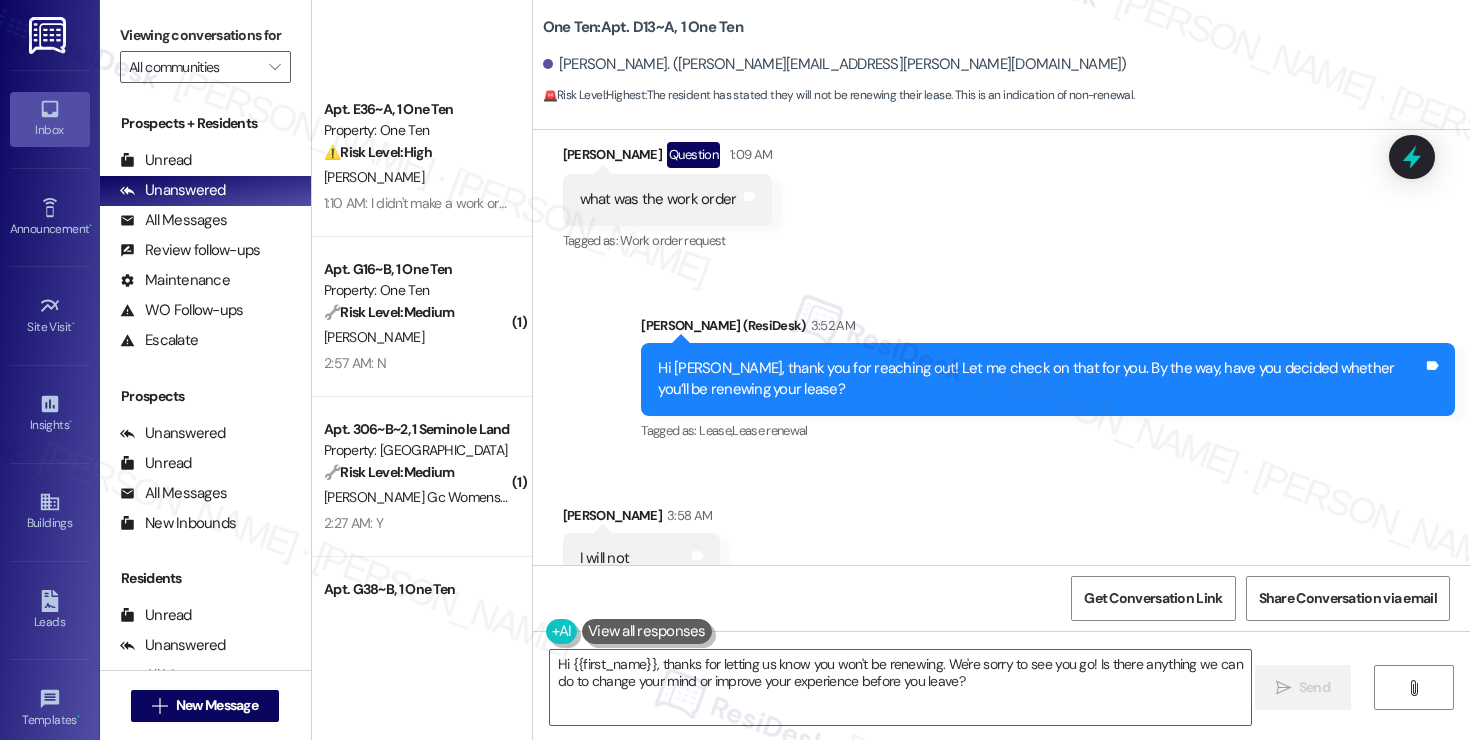 scroll, scrollTop: 1322, scrollLeft: 0, axis: vertical 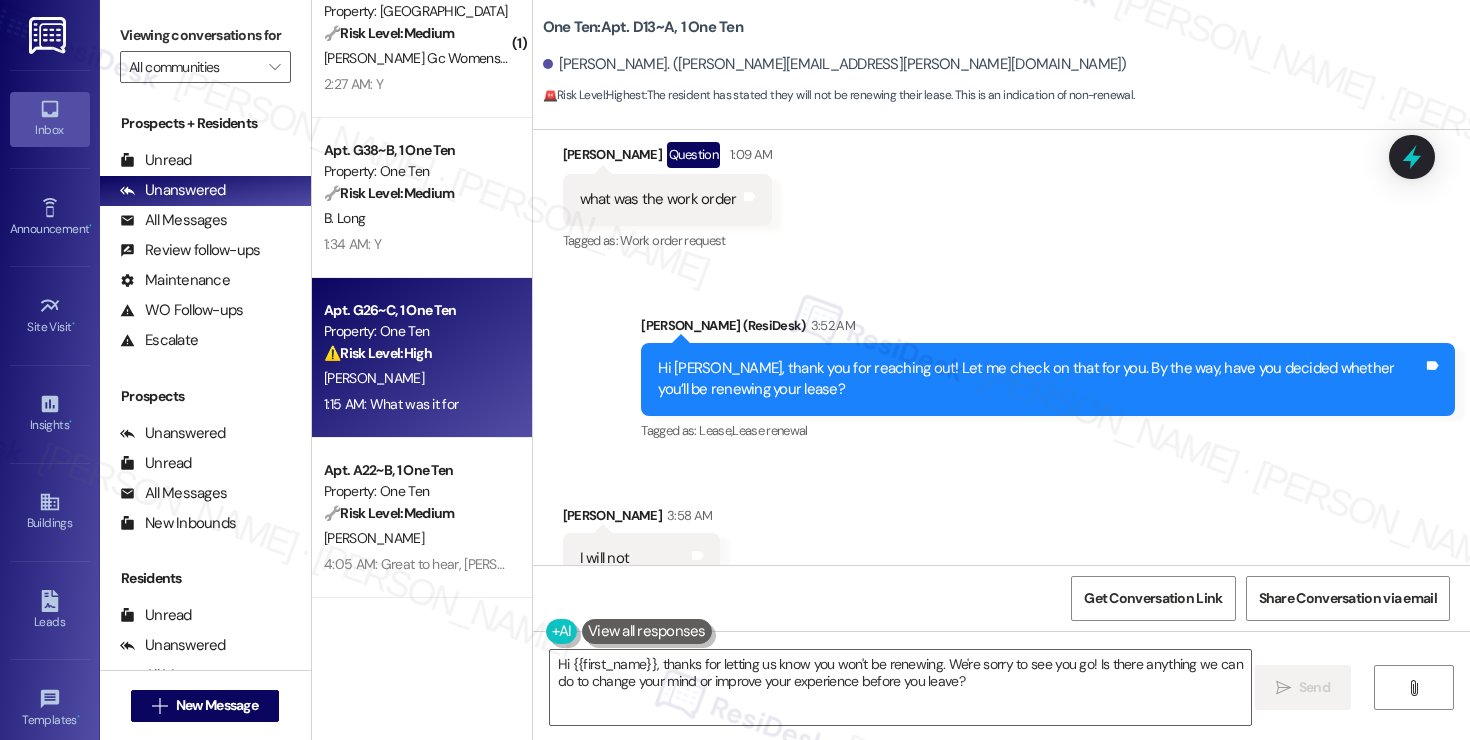 click on "1:15 AM: What was it for 1:15 AM: What was it for" at bounding box center [391, 404] 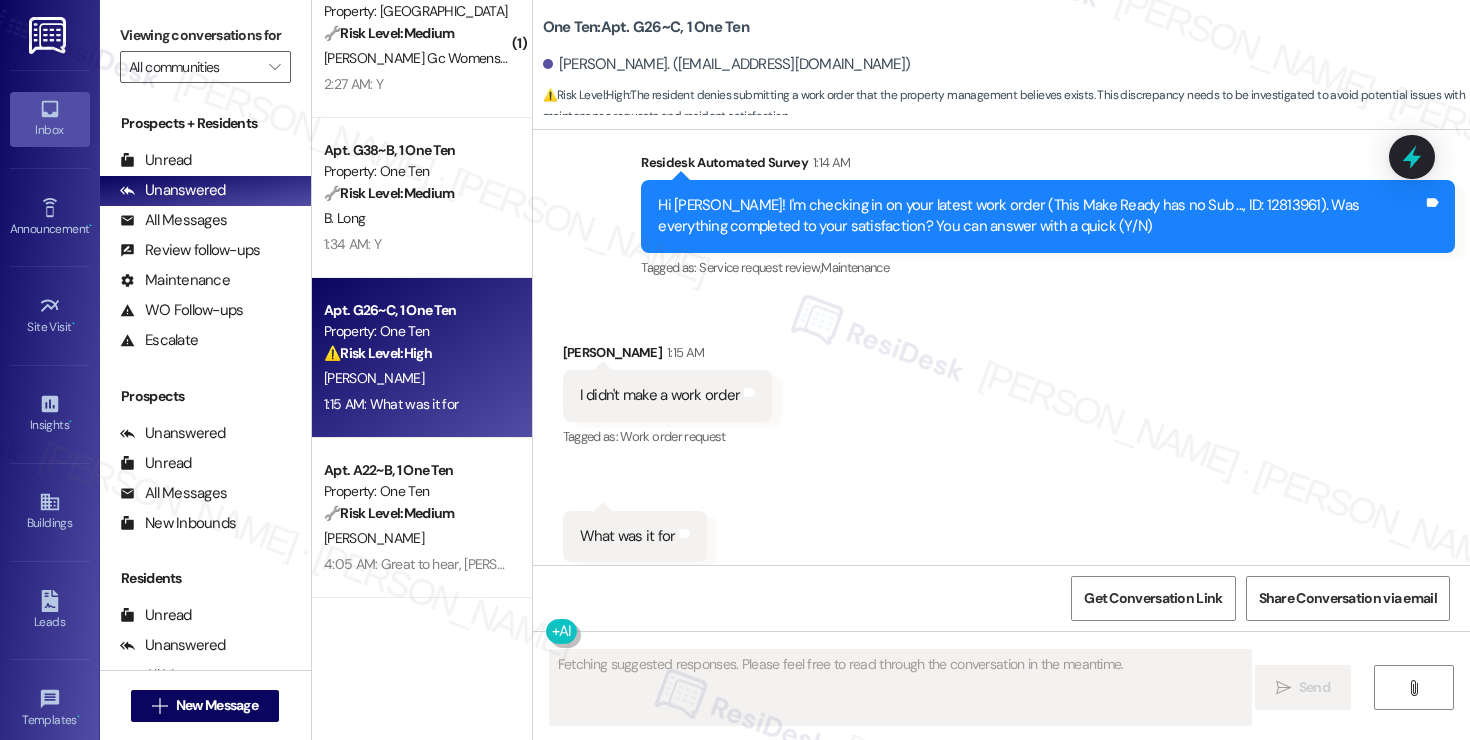scroll, scrollTop: 5034, scrollLeft: 0, axis: vertical 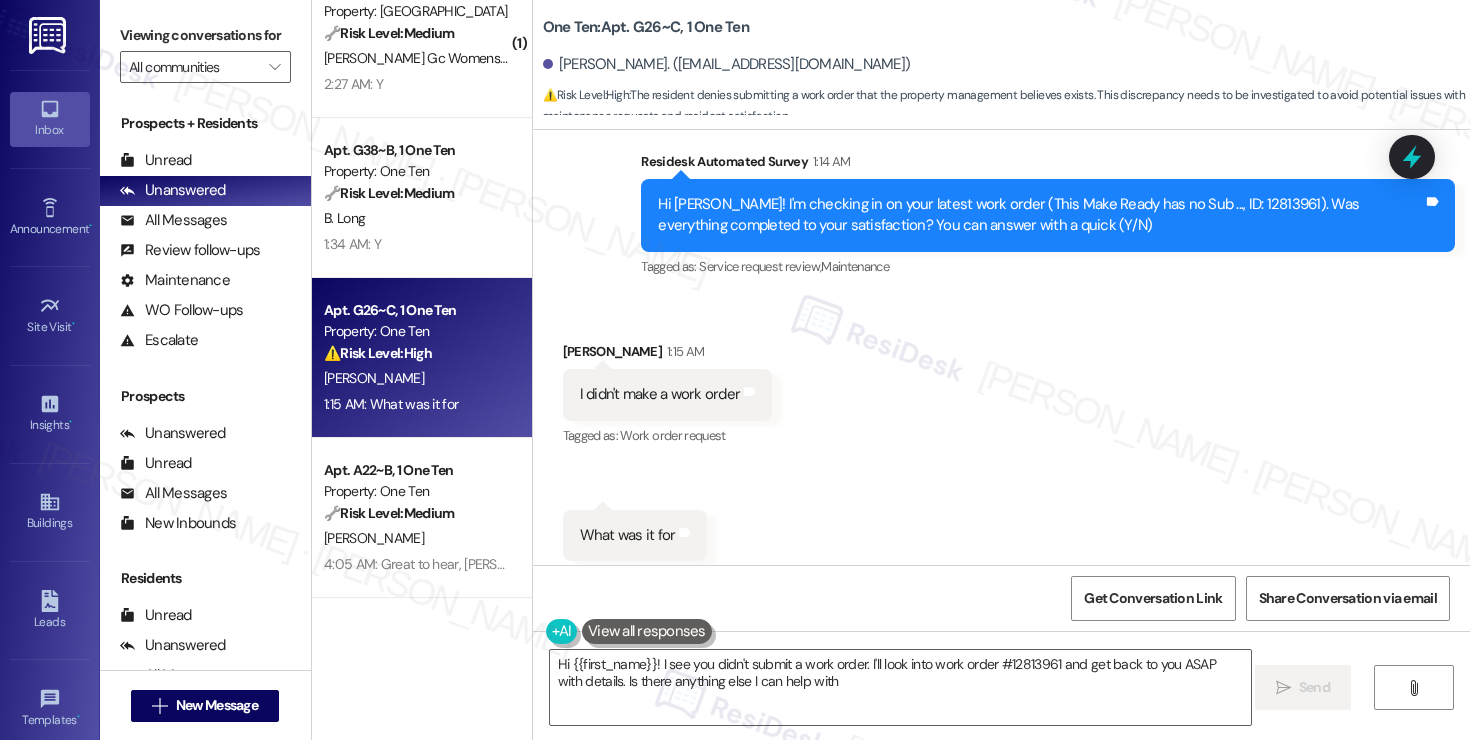 type on "Hi {{first_name}}! I see you didn't submit a work order. I'll look into work order #12813961 and get back to you ASAP with details. Is there anything else I can help with?" 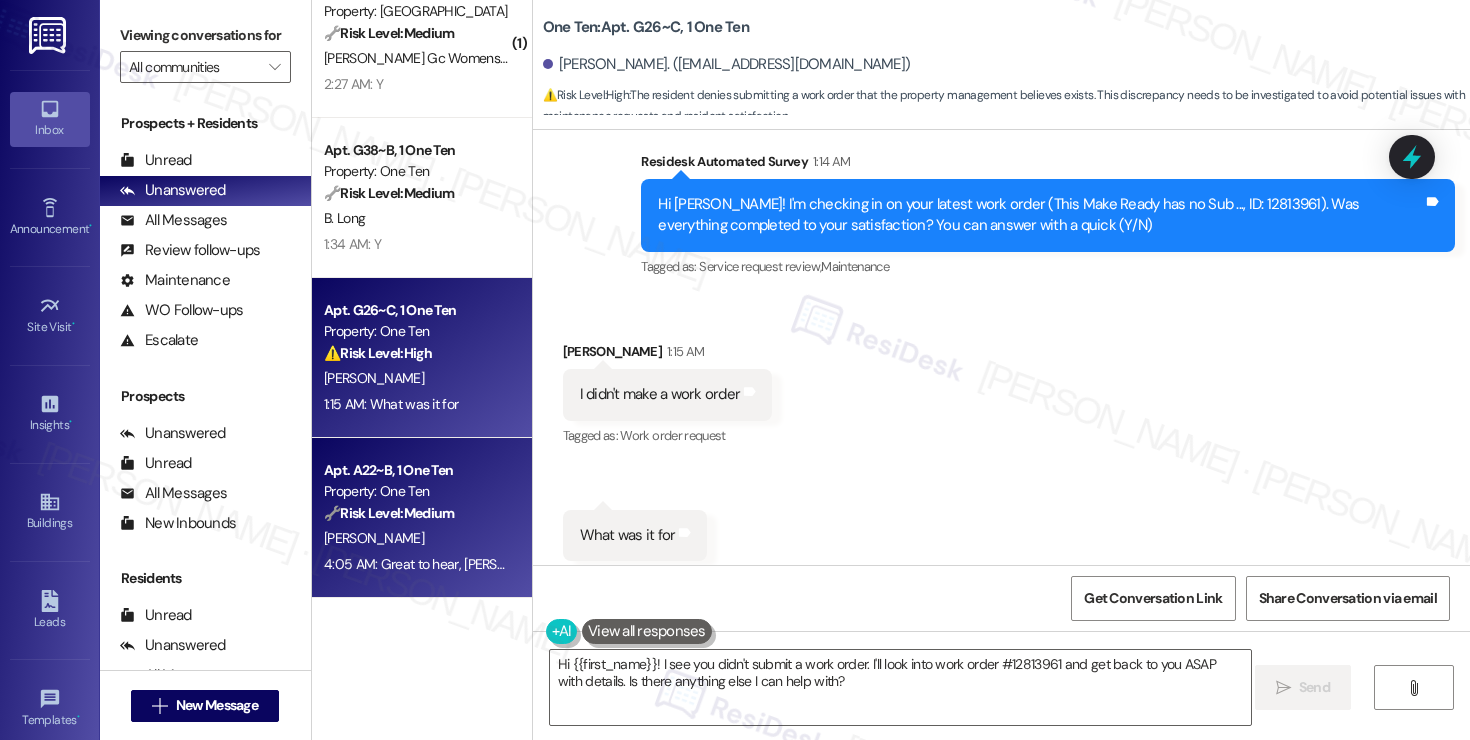 click on "🔧  Risk Level:  Medium" at bounding box center (389, 513) 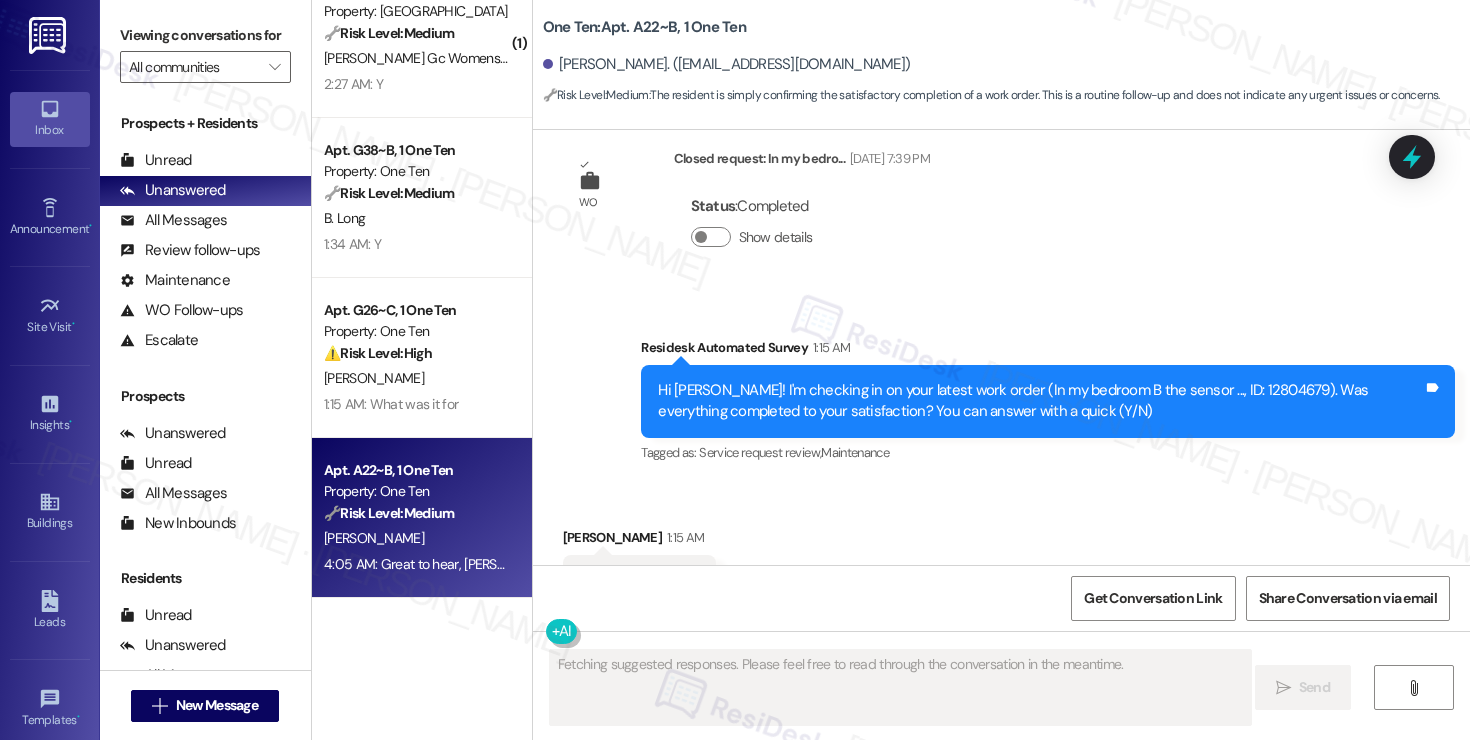 scroll, scrollTop: 3222, scrollLeft: 0, axis: vertical 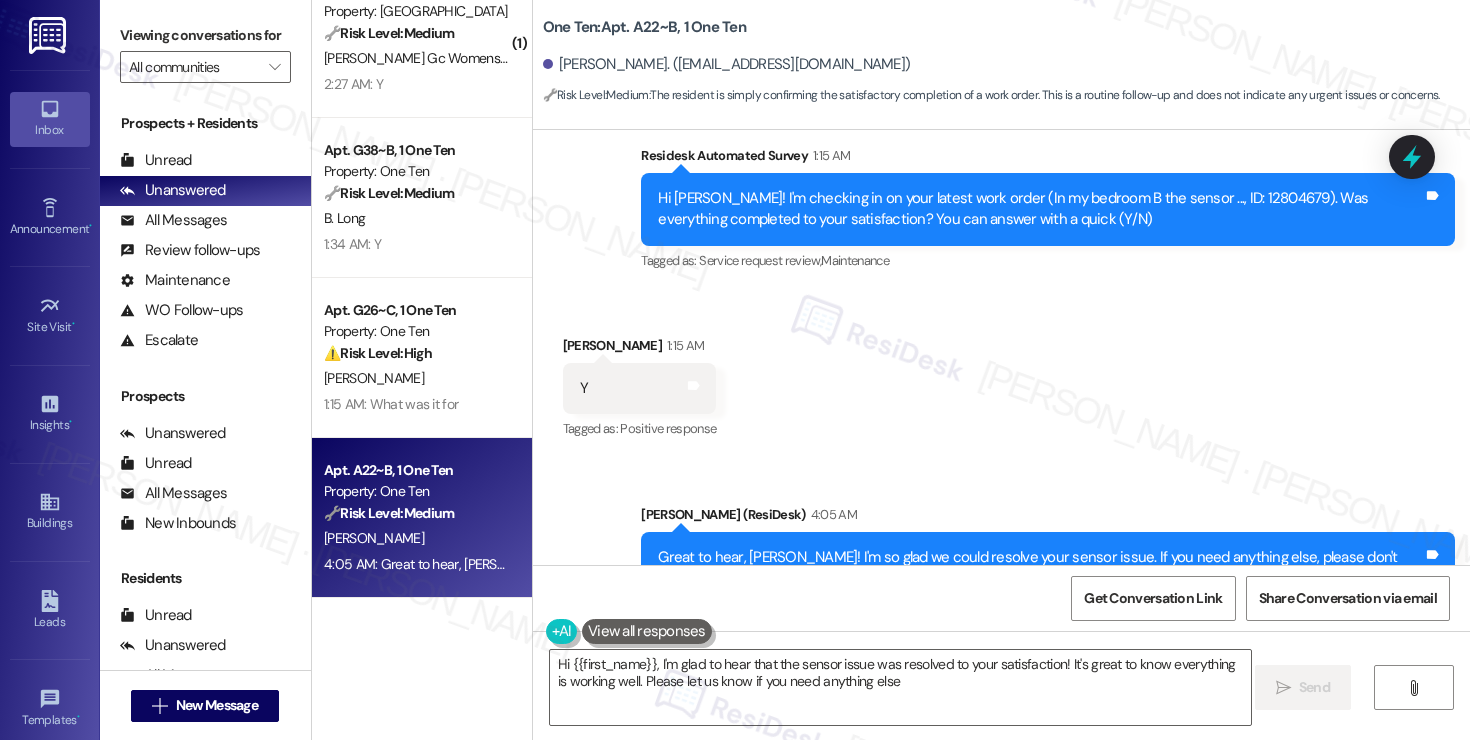 type on "Hi {{first_name}}, I'm glad to hear that the sensor issue was resolved to your satisfaction! It's great to know everything is working well. Please let us know if you need anything else!" 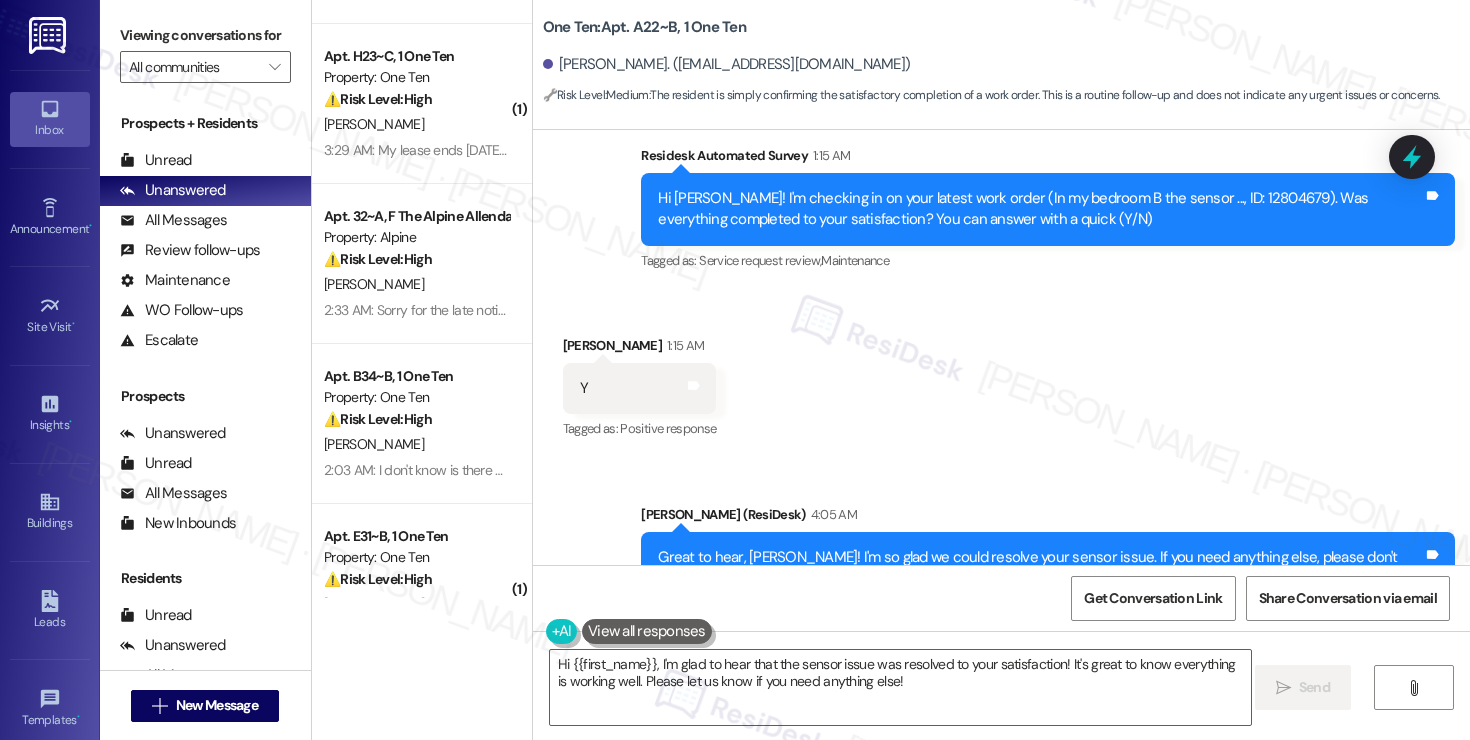 scroll, scrollTop: 0, scrollLeft: 0, axis: both 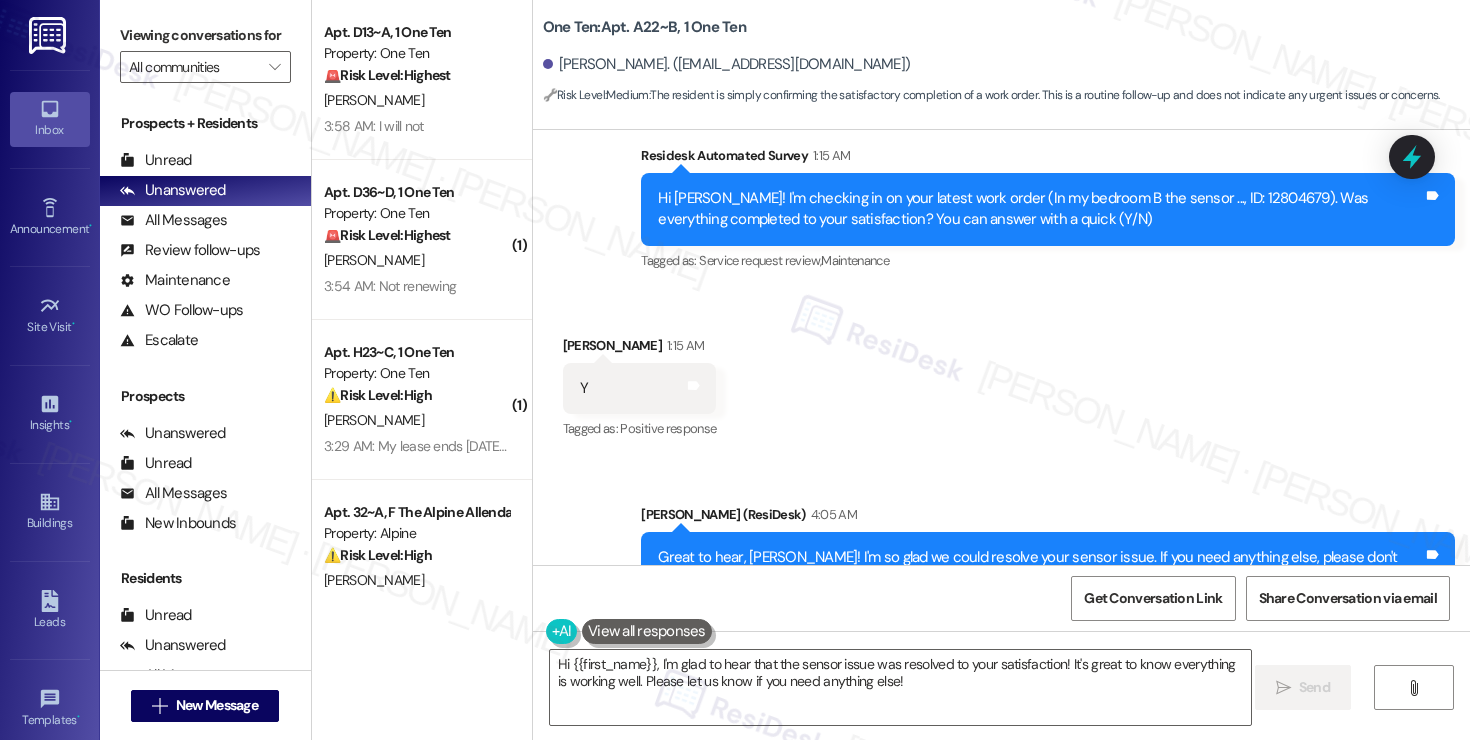 click on "Received via SMS Jacob Ngo 1:15 AM Y Tags and notes Tagged as:   Positive response Click to highlight conversations about Positive response" at bounding box center (1001, 374) 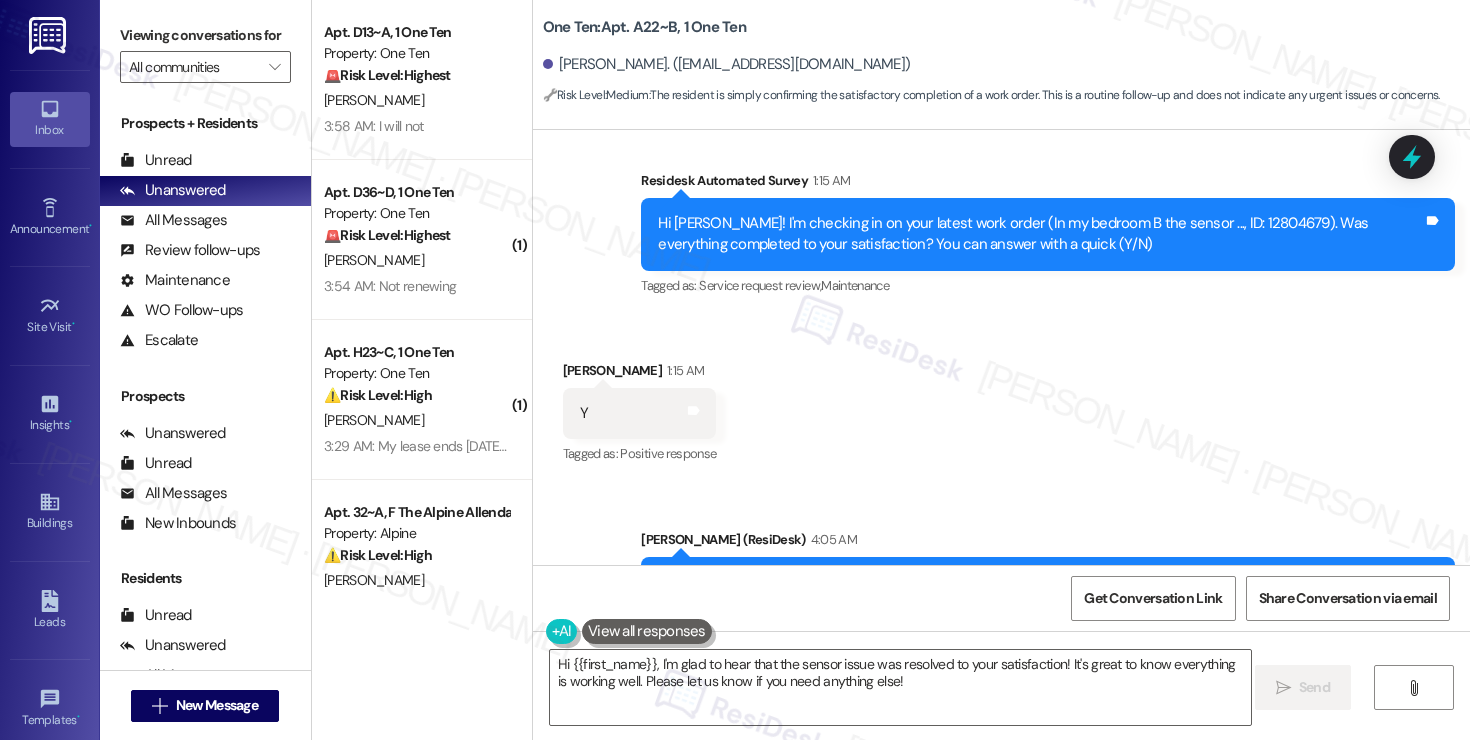 scroll, scrollTop: 3194, scrollLeft: 0, axis: vertical 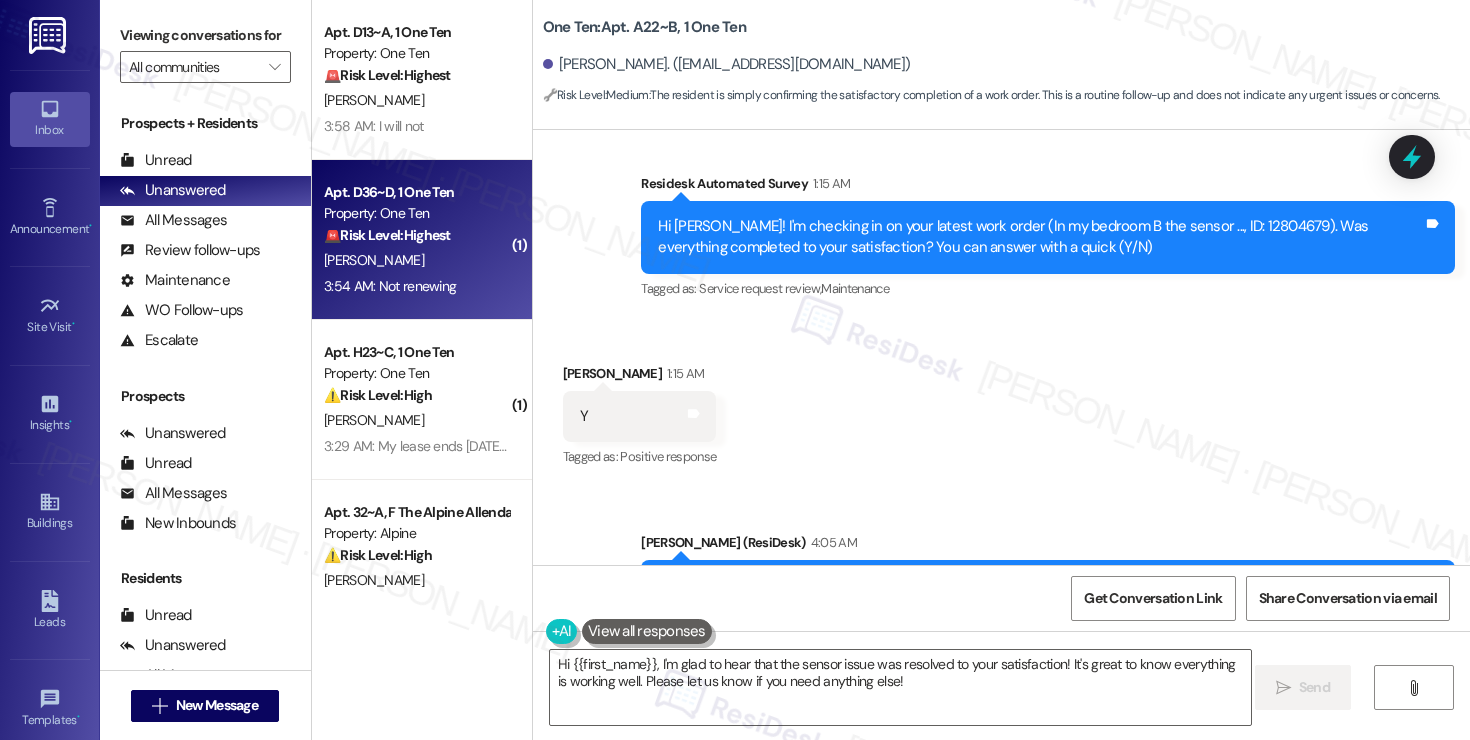 click on "Property: One Ten" at bounding box center [416, 213] 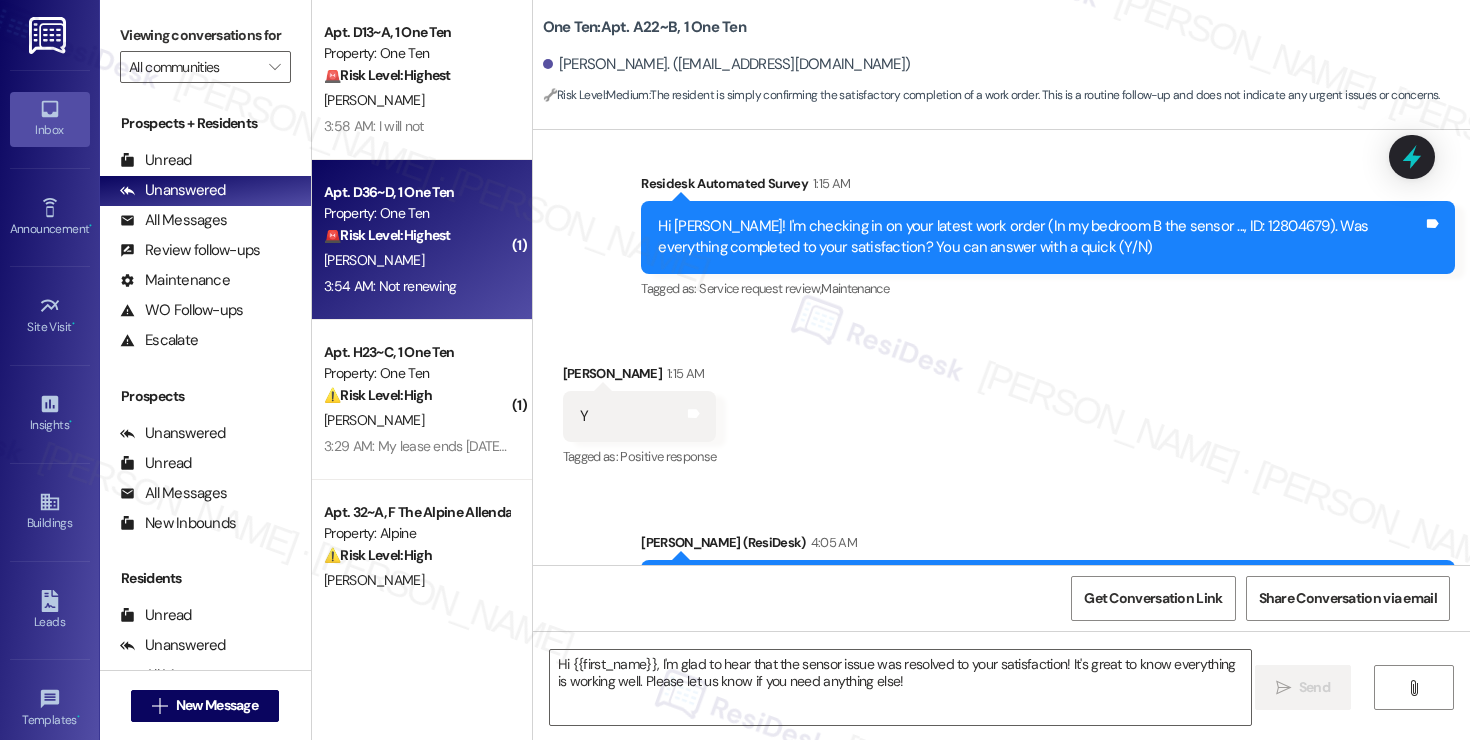 type on "Fetching suggested responses. Please feel free to read through the conversation in the meantime." 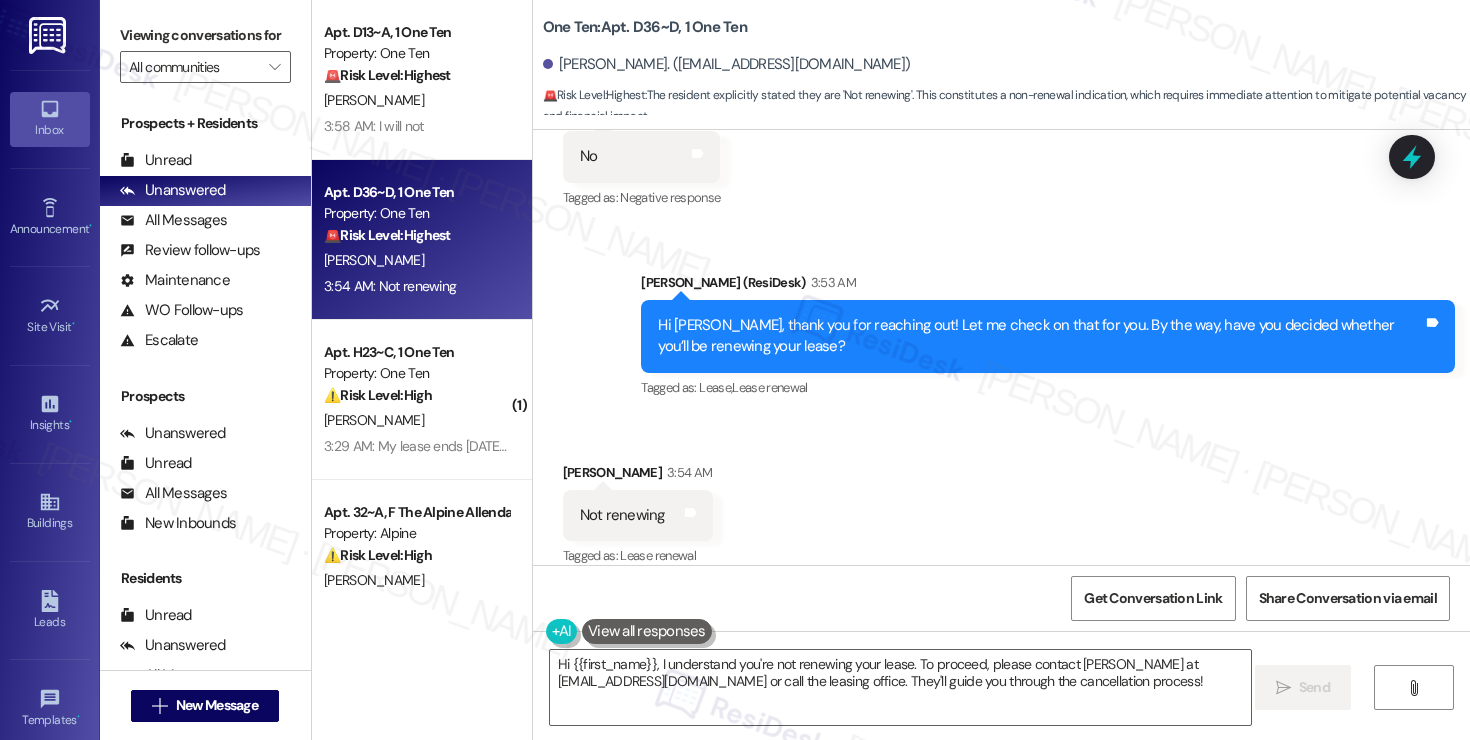 scroll, scrollTop: 3588, scrollLeft: 0, axis: vertical 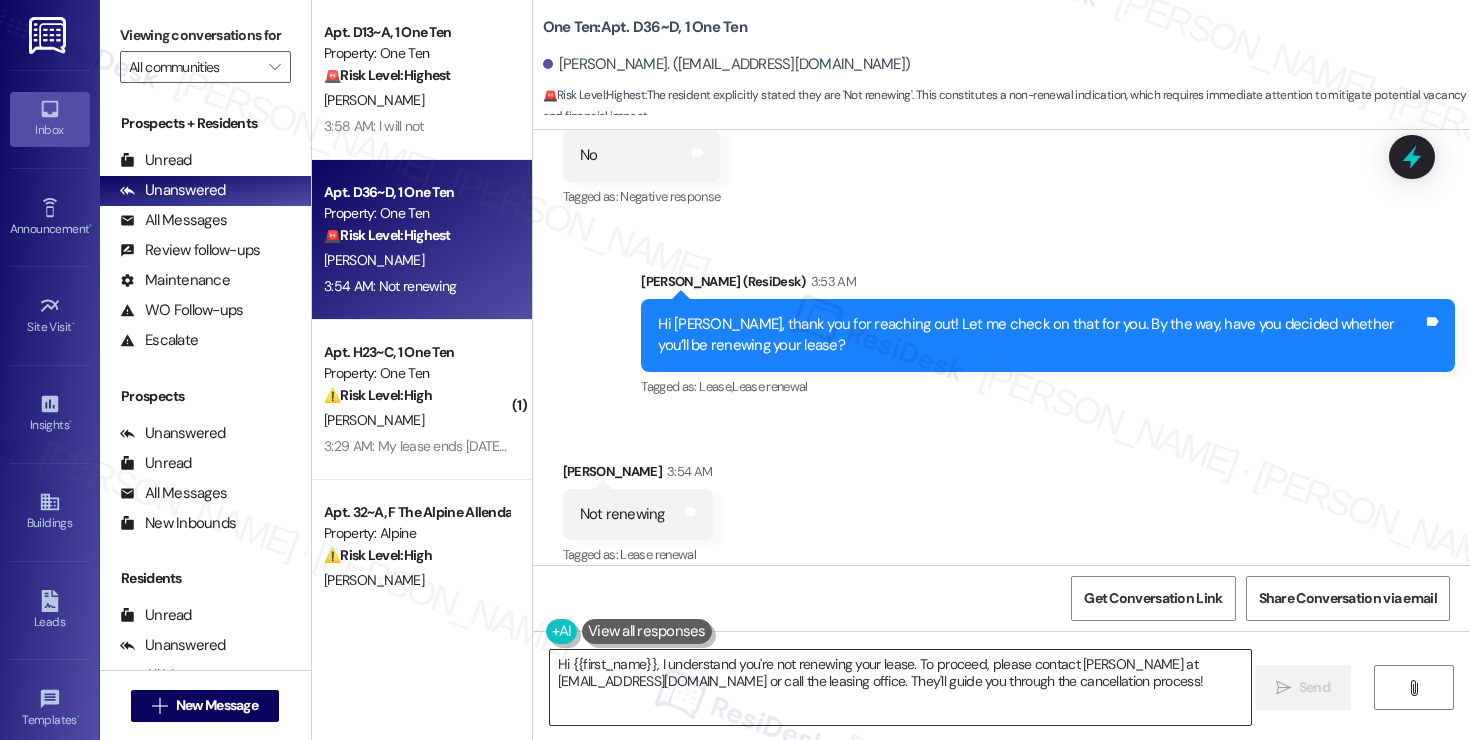 click on "Hi {{first_name}}, I understand you're not renewing your lease. To proceed, please contact Alexus at cm@liveoneten.com or call the leasing office. They'll guide you through the cancellation process!" at bounding box center [900, 687] 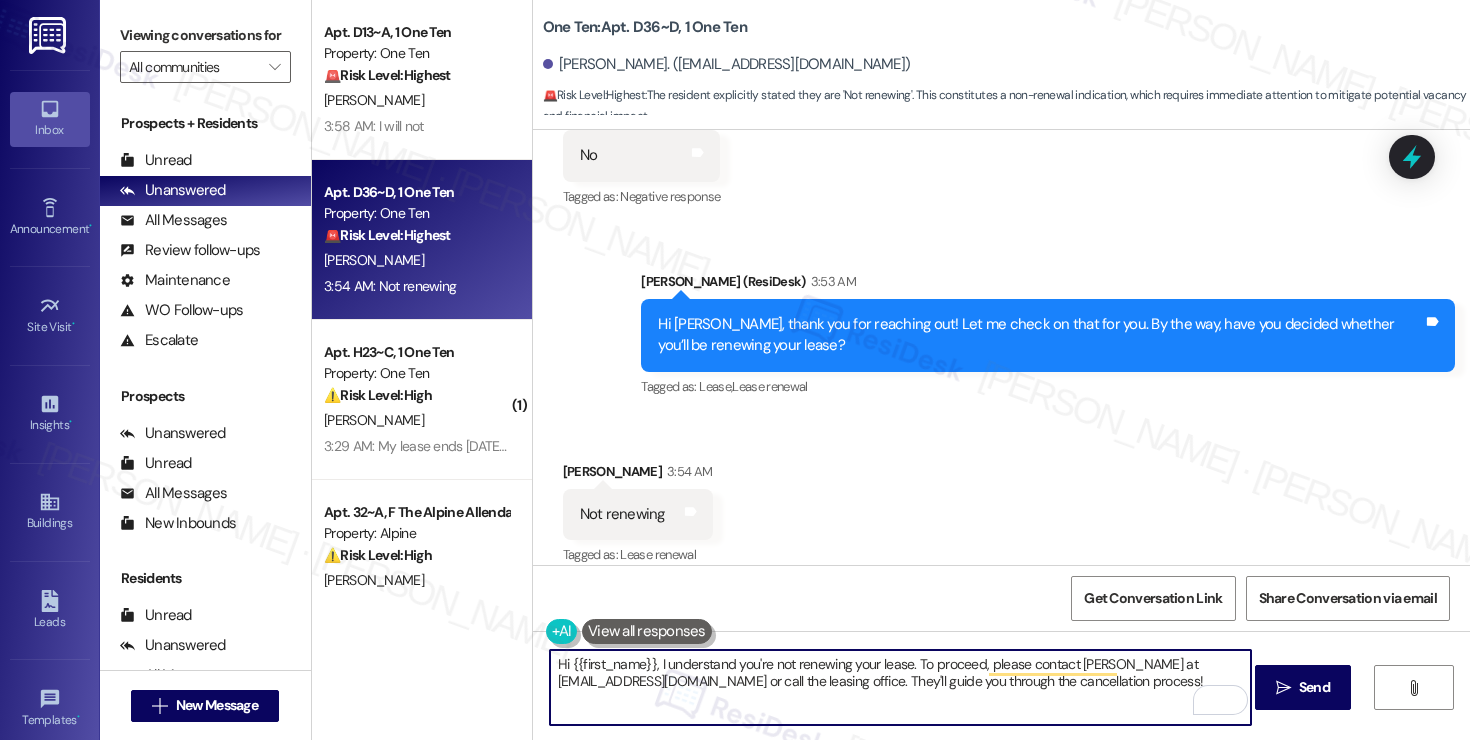 click on "Hi {{first_name}}, I understand you're not renewing your lease. To proceed, please contact Alexus at cm@liveoneten.com or call the leasing office. They'll guide you through the cancellation process!" at bounding box center (900, 687) 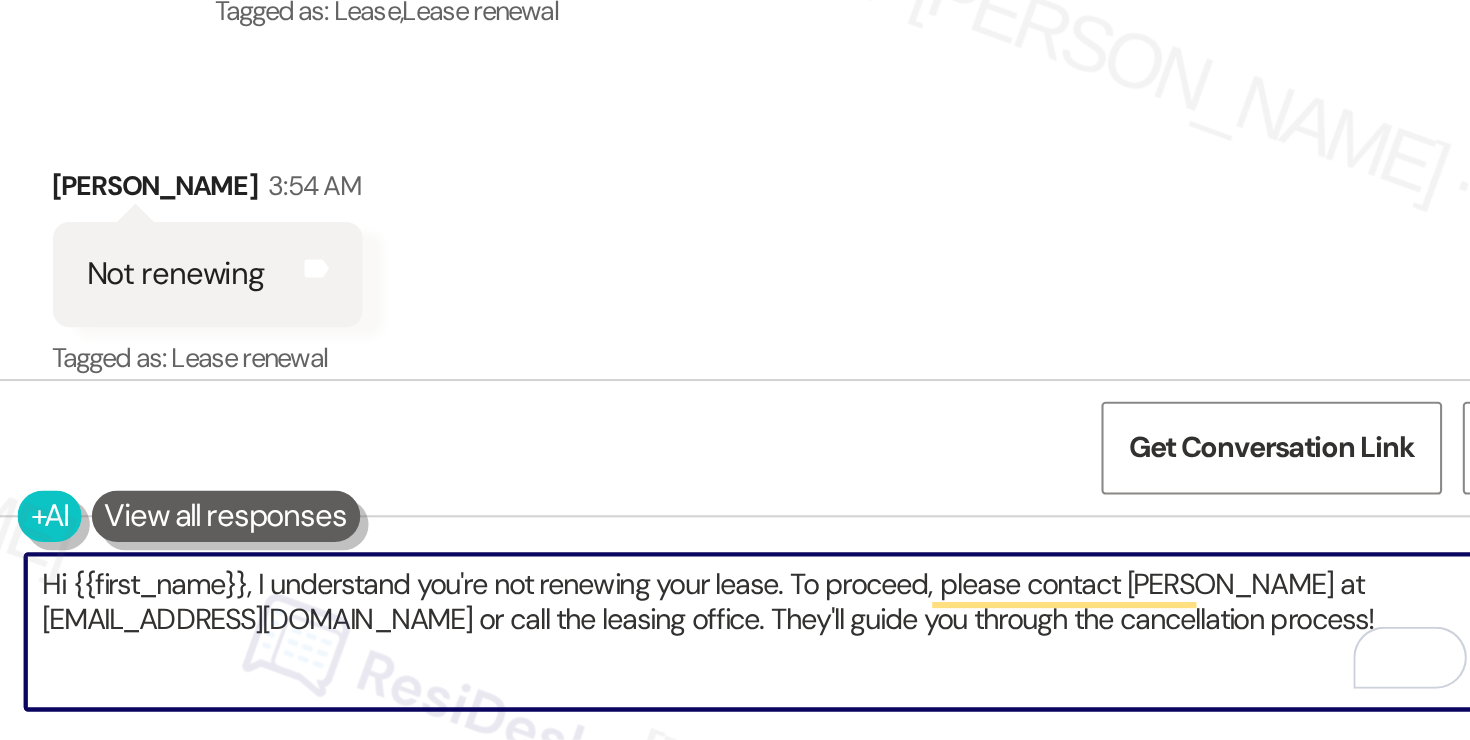 click on "Get Conversation Link Share Conversation via email" at bounding box center (1001, 598) 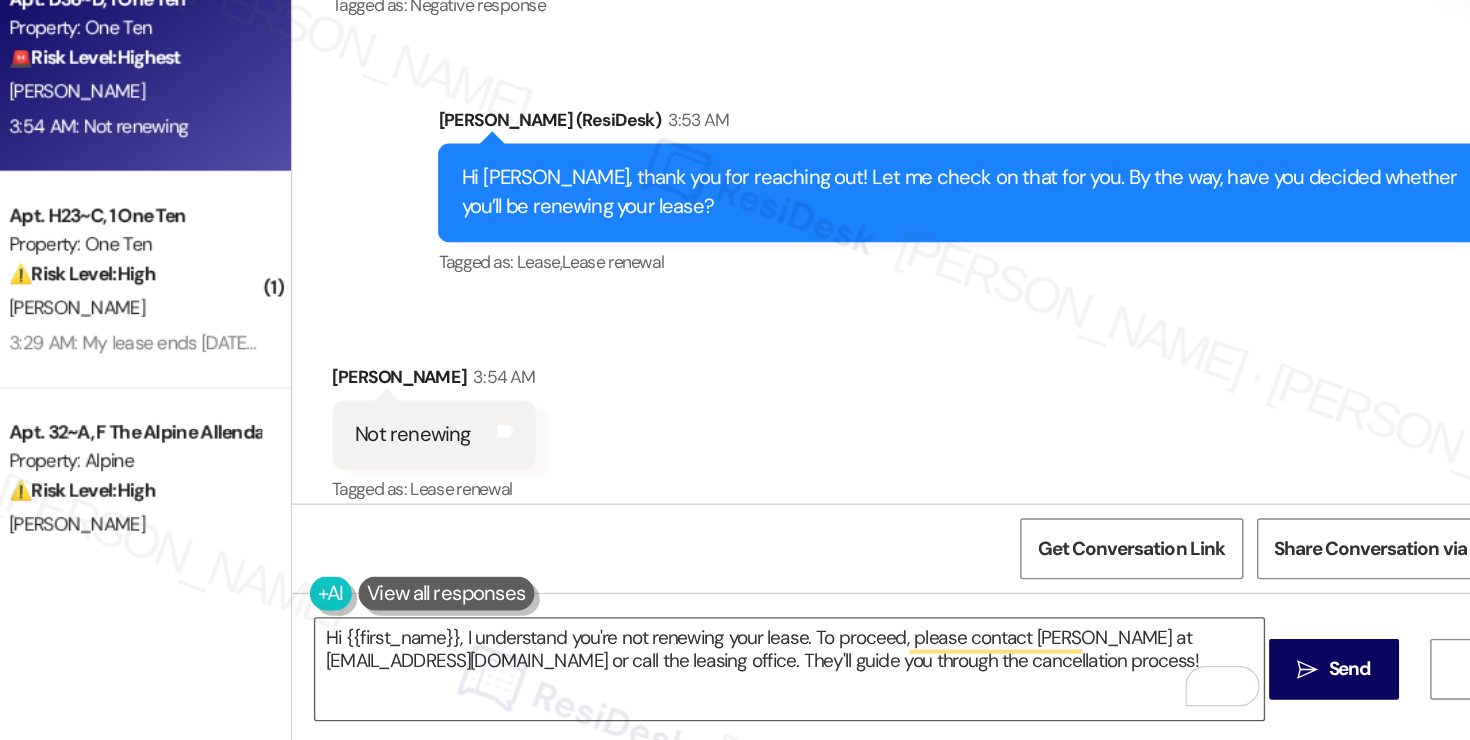 scroll, scrollTop: 0, scrollLeft: 0, axis: both 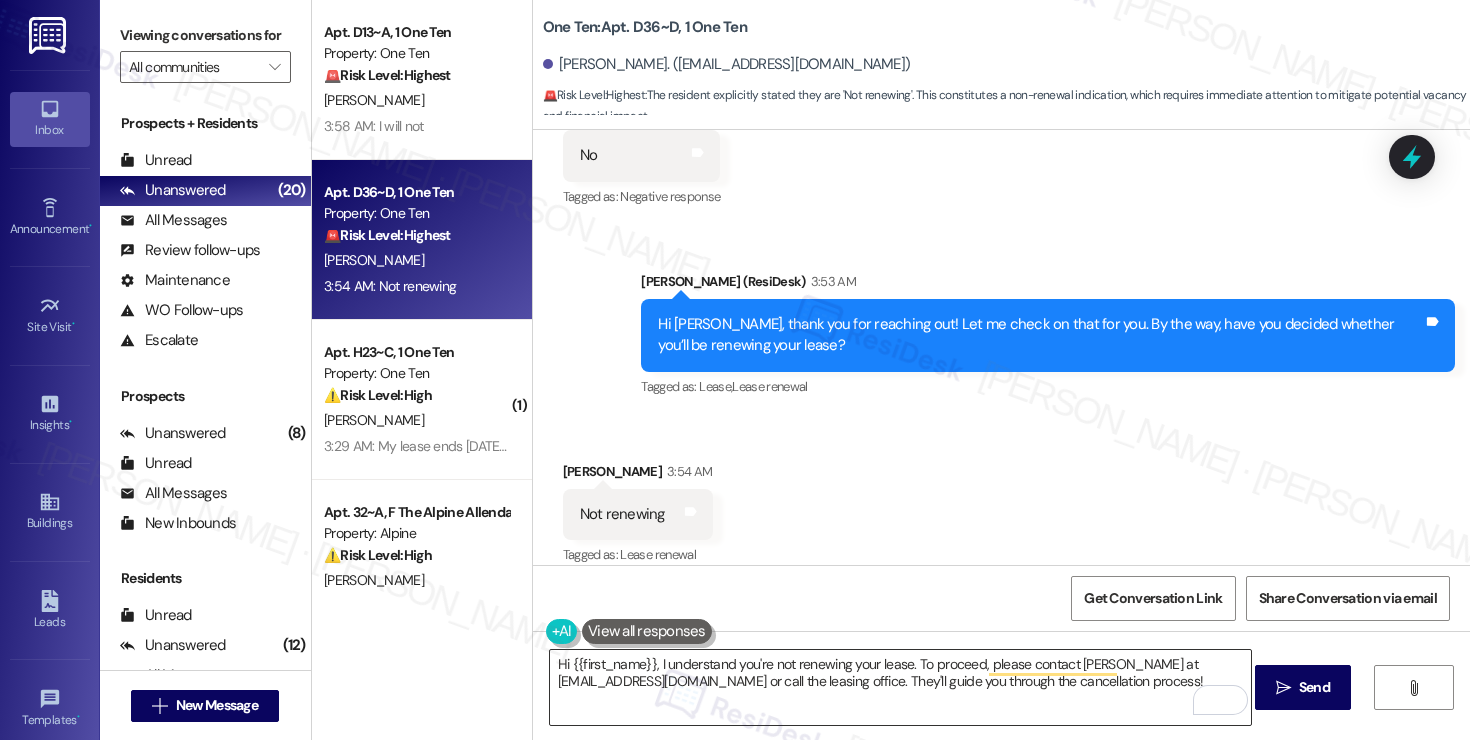 click on "Hi {{first_name}}, I understand you're not renewing your lease. To proceed, please contact Alexus at cm@liveoneten.com or call the leasing office. They'll guide you through the cancellation process!" at bounding box center (900, 687) 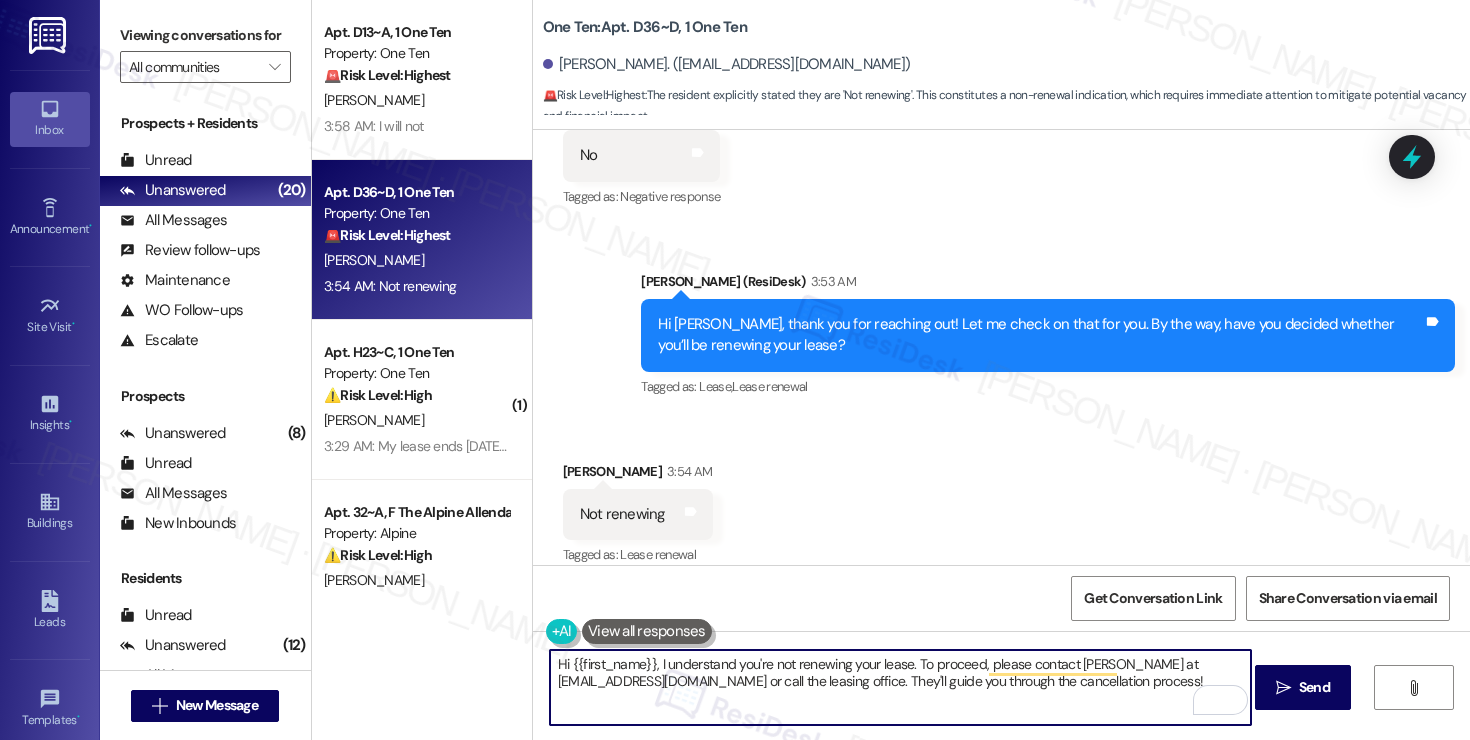 click on "Hi {{first_name}}, I understand you're not renewing your lease. To proceed, please contact Alexus at cm@liveoneten.com or call the leasing office. They'll guide you through the cancellation process!" at bounding box center [900, 687] 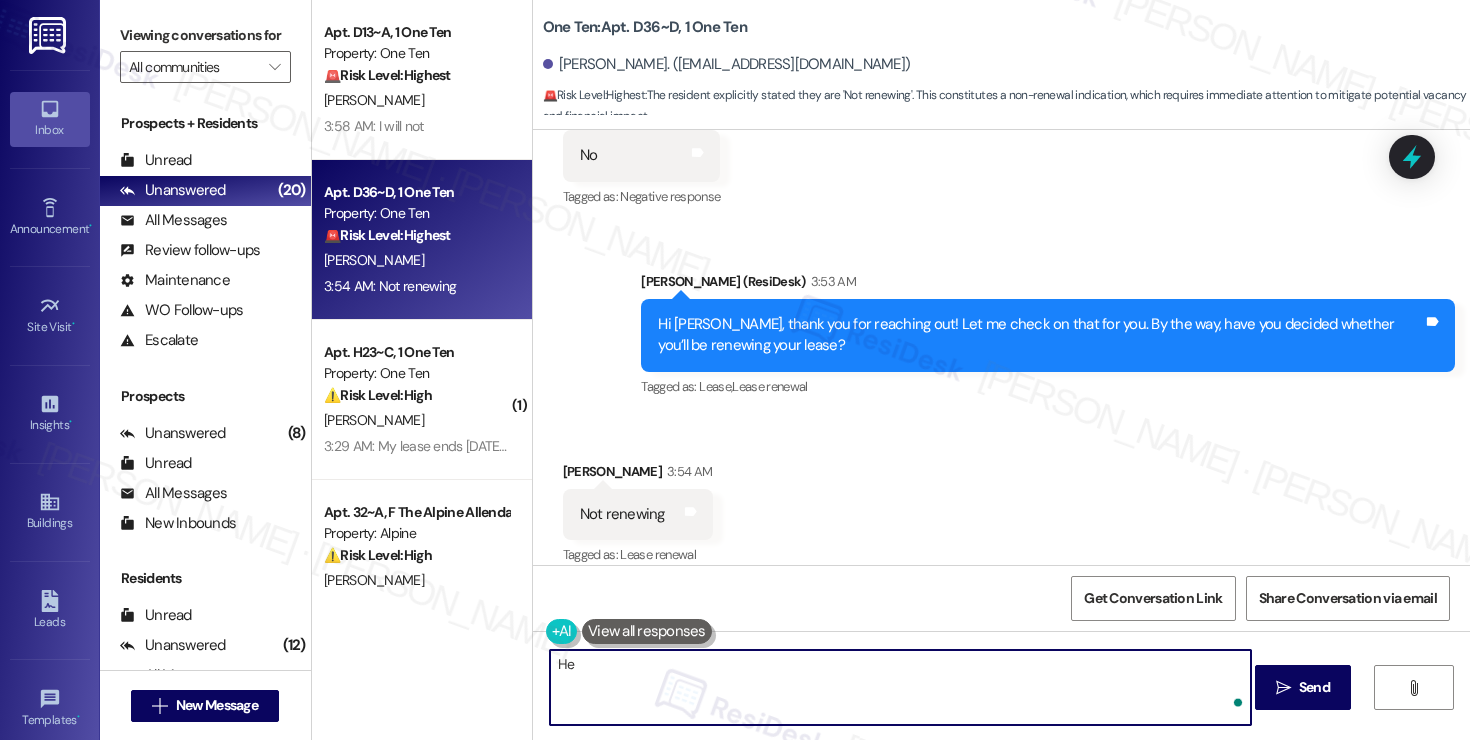 type on "H" 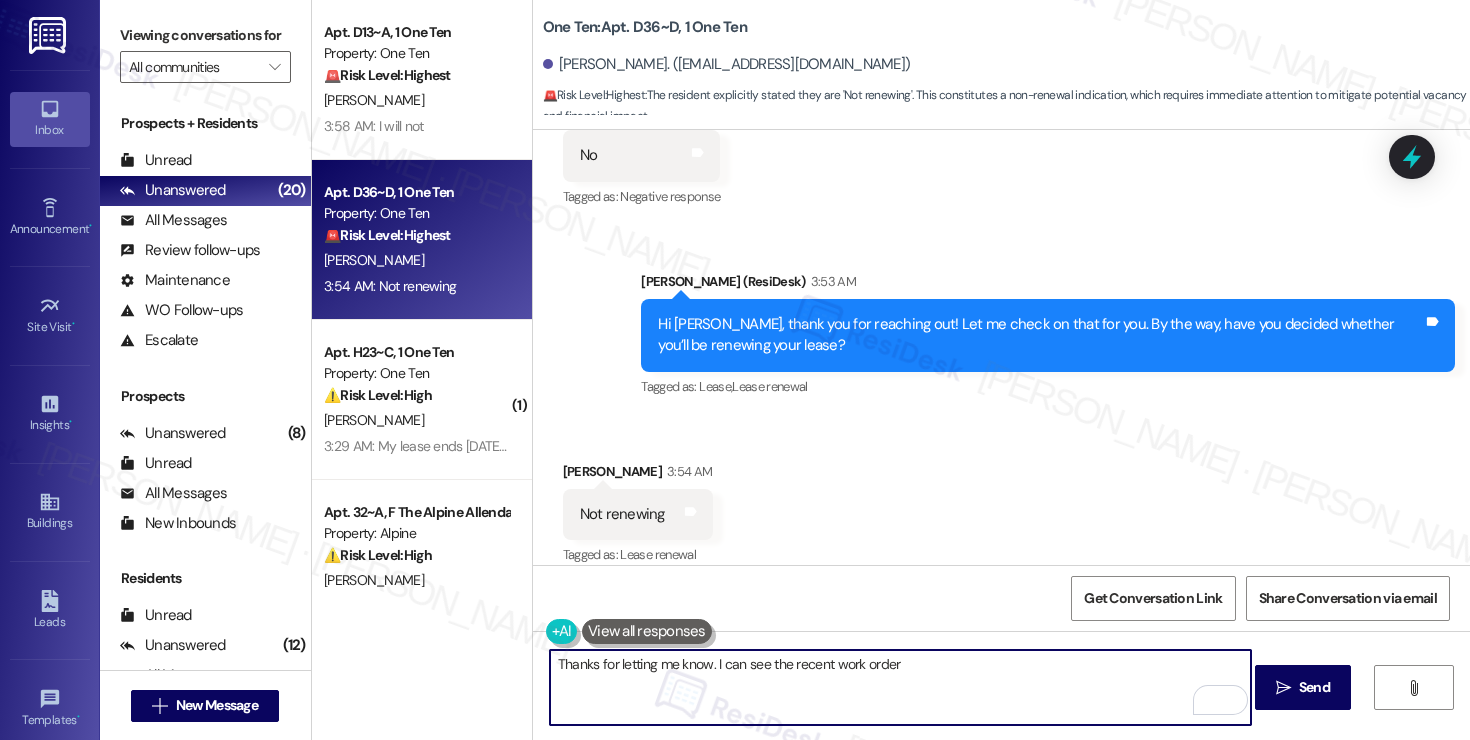 paste on "“Make ready” means preparing an apartment for a new resident—this includes cleaning, repairs, and any necessary maintenance to get the unit move-in ready." 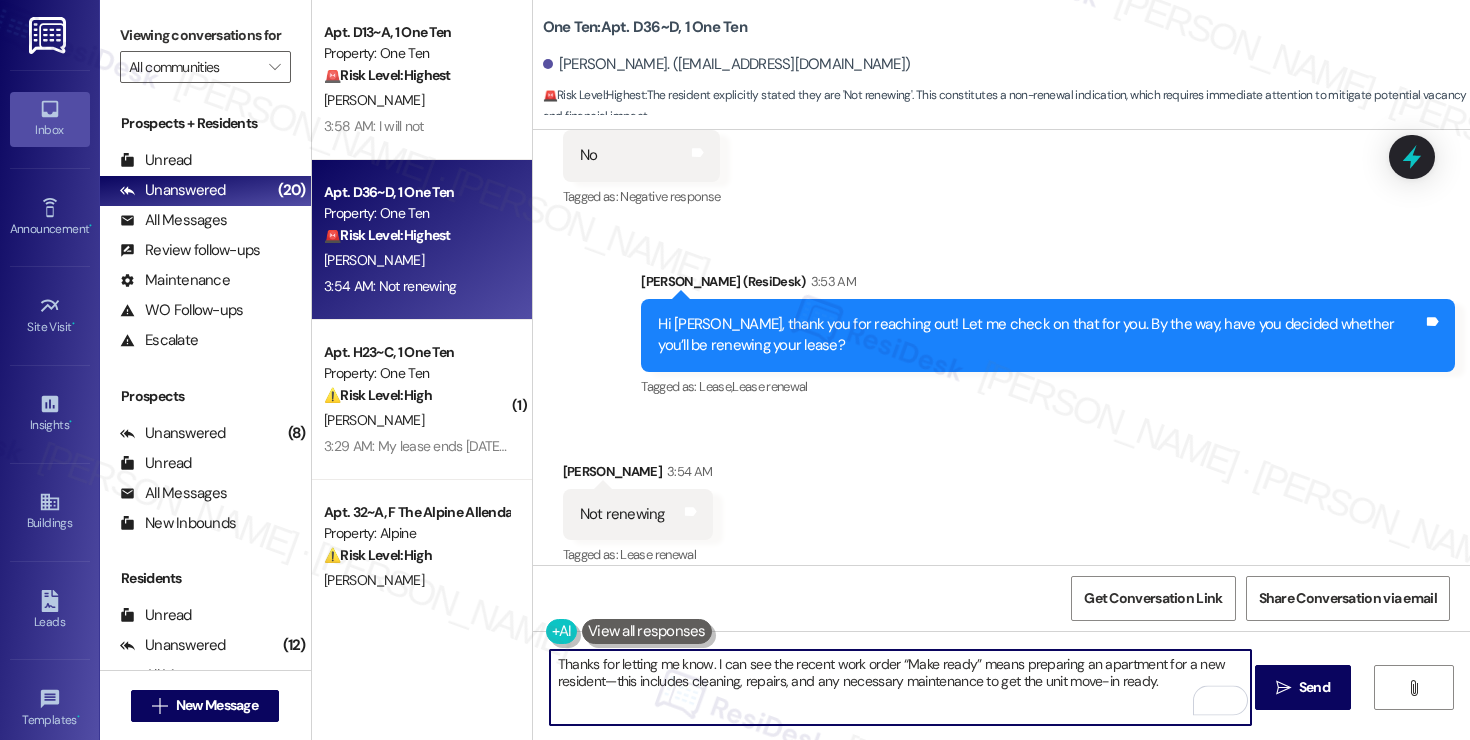 click on "Thanks for letting me know. I can see the recent work order “Make ready” means preparing an apartment for a new resident—this includes cleaning, repairs, and any necessary maintenance to get the unit move-in ready." at bounding box center (900, 687) 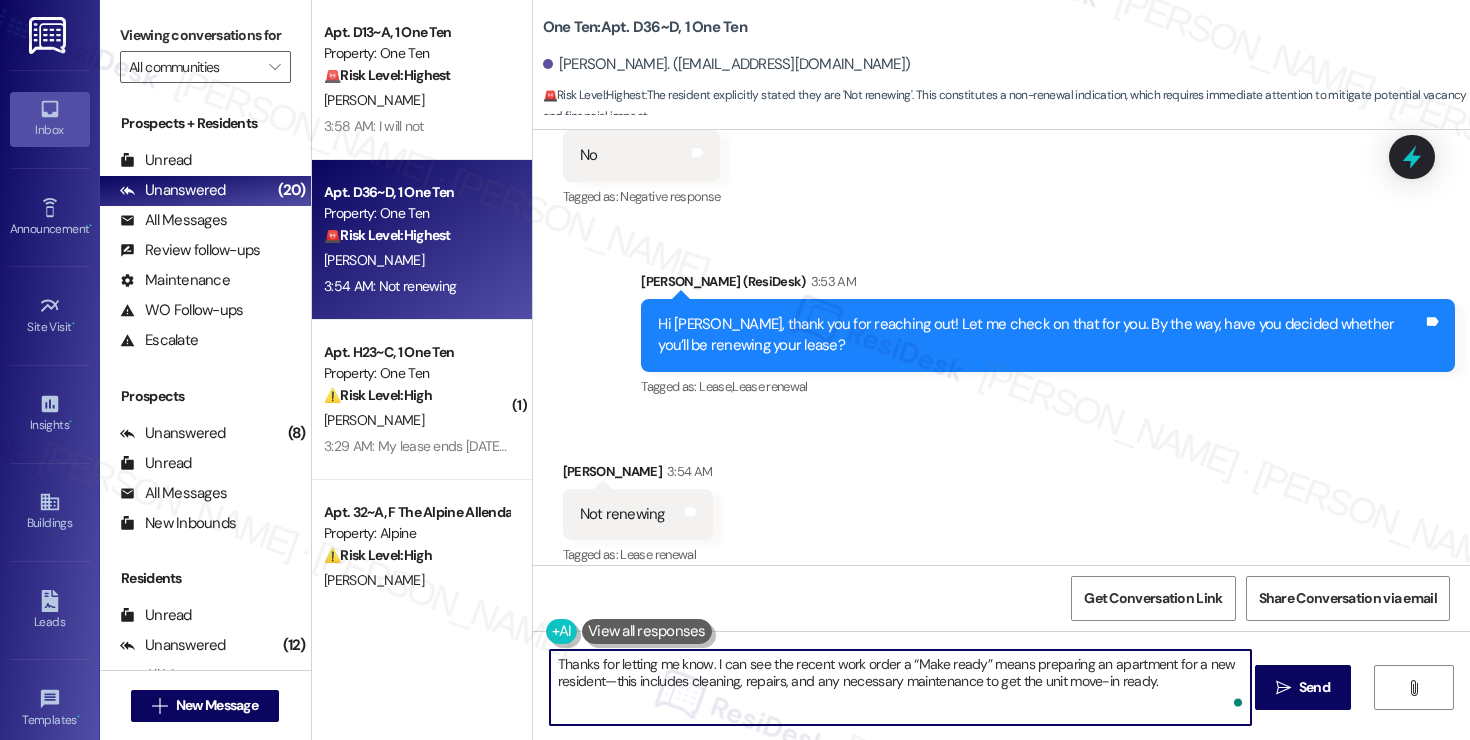 type on "Thanks for letting me know. I can see the recent work order as “Make ready” means preparing an apartment for a new resident—this includes cleaning, repairs, and any necessary maintenance to get the unit move-in ready." 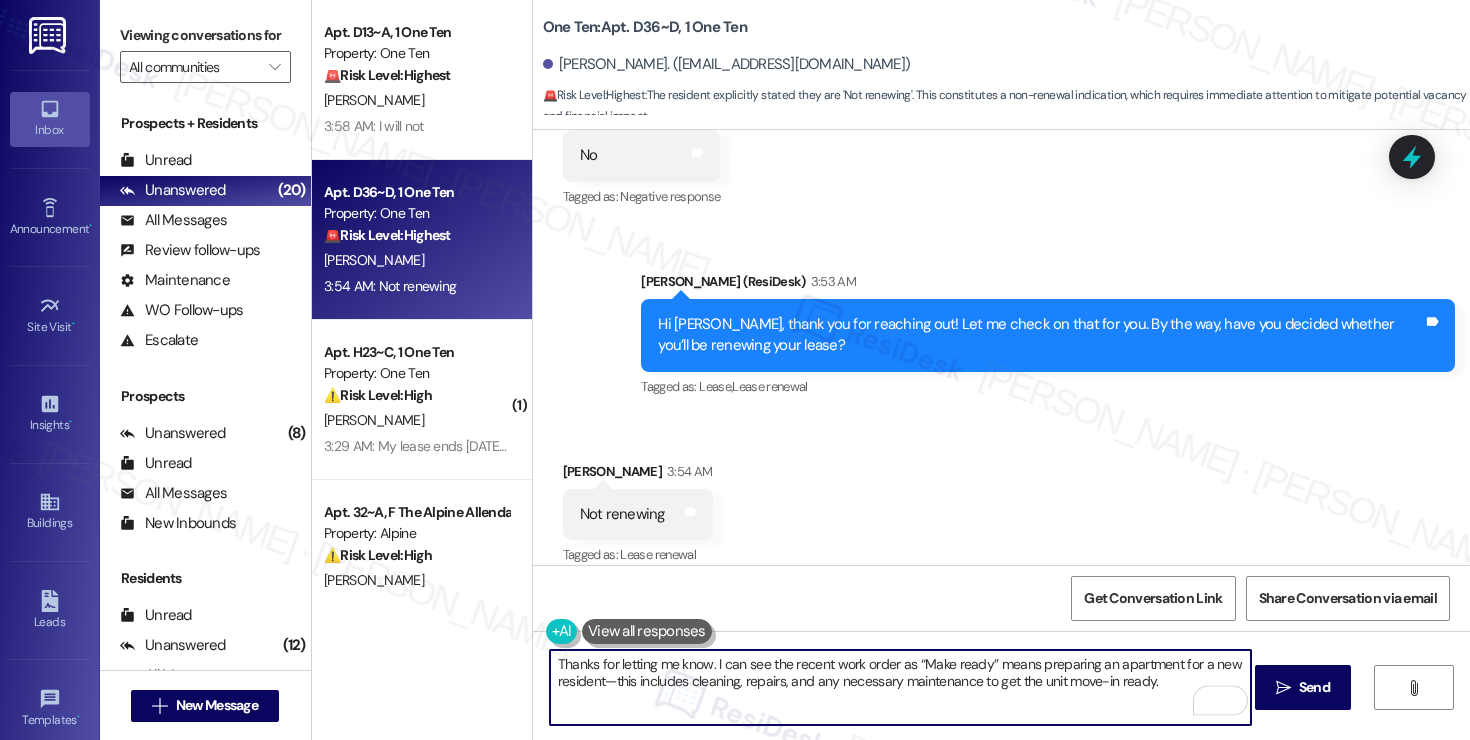 click on "Thanks for letting me know. I can see the recent work order as “Make ready” means preparing an apartment for a new resident—this includes cleaning, repairs, and any necessary maintenance to get the unit move-in ready." at bounding box center (900, 687) 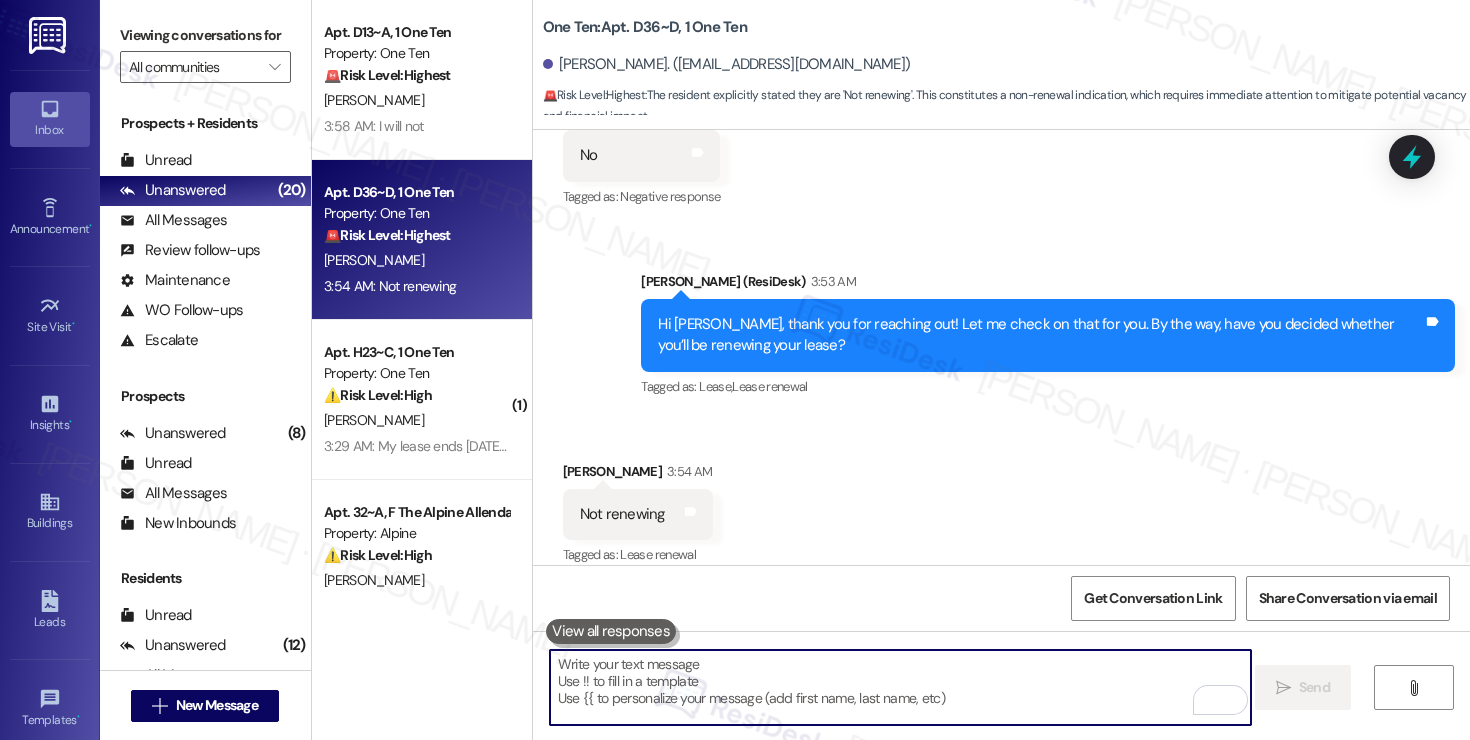 click at bounding box center [900, 687] 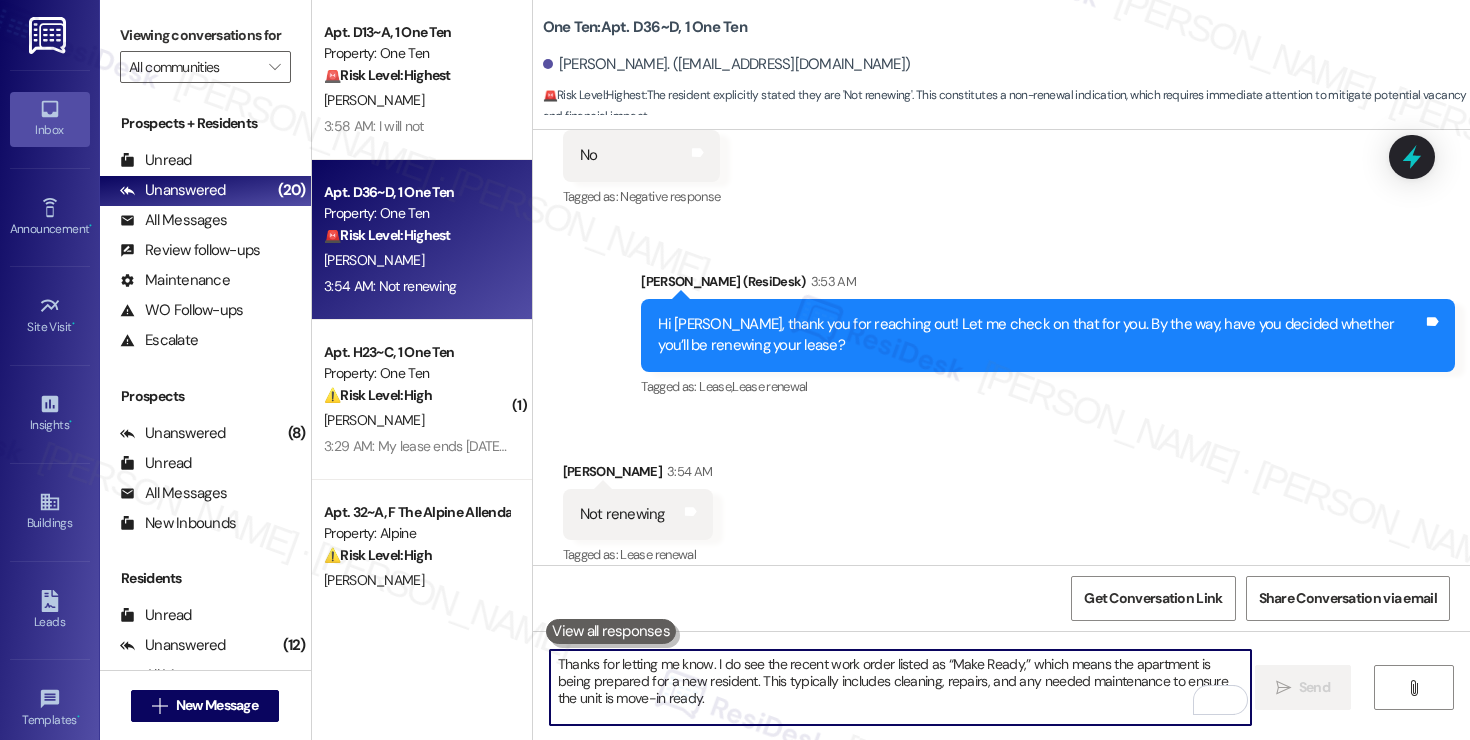 scroll, scrollTop: 170, scrollLeft: 0, axis: vertical 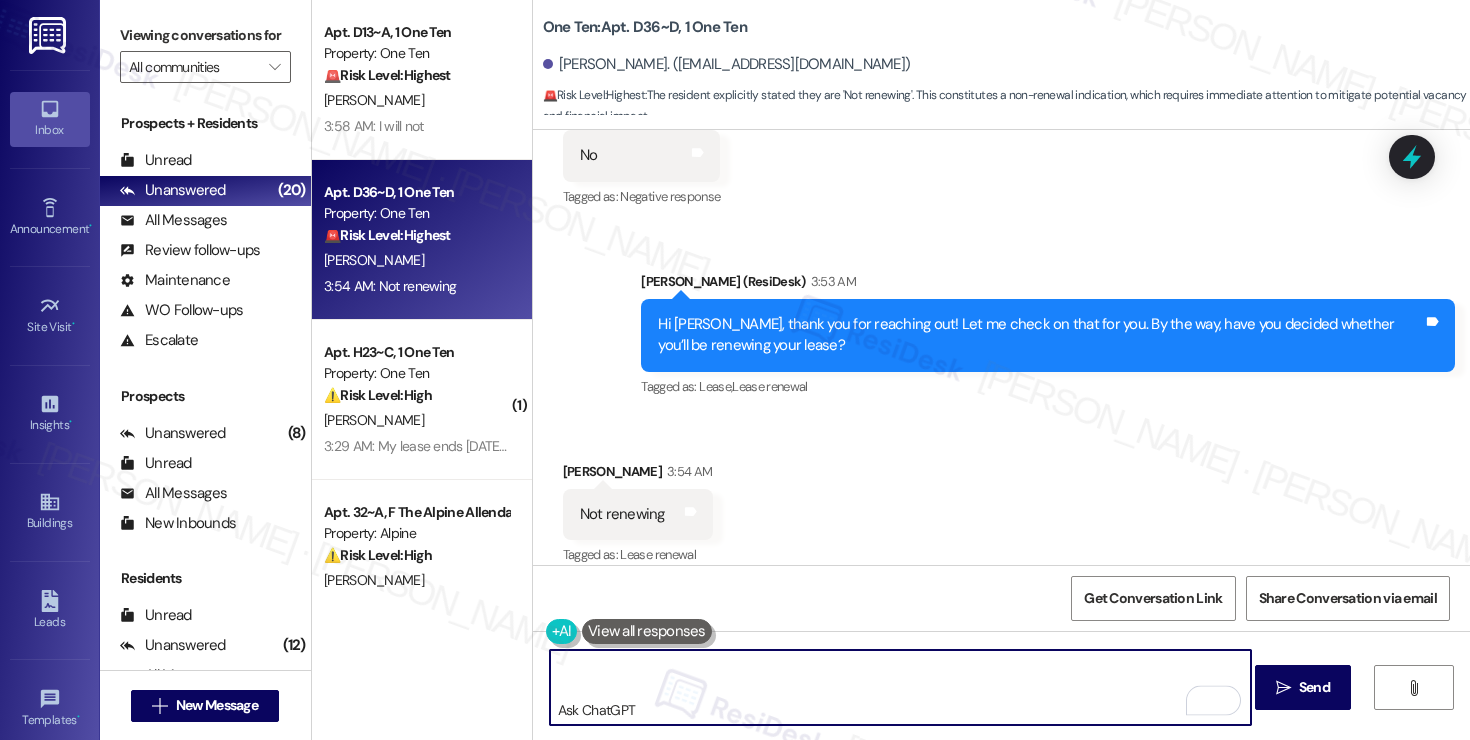 click on "Thanks for letting me know. I do see the recent work order listed as “Make Ready,” which means the apartment is being prepared for a new resident. This typically includes cleaning, repairs, and any needed maintenance to ensure the unit is move-in ready.
Ask ChatGPT" at bounding box center (900, 687) 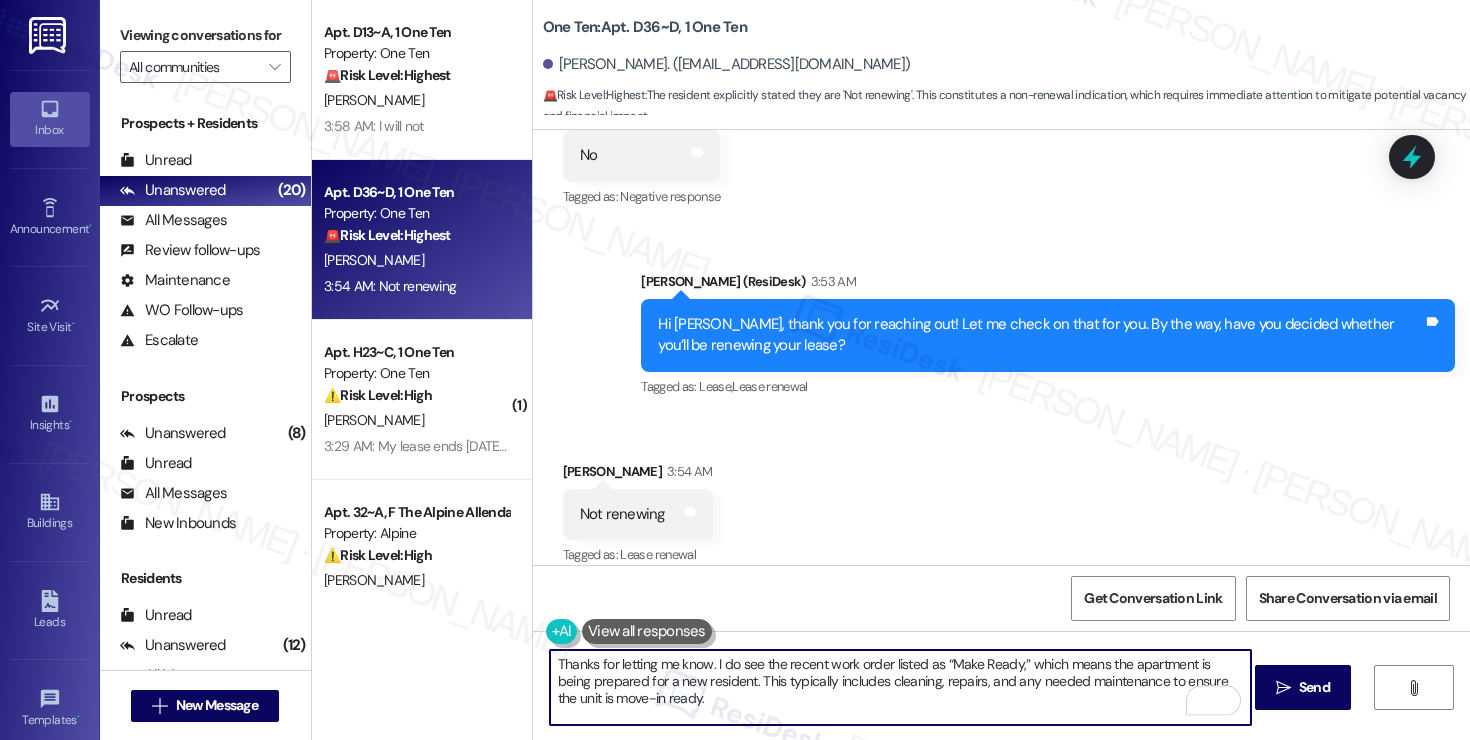 scroll, scrollTop: 158, scrollLeft: 0, axis: vertical 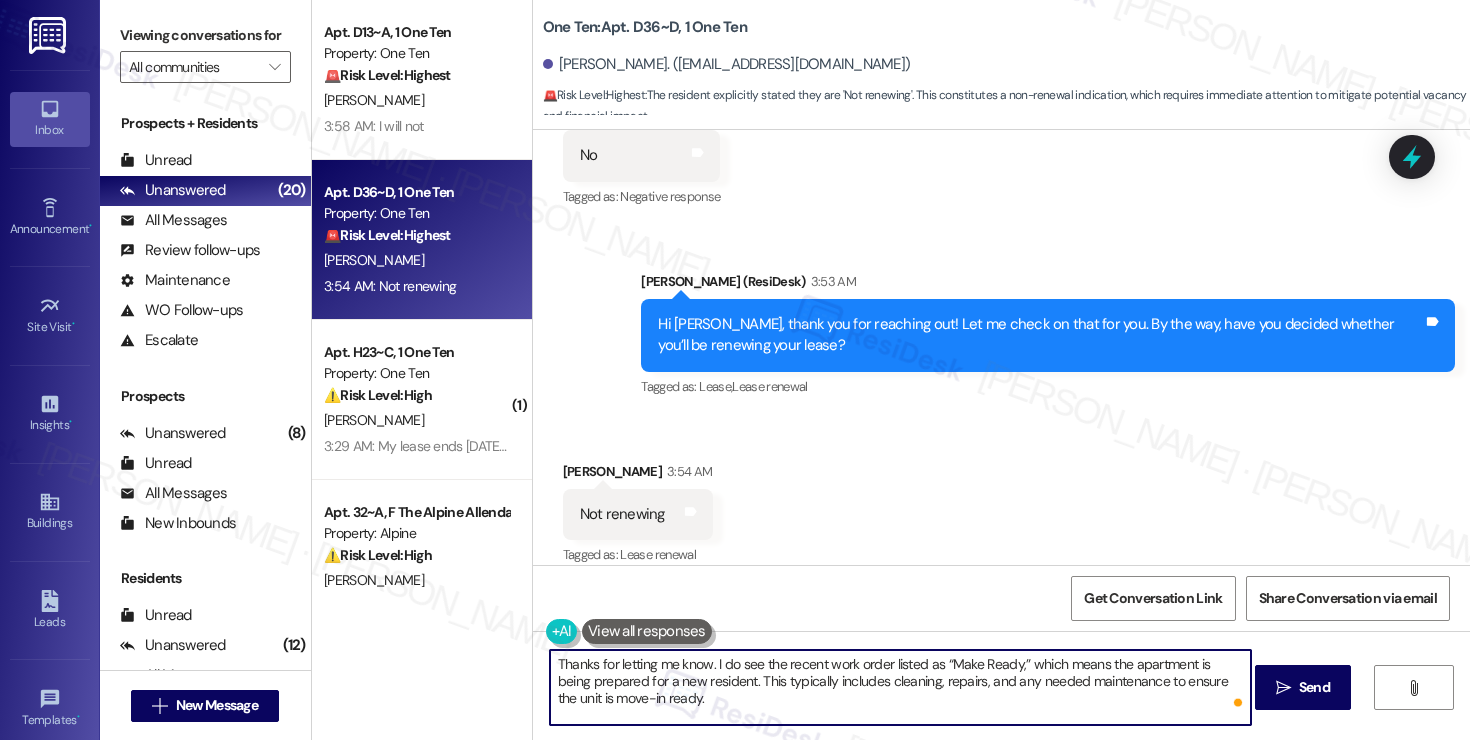 click on "Thanks for letting me know. I do see the recent work order listed as “Make Ready,” which means the apartment is being prepared for a new resident. This typically includes cleaning, repairs, and any needed maintenance to ensure the unit is move-in ready." at bounding box center (900, 687) 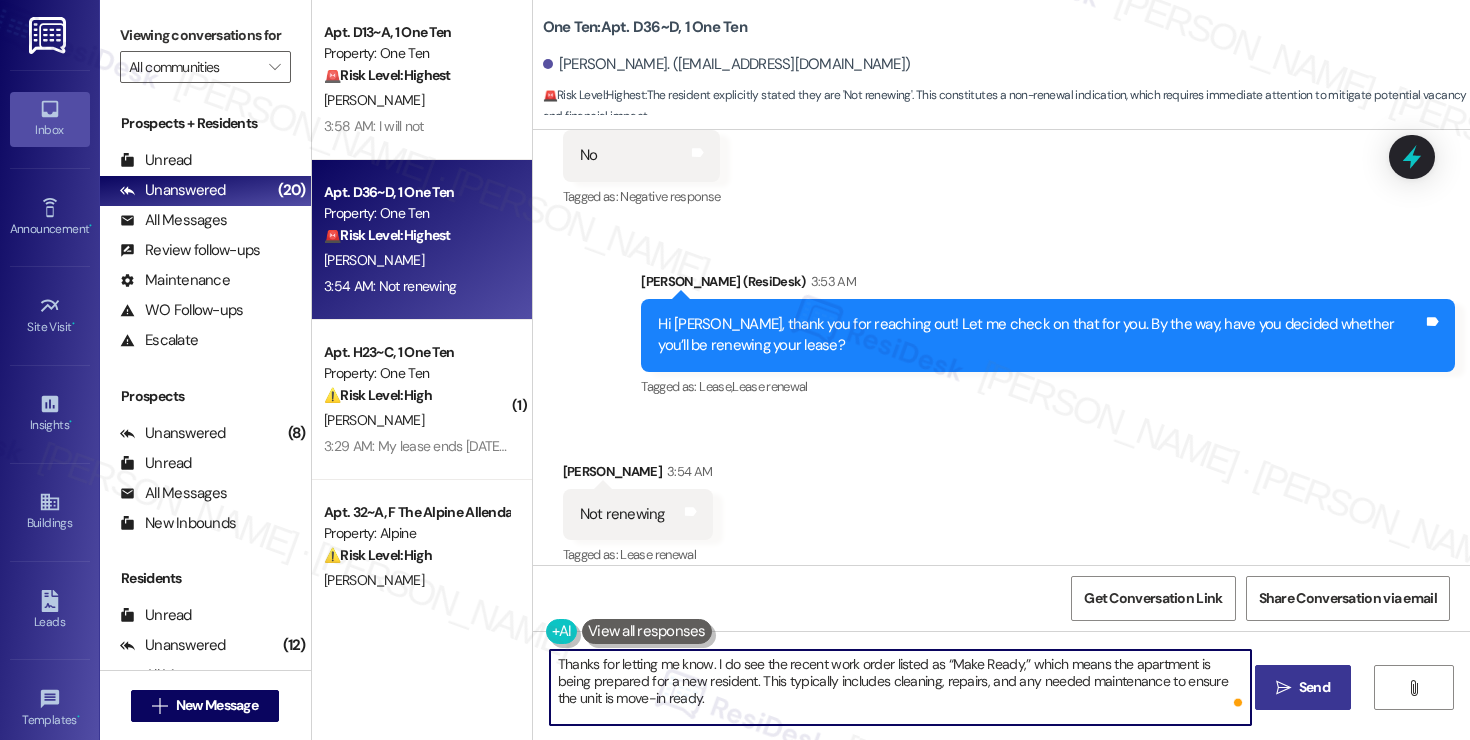type on "Thanks for letting me know. I do see the recent work order listed as “Make Ready,” which means the apartment is being prepared for a new resident. This typically includes cleaning, repairs, and any needed maintenance to ensure the unit is move-in ready." 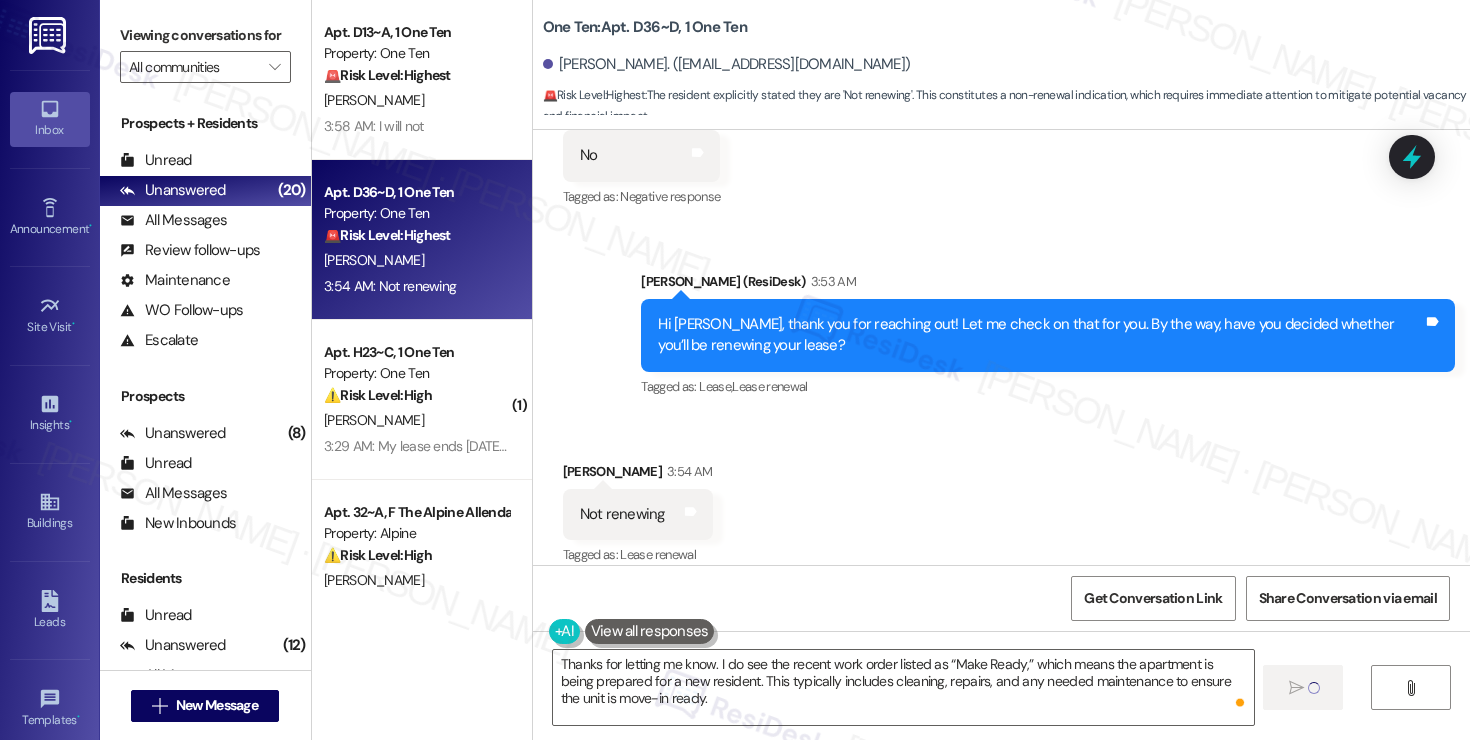 type 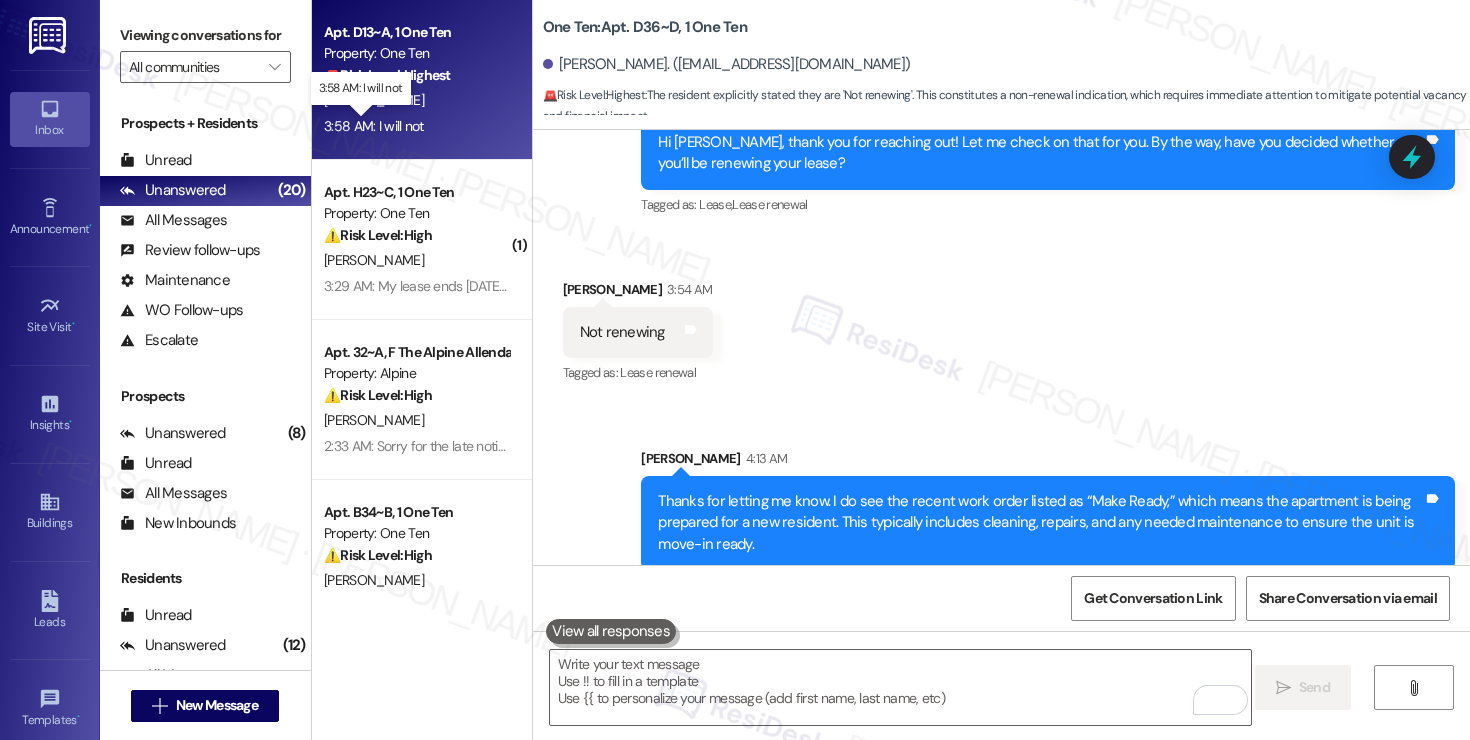 click on "3:58 AM: I will not  3:58 AM: I will not" at bounding box center [374, 126] 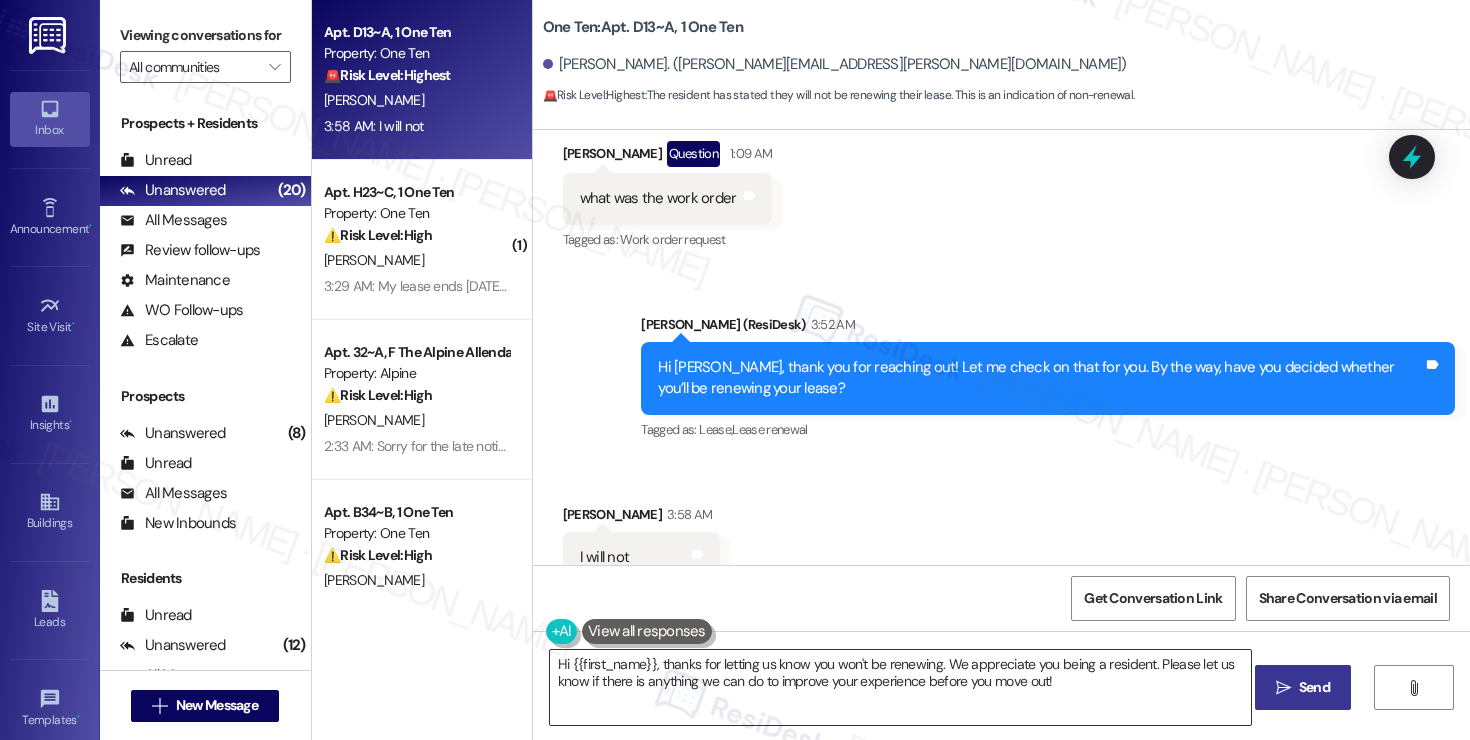 click on "Hi {{first_name}}, thanks for letting us know you won't be renewing. We appreciate you being a resident. Please let us know if there is anything we can do to improve your experience before you move out!" at bounding box center [900, 687] 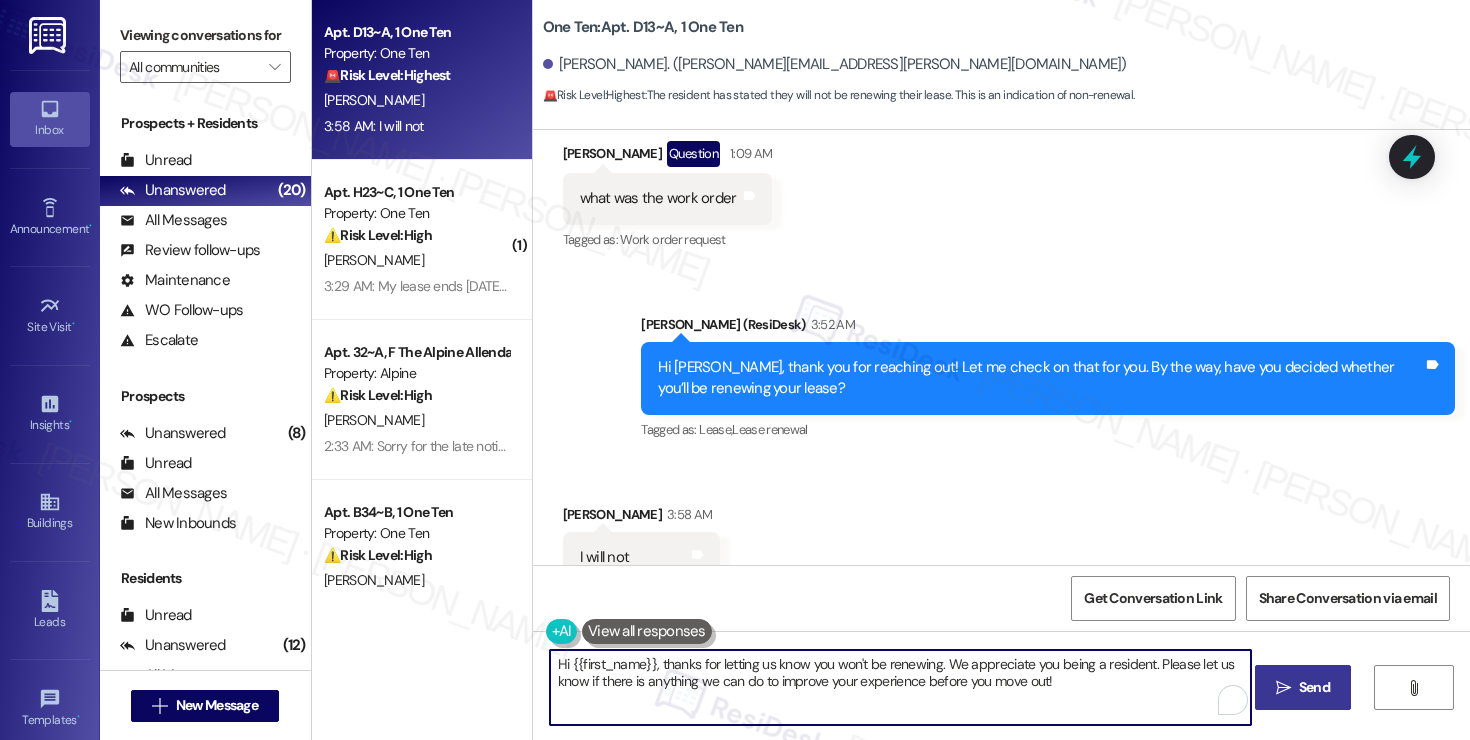 click on "Hi {{first_name}}, thanks for letting us know you won't be renewing. We appreciate you being a resident. Please let us know if there is anything we can do to improve your experience before you move out!" at bounding box center [900, 687] 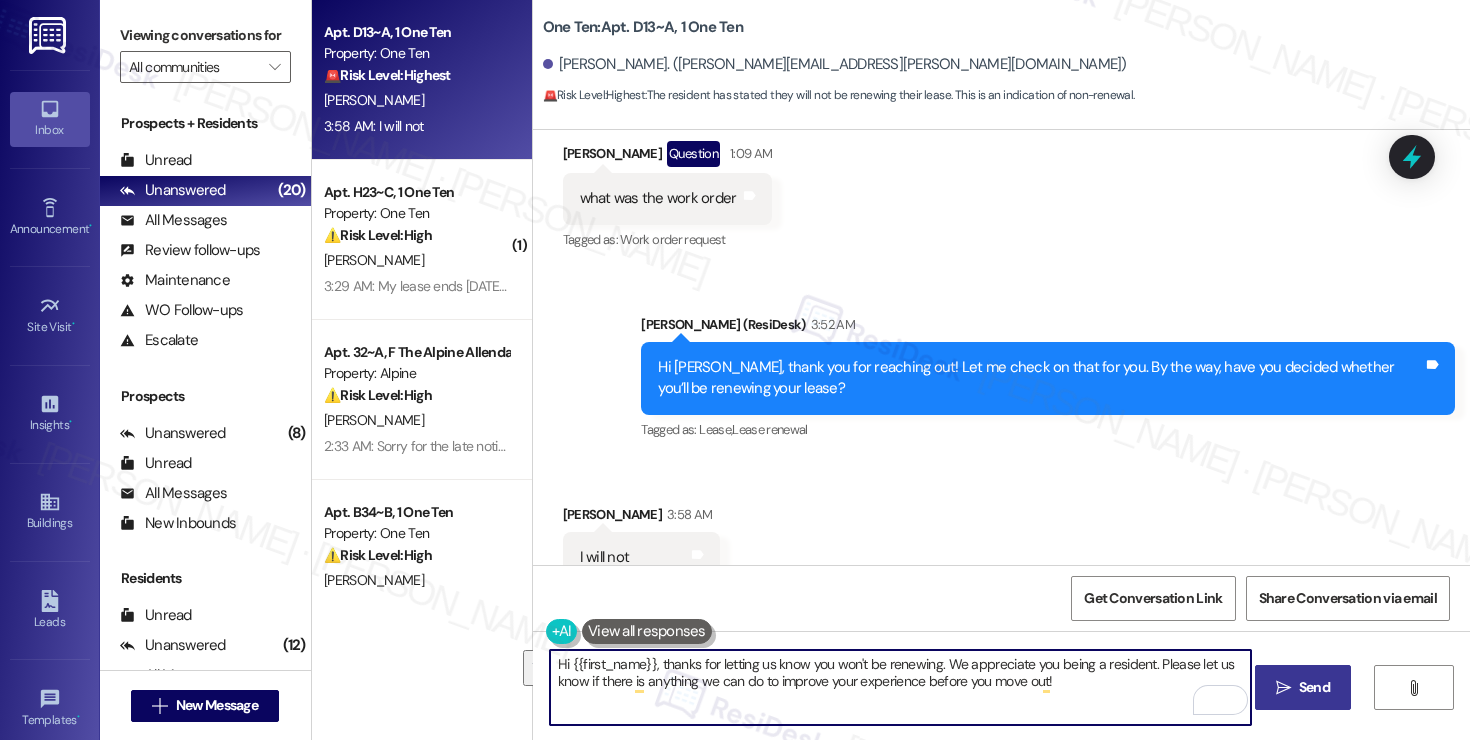 click on "Hi {{first_name}}, thanks for letting us know you won't be renewing. We appreciate you being a resident. Please let us know if there is anything we can do to improve your experience before you move out!" at bounding box center (900, 687) 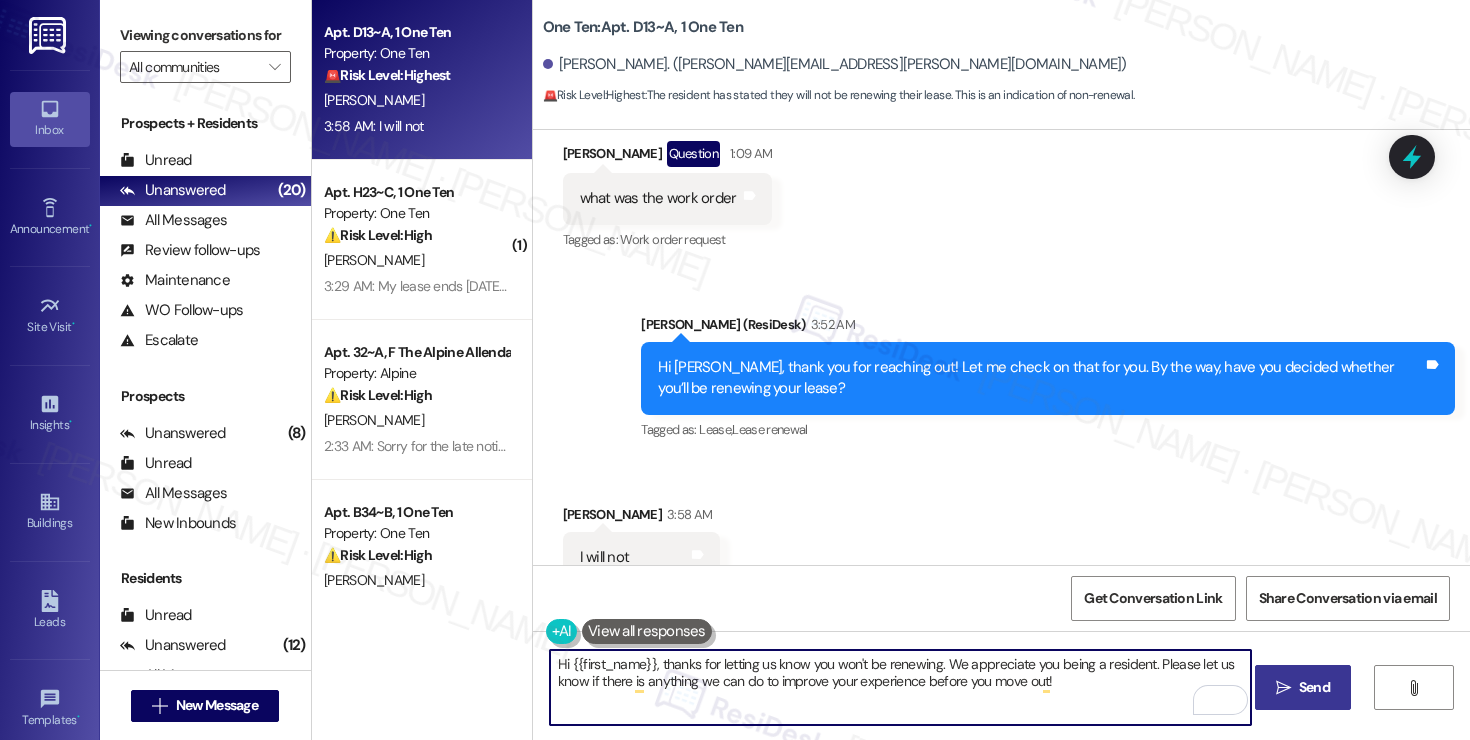 click on "Hi {{first_name}}, thanks for letting us know you won't be renewing. We appreciate you being a resident. Please let us know if there is anything we can do to improve your experience before you move out!" at bounding box center [900, 687] 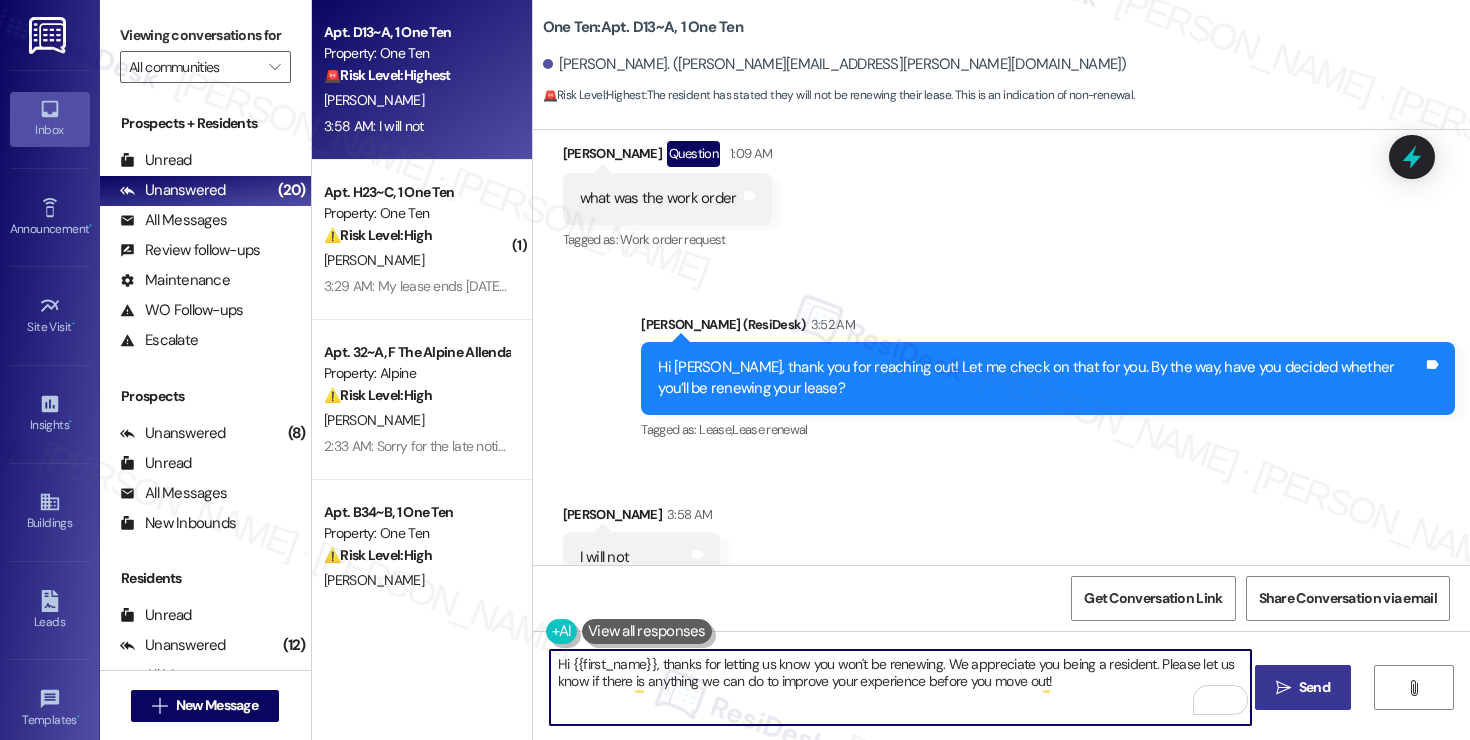 drag, startPoint x: 560, startPoint y: 666, endPoint x: 645, endPoint y: 668, distance: 85.02353 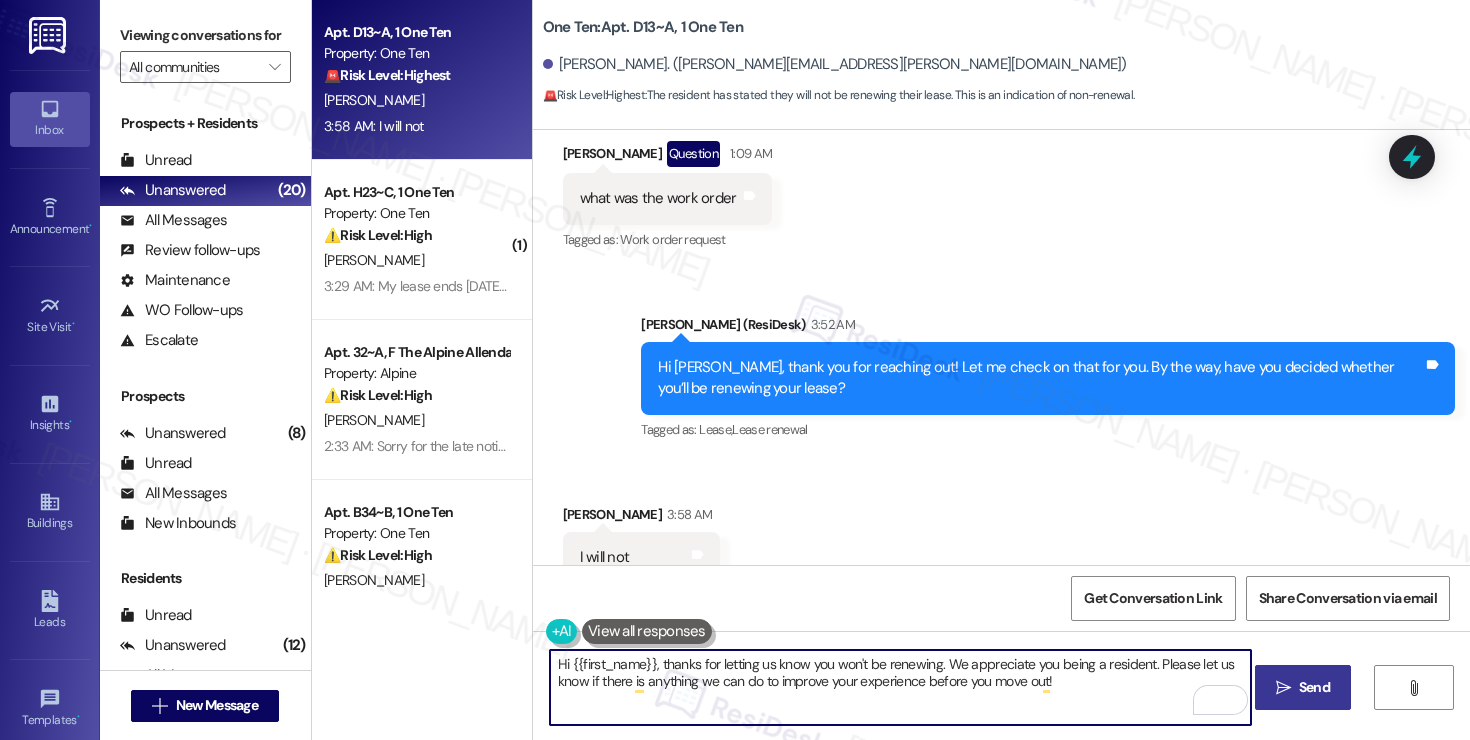 click on "Hi {{first_name}}, thanks for letting us know you won't be renewing. We appreciate you being a resident. Please let us know if there is anything we can do to improve your experience before you move out!" at bounding box center (900, 687) 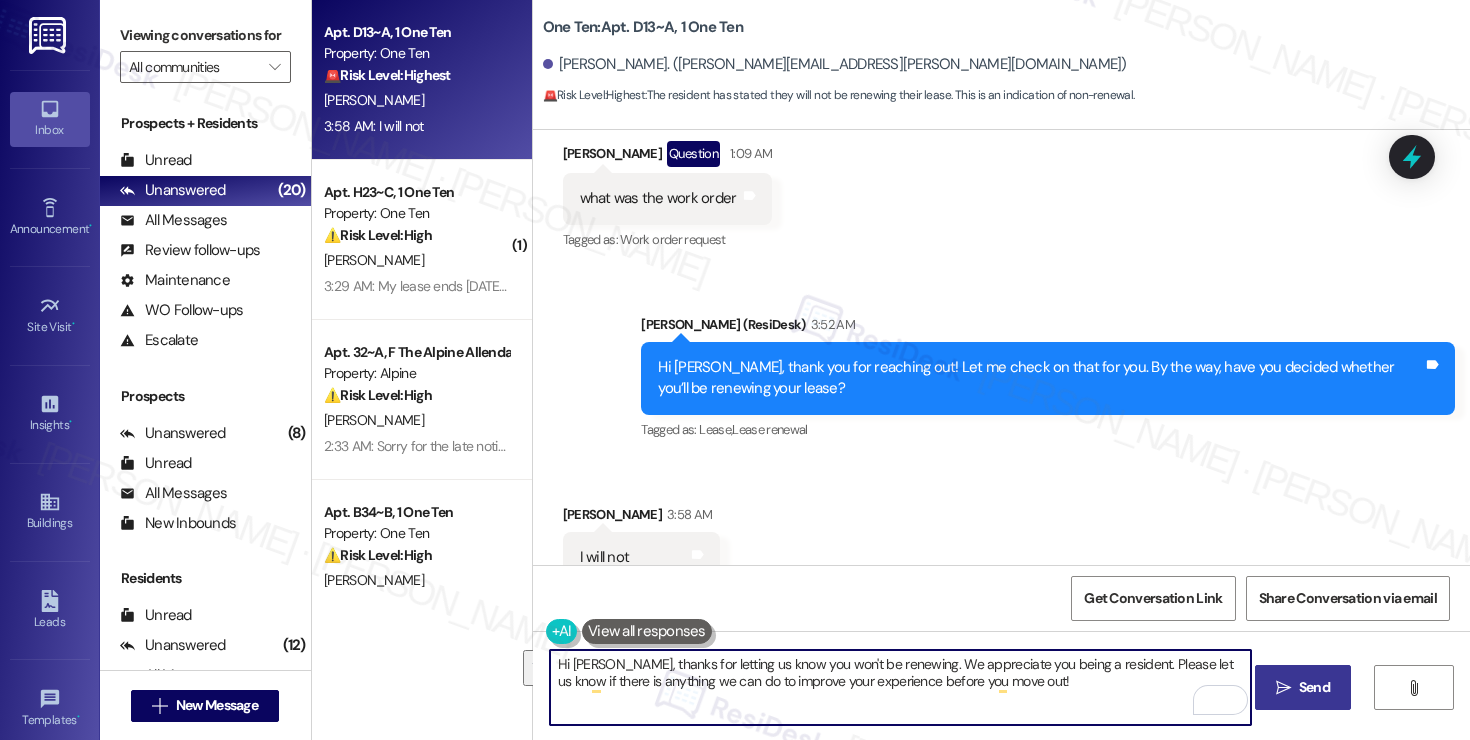 drag, startPoint x: 1102, startPoint y: 665, endPoint x: 1117, endPoint y: 687, distance: 26.627054 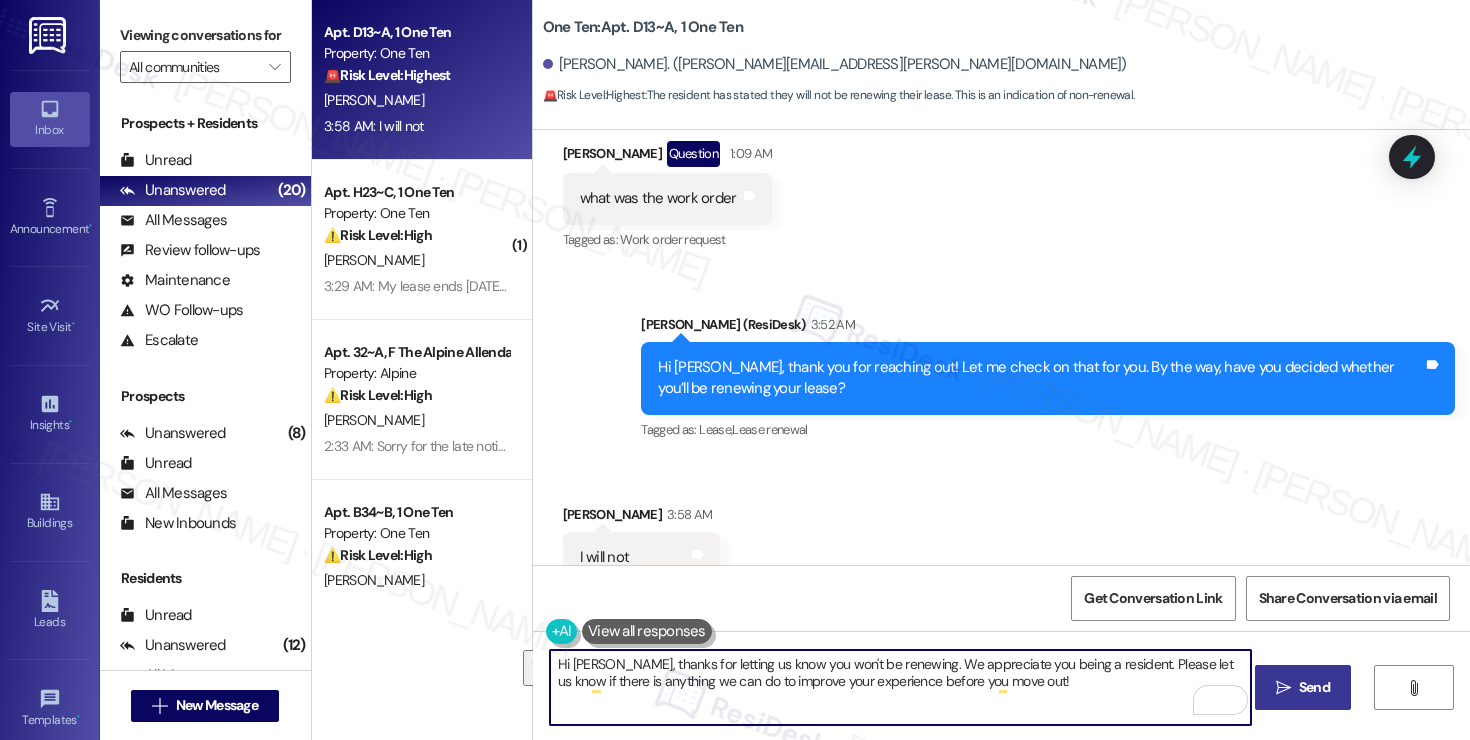 click on "Hi Patrick, thanks for letting us know you won't be renewing. We appreciate you being a resident. Please let us know if there is anything we can do to improve your experience before you move out!" at bounding box center (900, 687) 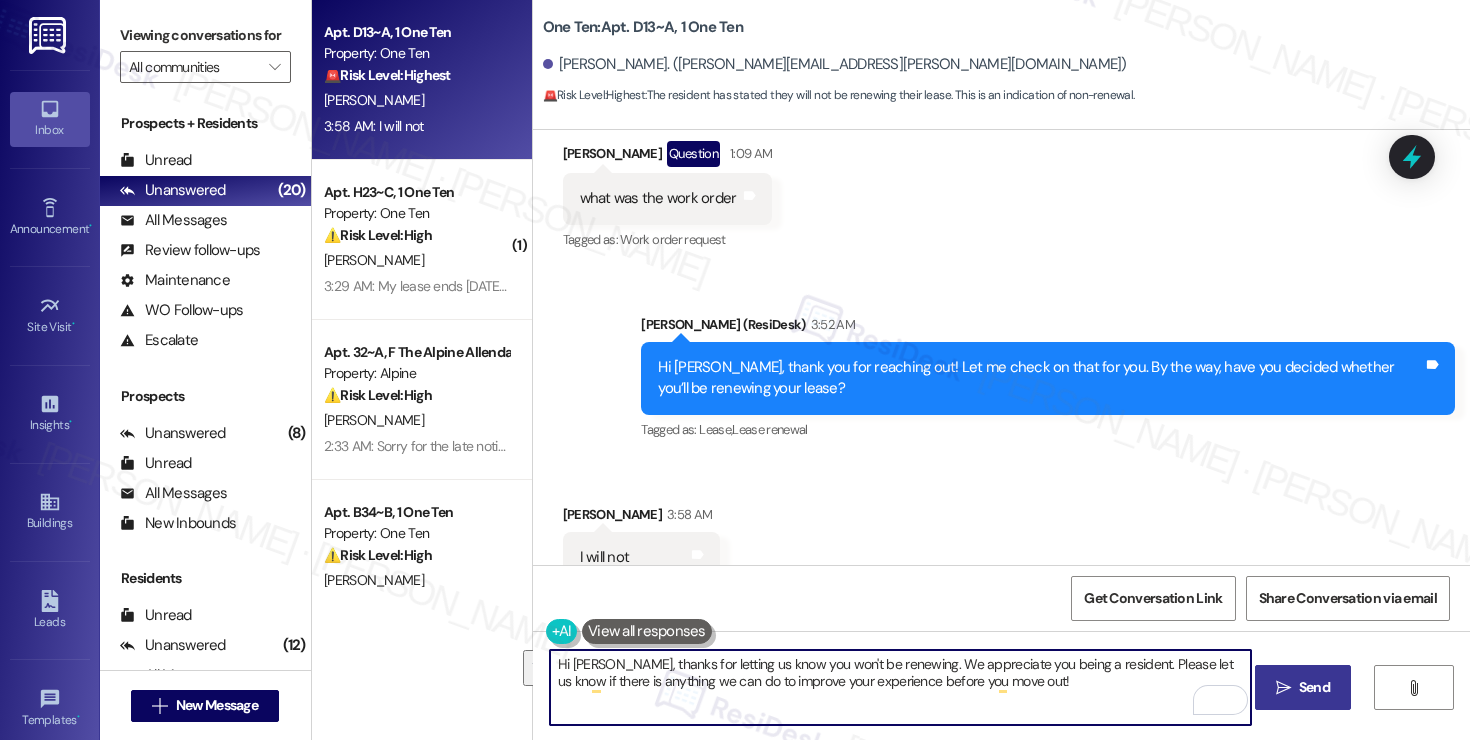 paste on "Thanks for letting me know. I do see the recent work order listed as “Make Ready,” which means the apartment is being prepared for a new resident. This typically includes cleaning, repairs, and any needed maintenance to ensure the unit is move-in ready." 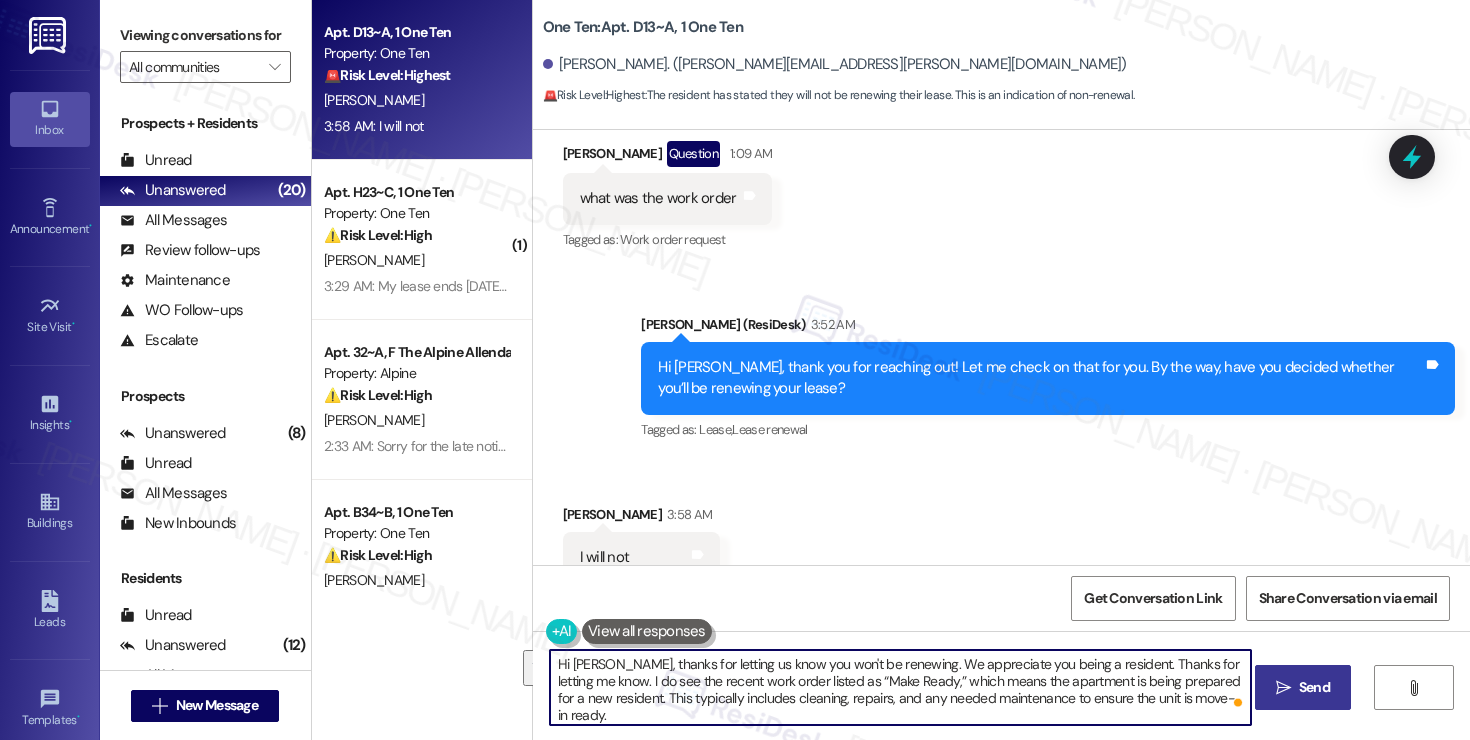 drag, startPoint x: 1105, startPoint y: 665, endPoint x: 582, endPoint y: 679, distance: 523.1873 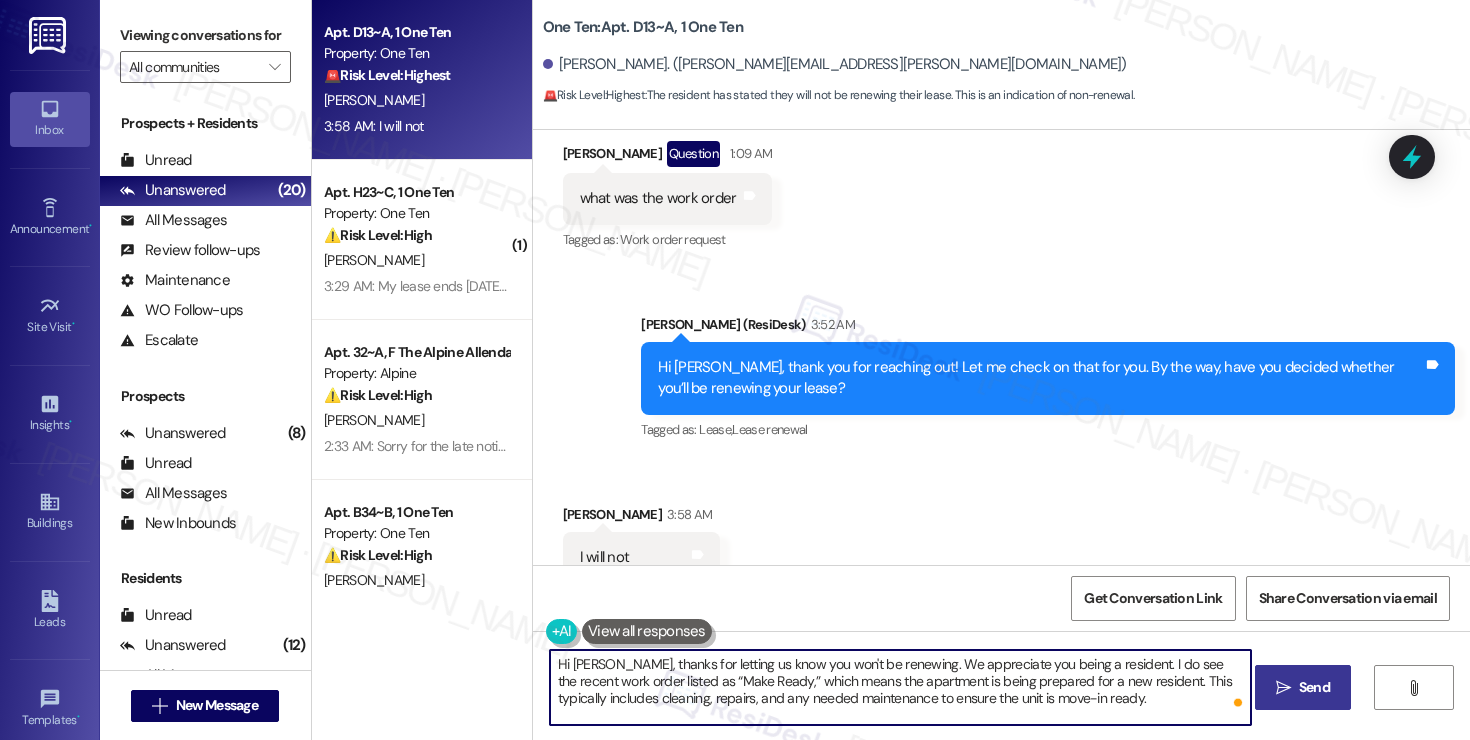 click on "Hi Patrick, thanks for letting us know you won't be renewing. We appreciate you being a resident. I do see the recent work order listed as “Make Ready,” which means the apartment is being prepared for a new resident. This typically includes cleaning, repairs, and any needed maintenance to ensure the unit is move-in ready." at bounding box center [900, 687] 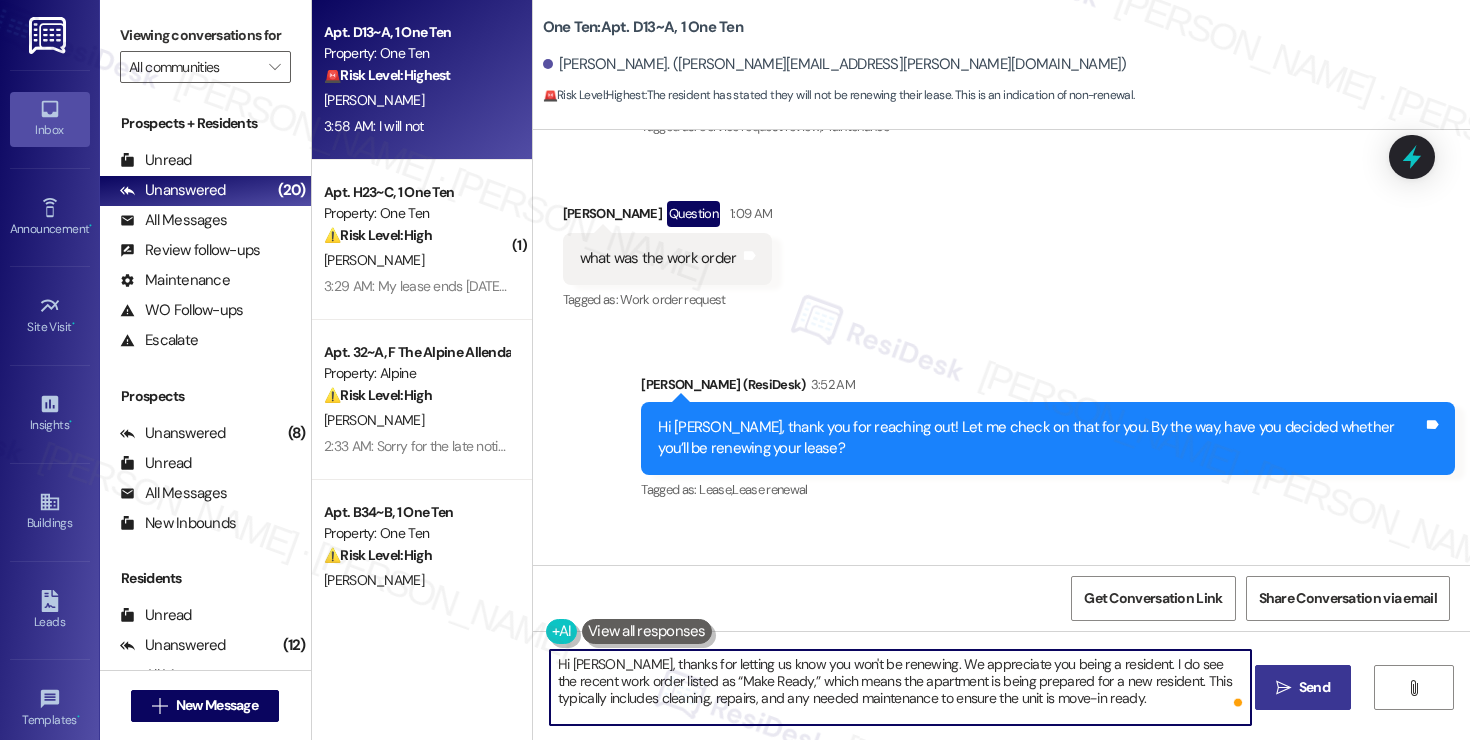 scroll, scrollTop: 2991, scrollLeft: 0, axis: vertical 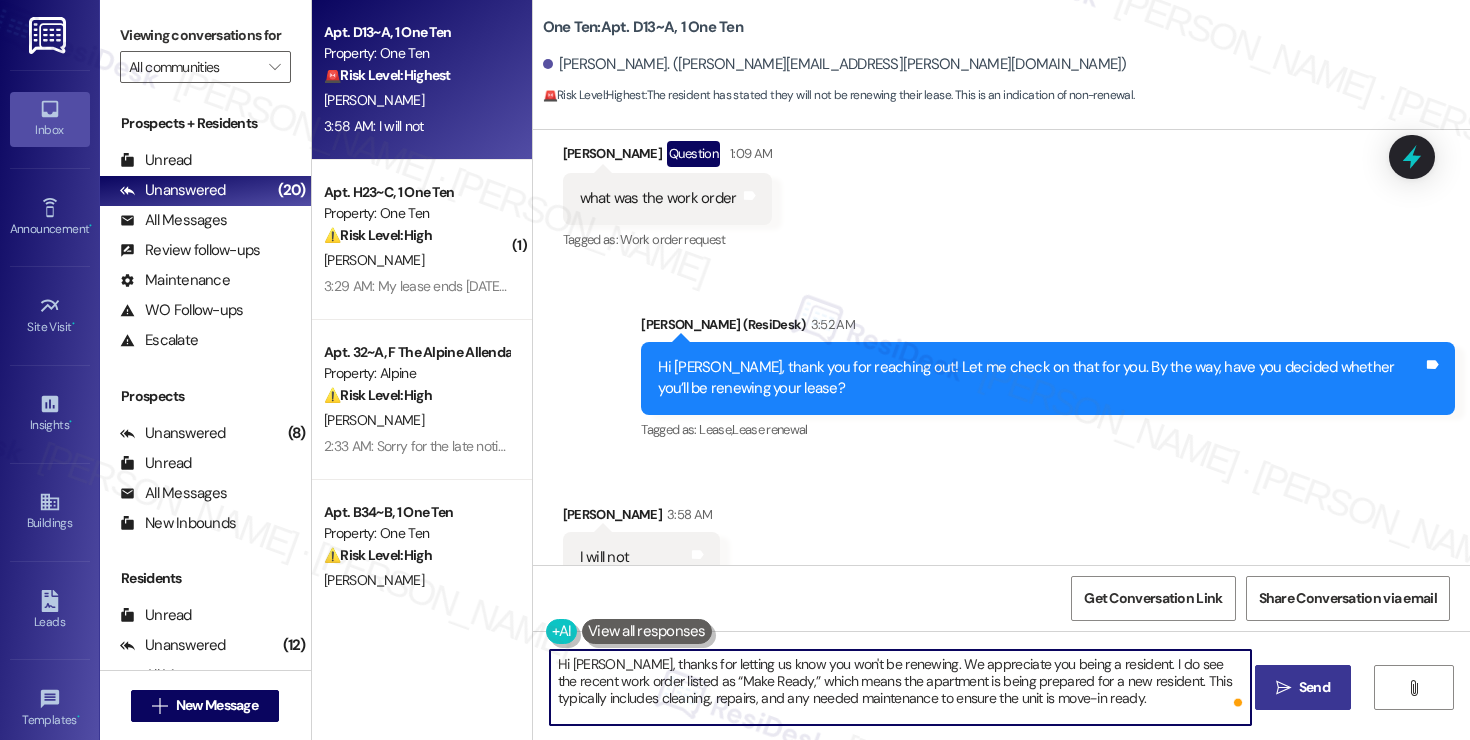click on "Hi Patrick, thanks for letting us know you won't be renewing. We appreciate you being a resident. I do see the recent work order listed as “Make Ready,” which means the apartment is being prepared for a new resident. This typically includes cleaning, repairs, and any needed maintenance to ensure the unit is move-in ready." at bounding box center (900, 687) 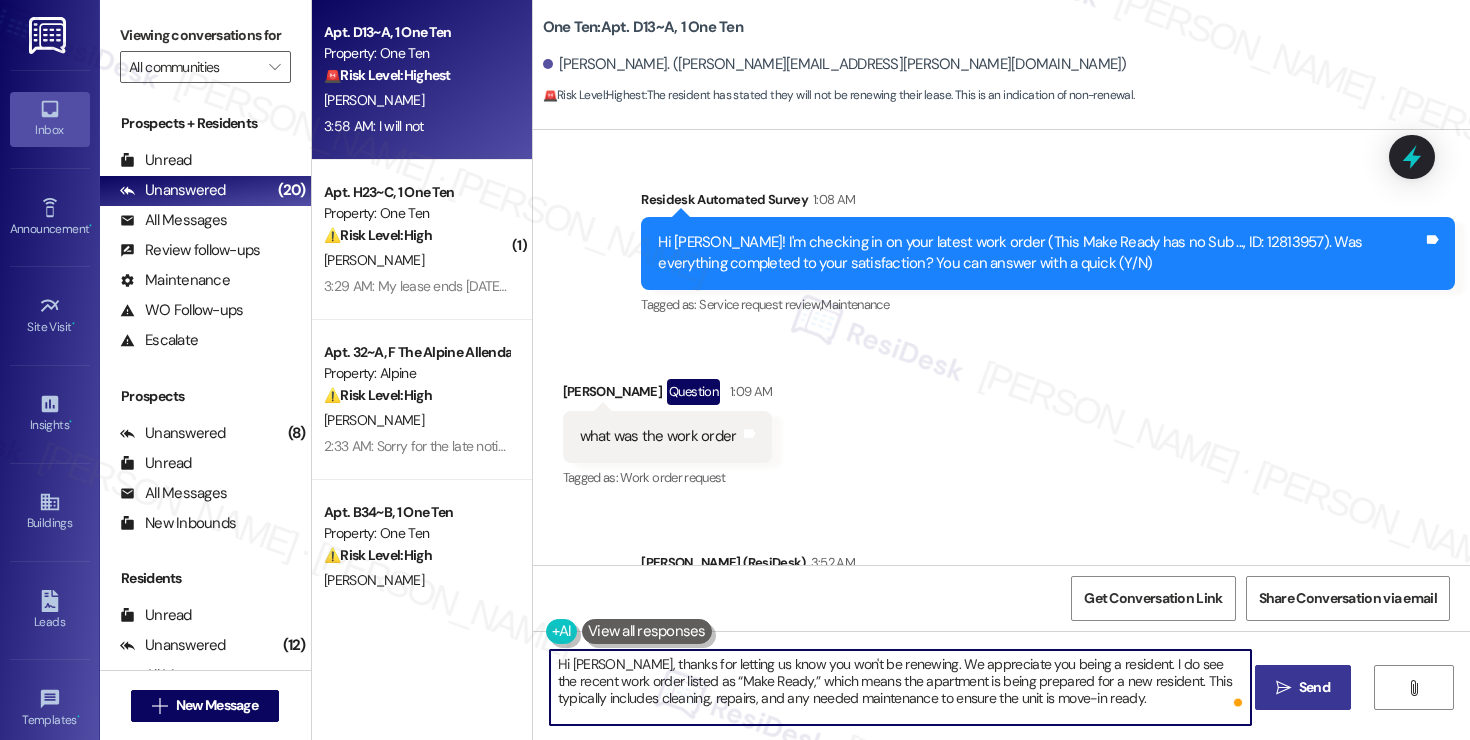 scroll, scrollTop: 2991, scrollLeft: 0, axis: vertical 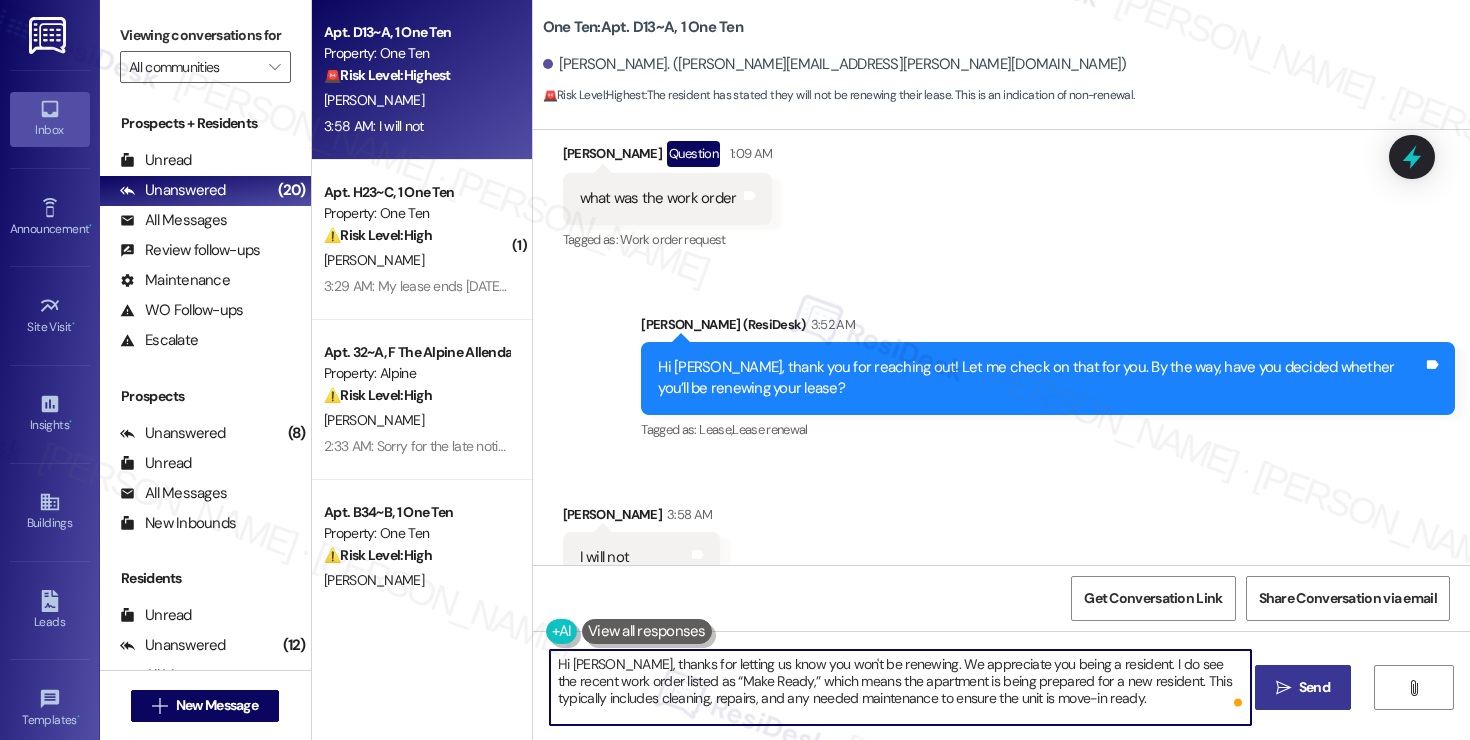 click on "Hi Patrick, thanks for letting us know you won't be renewing. We appreciate you being a resident. I do see the recent work order listed as “Make Ready,” which means the apartment is being prepared for a new resident. This typically includes cleaning, repairs, and any needed maintenance to ensure the unit is move-in ready." at bounding box center [900, 687] 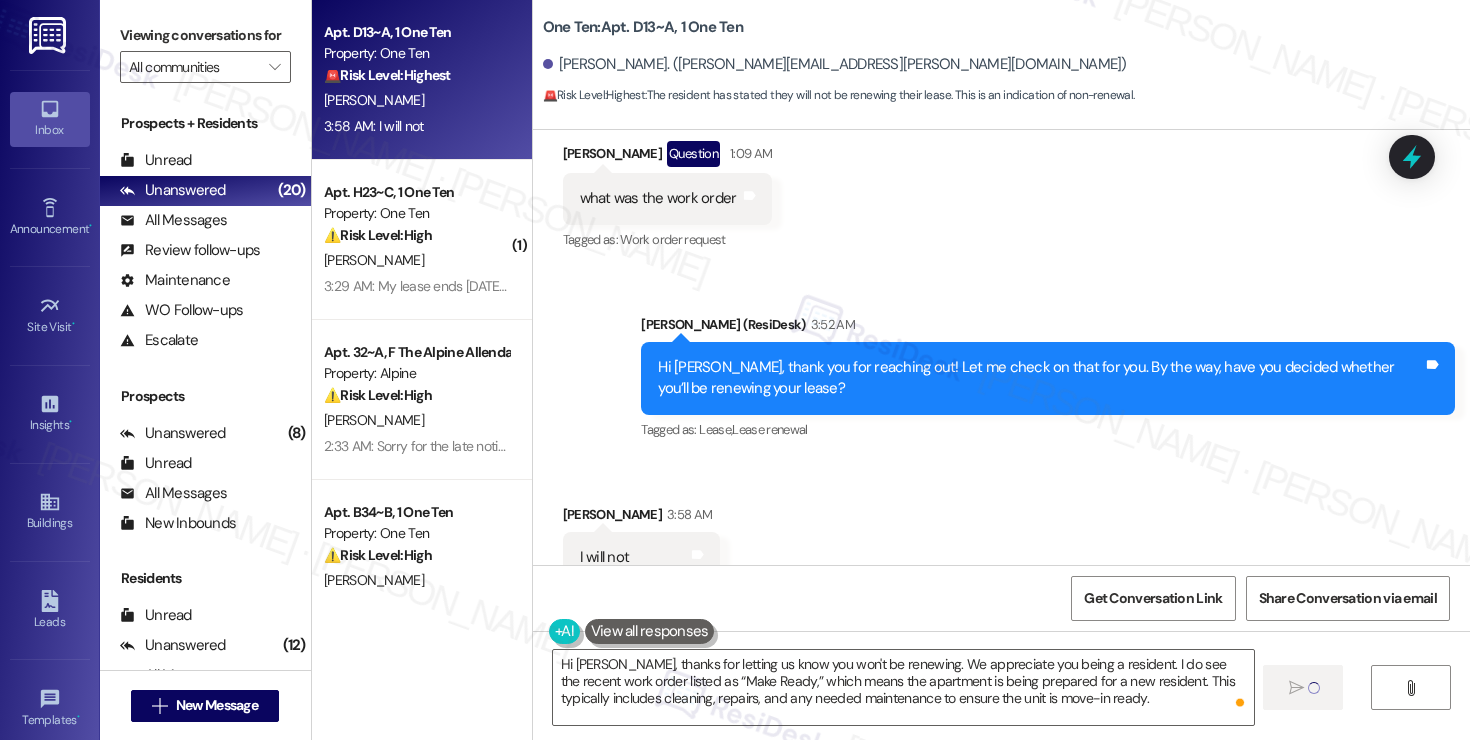 type 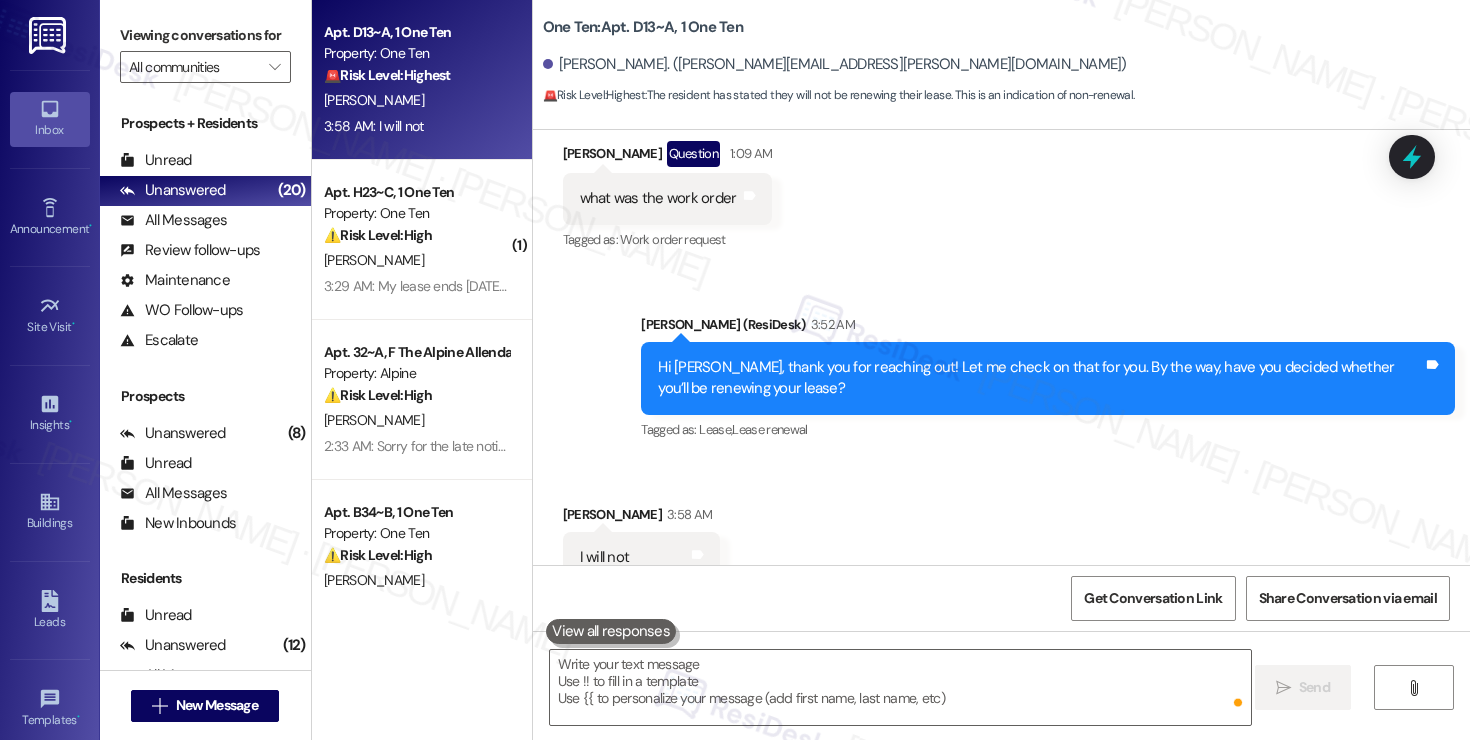 scroll, scrollTop: 3173, scrollLeft: 0, axis: vertical 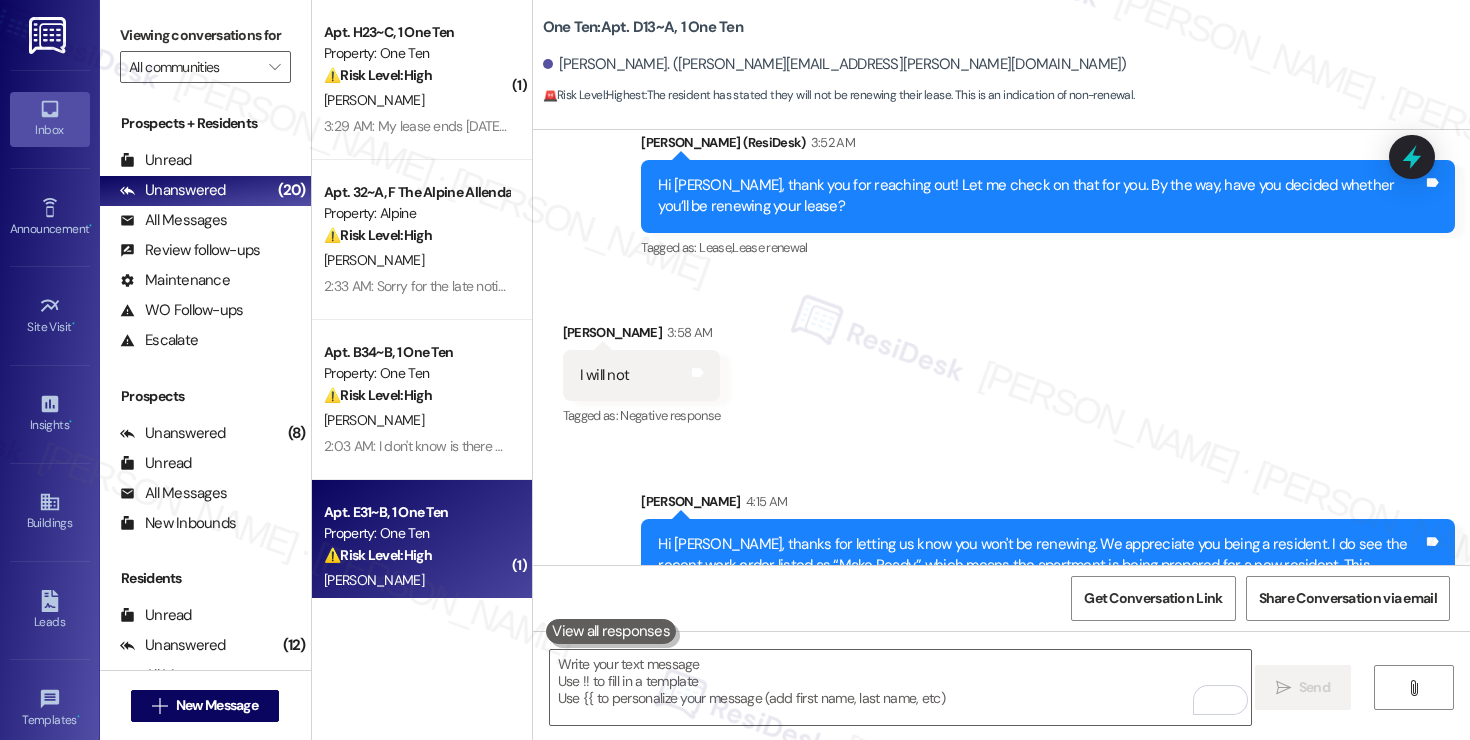 click on "Property: One Ten" at bounding box center [416, 533] 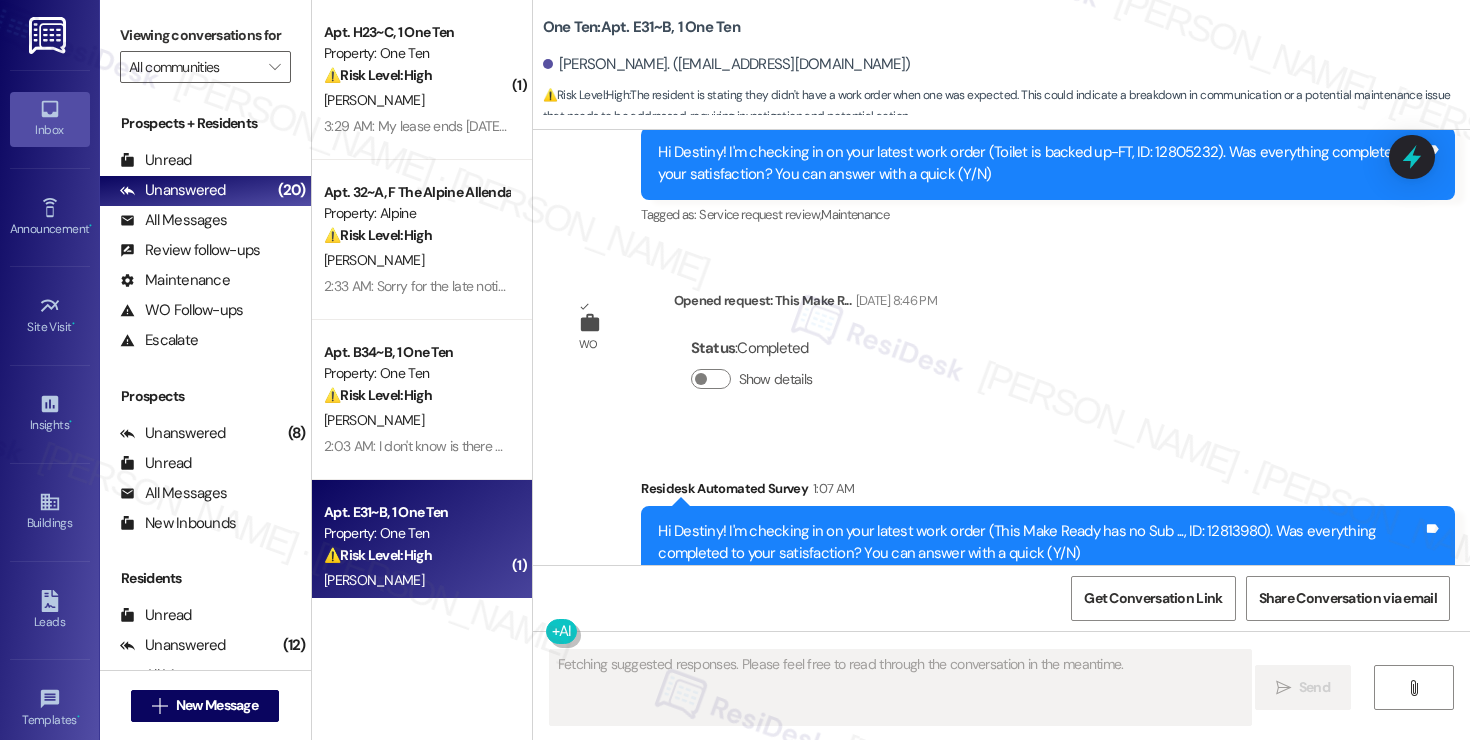scroll, scrollTop: 3392, scrollLeft: 0, axis: vertical 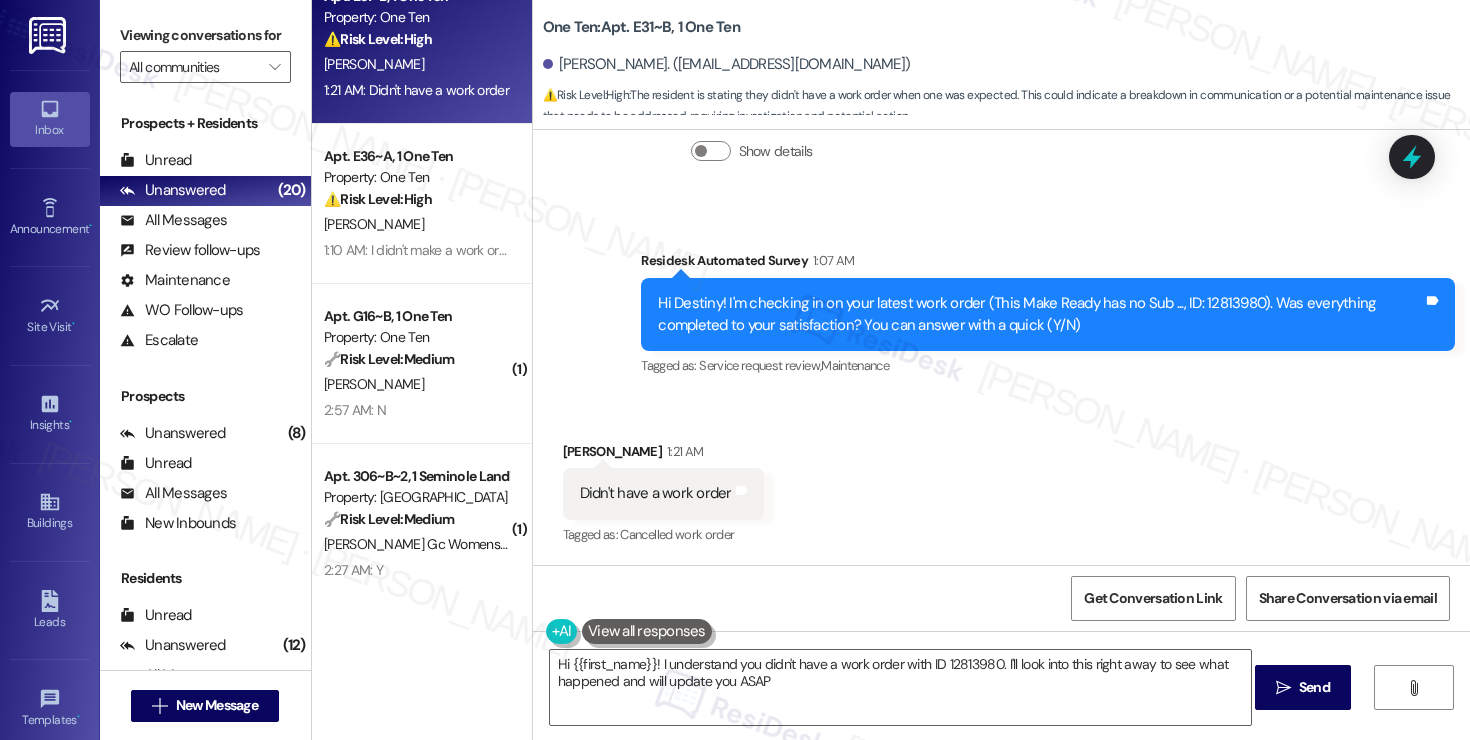 type on "Hi {{first_name}}! I understand you didn't have a work order with ID 12813980. I'll look into this right away to see what happened and will update you ASAP!" 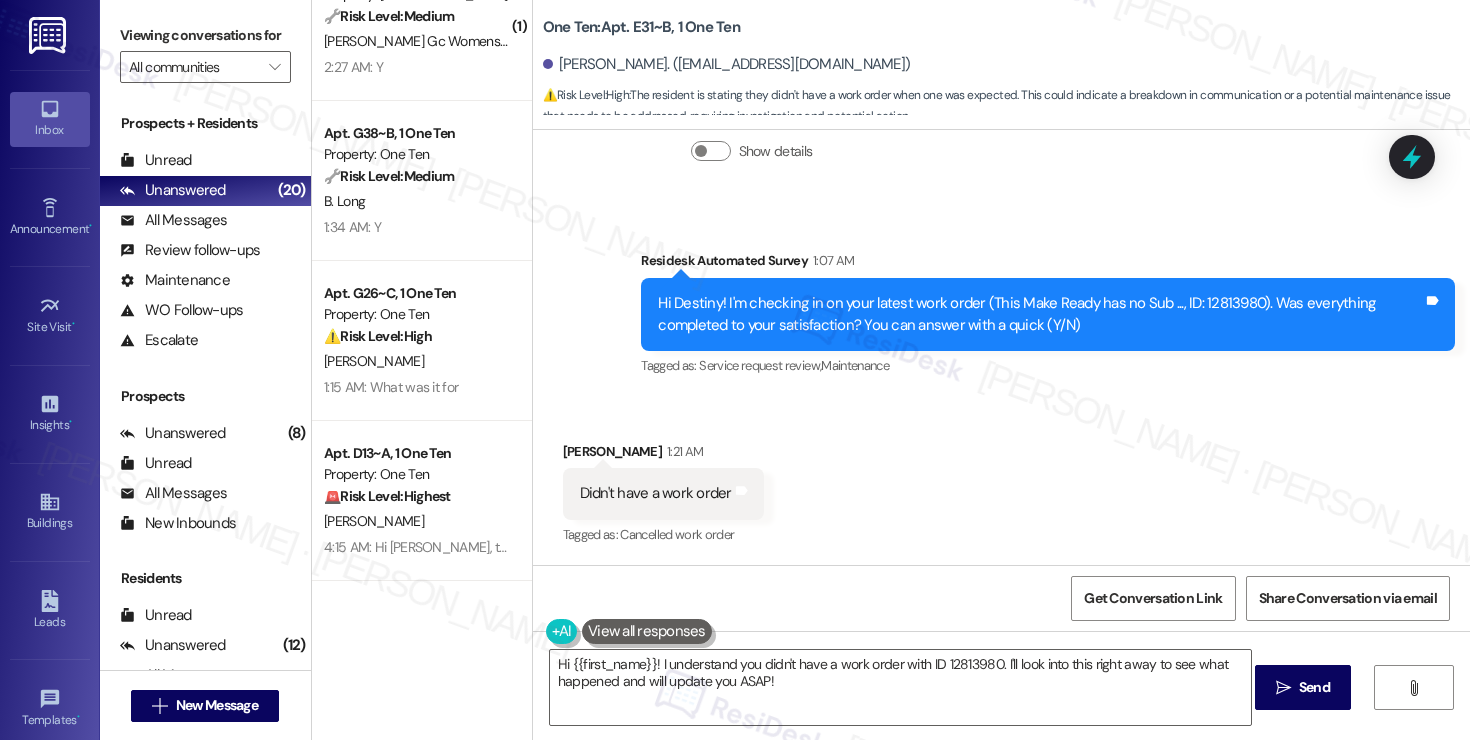 scroll, scrollTop: 1162, scrollLeft: 0, axis: vertical 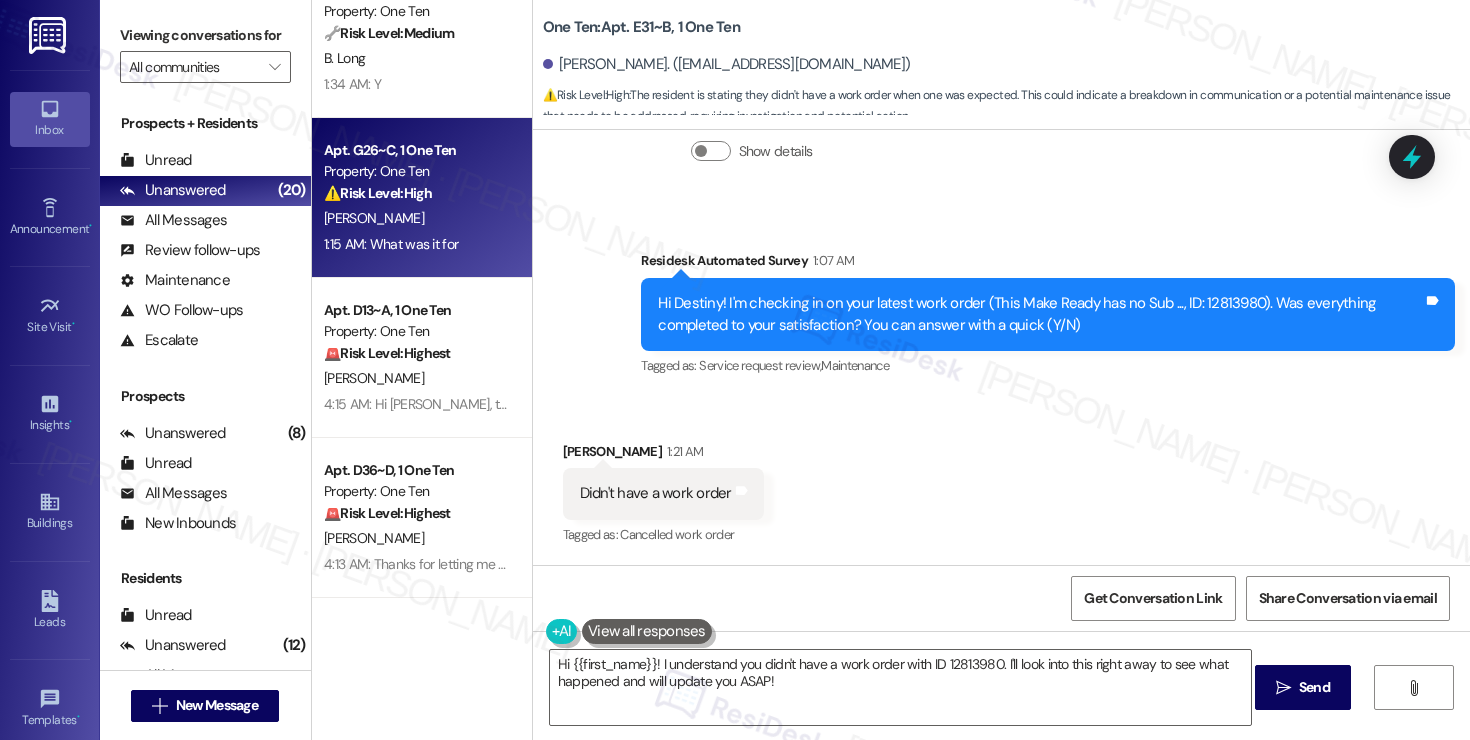 click on "Property: One Ten" at bounding box center [416, 171] 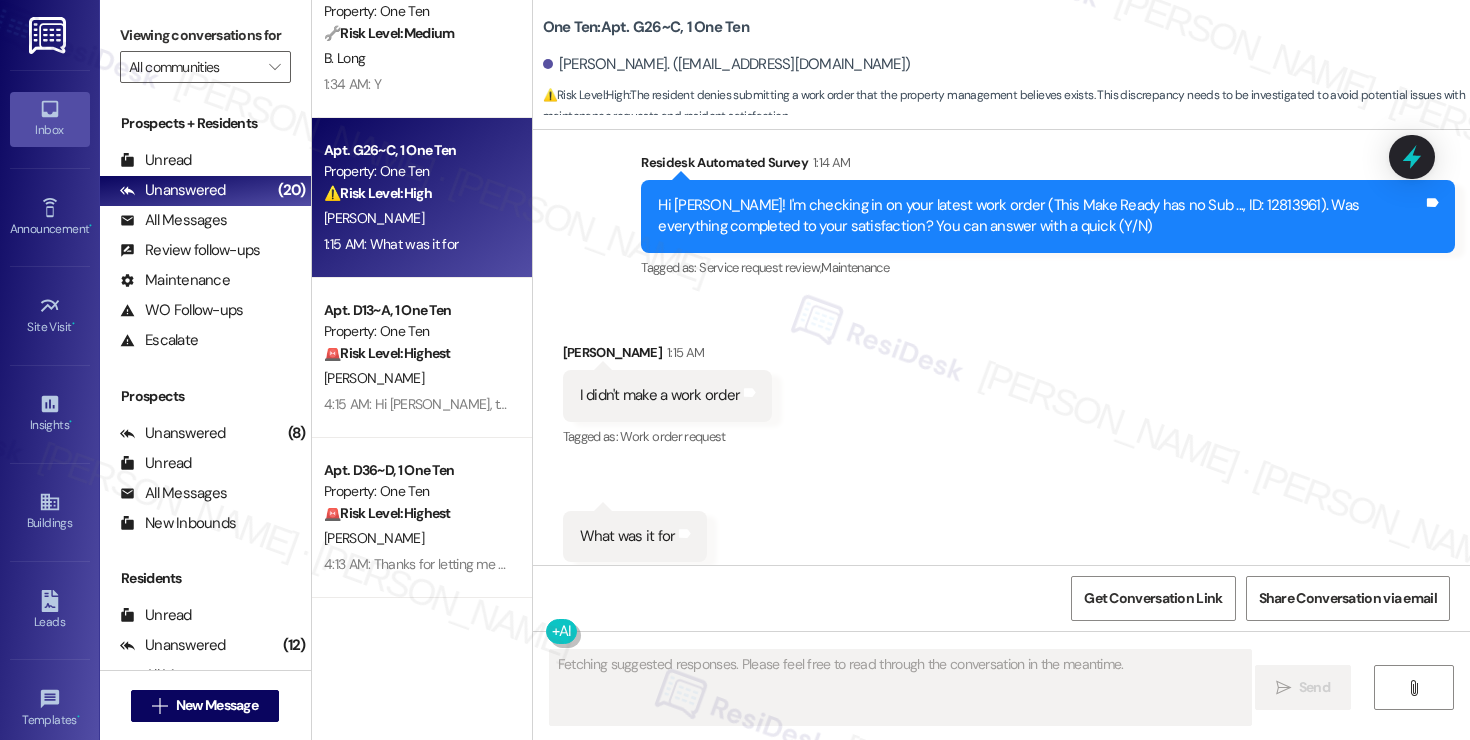 scroll, scrollTop: 5034, scrollLeft: 0, axis: vertical 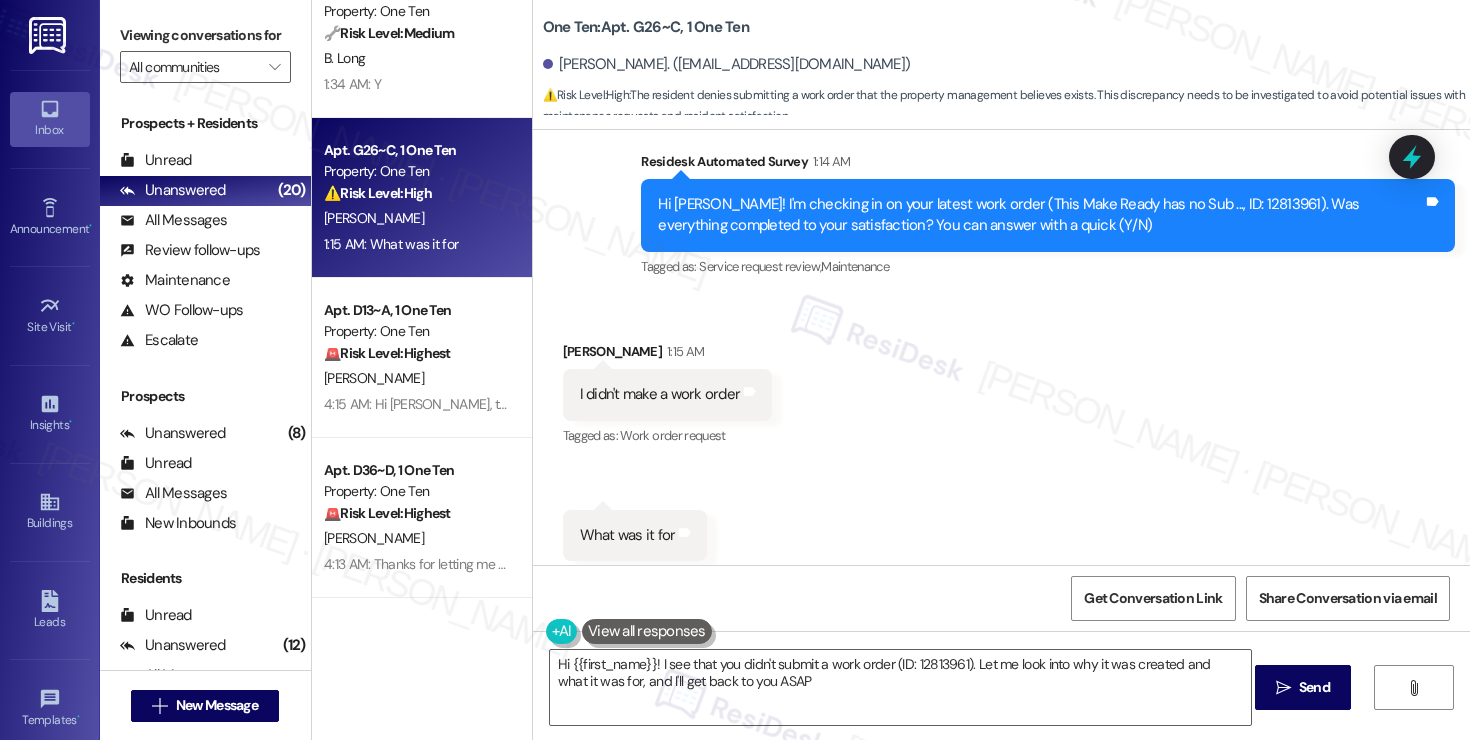 type on "Hi {{first_name}}! I see that you didn't submit a work order (ID: 12813961). Let me look into why it was created and what it was for, and I'll get back to you ASAP!" 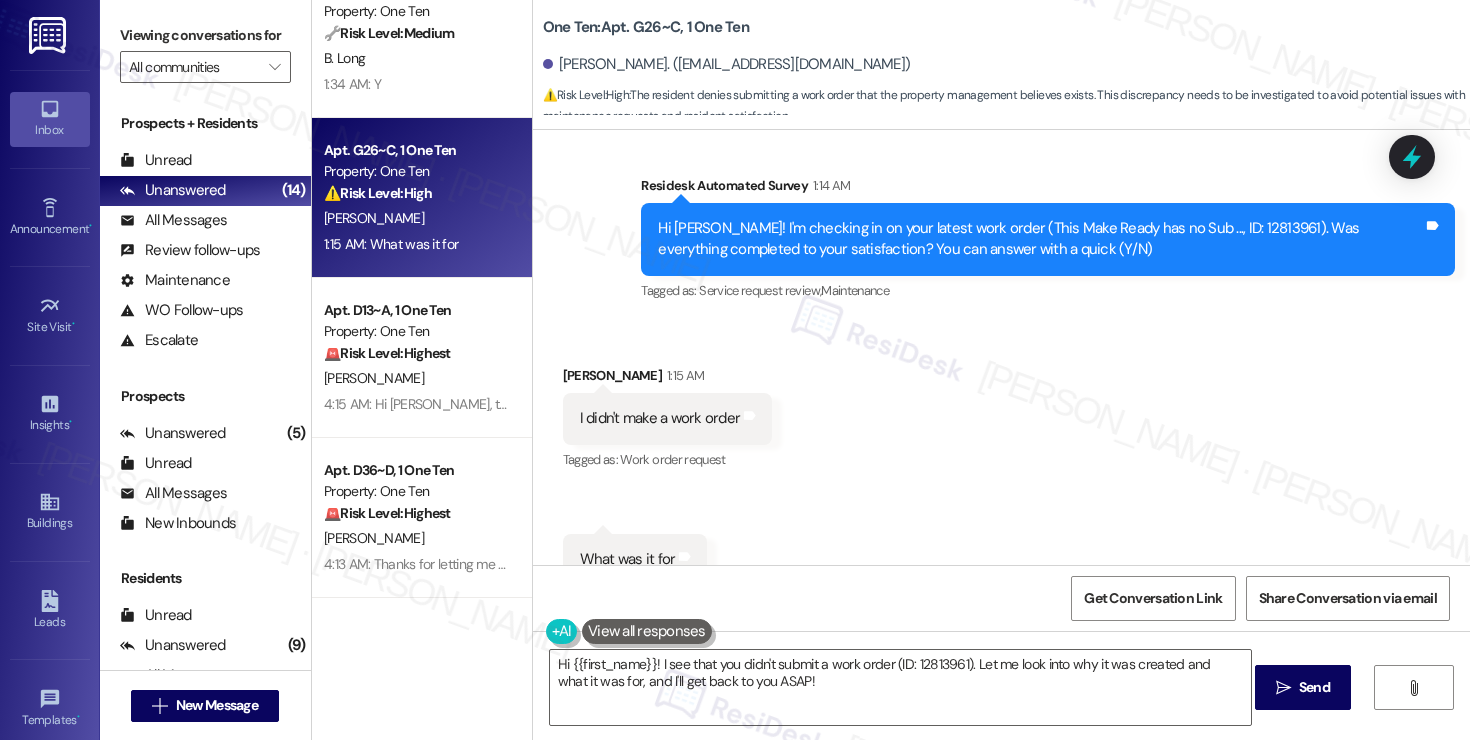 scroll, scrollTop: 5034, scrollLeft: 0, axis: vertical 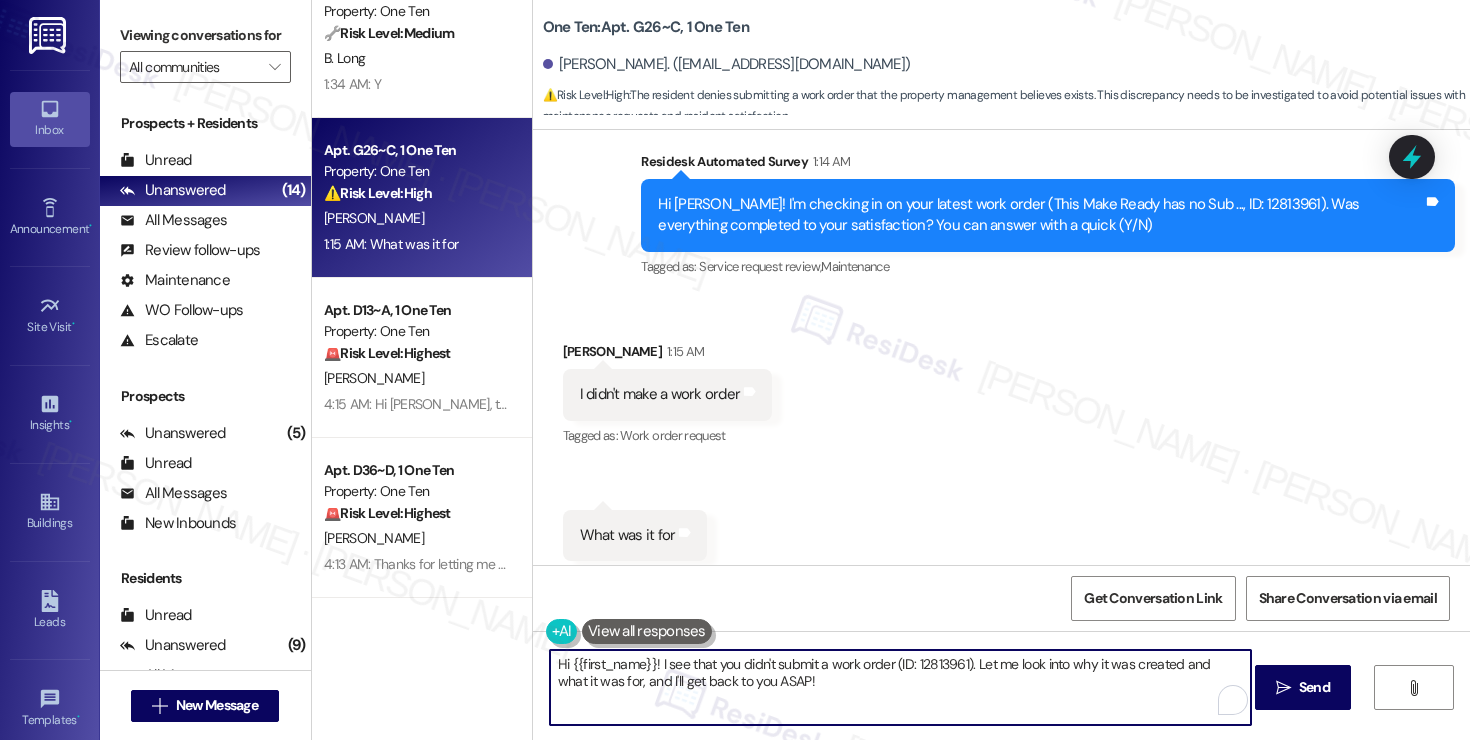 drag, startPoint x: 657, startPoint y: 666, endPoint x: 835, endPoint y: 676, distance: 178.28067 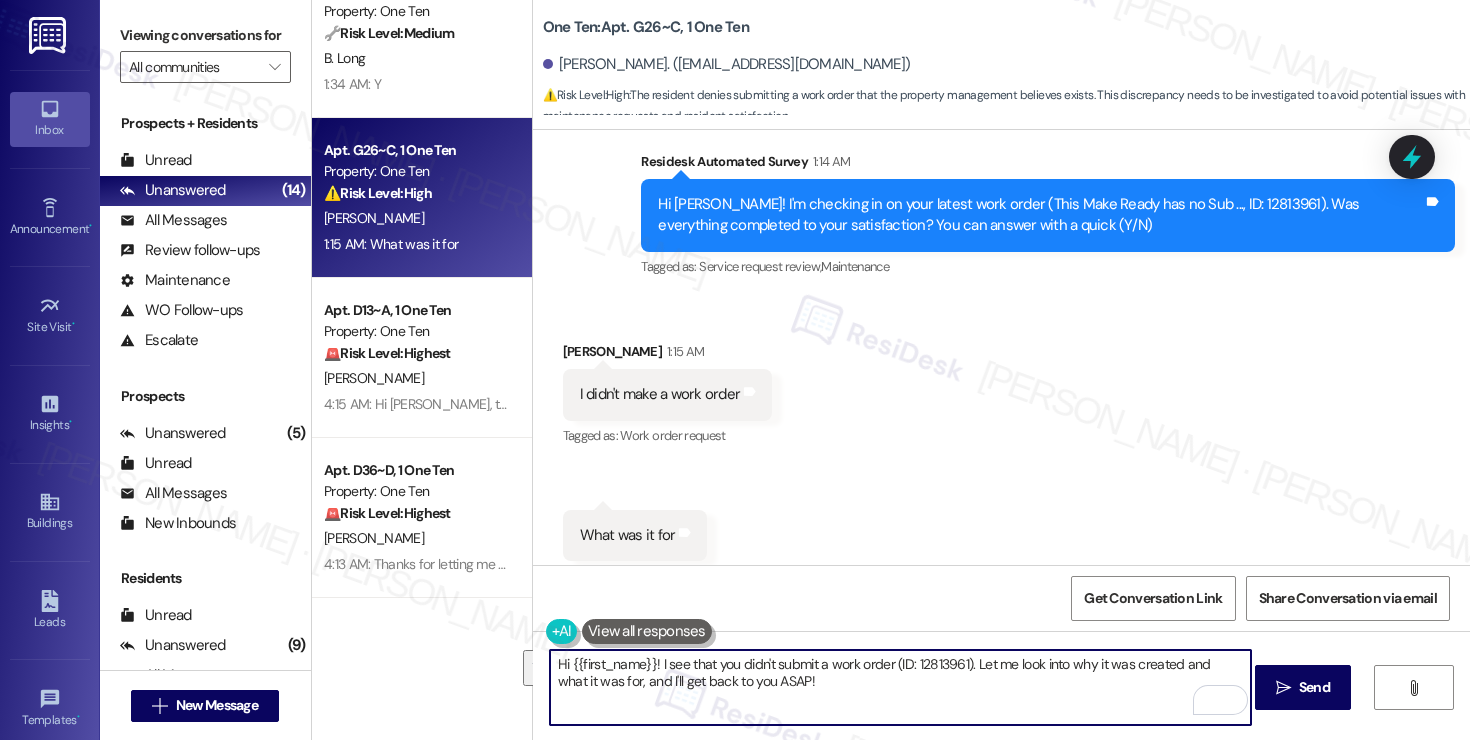 click on "Hi {{first_name}}! I see that you didn't submit a work order (ID: 12813961). Let me look into why it was created and what it was for, and I'll get back to you ASAP!" at bounding box center [900, 687] 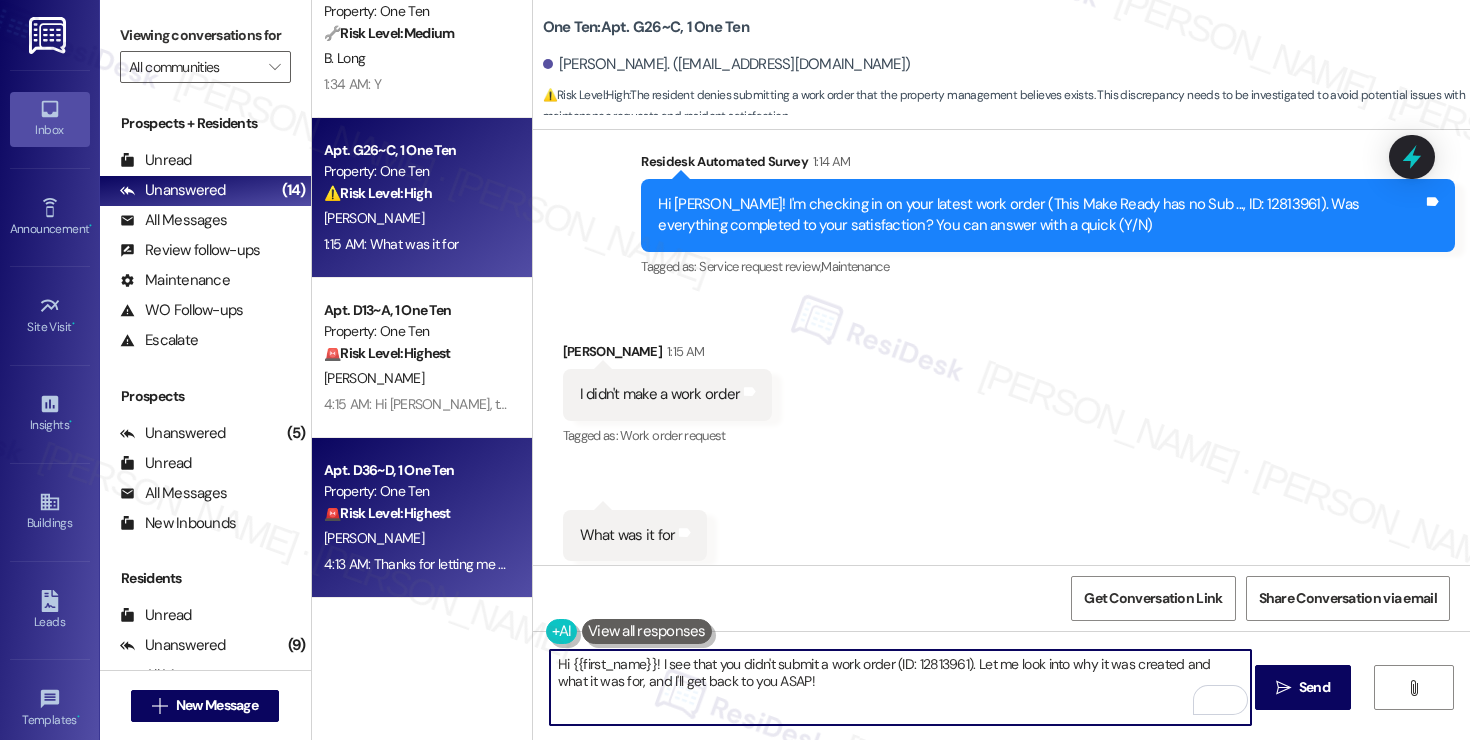 click on "M. Bush" at bounding box center [416, 538] 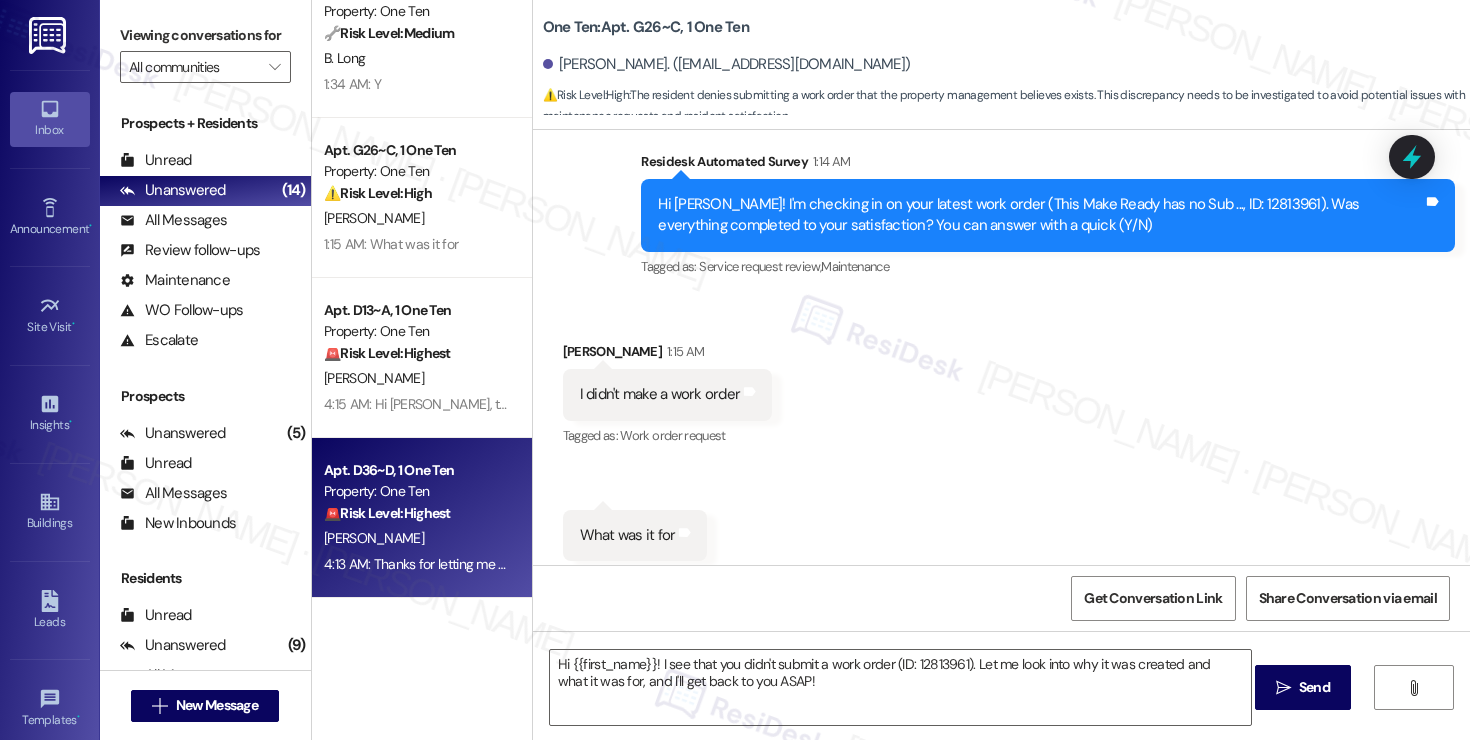 type on "Fetching suggested responses. Please feel free to read through the conversation in the meantime." 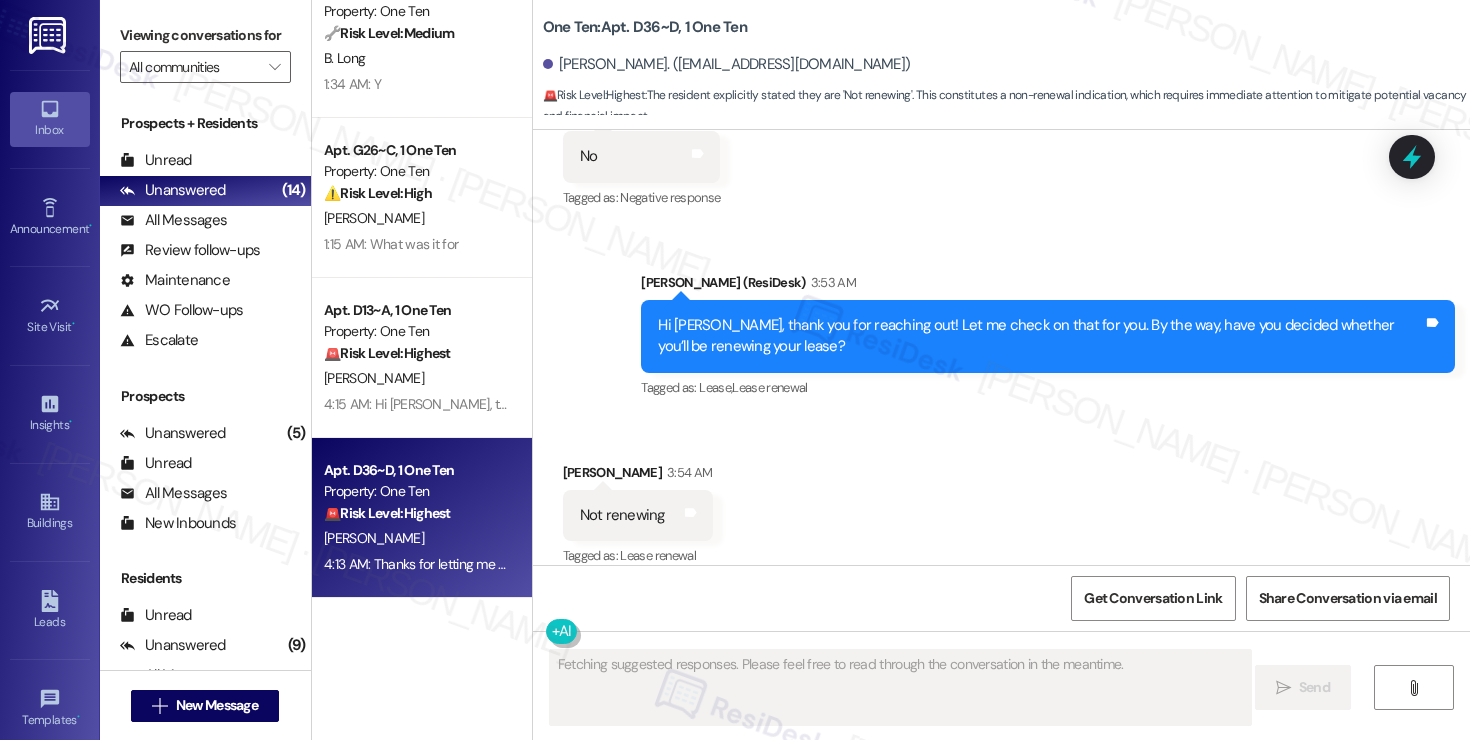 scroll, scrollTop: 3799, scrollLeft: 0, axis: vertical 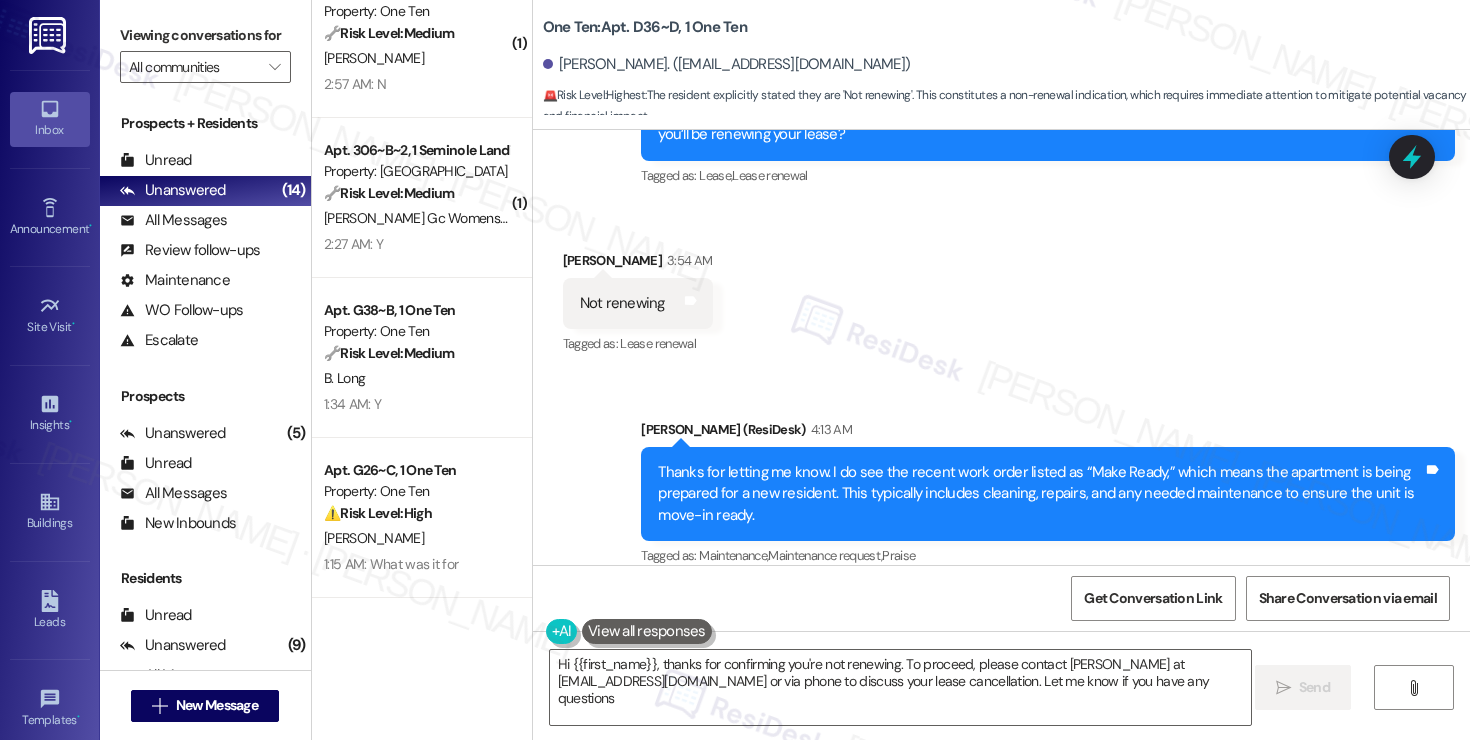 type on "Hi {{first_name}}, thanks for confirming you're not renewing. To proceed, please contact Alexus at cm@liveoneten.com or via phone to discuss your lease cancellation. Let me know if you have any questions!" 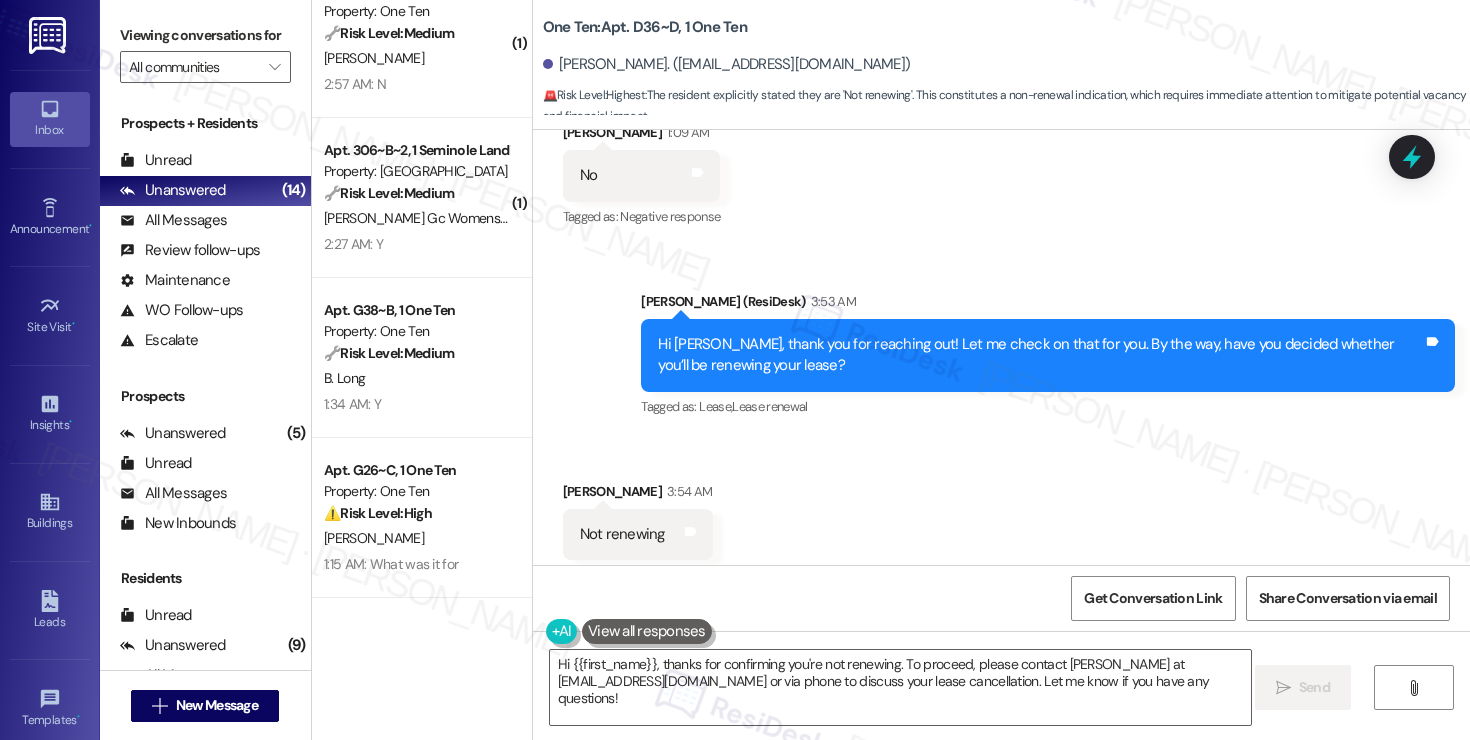 scroll, scrollTop: 3415, scrollLeft: 0, axis: vertical 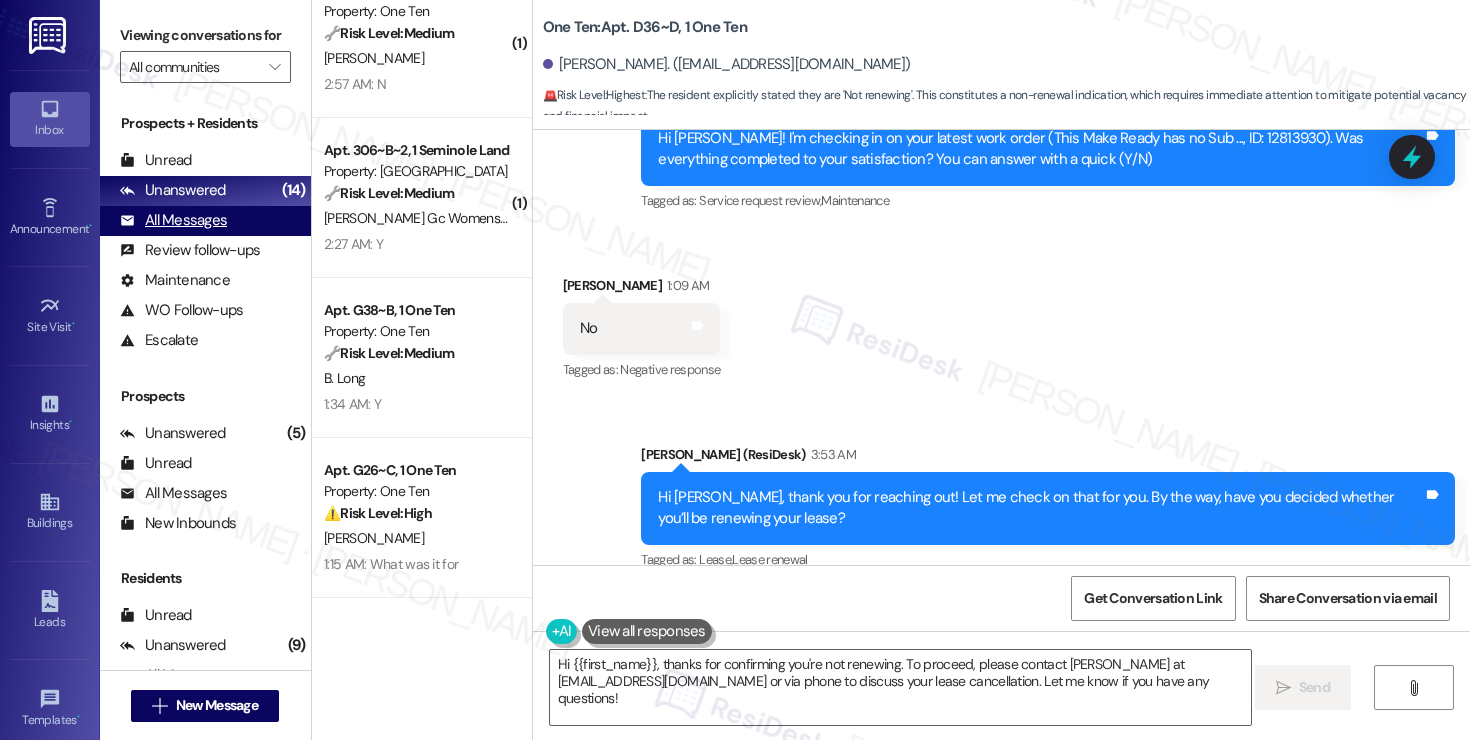 click on "All Messages" at bounding box center [173, 220] 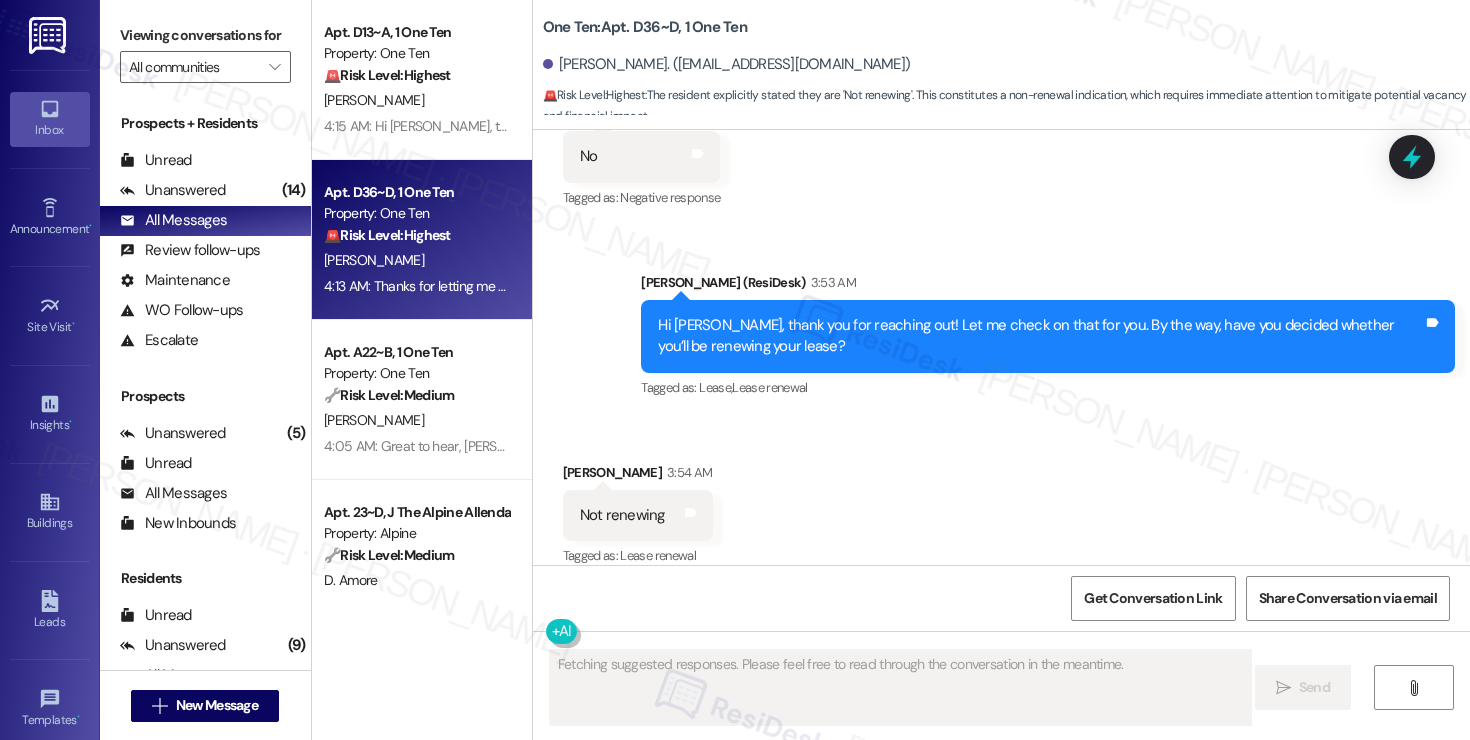 scroll, scrollTop: 3799, scrollLeft: 0, axis: vertical 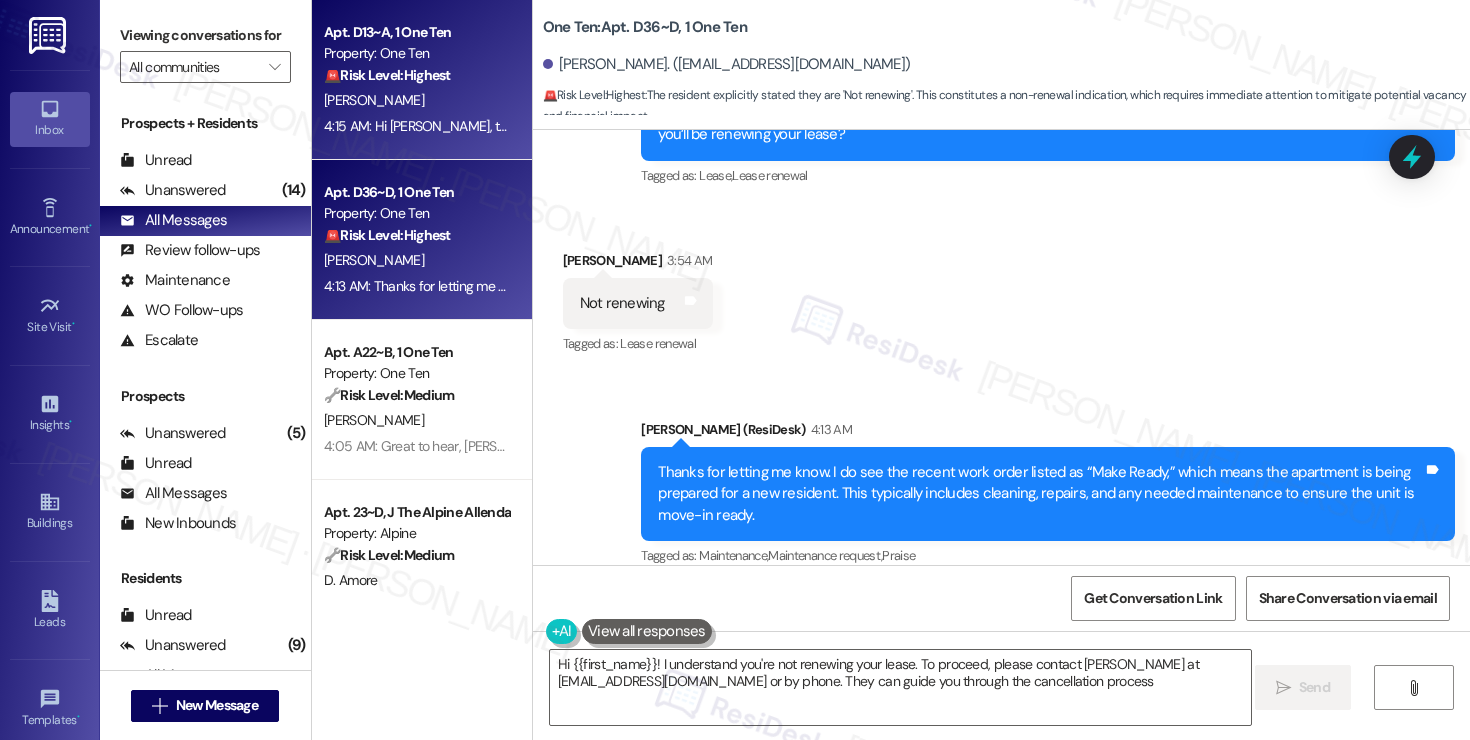 type on "Hi {{first_name}}! I understand you're not renewing your lease. To proceed, please contact Alexus at cm@liveoneten.com or by phone. They can guide you through the cancellation process." 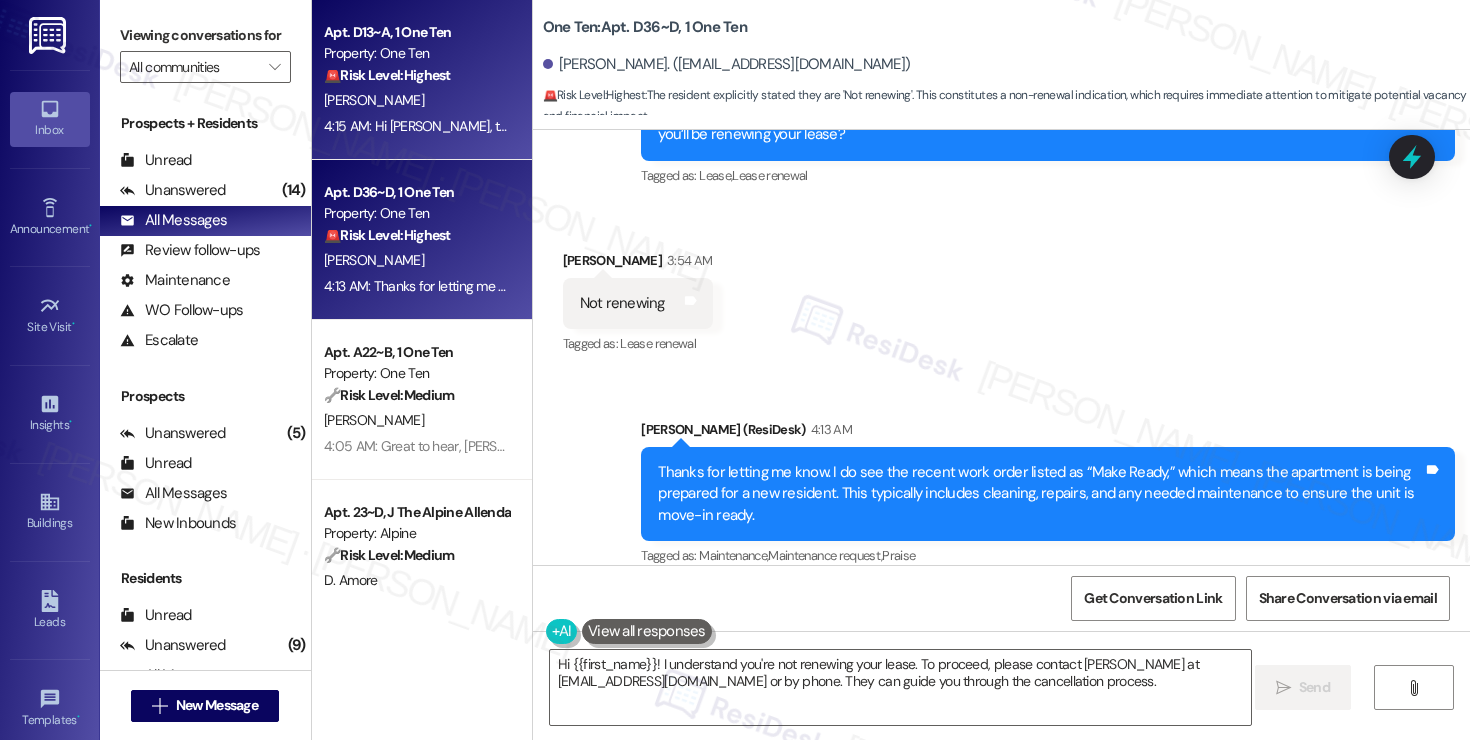 click on "🚨  Risk Level:  Highest" at bounding box center (387, 75) 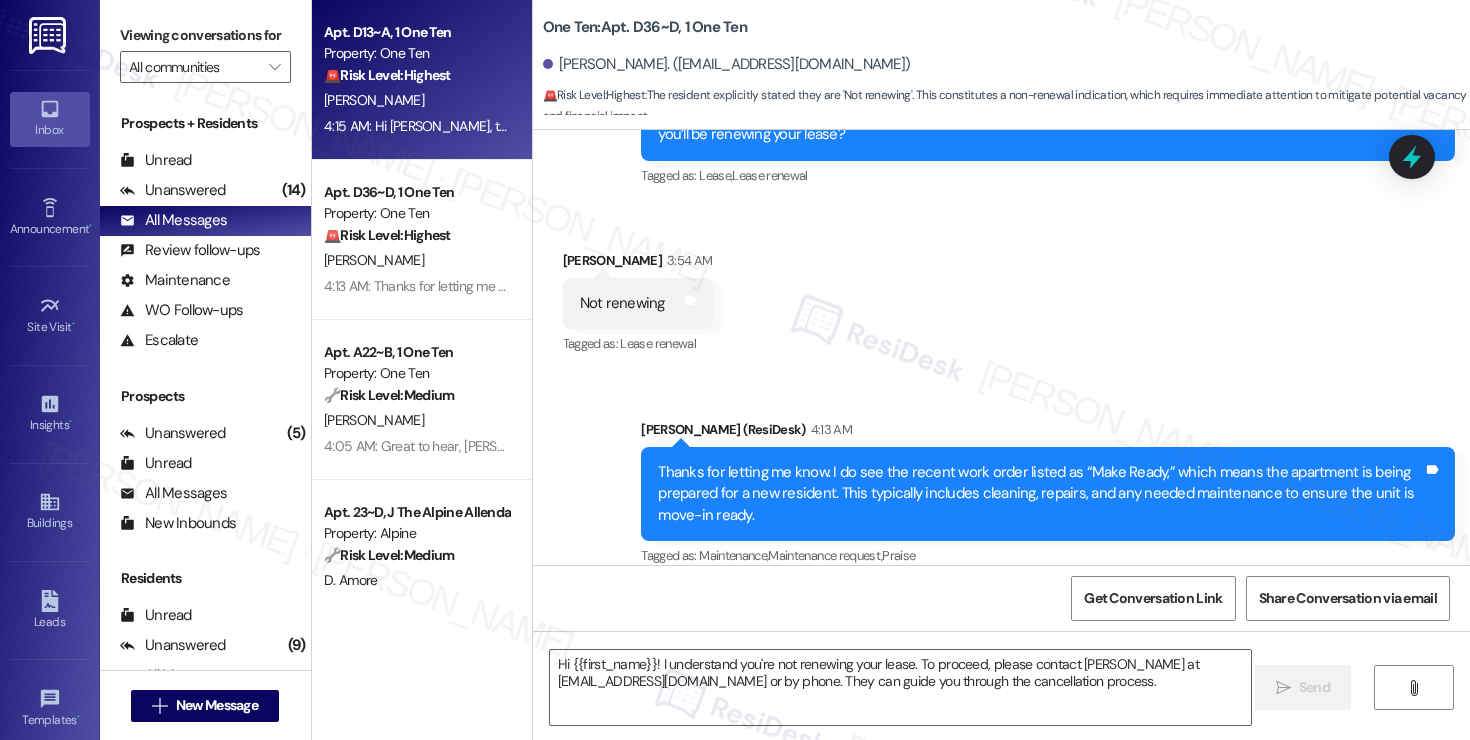 type on "Fetching suggested responses. Please feel free to read through the conversation in the meantime." 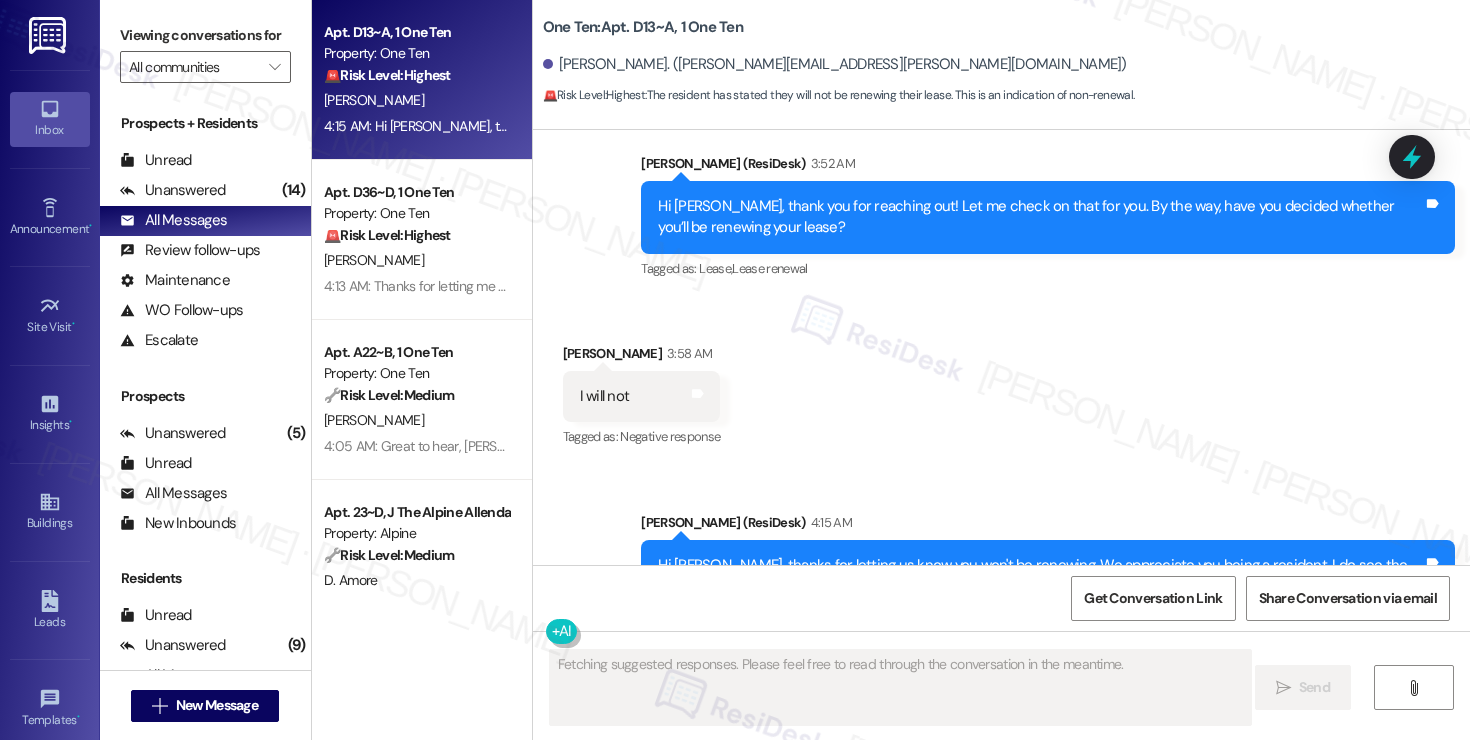 scroll, scrollTop: 3203, scrollLeft: 0, axis: vertical 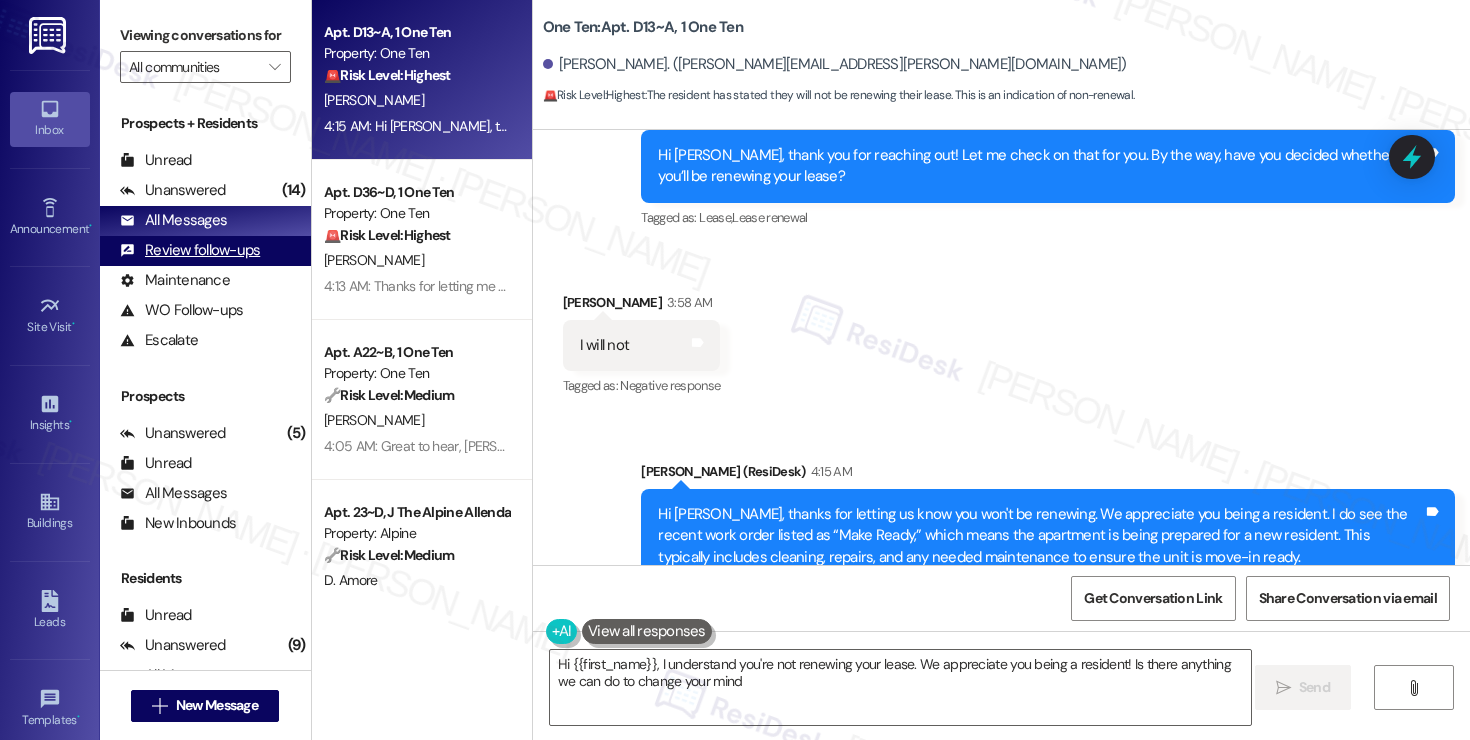 type on "Hi {{first_name}}, I understand you're not renewing your lease. We appreciate you being a resident! Is there anything we can do to change your mind?" 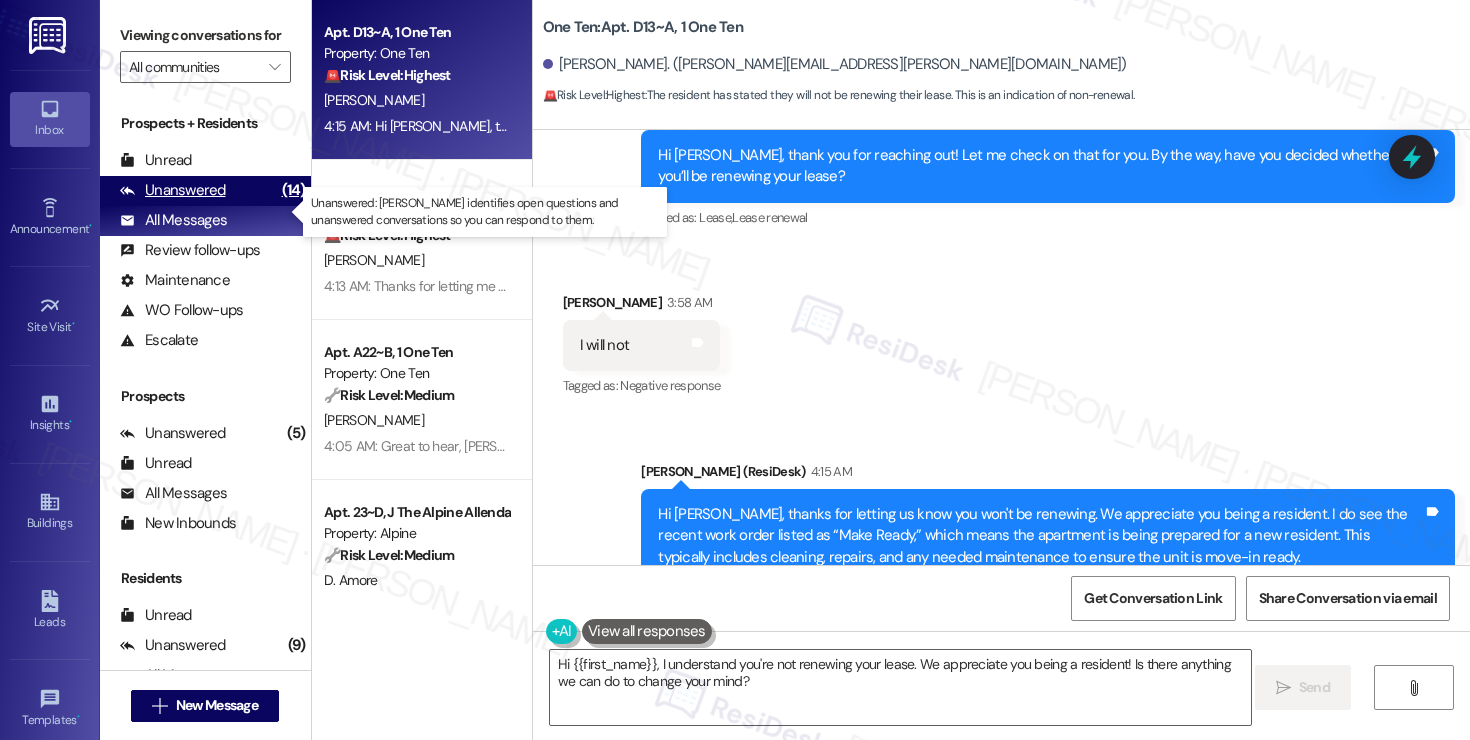 click on "Unanswered" at bounding box center (173, 190) 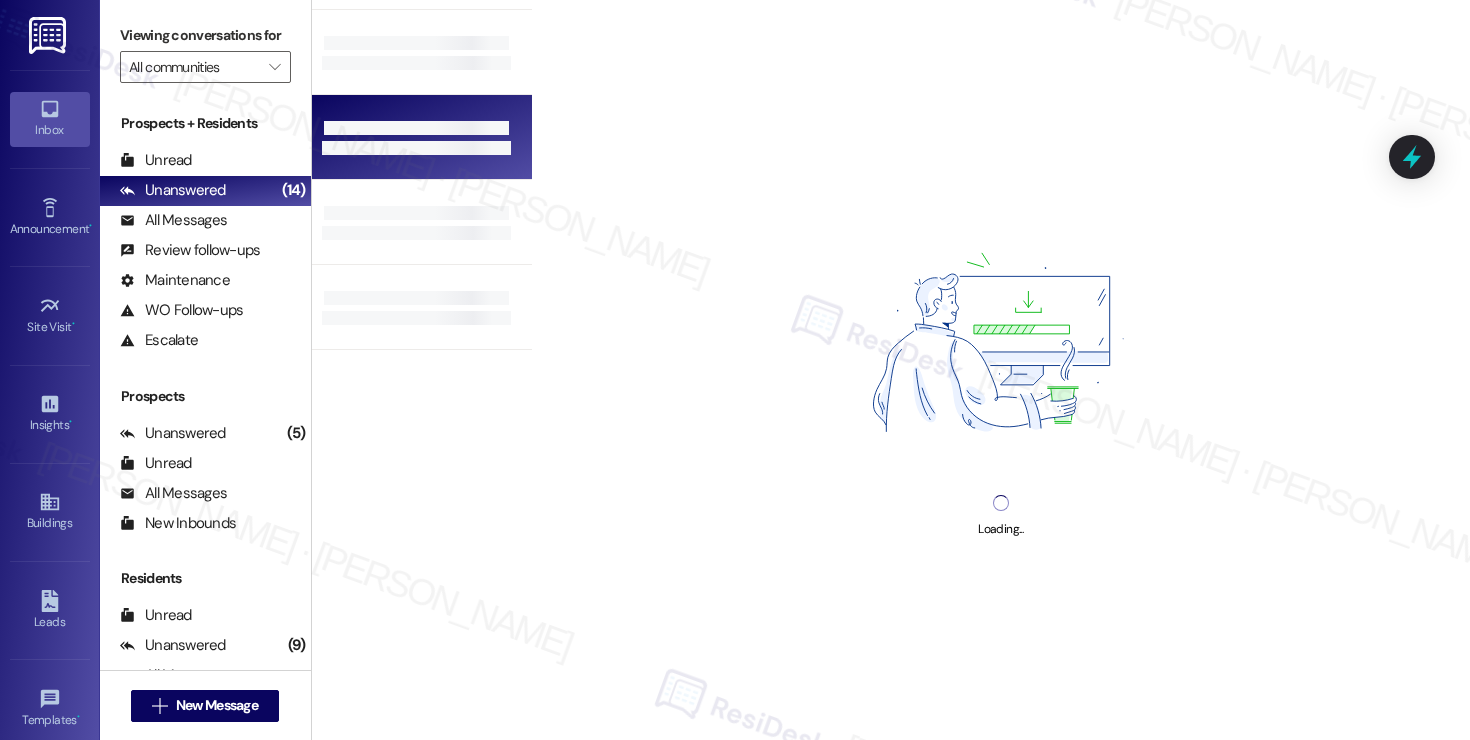 scroll, scrollTop: 480, scrollLeft: 0, axis: vertical 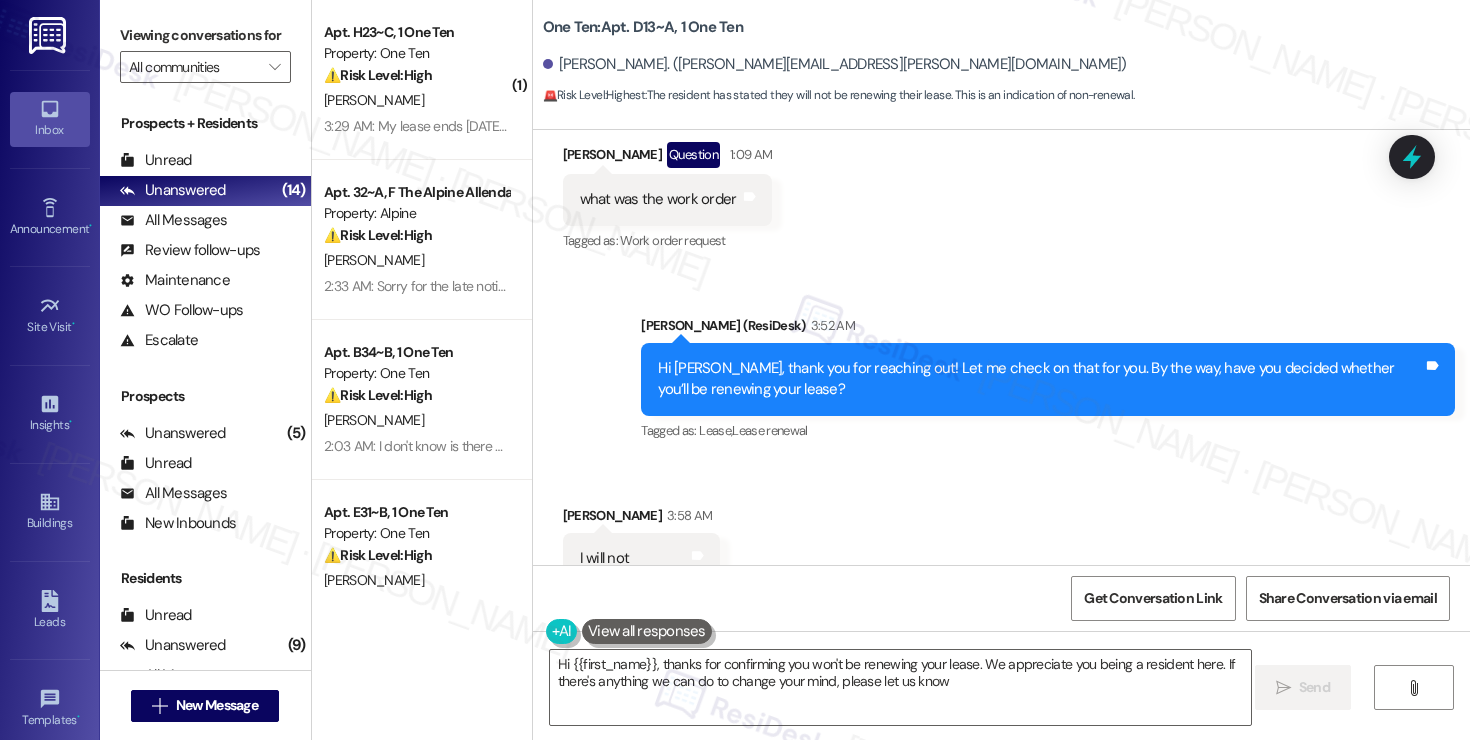 type on "Hi {{first_name}}, thanks for confirming you won't be renewing your lease. We appreciate you being a resident here. If there's anything we can do to change your mind, please let us know!" 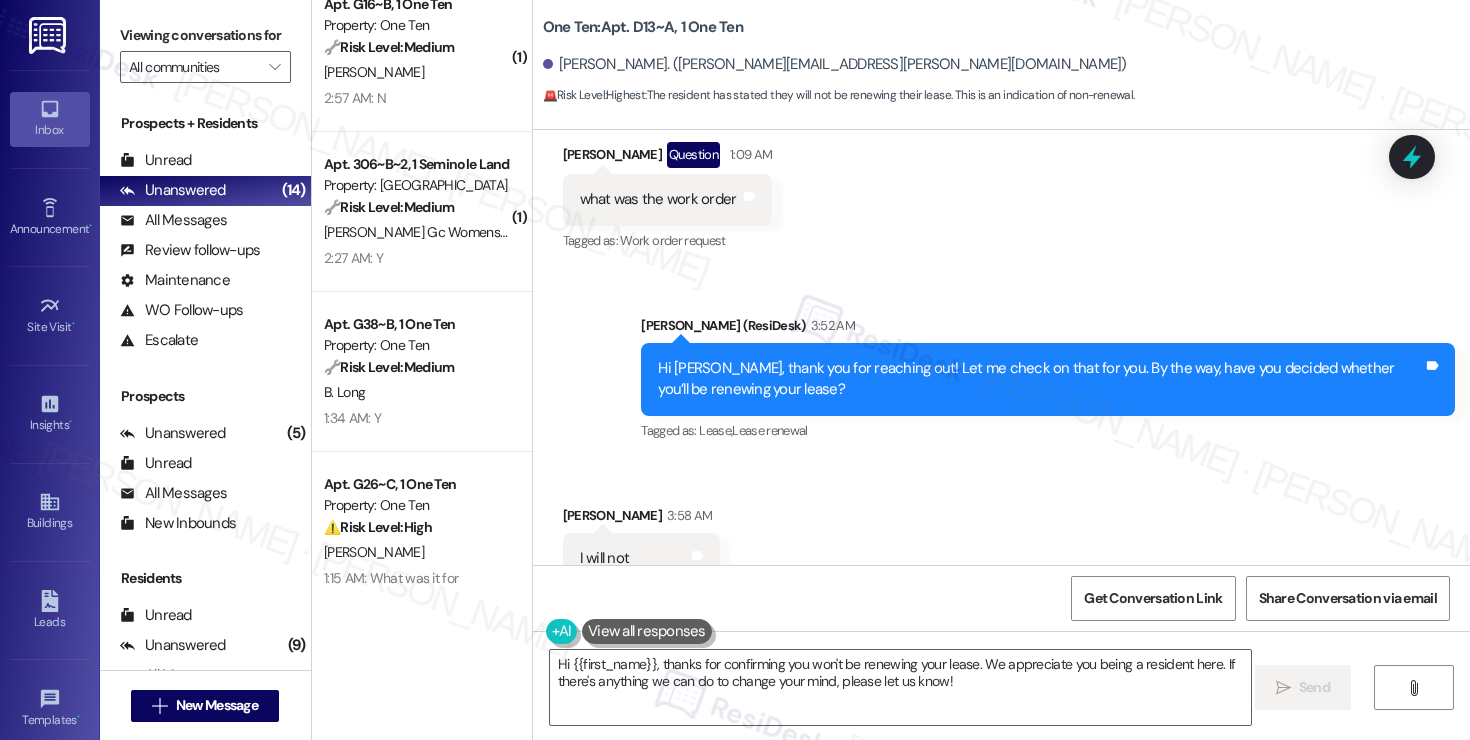 scroll, scrollTop: 842, scrollLeft: 0, axis: vertical 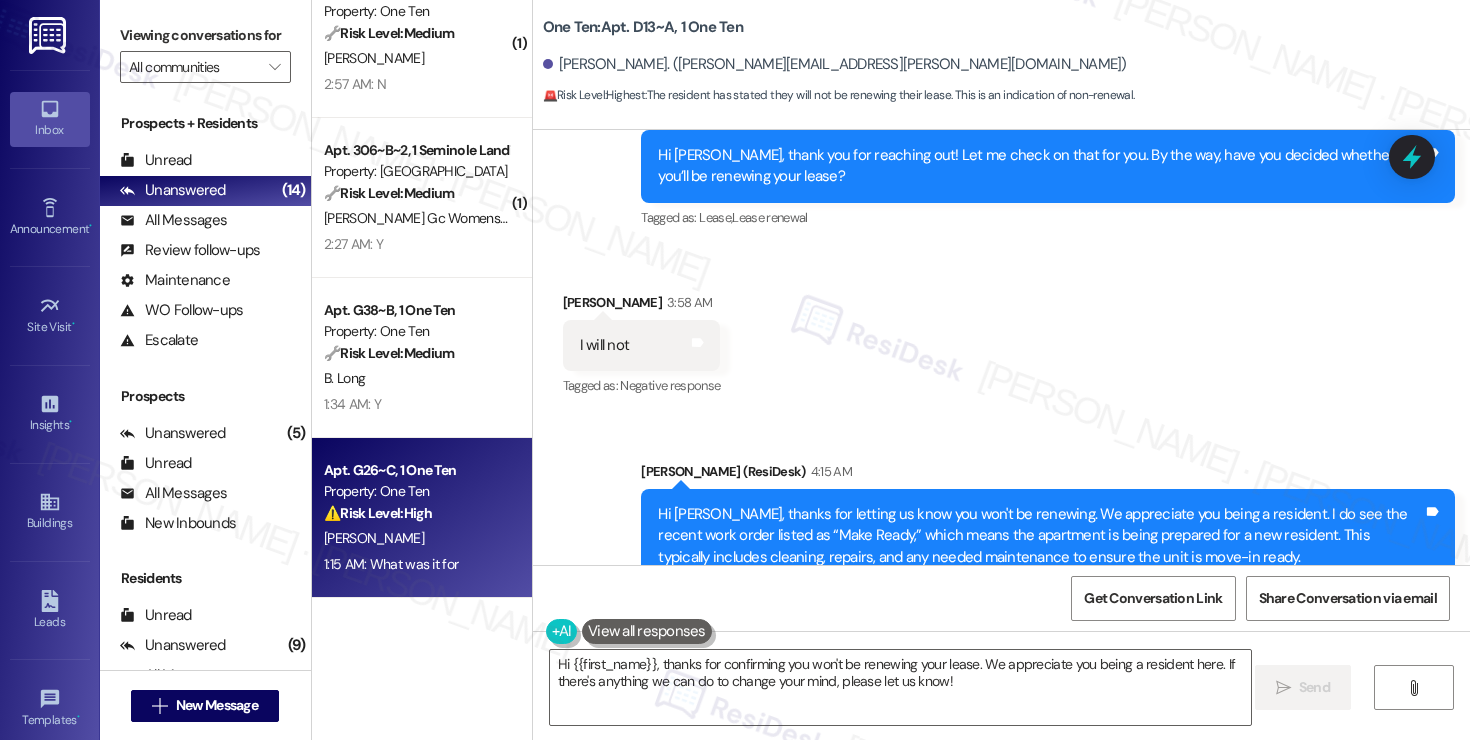 click on "⚠️  Risk Level:  High The resident denies submitting a work order that the property management believes exists. This discrepancy needs to be investigated to avoid potential issues with maintenance requests and resident satisfaction." at bounding box center (416, 513) 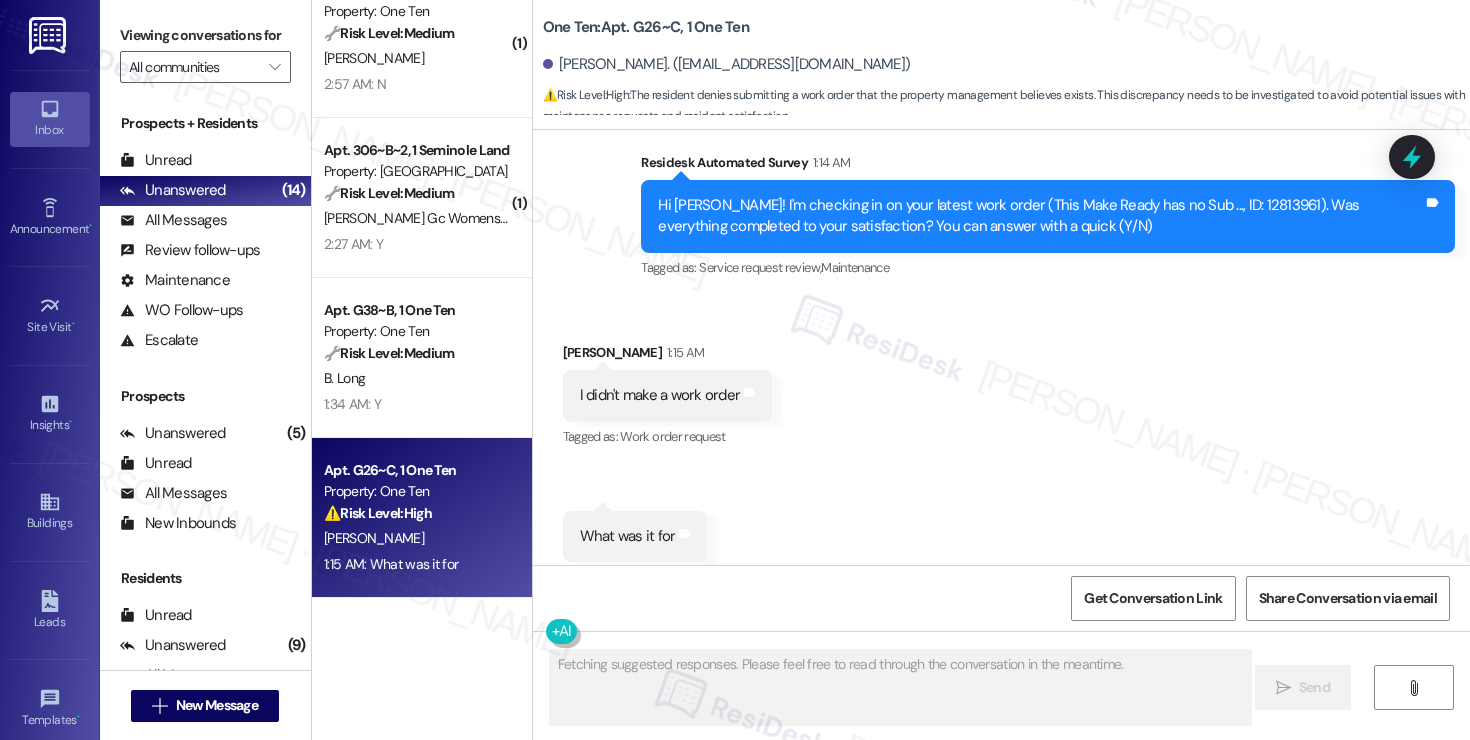 scroll, scrollTop: 5034, scrollLeft: 0, axis: vertical 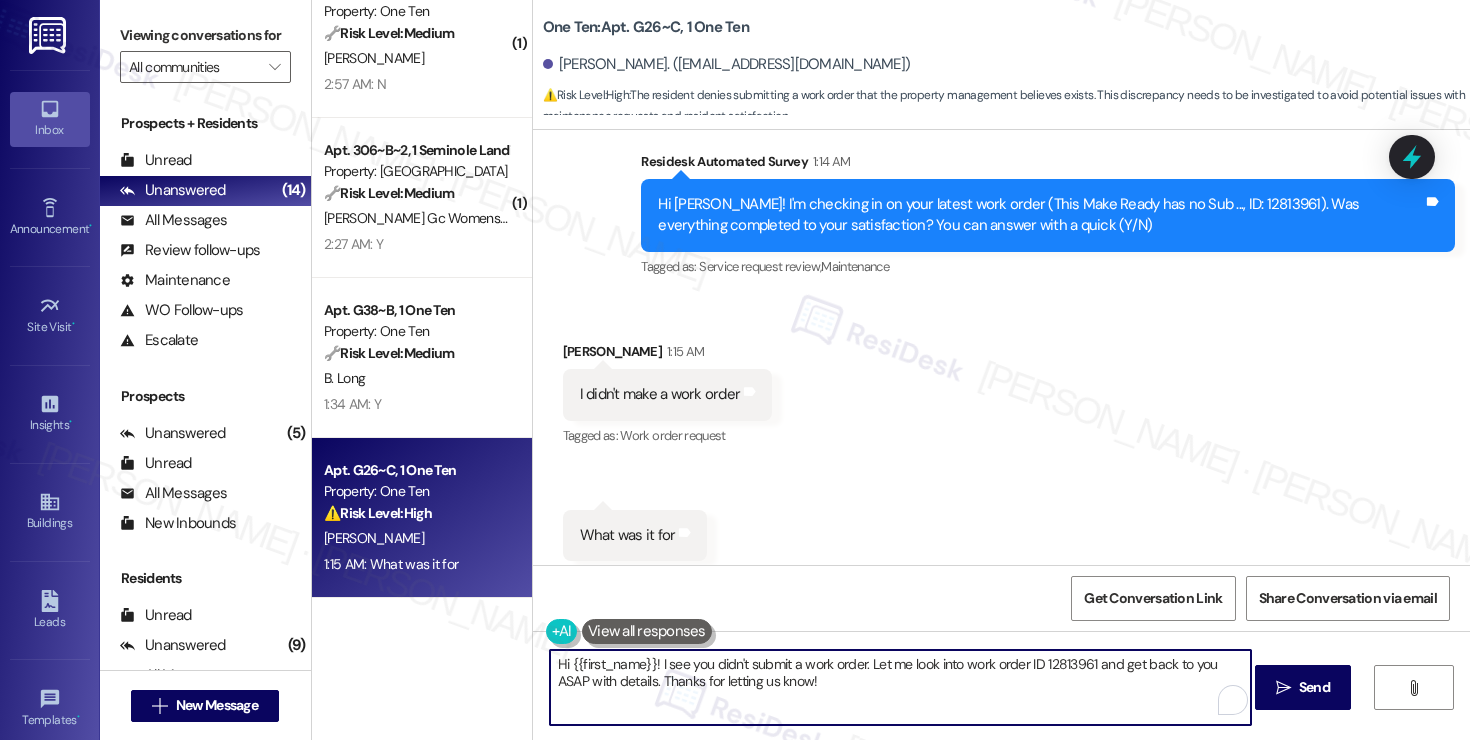 drag, startPoint x: 717, startPoint y: 672, endPoint x: 757, endPoint y: 672, distance: 40 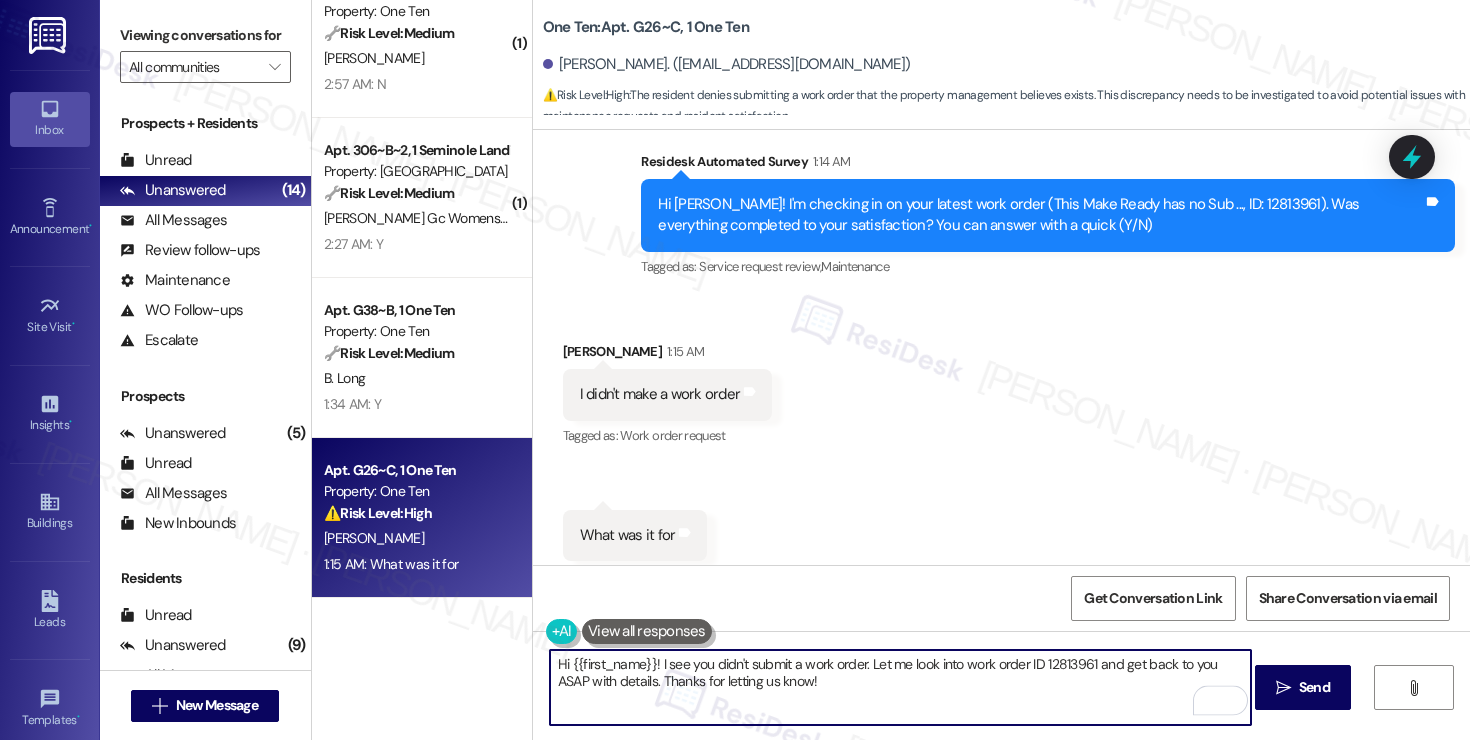 click on "Hi {{first_name}}! I see you didn't submit a work order. Let me look into work order ID 12813961 and get back to you ASAP with details. Thanks for letting us know!" at bounding box center (900, 687) 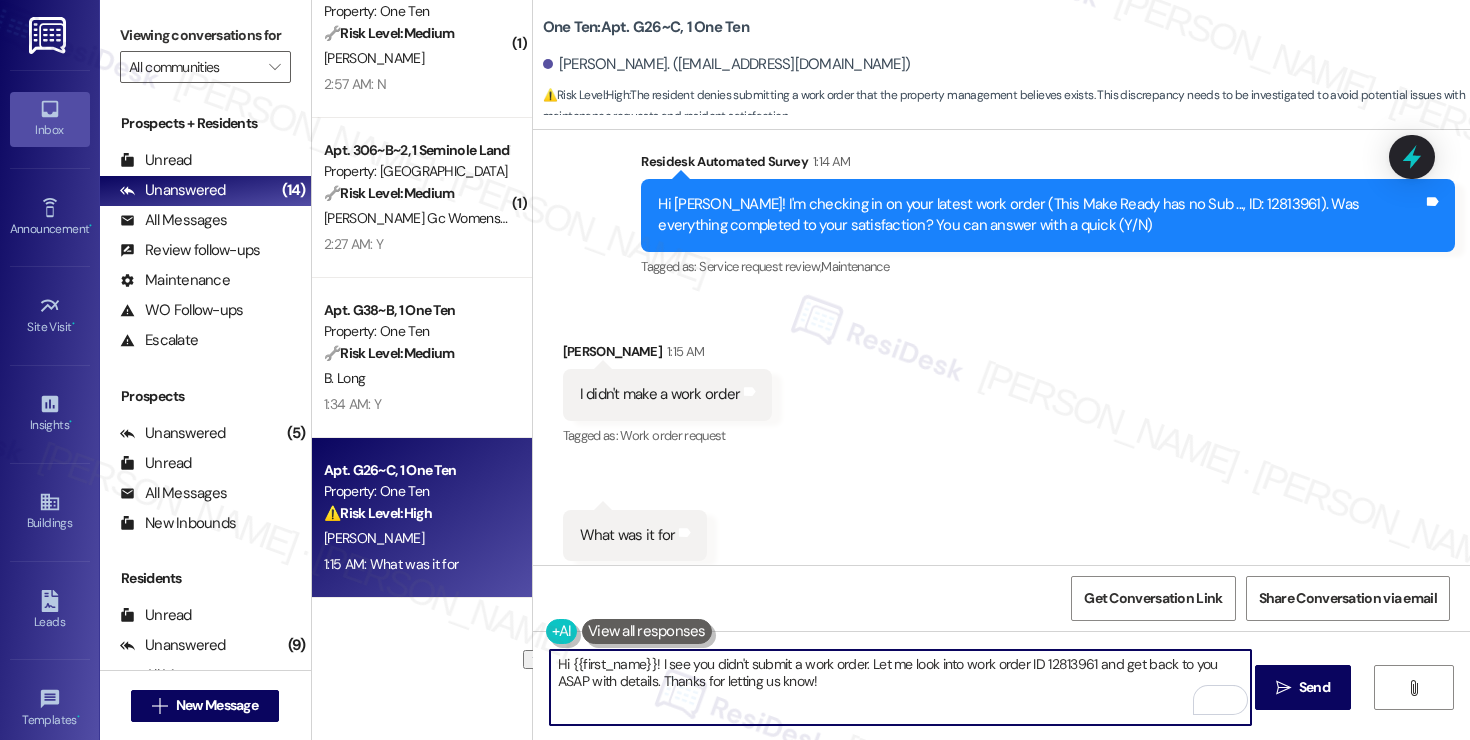 drag, startPoint x: 617, startPoint y: 682, endPoint x: 800, endPoint y: 683, distance: 183.00273 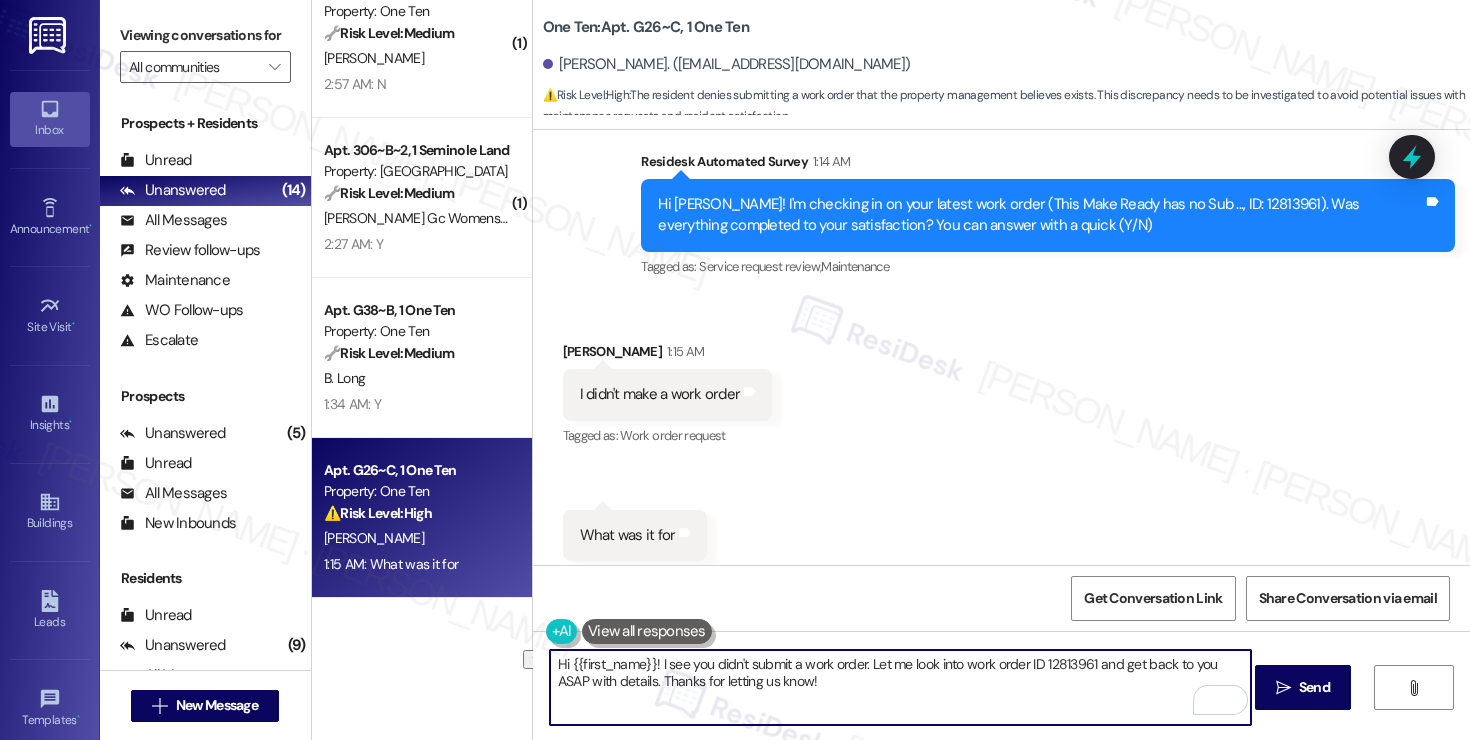 paste on "By the way, have you had a chance to renew your lease yet?" 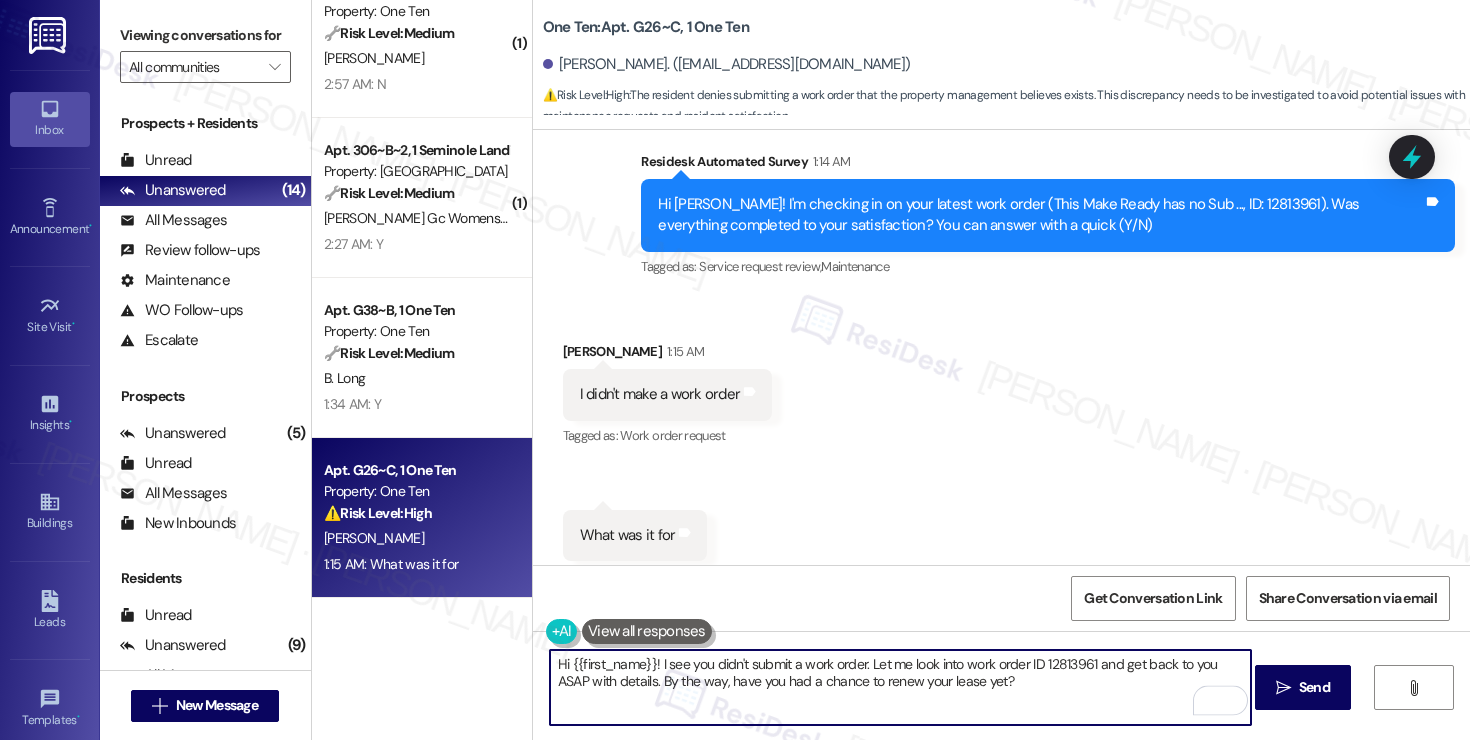 click on "Hi {{first_name}}! I see you didn't submit a work order. Let me look into work order ID 12813961 and get back to you ASAP with details. By the way, have you had a chance to renew your lease yet?" at bounding box center [900, 687] 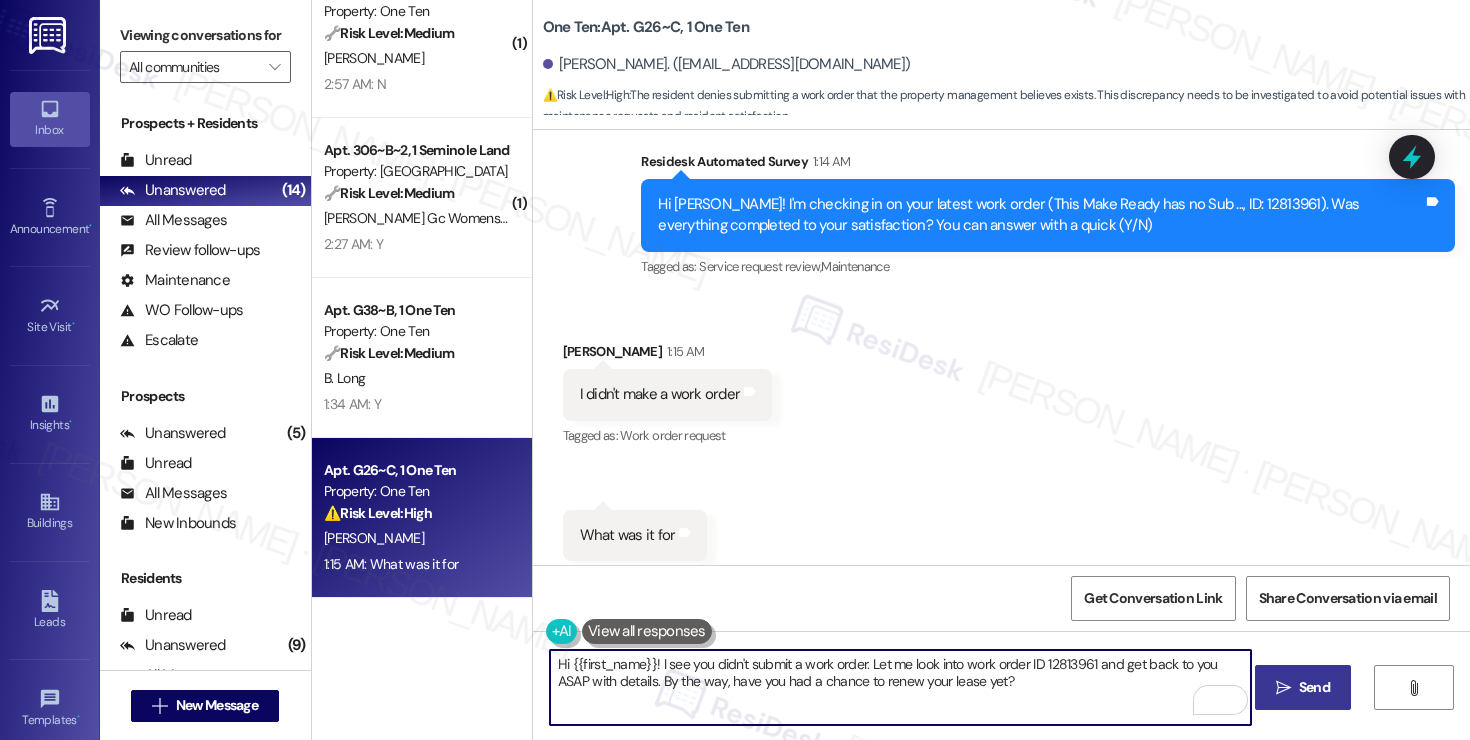 type on "Hi {{first_name}}! I see you didn't submit a work order. Let me look into work order ID 12813961 and get back to you ASAP with details. By the way, have you had a chance to renew your lease yet?" 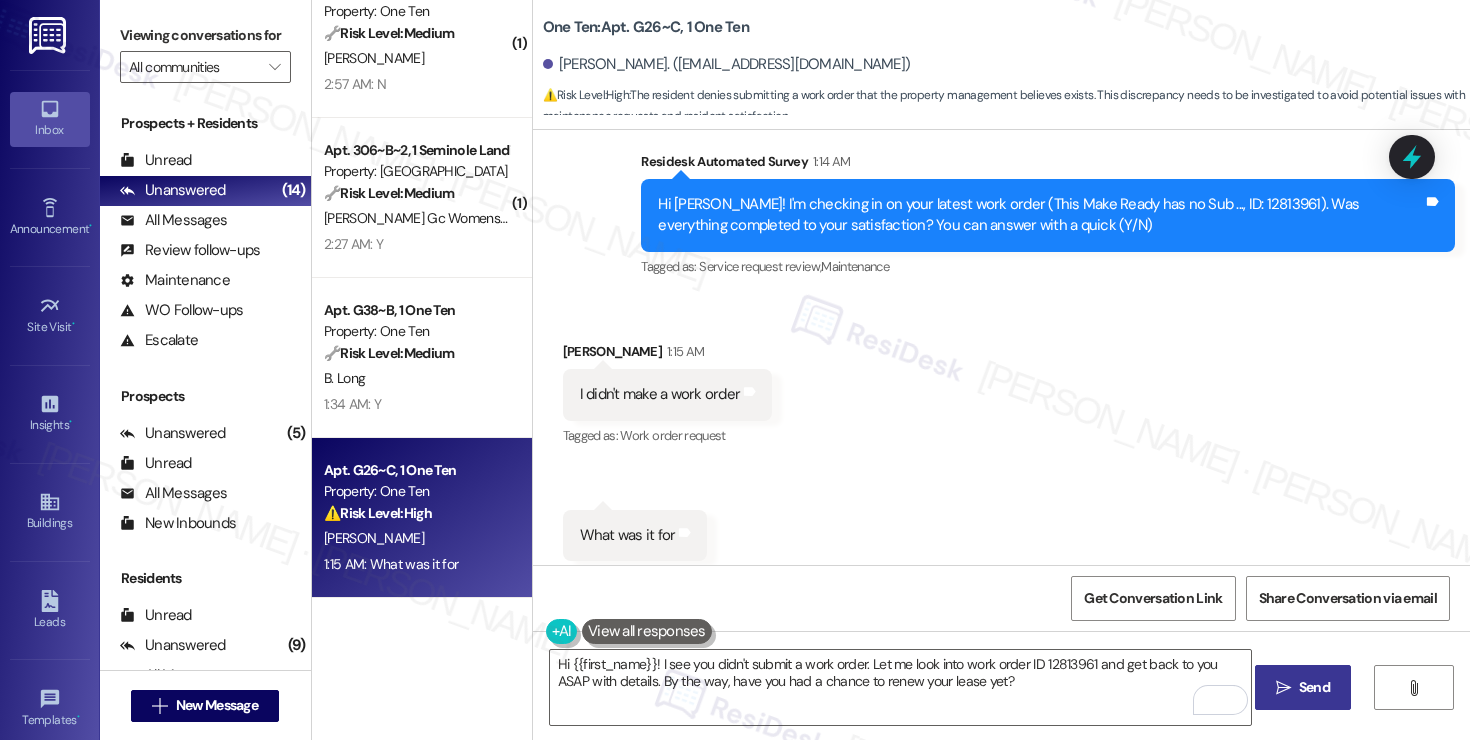 click on " Send" at bounding box center (1303, 687) 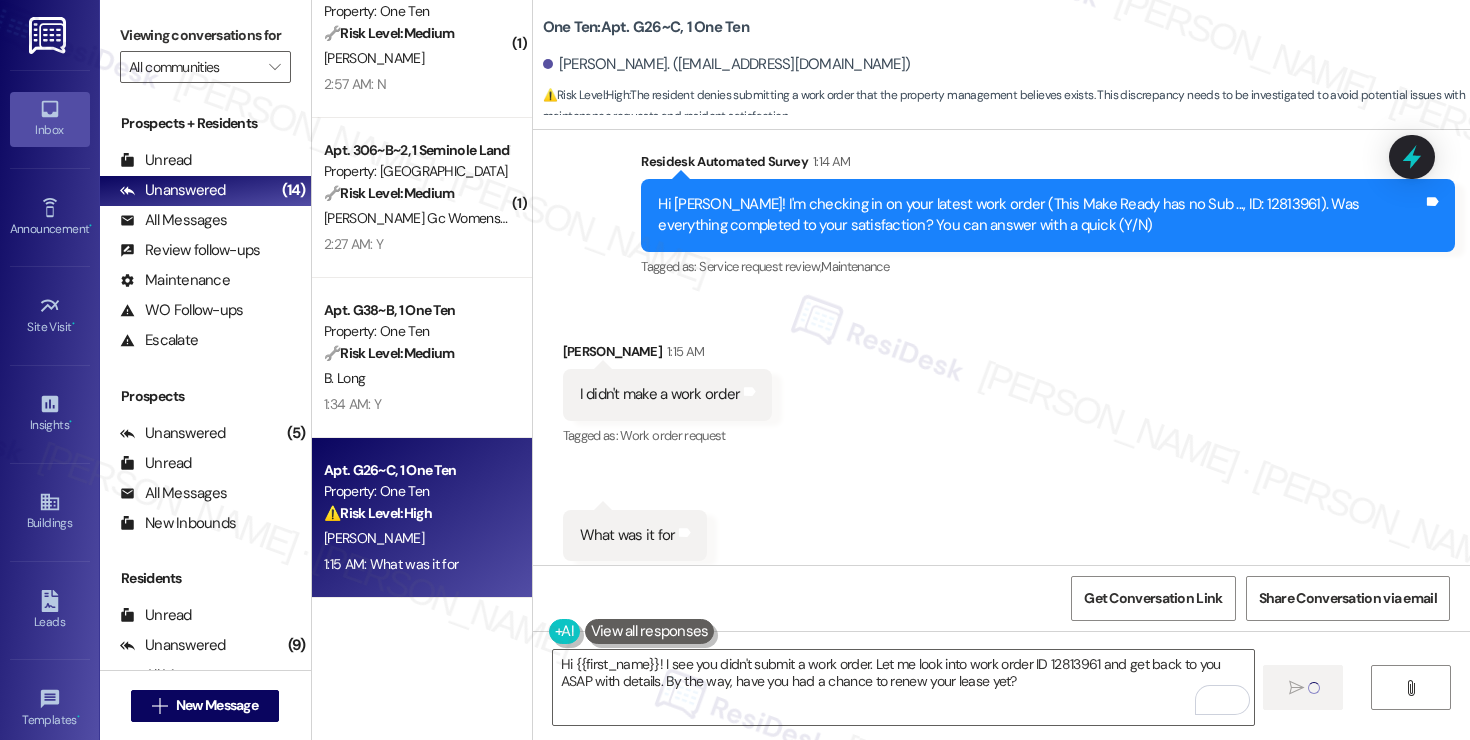 type 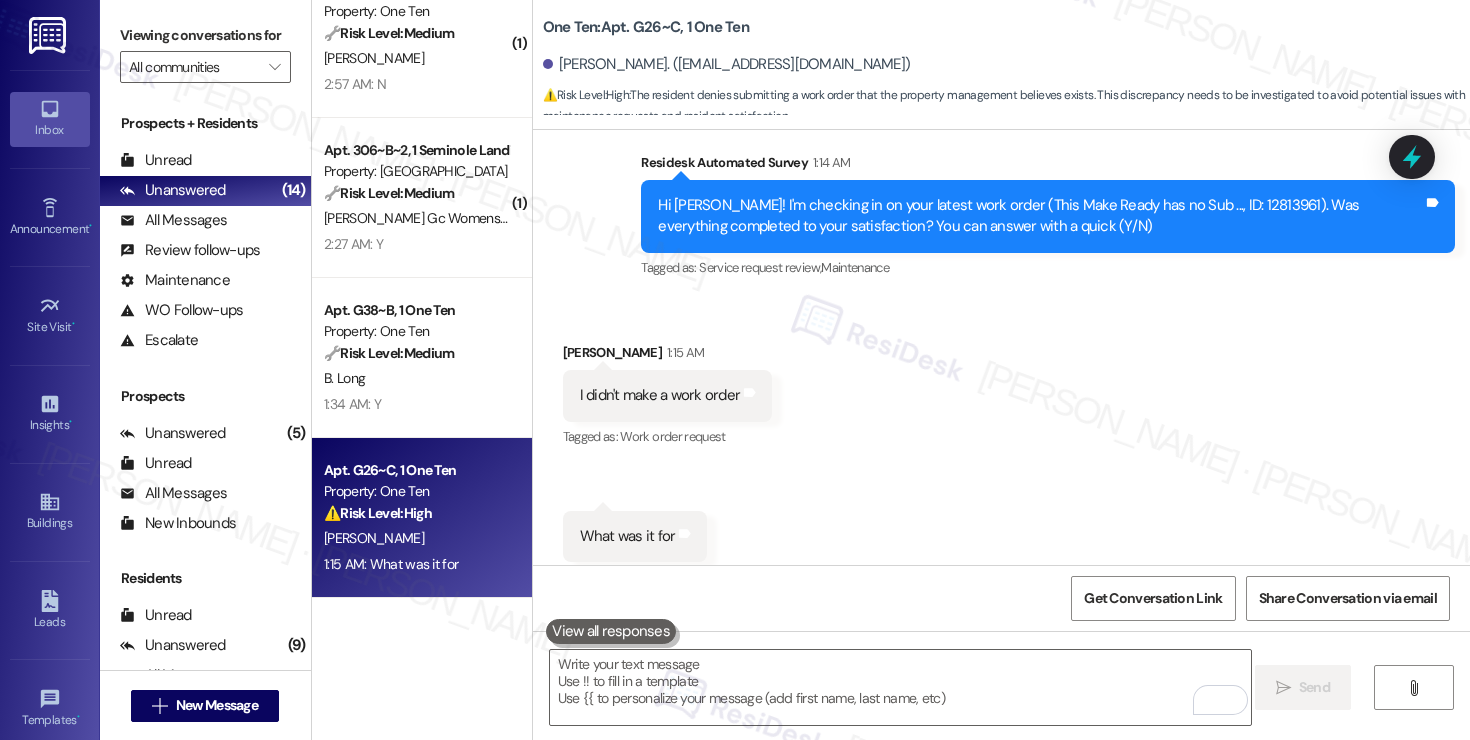 scroll, scrollTop: 5194, scrollLeft: 0, axis: vertical 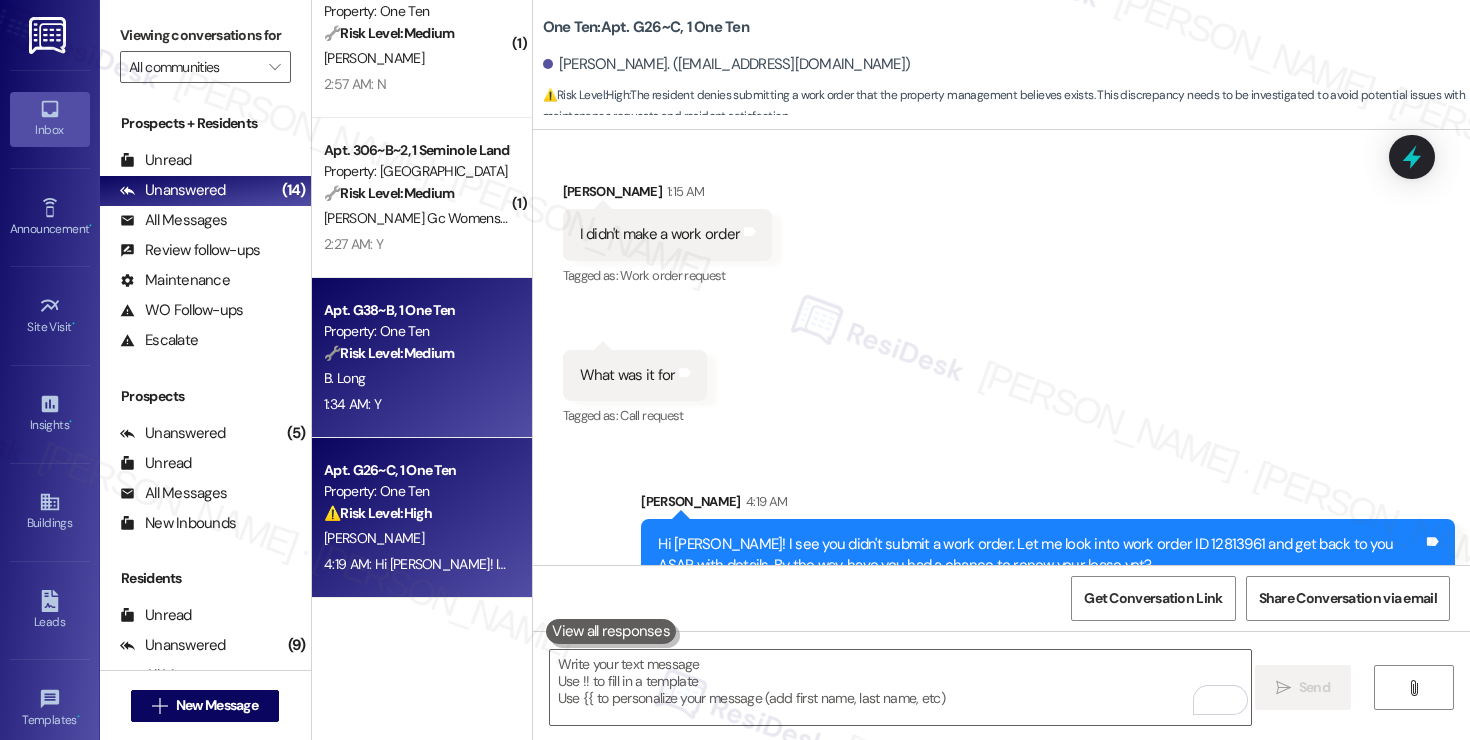 click on "B. Long" at bounding box center (416, 378) 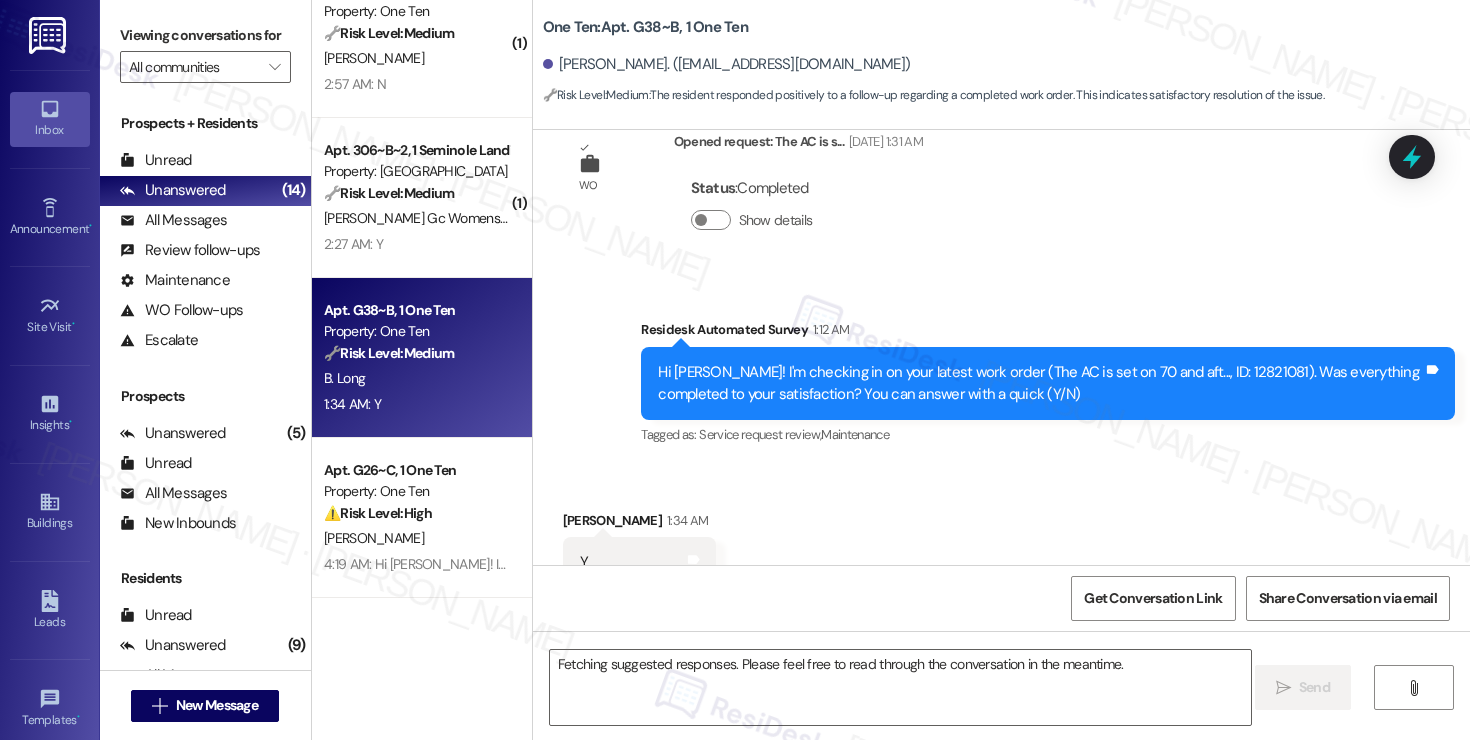 scroll, scrollTop: 3649, scrollLeft: 0, axis: vertical 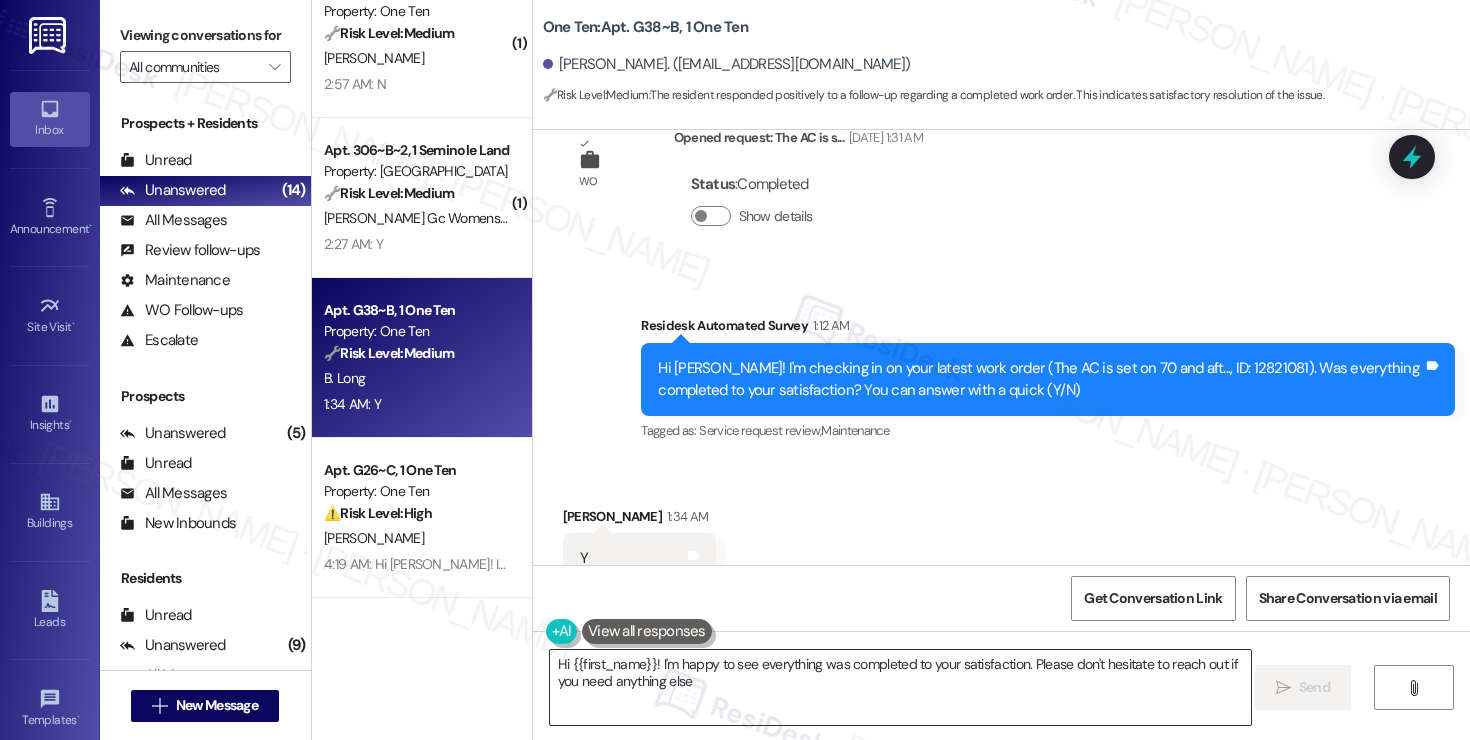type on "Hi {{first_name}}! I'm happy to see everything was completed to your satisfaction. Please don't hesitate to reach out if you need anything else!" 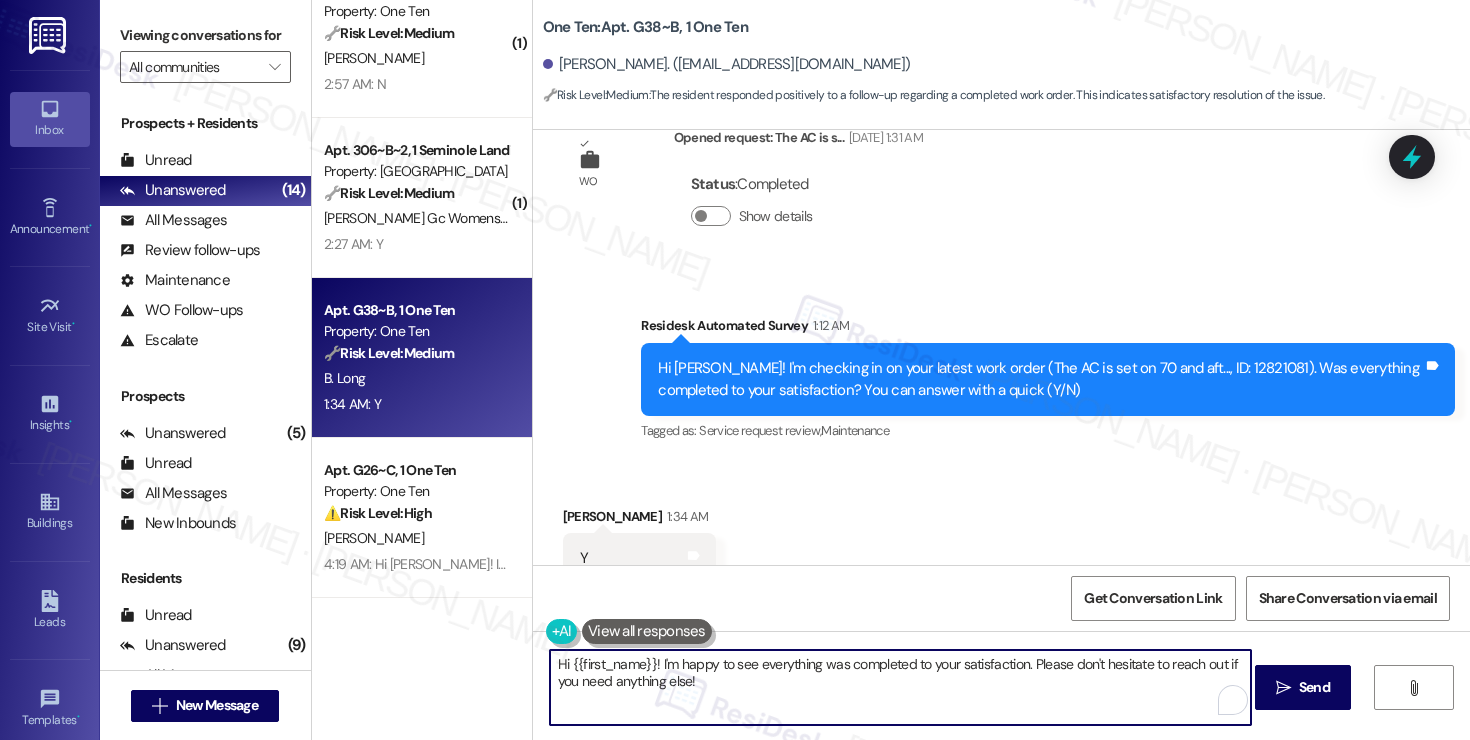 click on "Hi {{first_name}}! I'm happy to see everything was completed to your satisfaction. Please don't hesitate to reach out if you need anything else!" at bounding box center [900, 687] 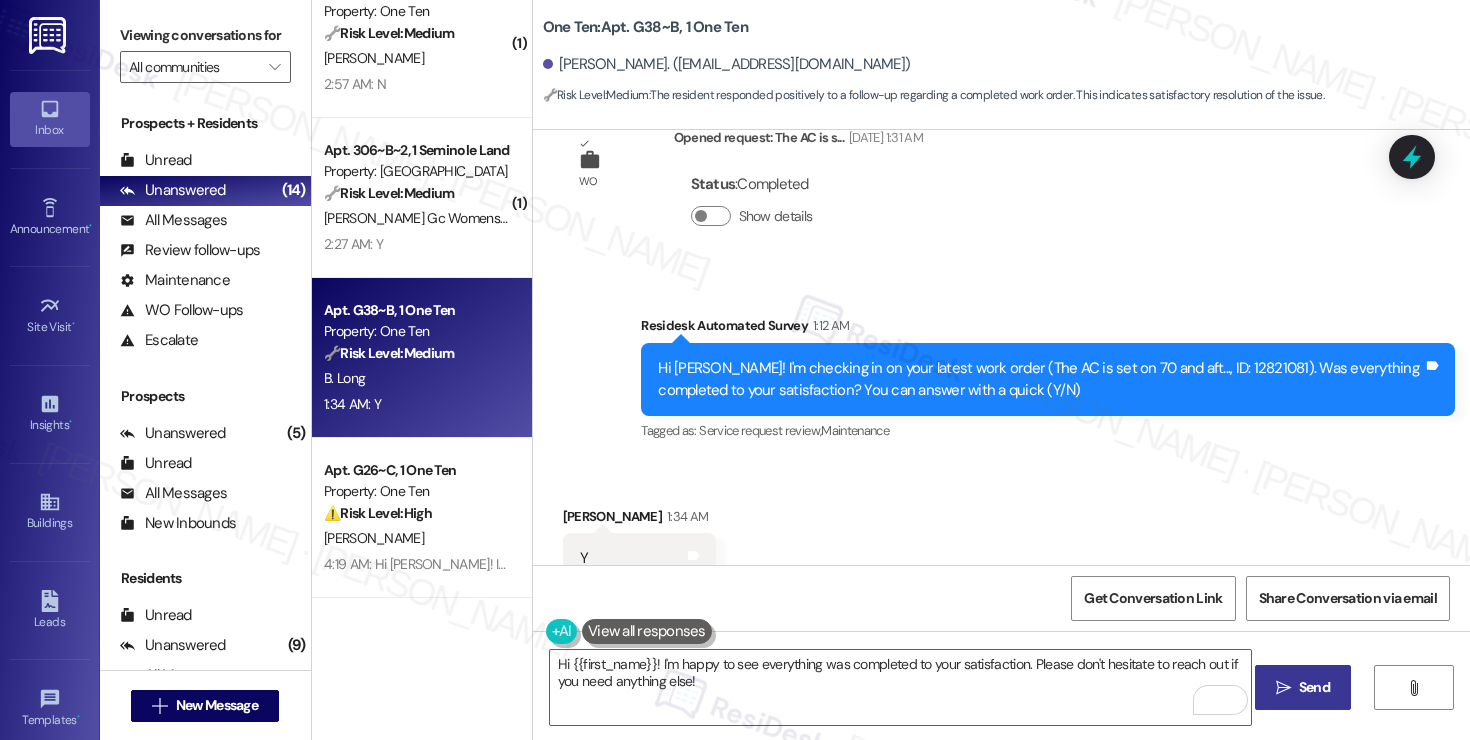 click on "" at bounding box center (1283, 688) 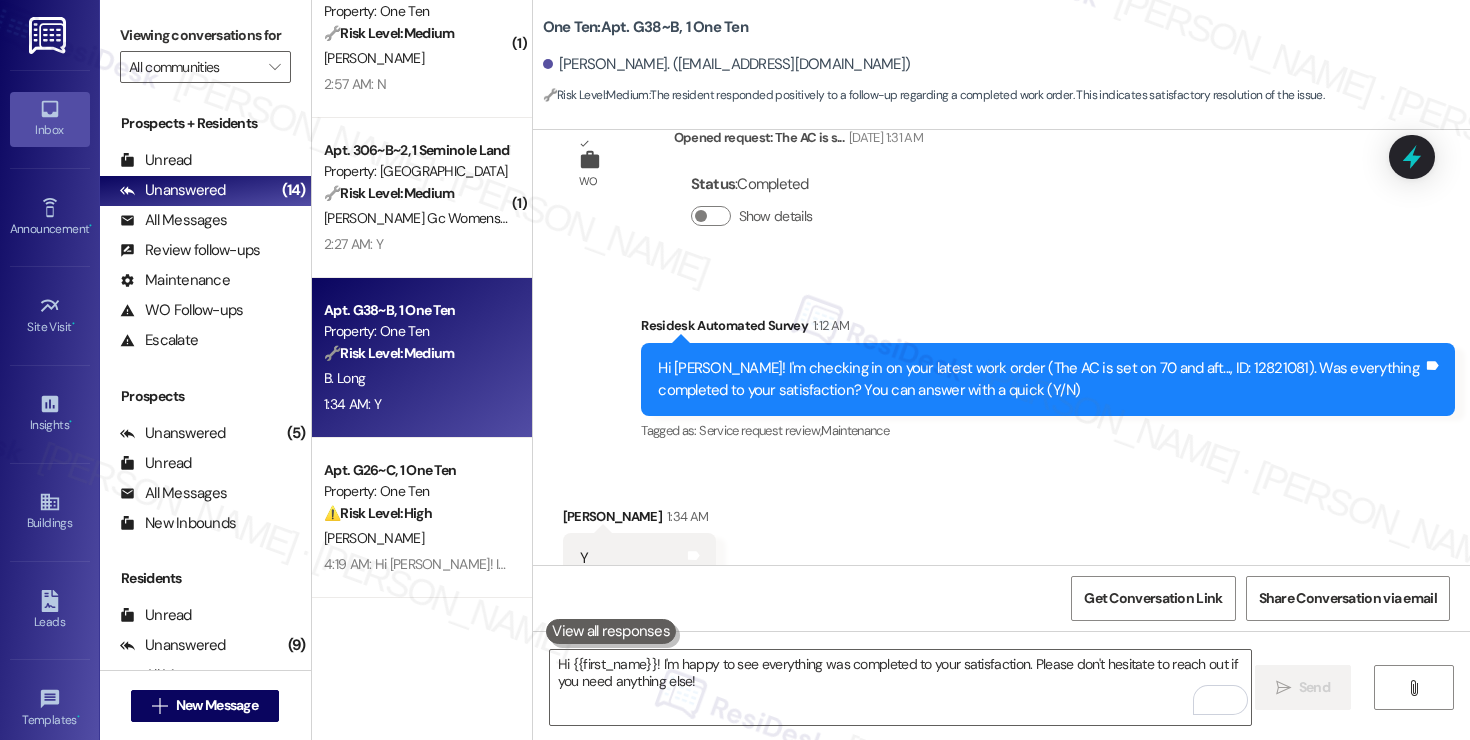 type 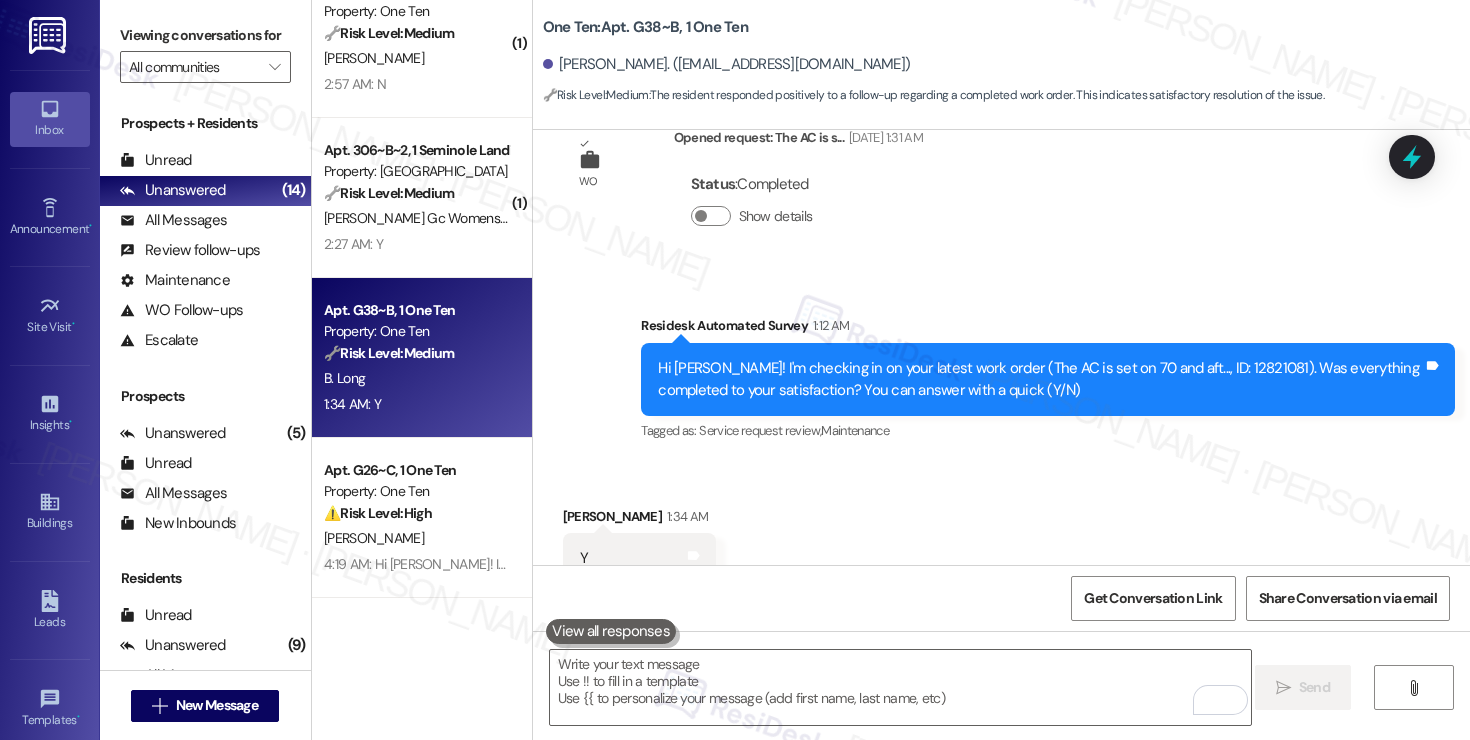 scroll, scrollTop: 3811, scrollLeft: 0, axis: vertical 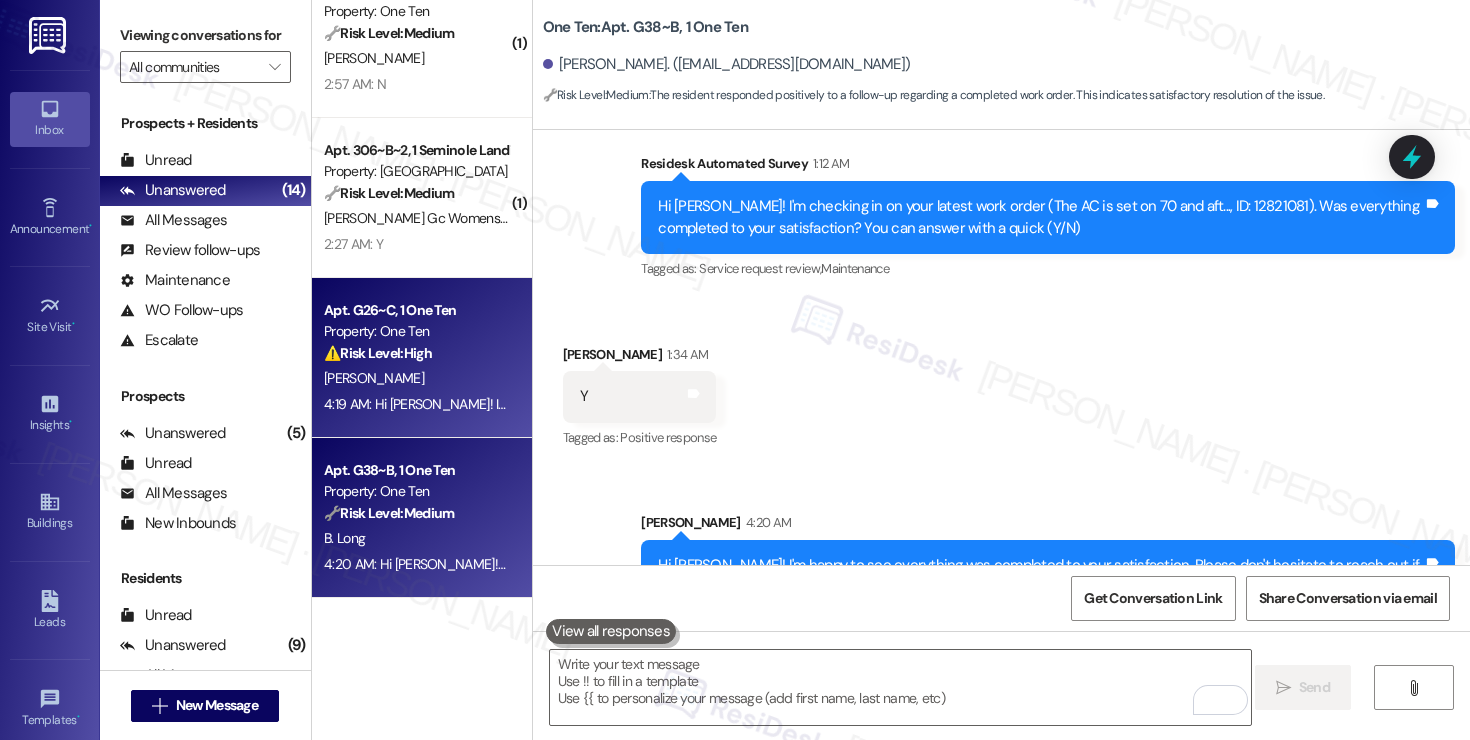 click on "E. Wolfe" at bounding box center (416, 378) 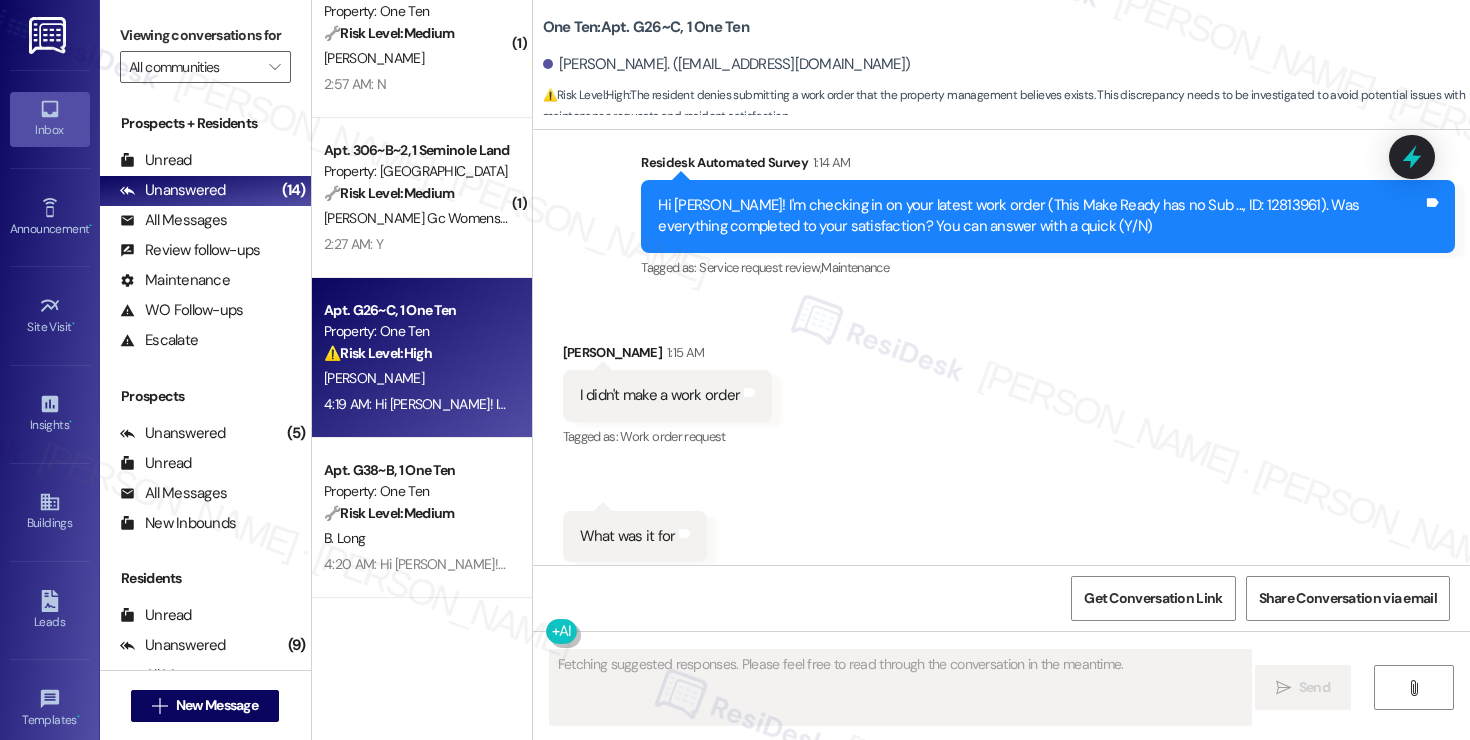 scroll, scrollTop: 5224, scrollLeft: 0, axis: vertical 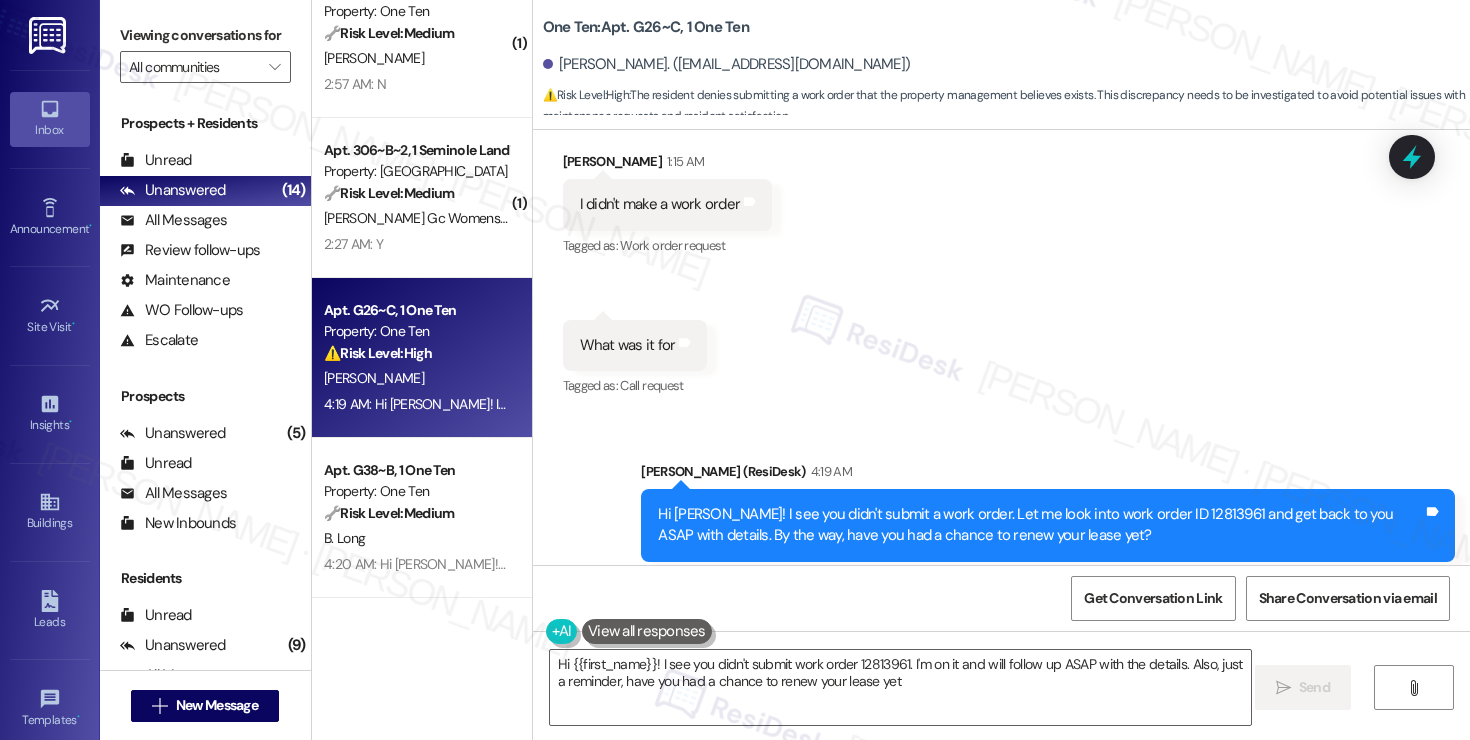 type on "Hi {{first_name}}! I see you didn't submit work order 12813961. I'm on it and will follow up ASAP with the details. Also, just a reminder, have you had a chance to renew your lease yet?" 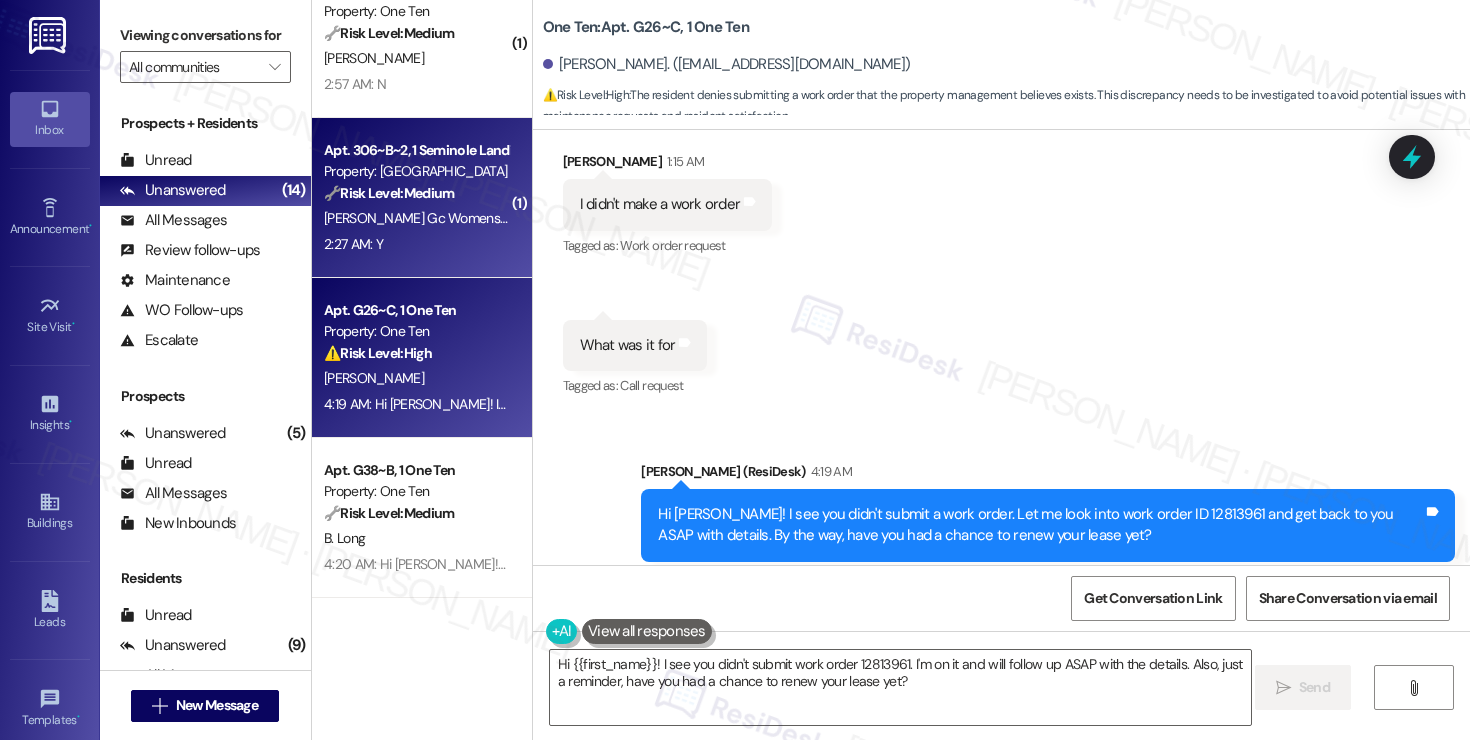 click on "2:27 AM: Y 2:27 AM: Y" at bounding box center [416, 244] 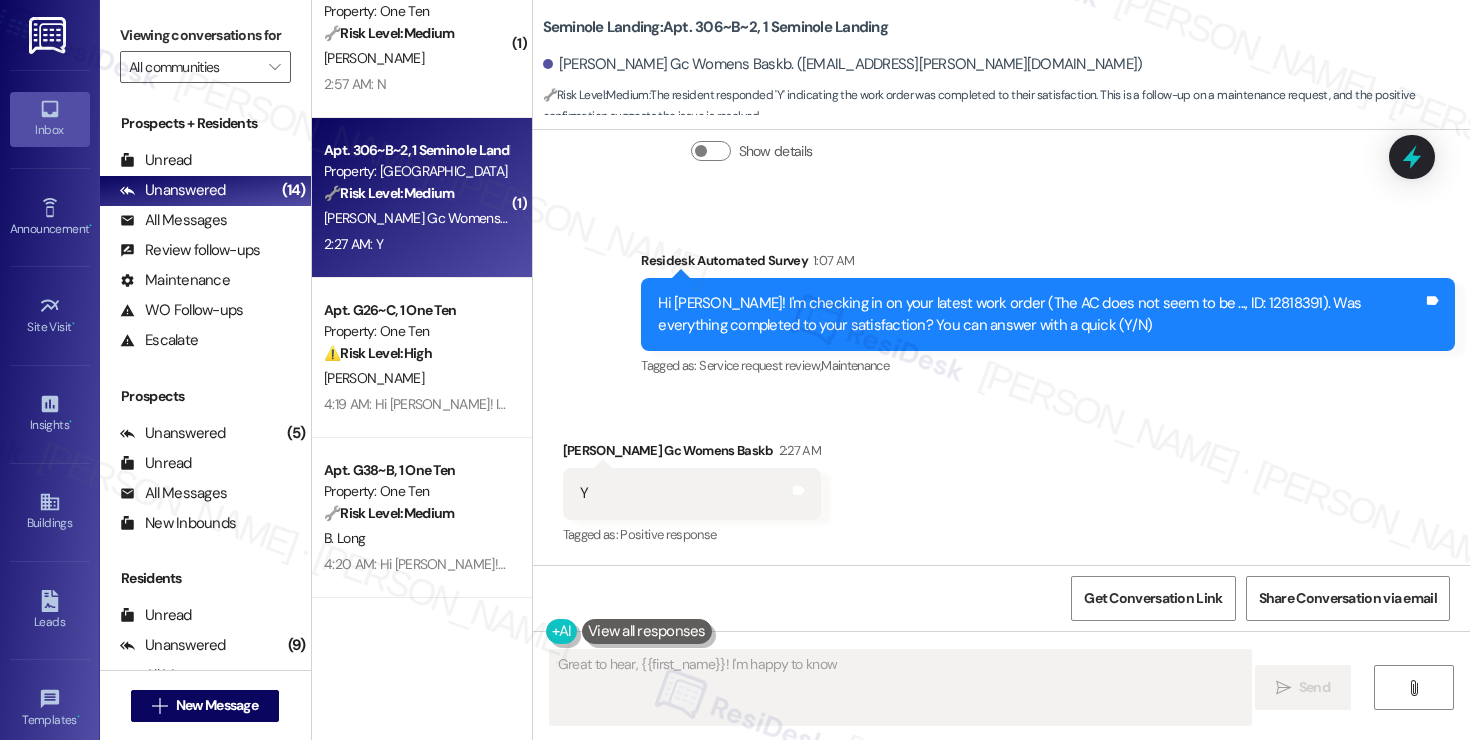 scroll, scrollTop: 856, scrollLeft: 0, axis: vertical 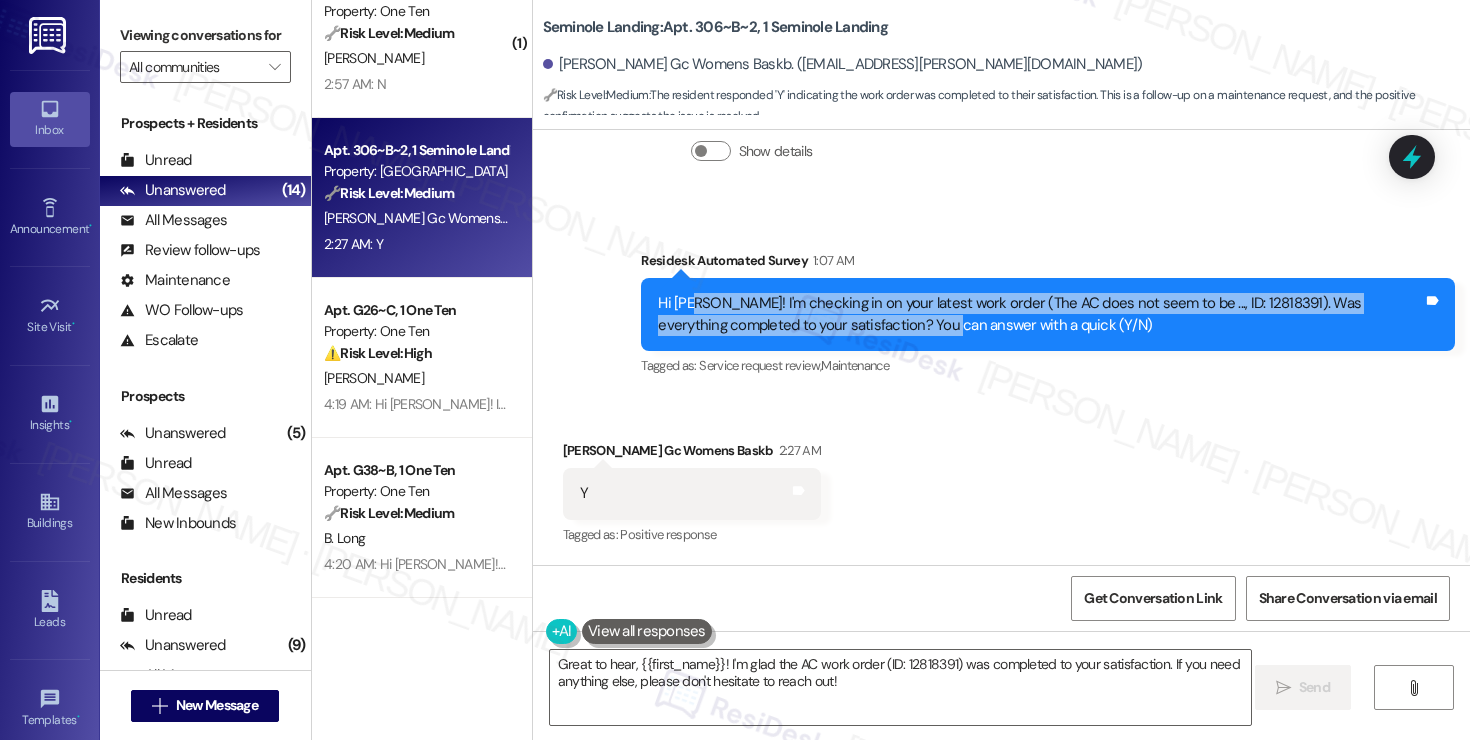 drag, startPoint x: 685, startPoint y: 305, endPoint x: 857, endPoint y: 317, distance: 172.41809 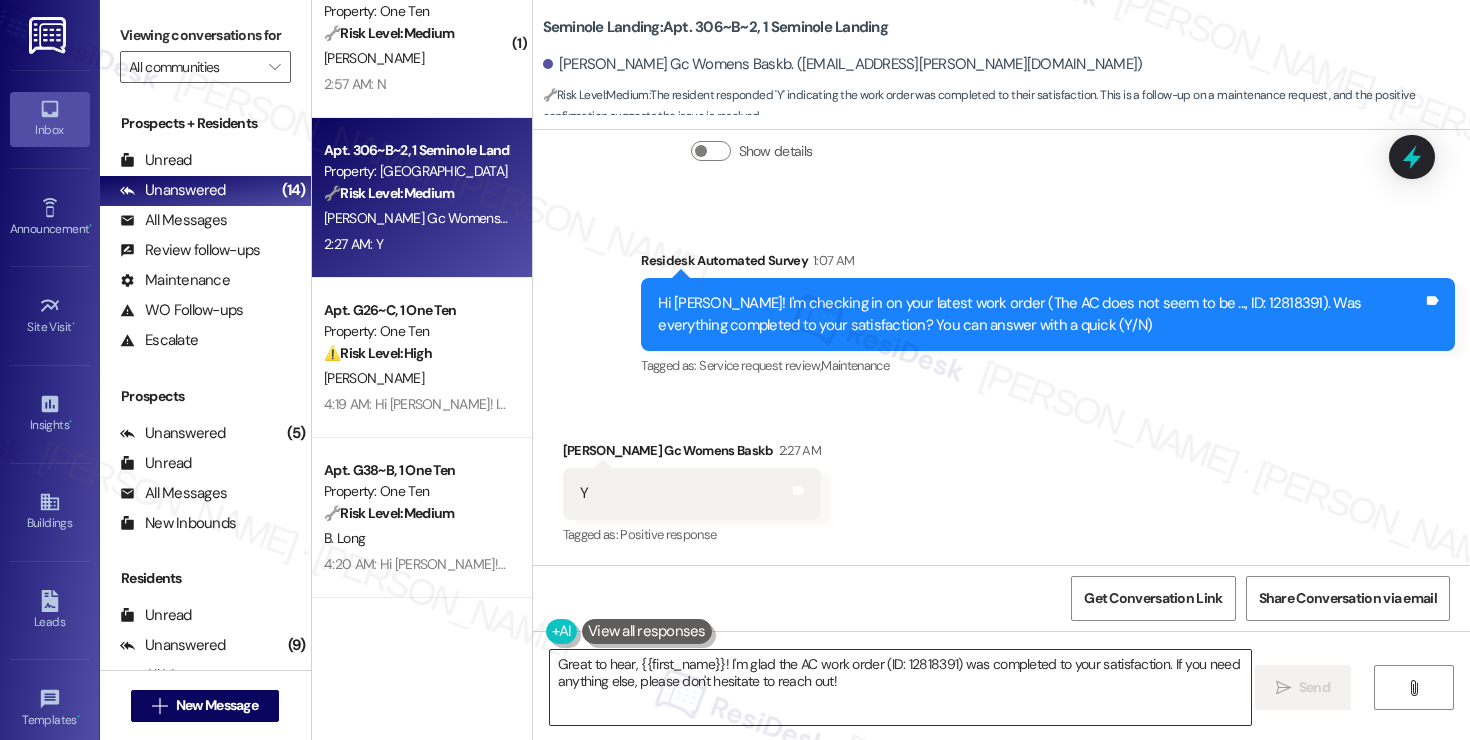 click on "Great to hear, {{first_name}}! I'm glad the AC work order (ID: 12818391) was completed to your satisfaction. If you need anything else, please don't hesitate to reach out!" at bounding box center [900, 687] 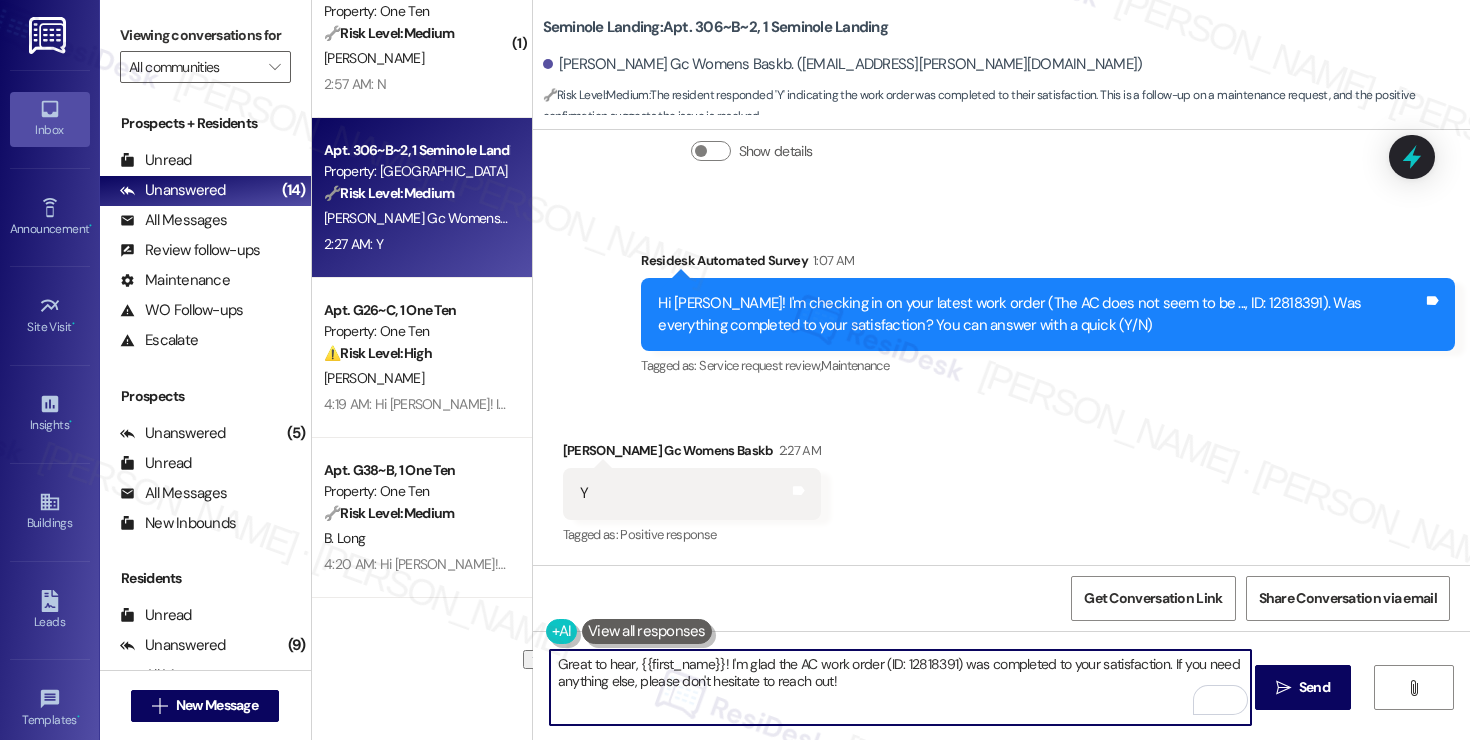 drag, startPoint x: 719, startPoint y: 664, endPoint x: 507, endPoint y: 646, distance: 212.76277 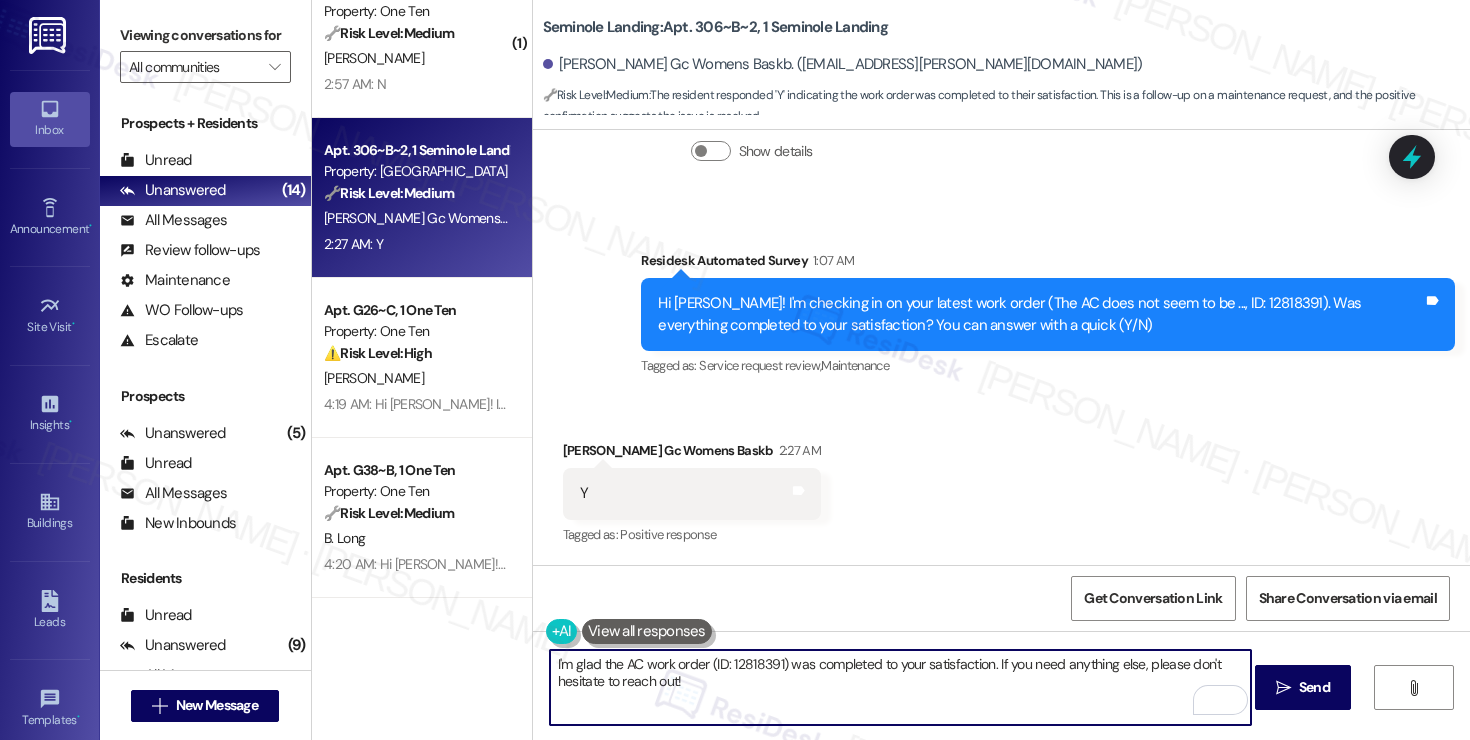 click on "I'm glad the AC work order (ID: 12818391) was completed to your satisfaction. If you need anything else, please don't hesitate to reach out!" at bounding box center (900, 687) 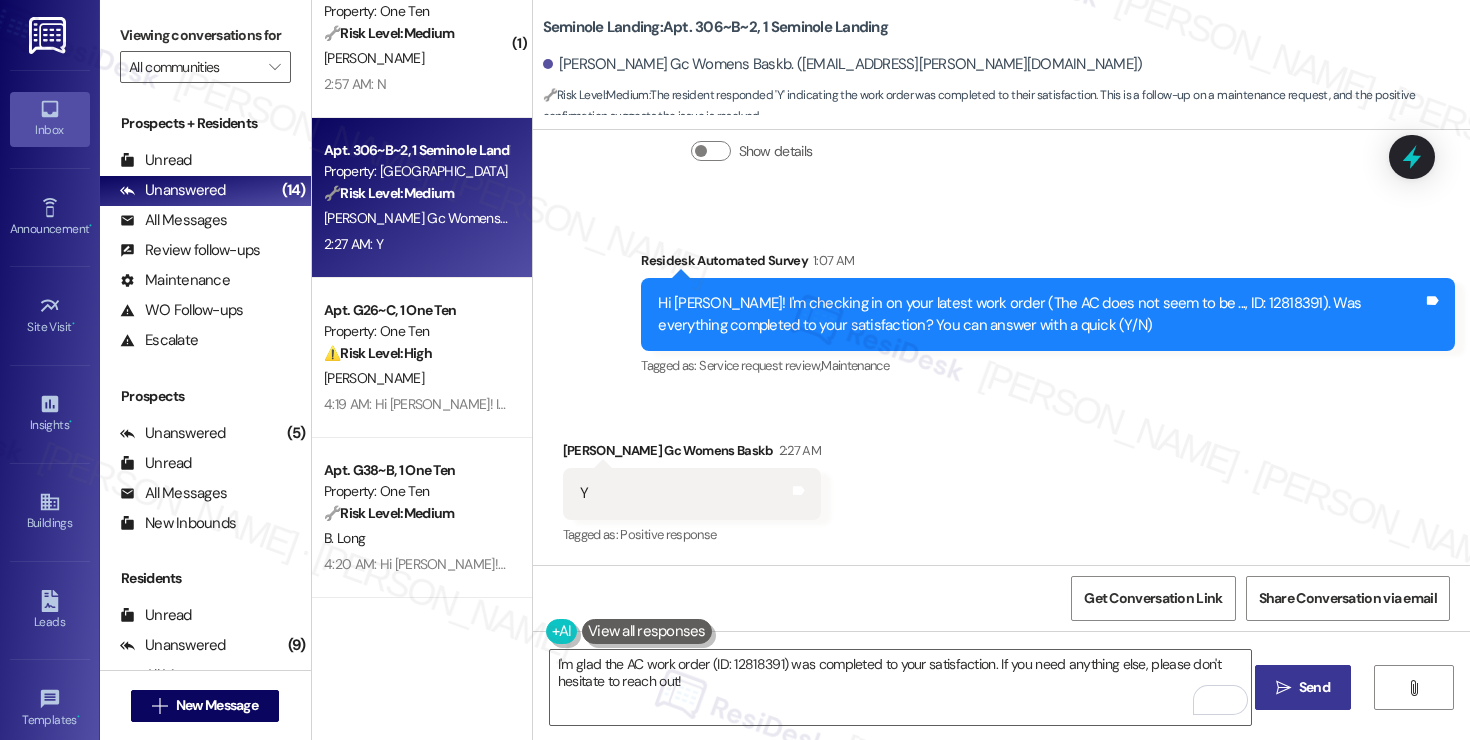 click on "Send" at bounding box center [1314, 687] 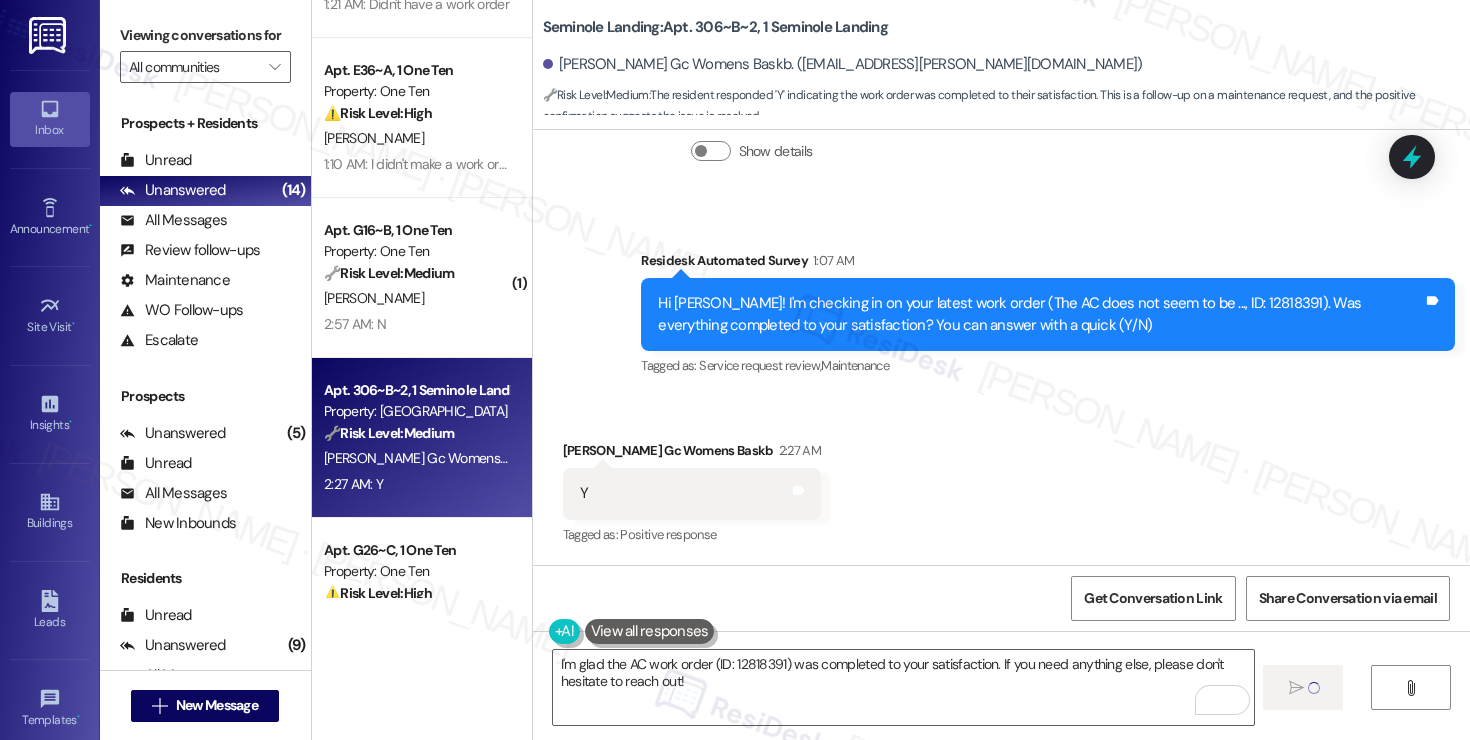 scroll, scrollTop: 591, scrollLeft: 0, axis: vertical 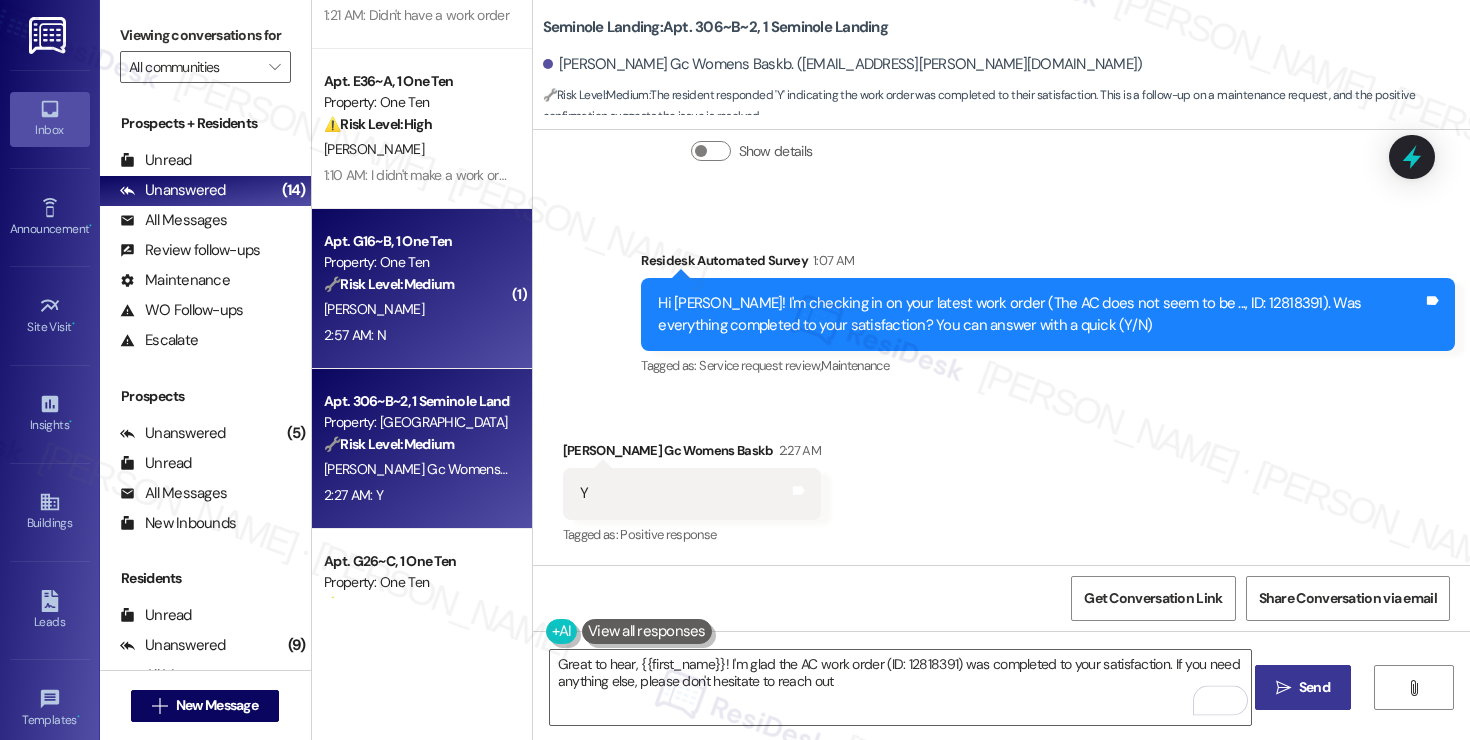 type on "Great to hear, {{first_name}}! I'm glad the AC work order (ID: 12818391) was completed to your satisfaction. If you need anything else, please don't hesitate to reach out!" 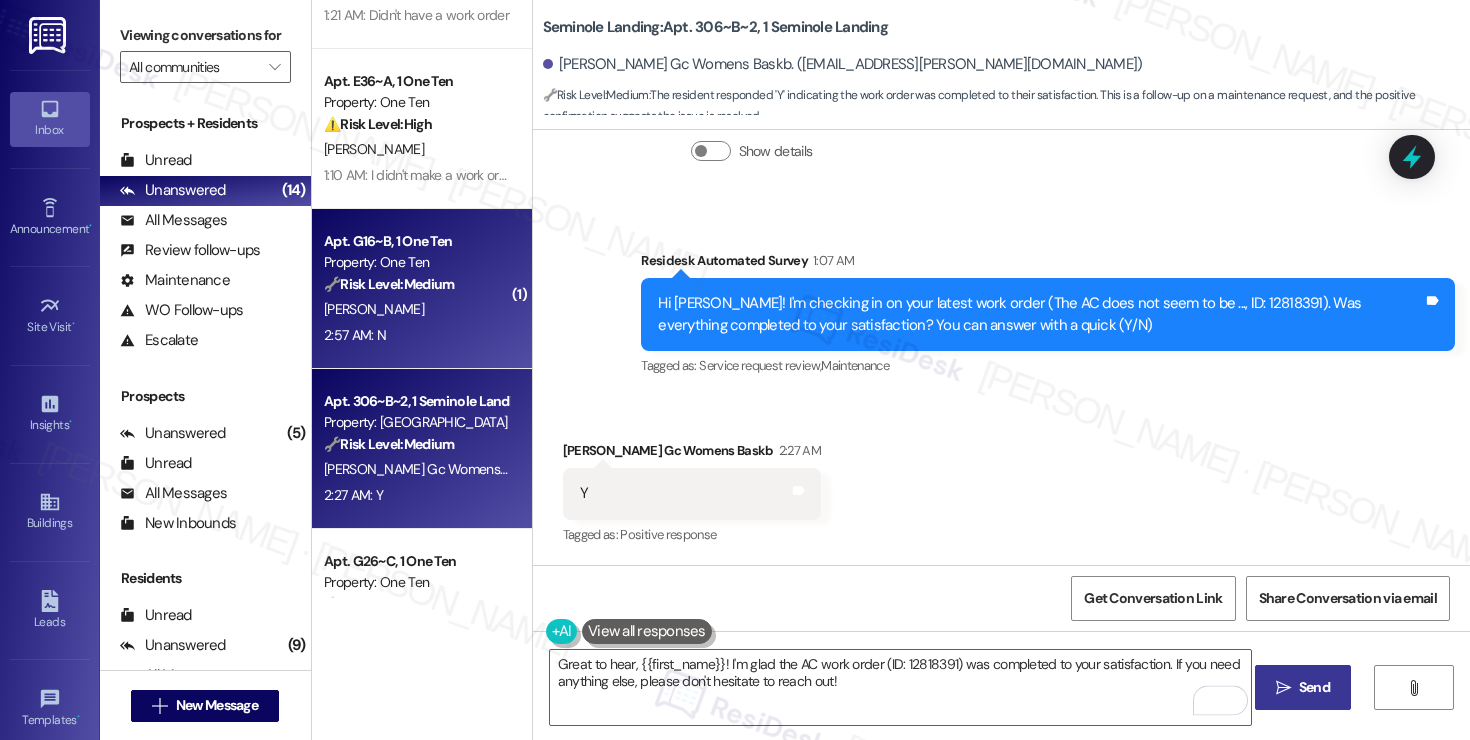 click on "[PERSON_NAME]" at bounding box center [416, 309] 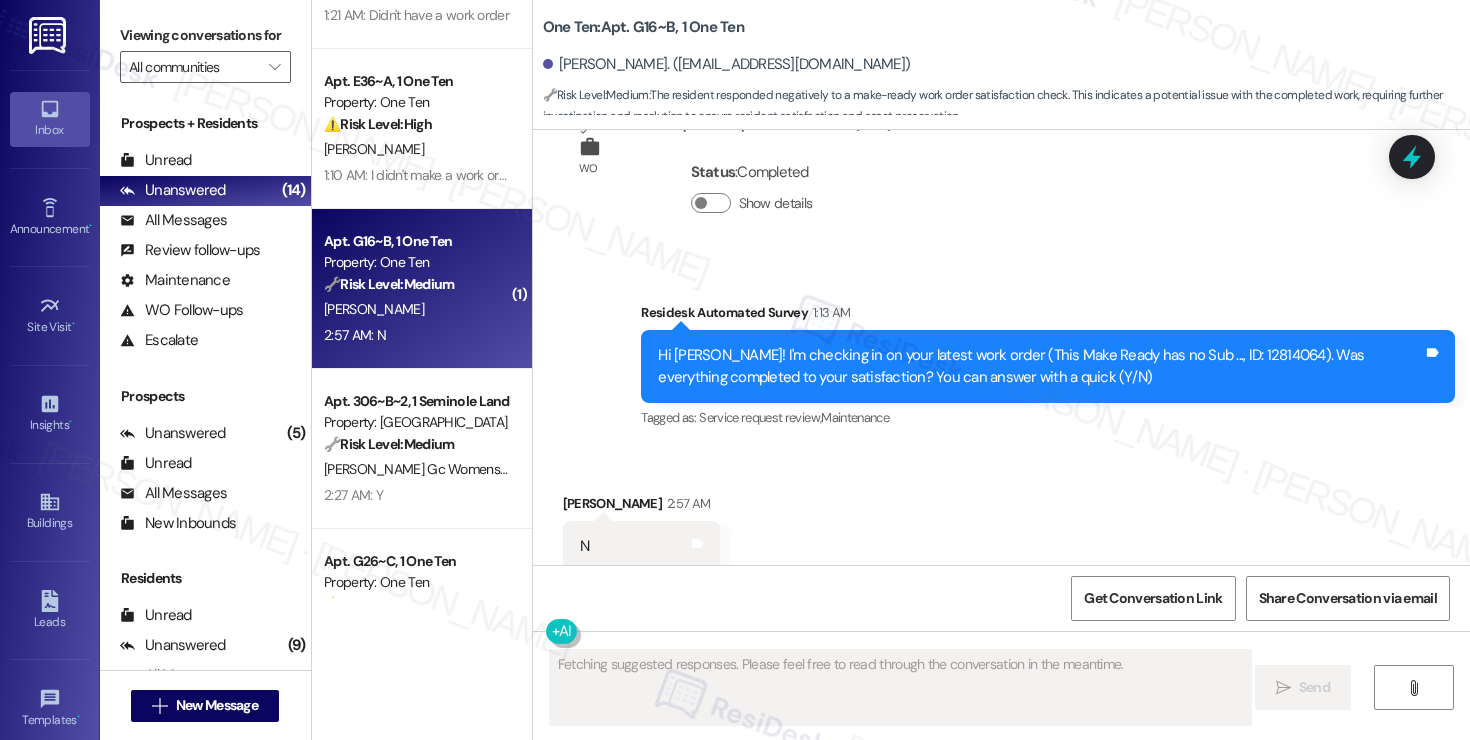 scroll, scrollTop: 3058, scrollLeft: 0, axis: vertical 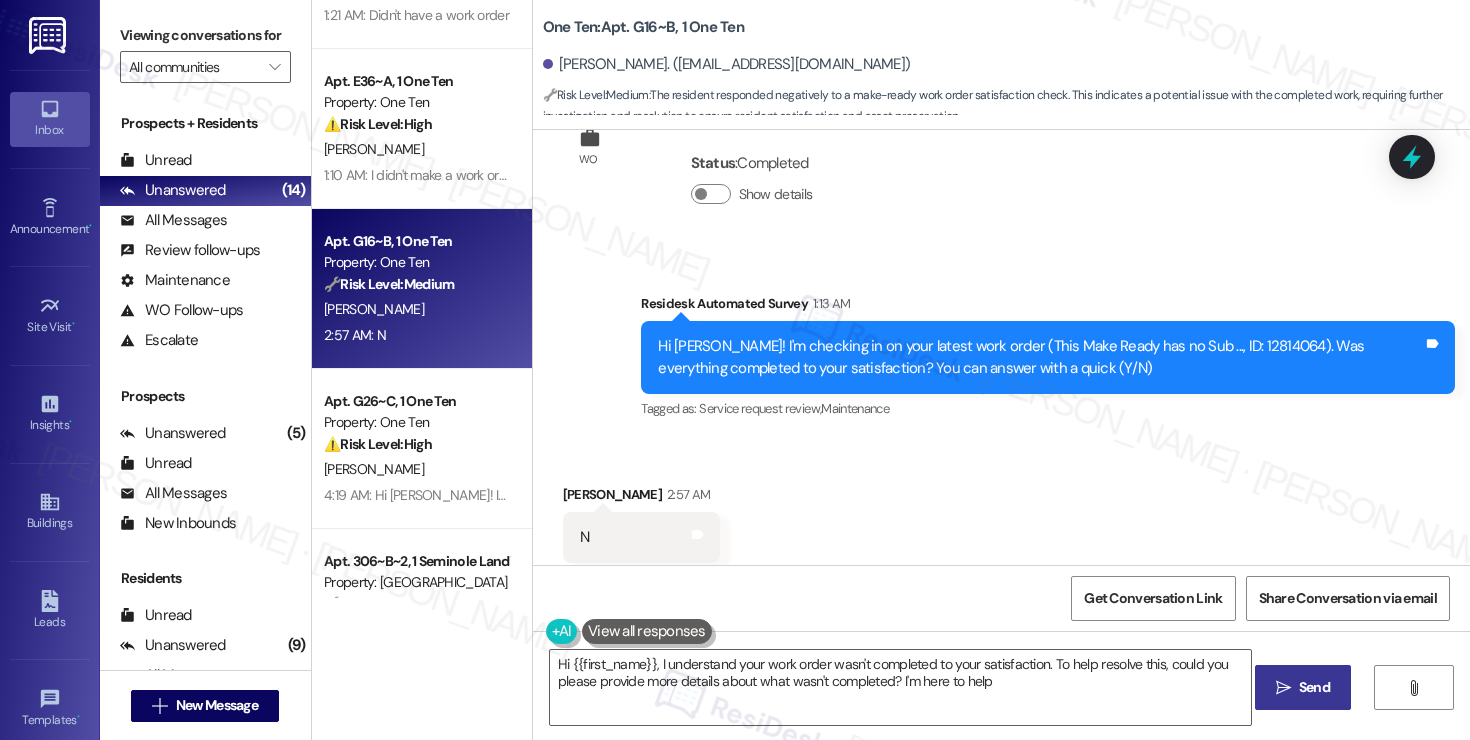 type on "Hi {{first_name}}, I understand your work order wasn't completed to your satisfaction. To help resolve this, could you please provide more details about what wasn't completed? I'm here to help!" 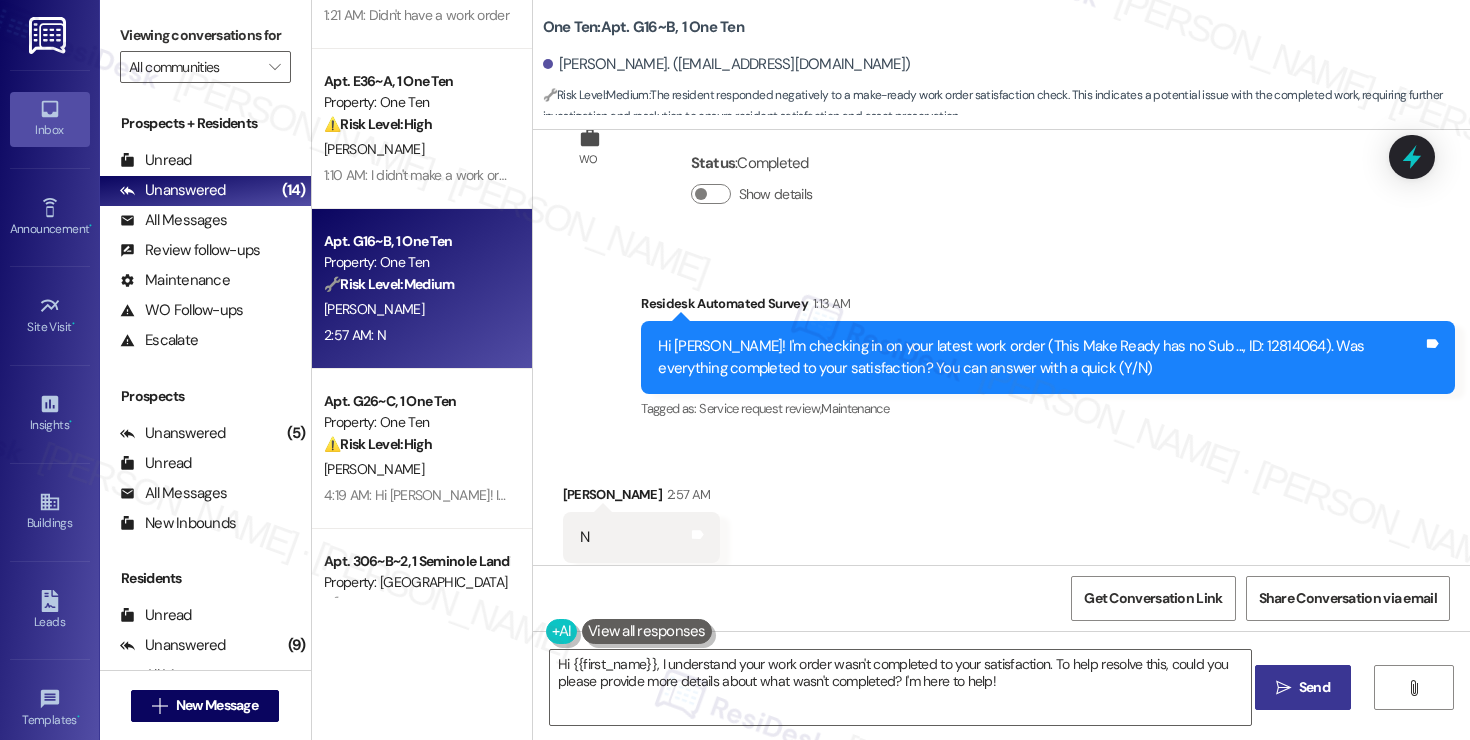 click at bounding box center (647, 631) 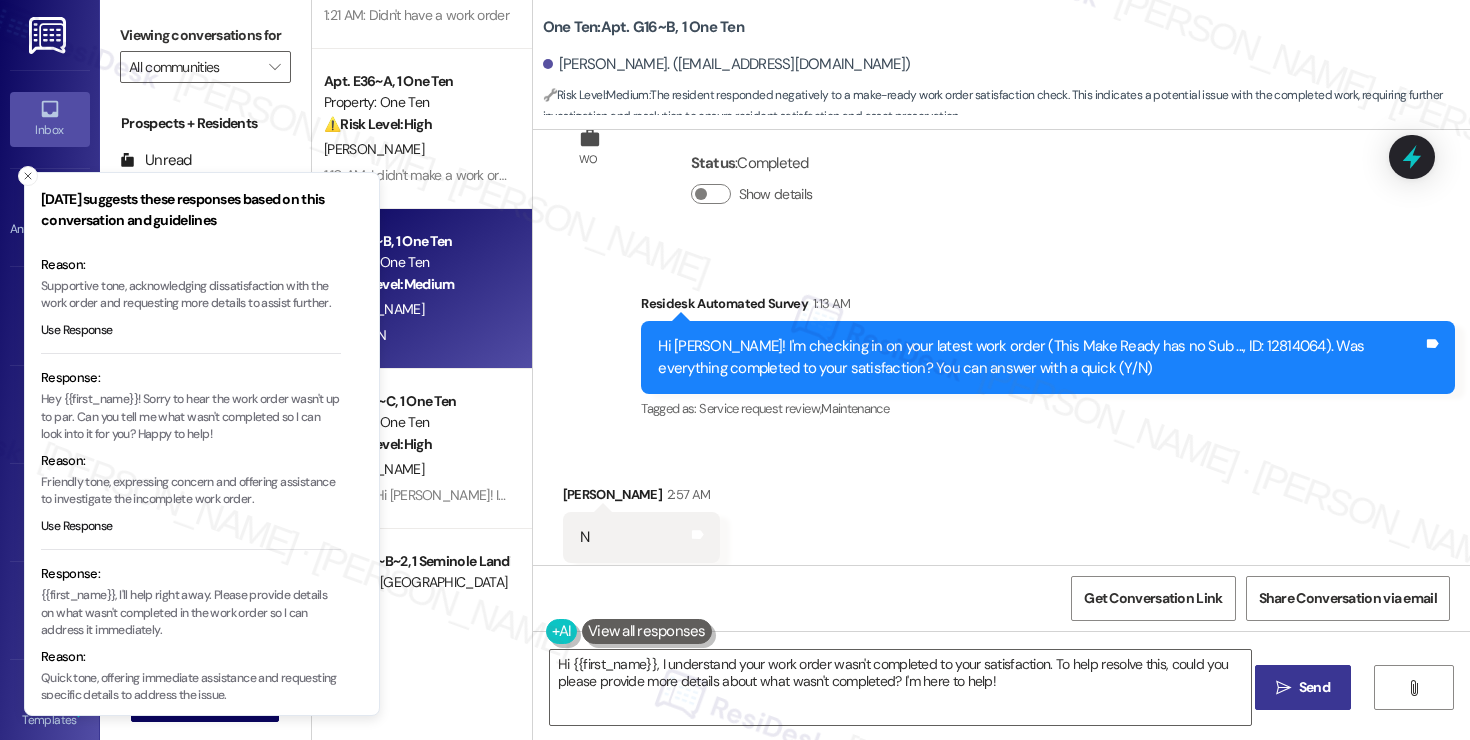 scroll, scrollTop: 171, scrollLeft: 0, axis: vertical 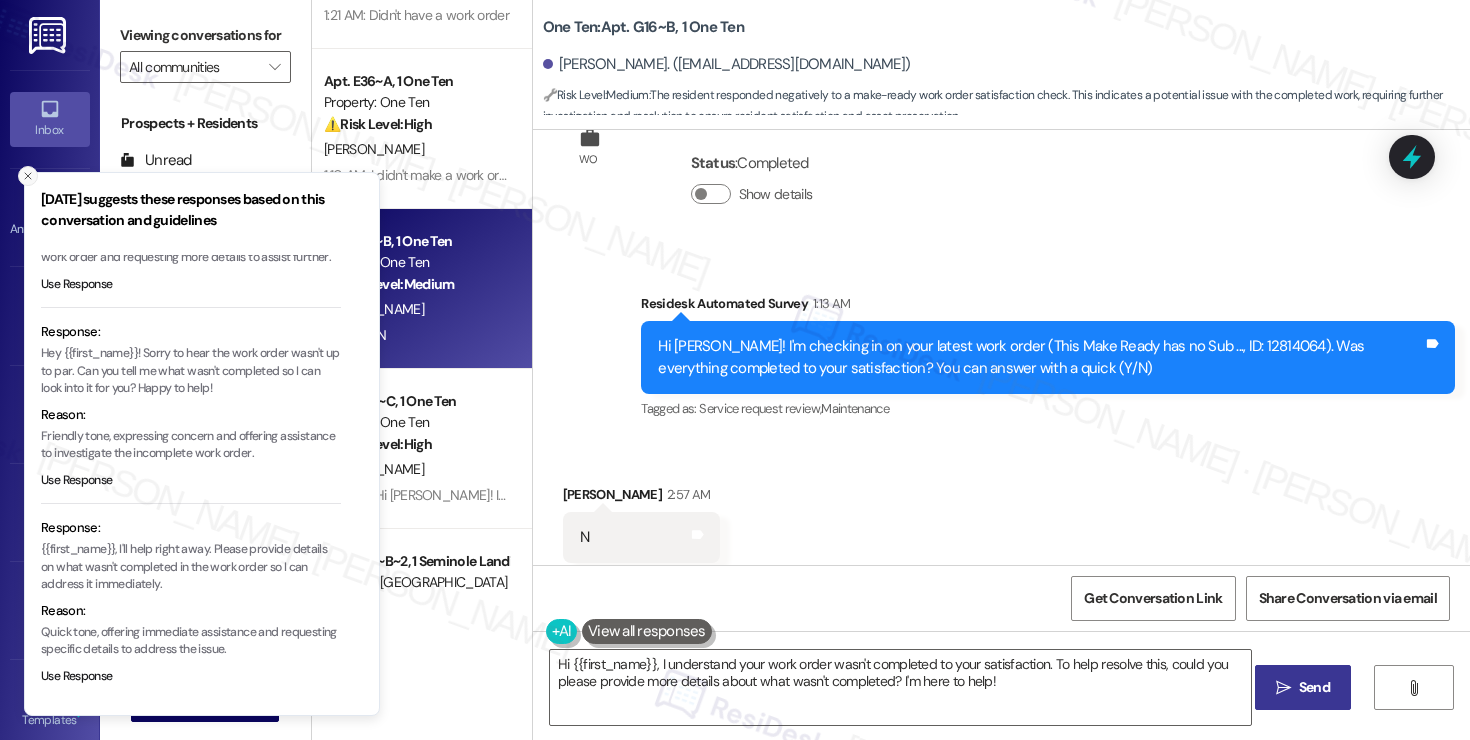 click 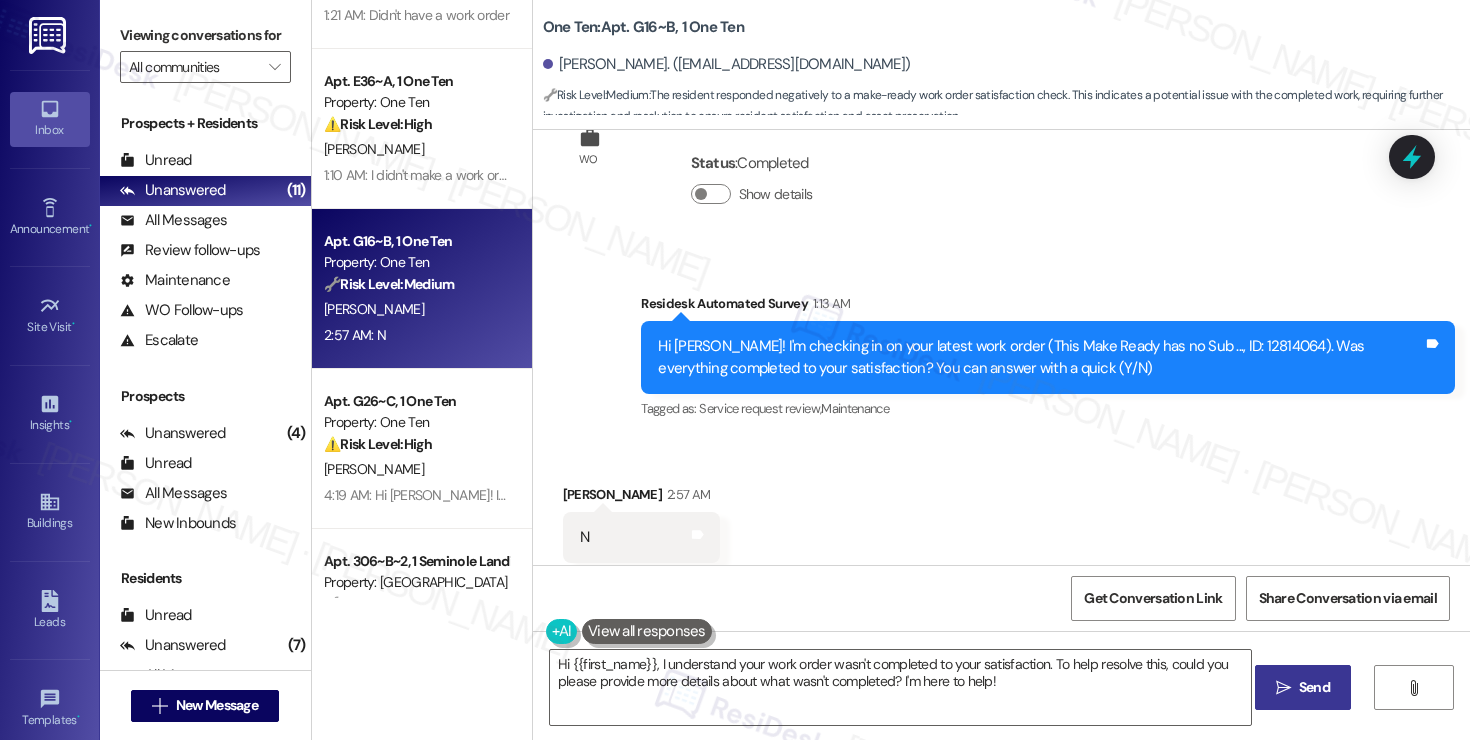 scroll, scrollTop: 0, scrollLeft: 0, axis: both 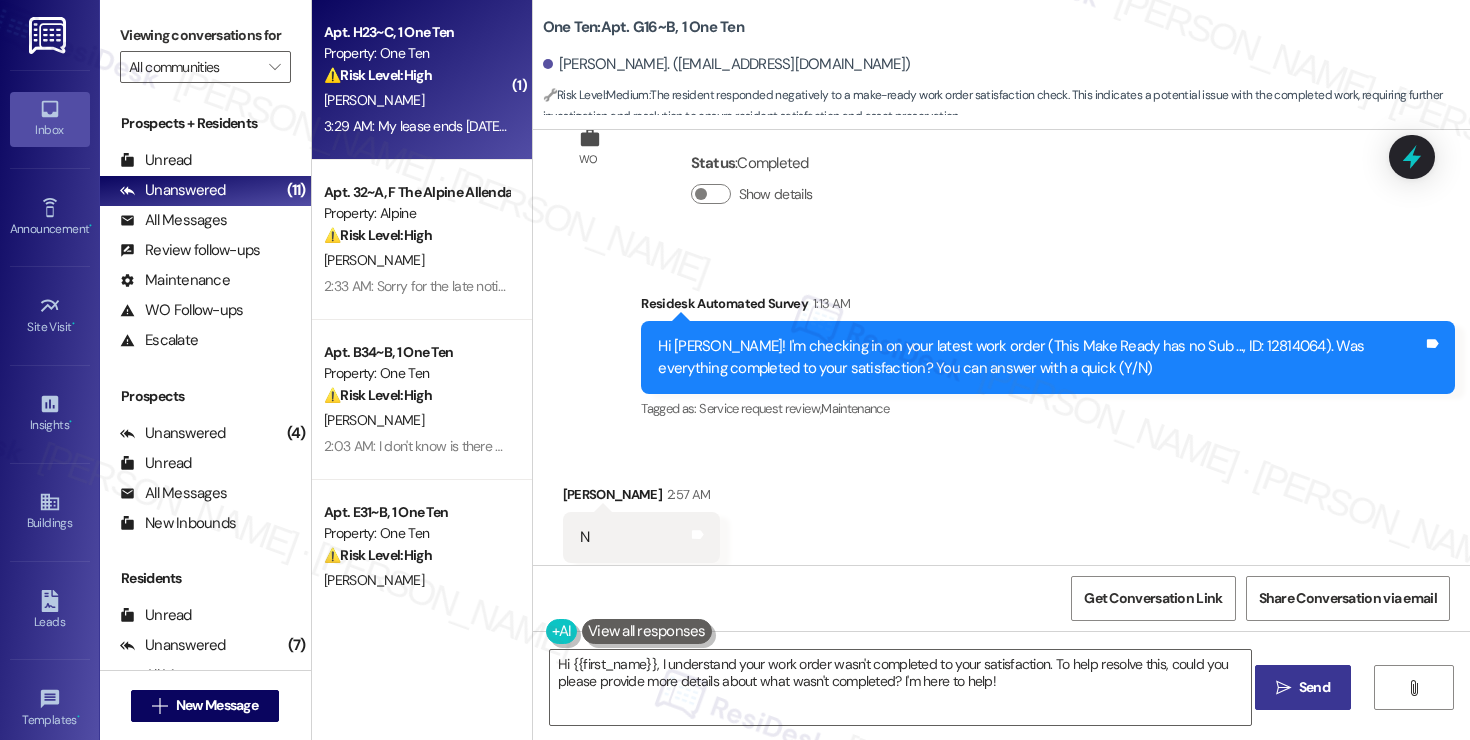 click on "[PERSON_NAME]" at bounding box center (416, 100) 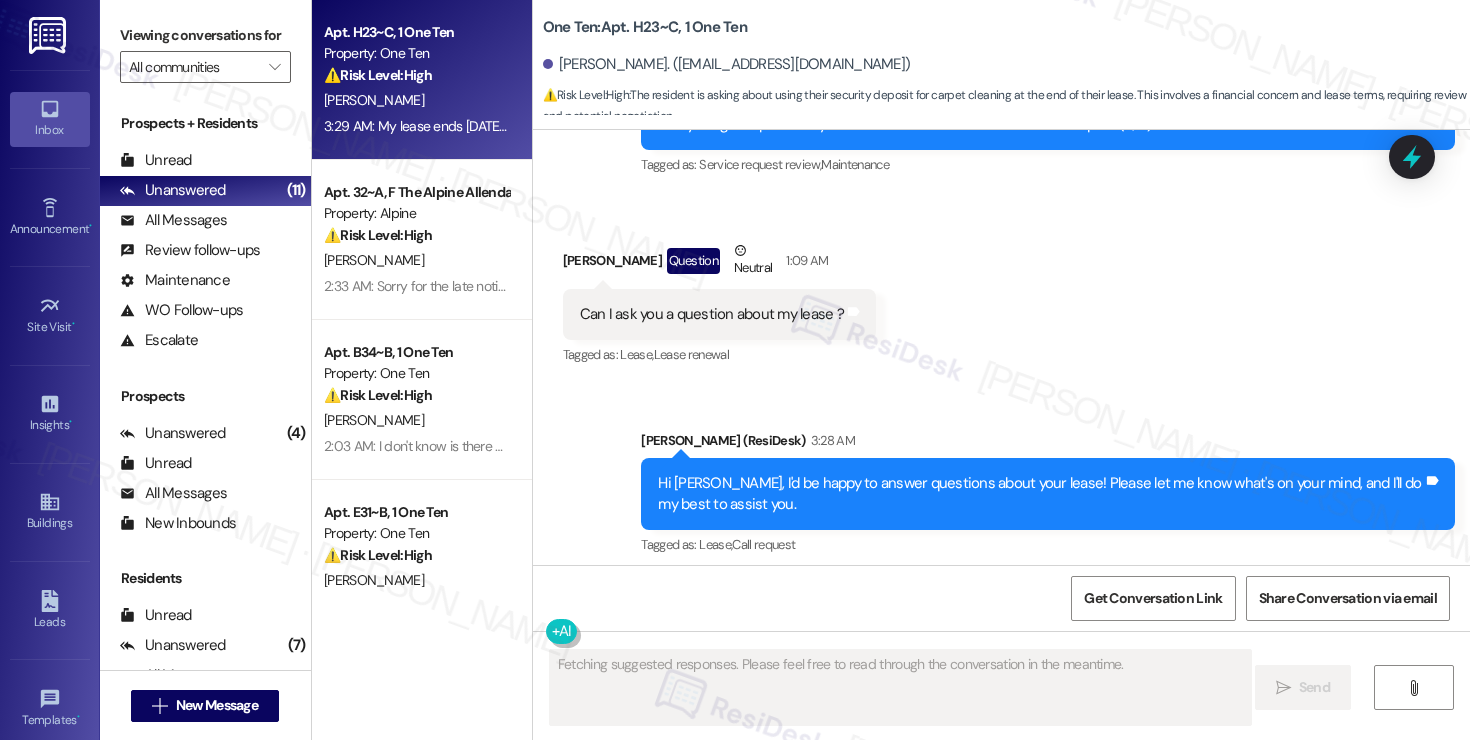scroll, scrollTop: 4192, scrollLeft: 0, axis: vertical 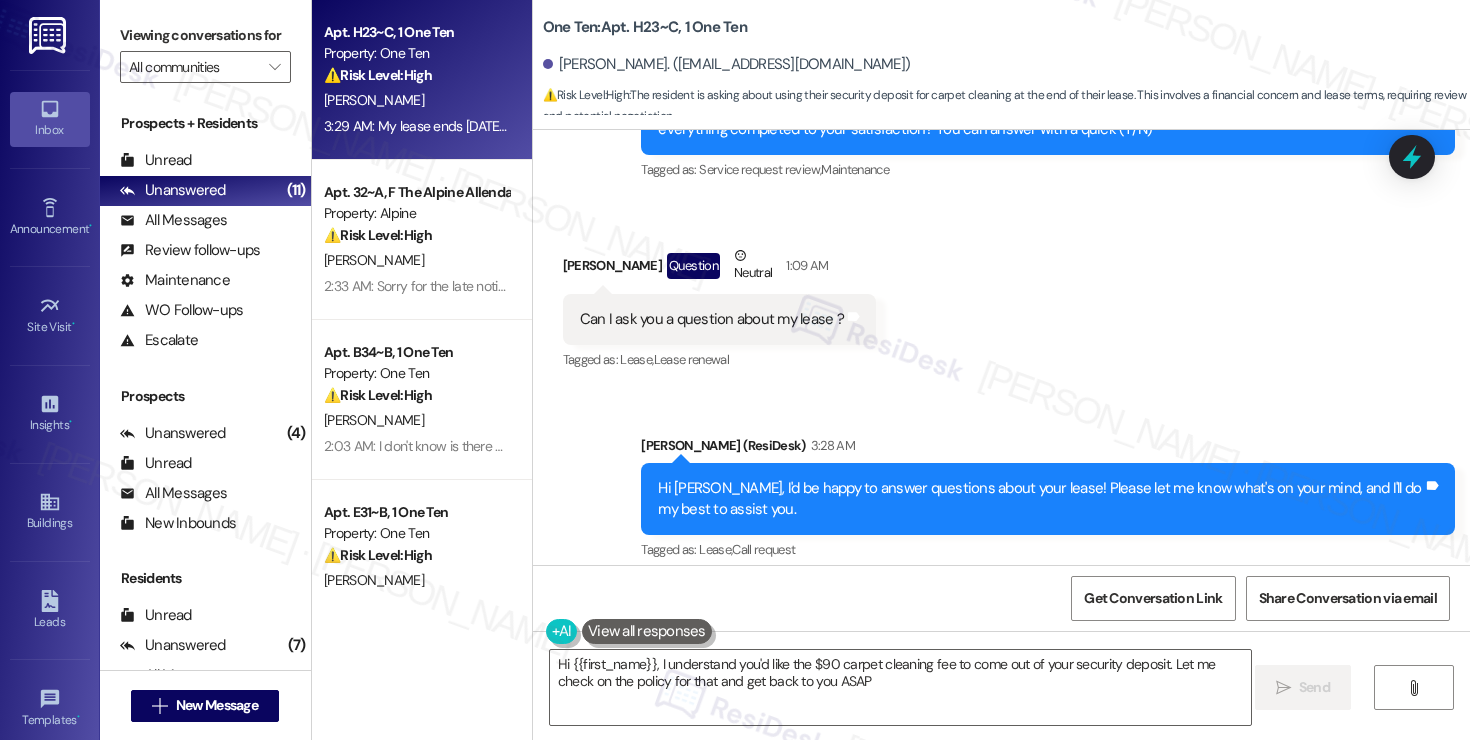 type on "Hi {{first_name}}, I understand you'd like the $90 carpet cleaning fee to come out of your security deposit. Let me check on the policy for that and get back to you ASAP!" 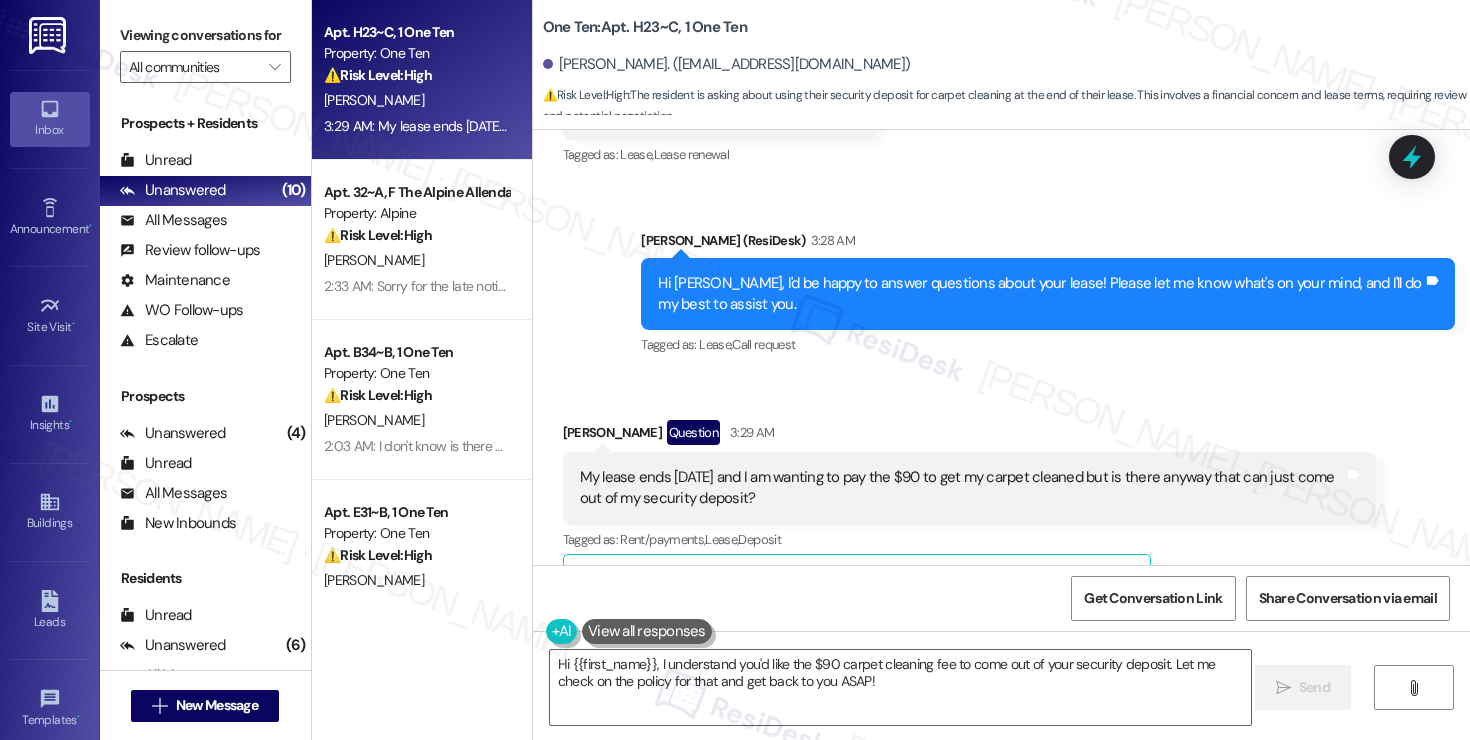 scroll, scrollTop: 4694, scrollLeft: 0, axis: vertical 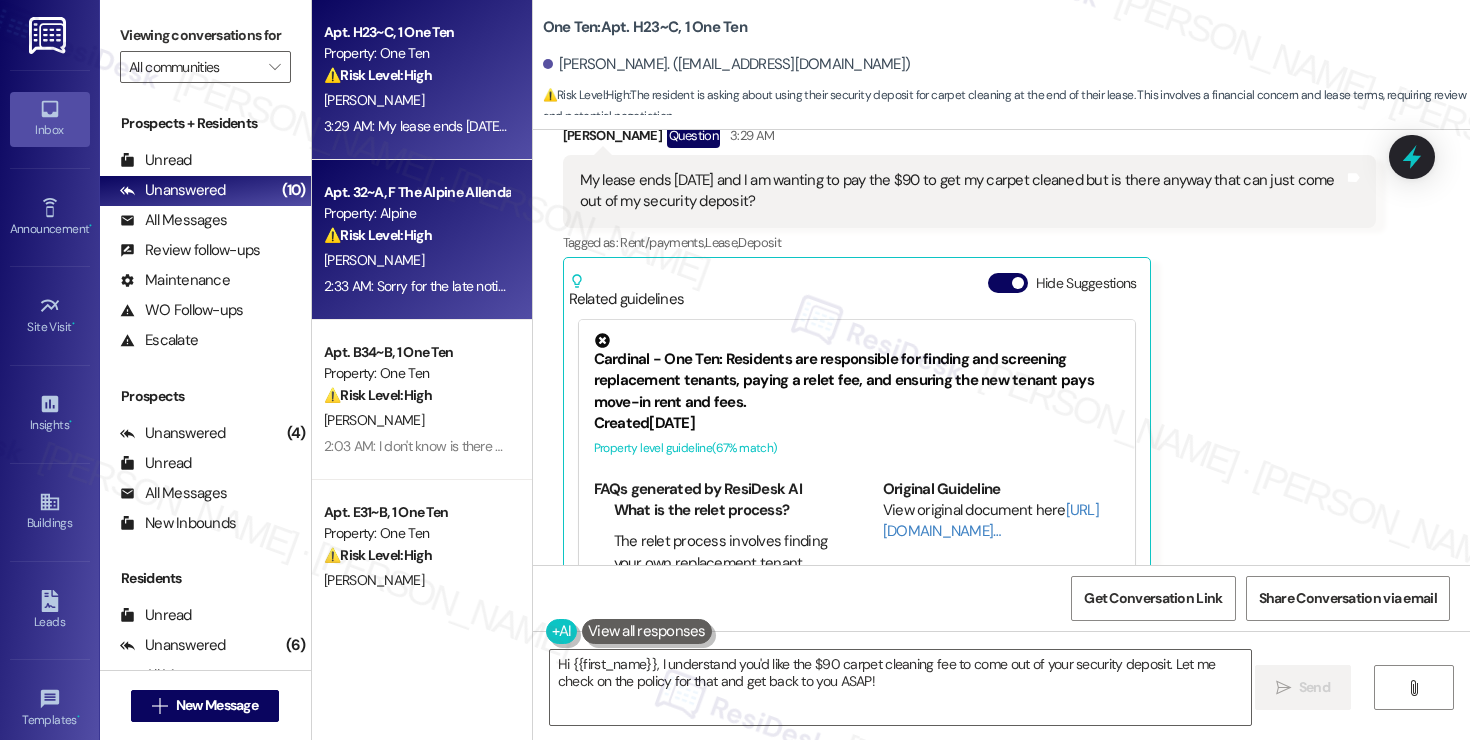 click on "Property: Alpine" at bounding box center (416, 213) 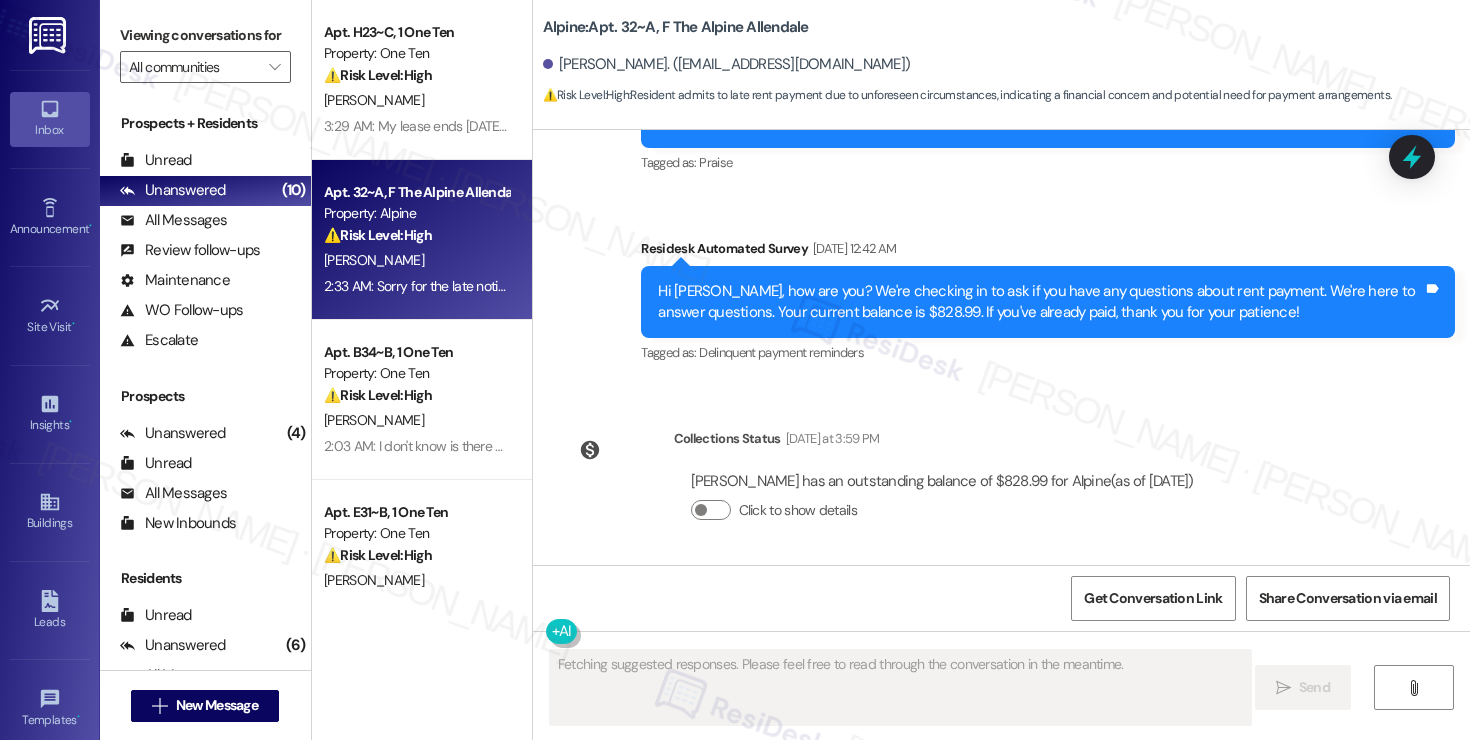 scroll, scrollTop: 7401, scrollLeft: 0, axis: vertical 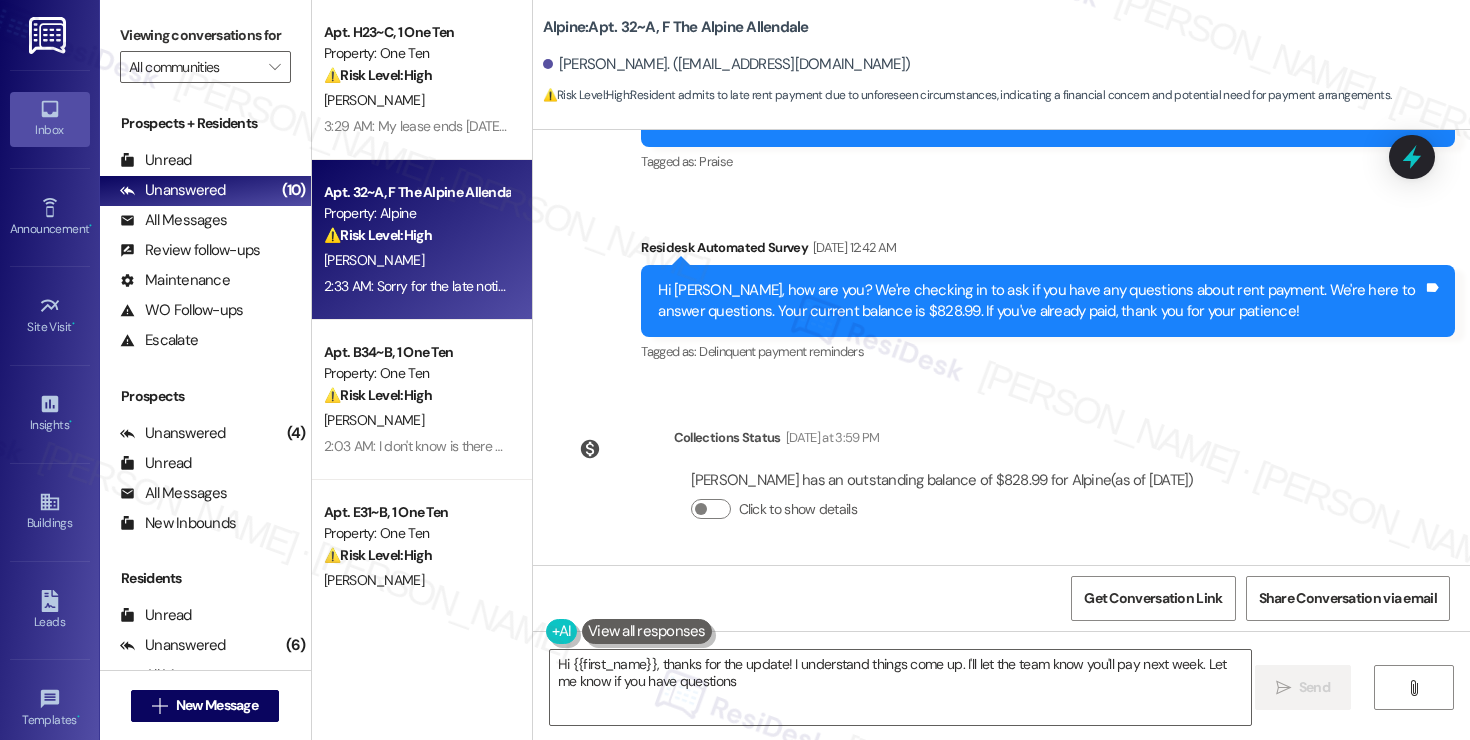 type on "Hi {{first_name}}, thanks for the update! I understand things come up. I'll let the team know you'll pay next week. Let me know if you have questions!" 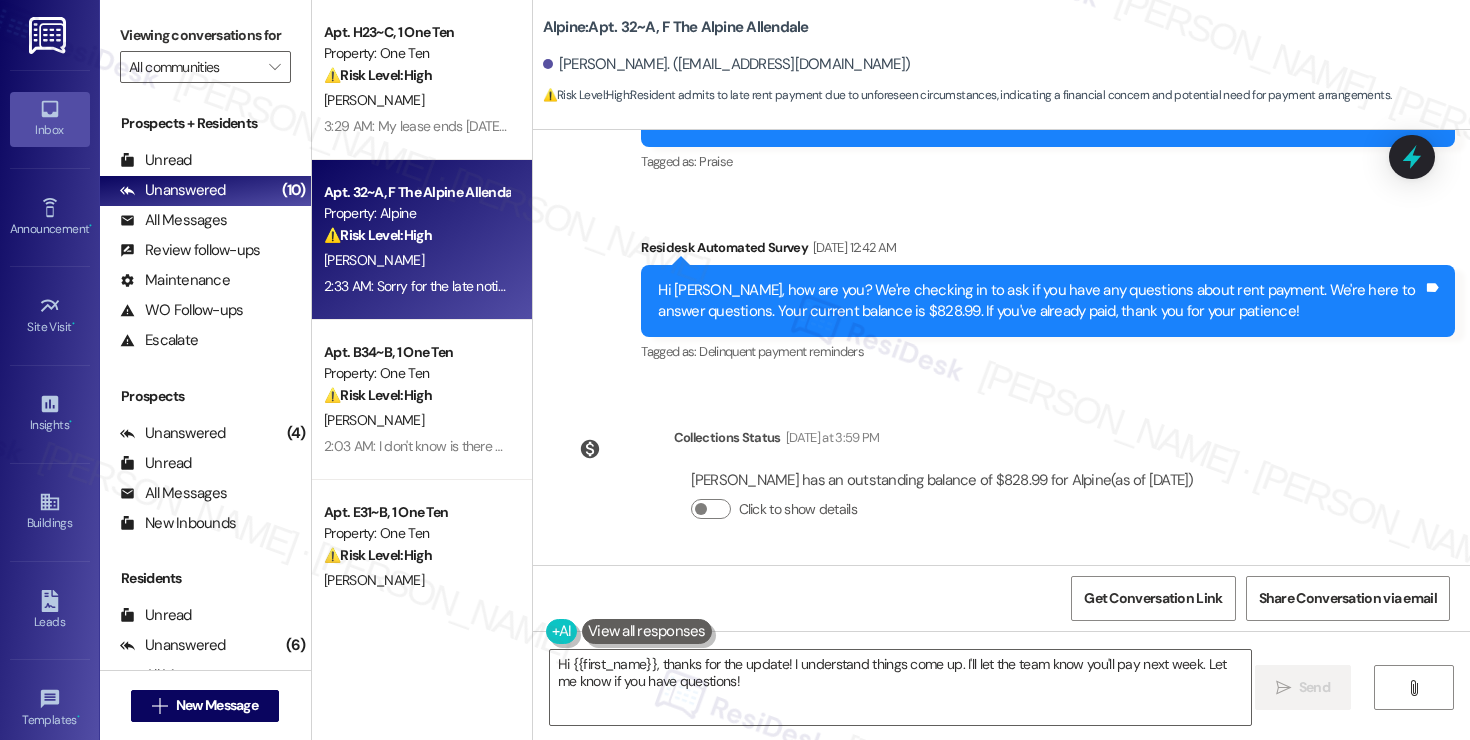 drag, startPoint x: 640, startPoint y: 472, endPoint x: 886, endPoint y: 476, distance: 246.03252 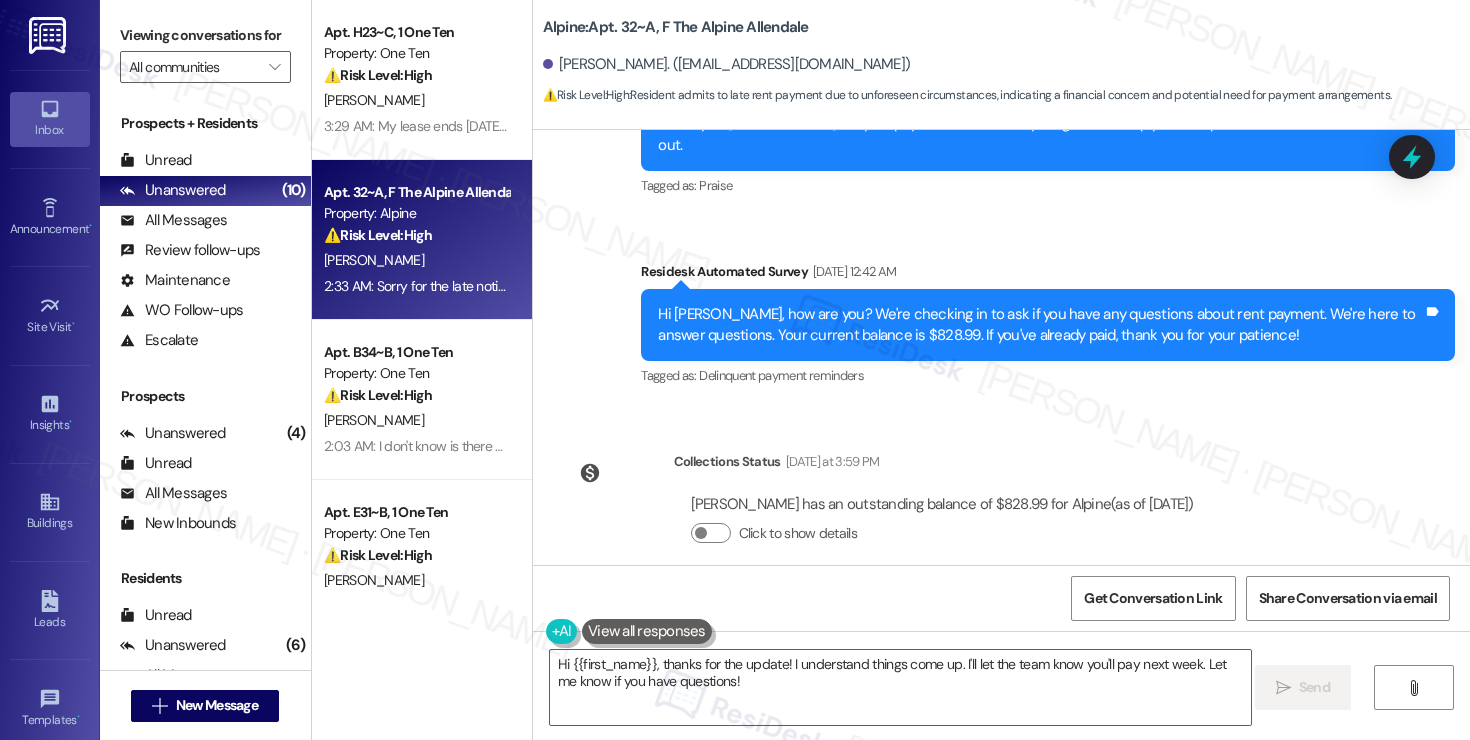 scroll, scrollTop: 7401, scrollLeft: 0, axis: vertical 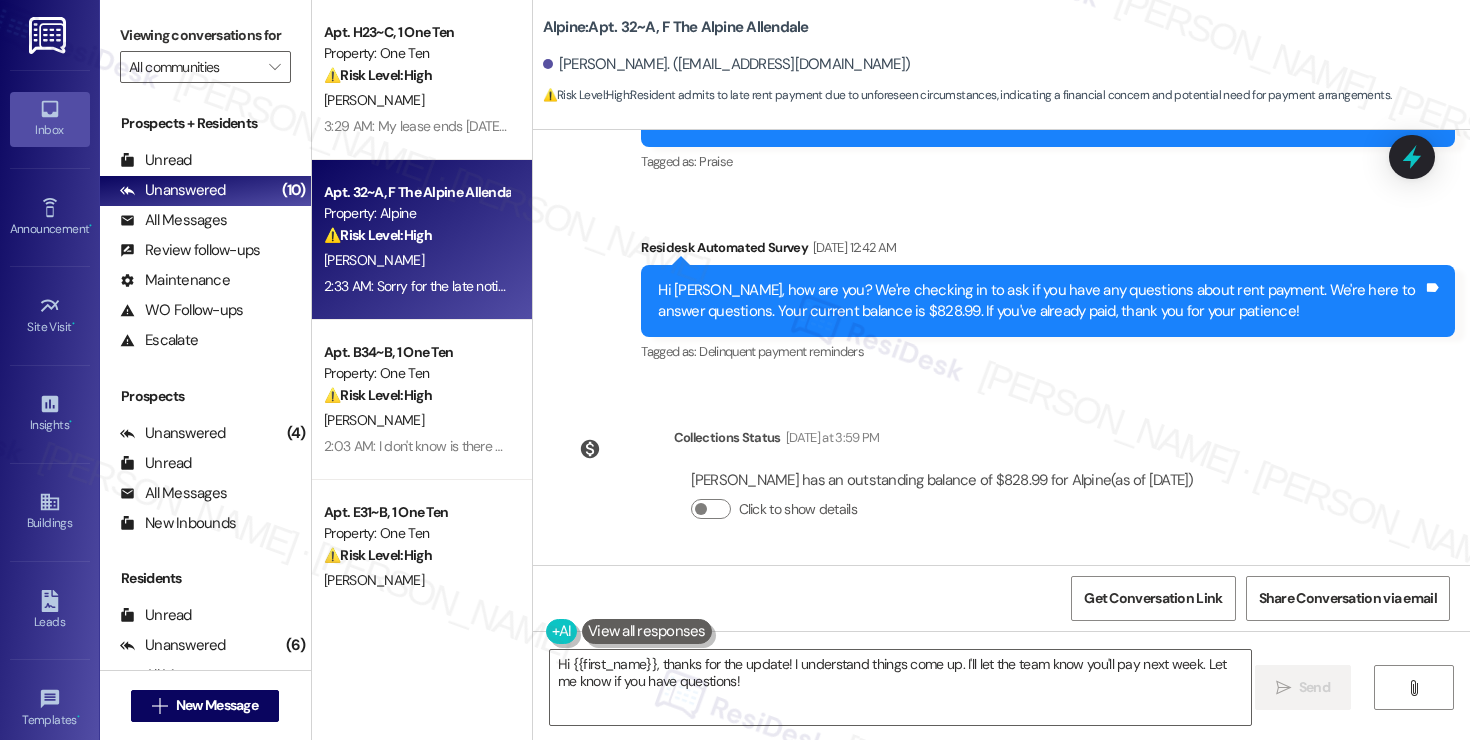 click on "Sorry for the late notice but I had a few things come up and I wasnt able to pay the rent on time, it will be paid when i get my paycheck a week from [DATE]" at bounding box center [962, 674] 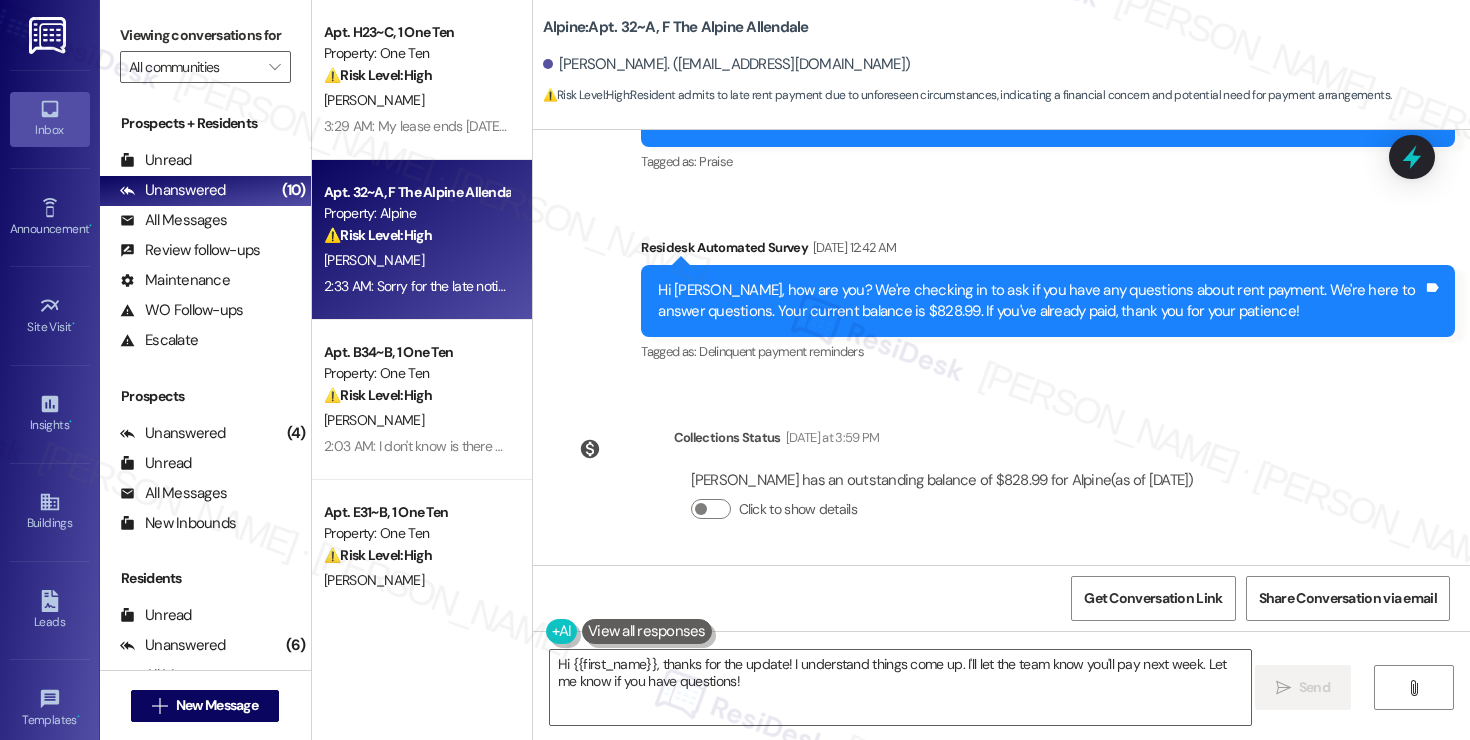 click on "Sorry for the late notice but I had a few things come up and I wasnt able to pay the rent on time, it will be paid when i get my paycheck a week from [DATE]" at bounding box center [962, 674] 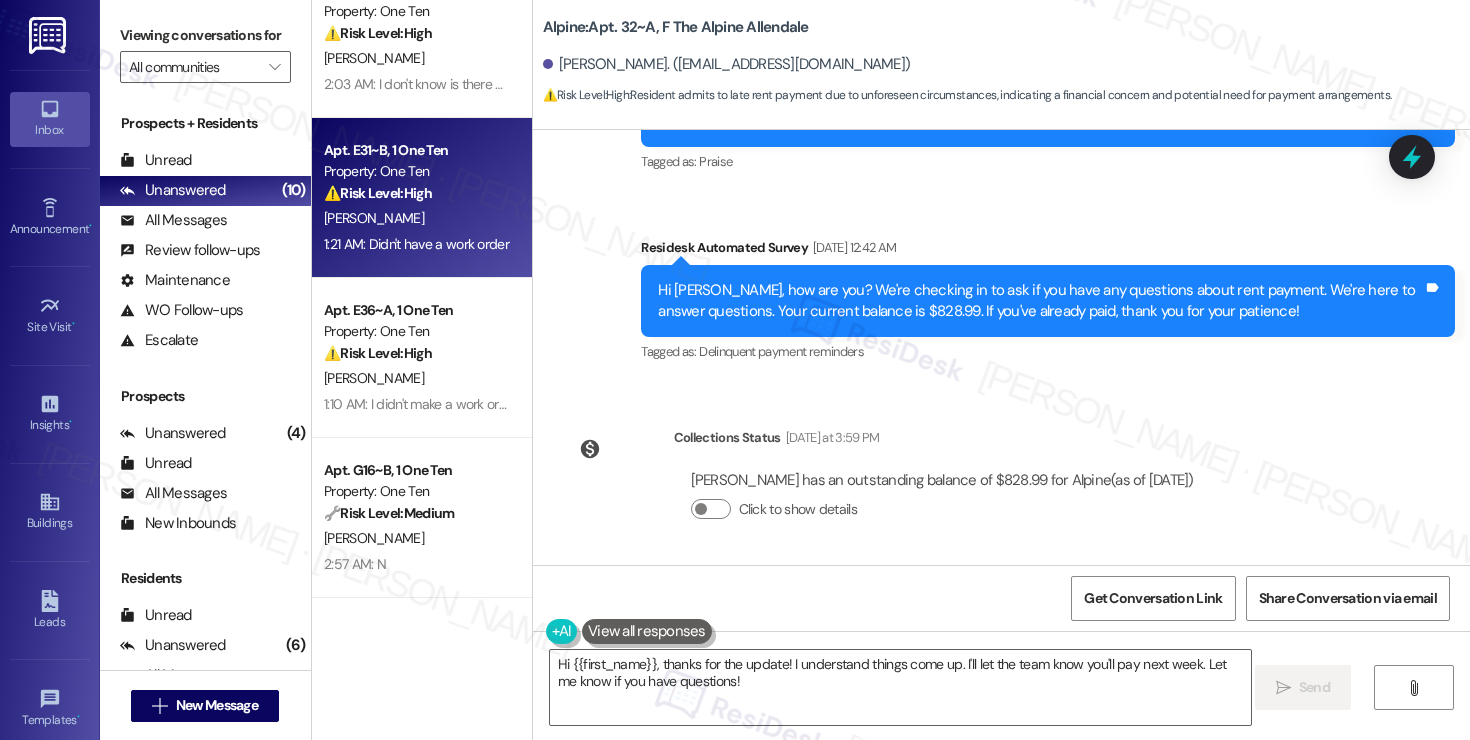 scroll, scrollTop: 0, scrollLeft: 0, axis: both 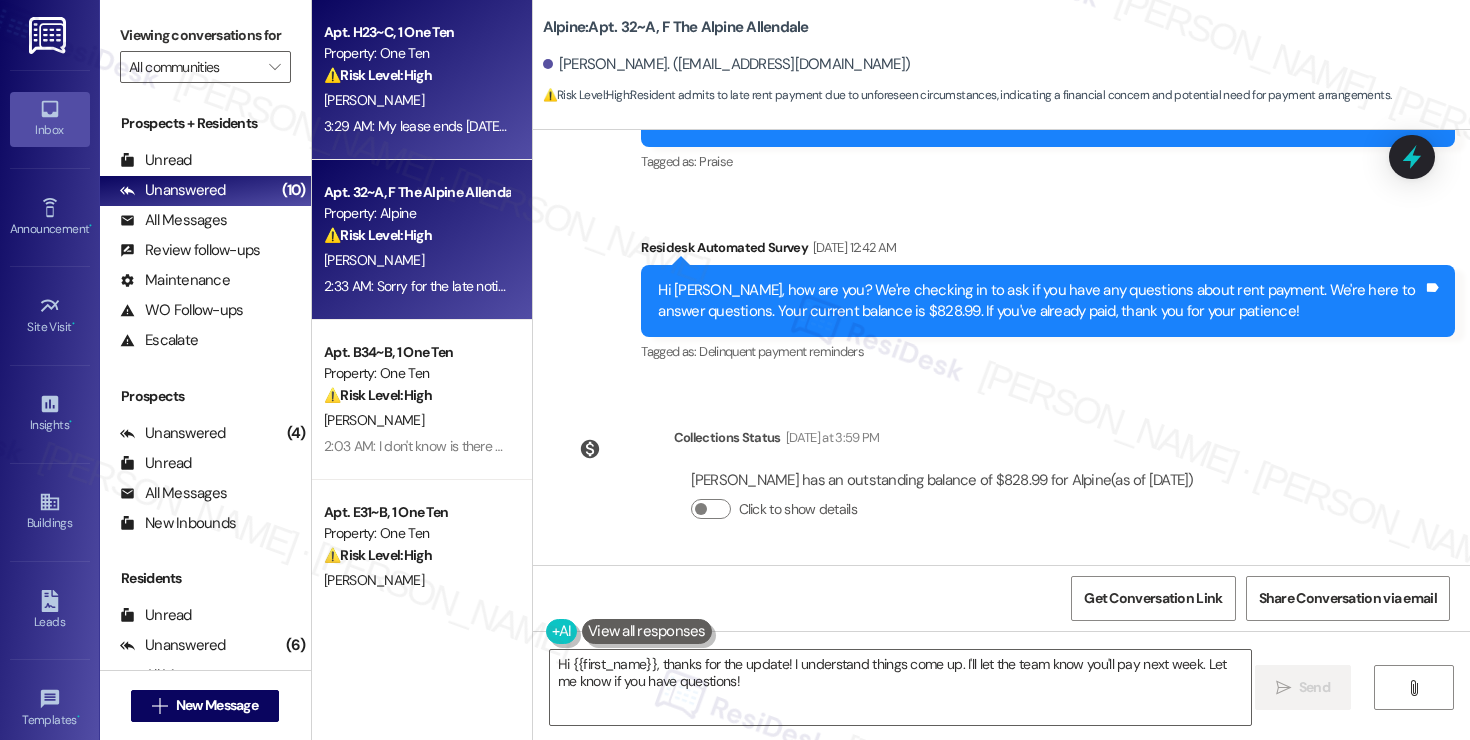 click on "⚠️  Risk Level:  High The resident is asking about using their security deposit for carpet cleaning at the end of their lease. This involves a financial concern and lease terms, requiring review and potential negotiation." at bounding box center (416, 75) 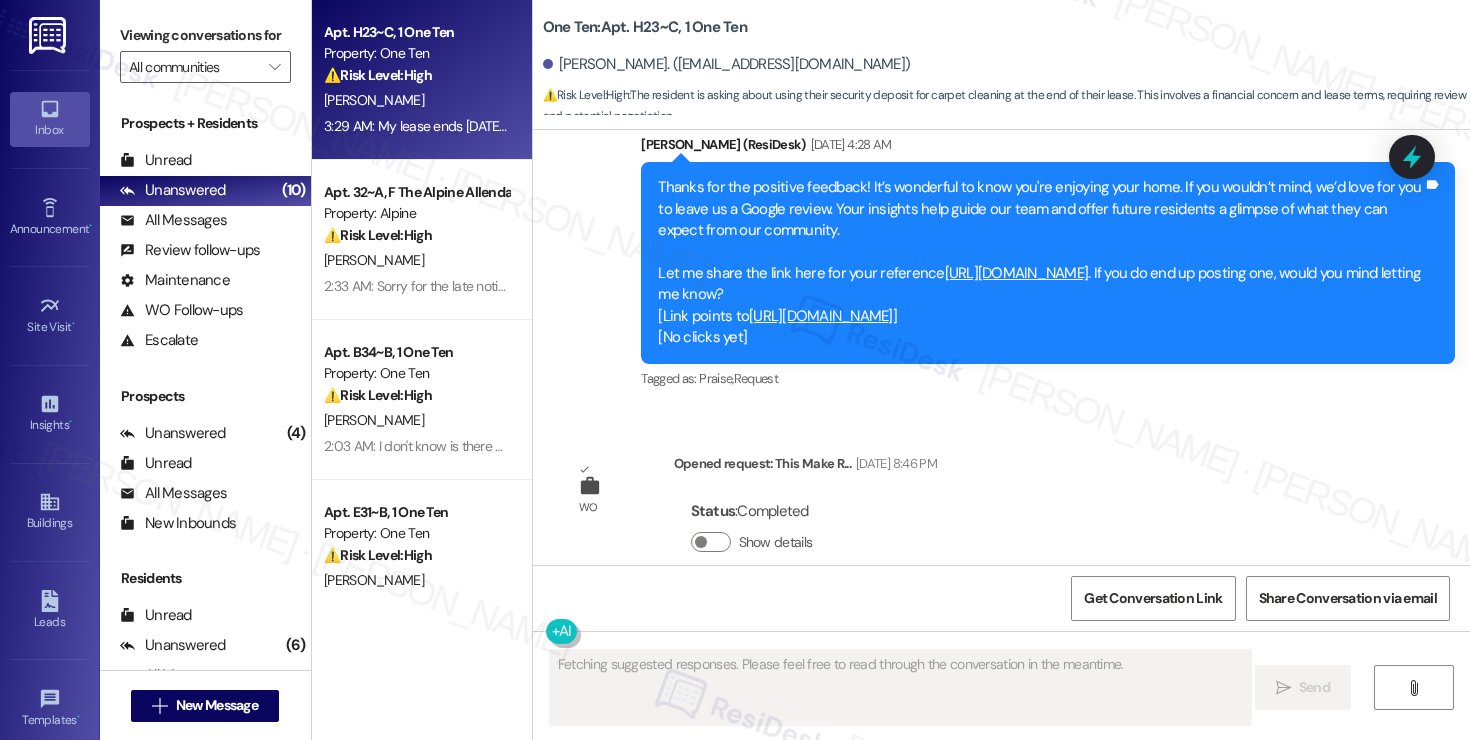 scroll, scrollTop: 4693, scrollLeft: 0, axis: vertical 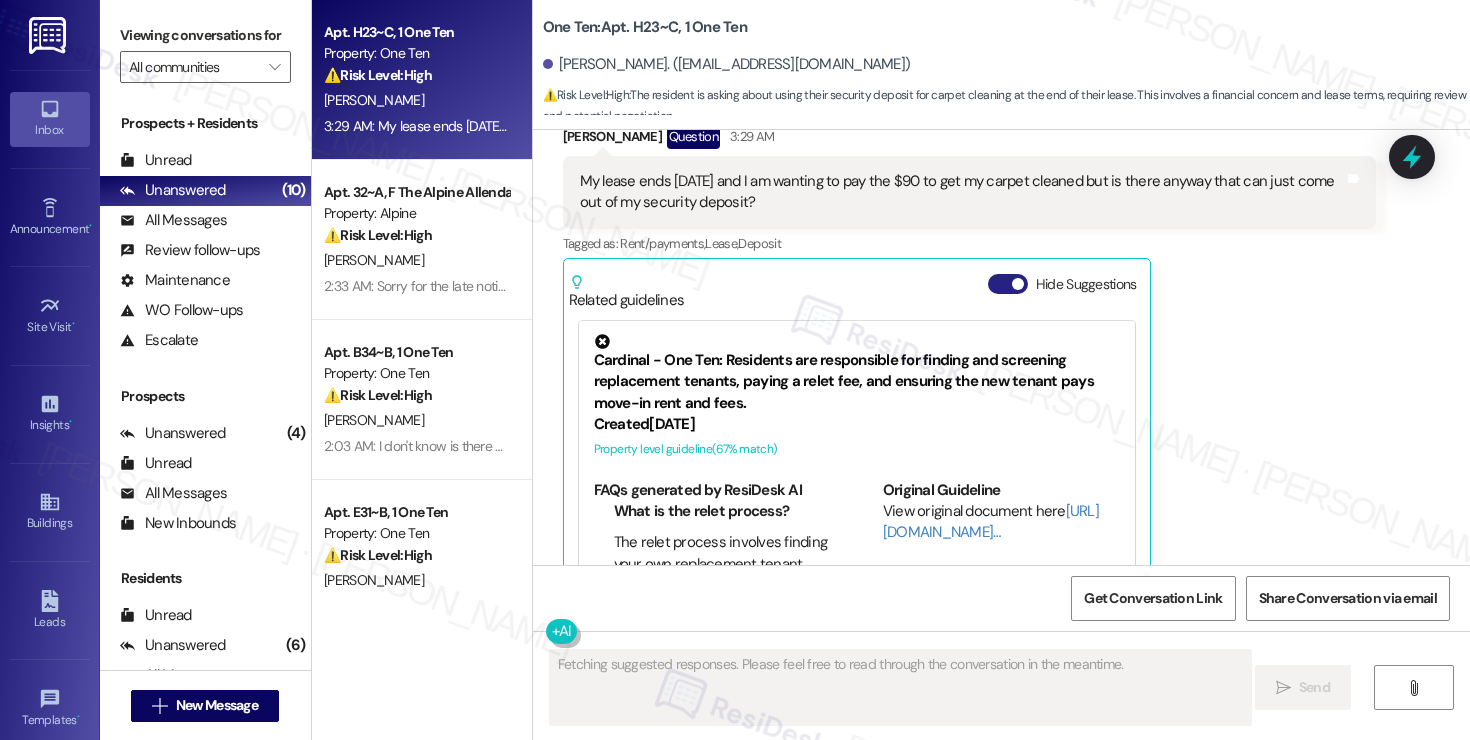 click on "Hide Suggestions" at bounding box center [1008, 284] 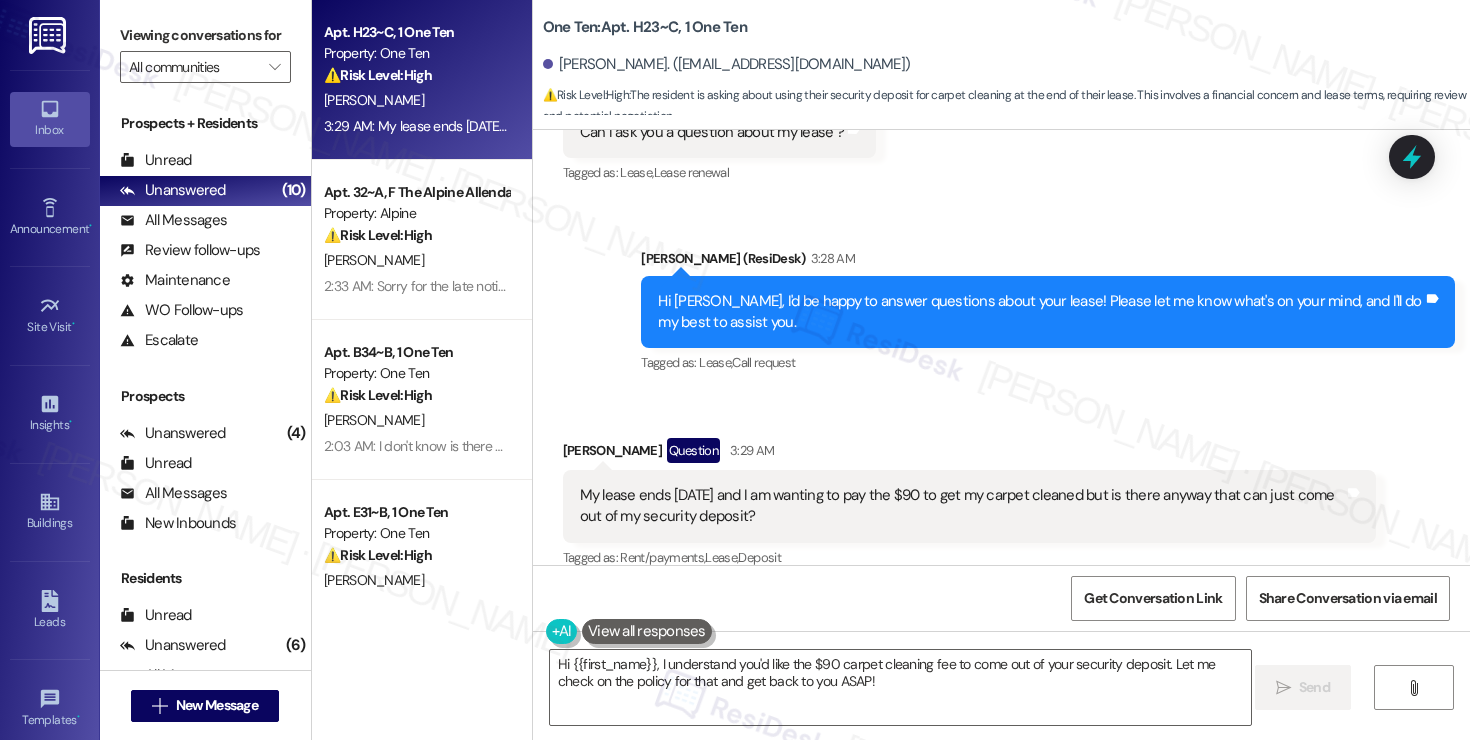 scroll, scrollTop: 4398, scrollLeft: 0, axis: vertical 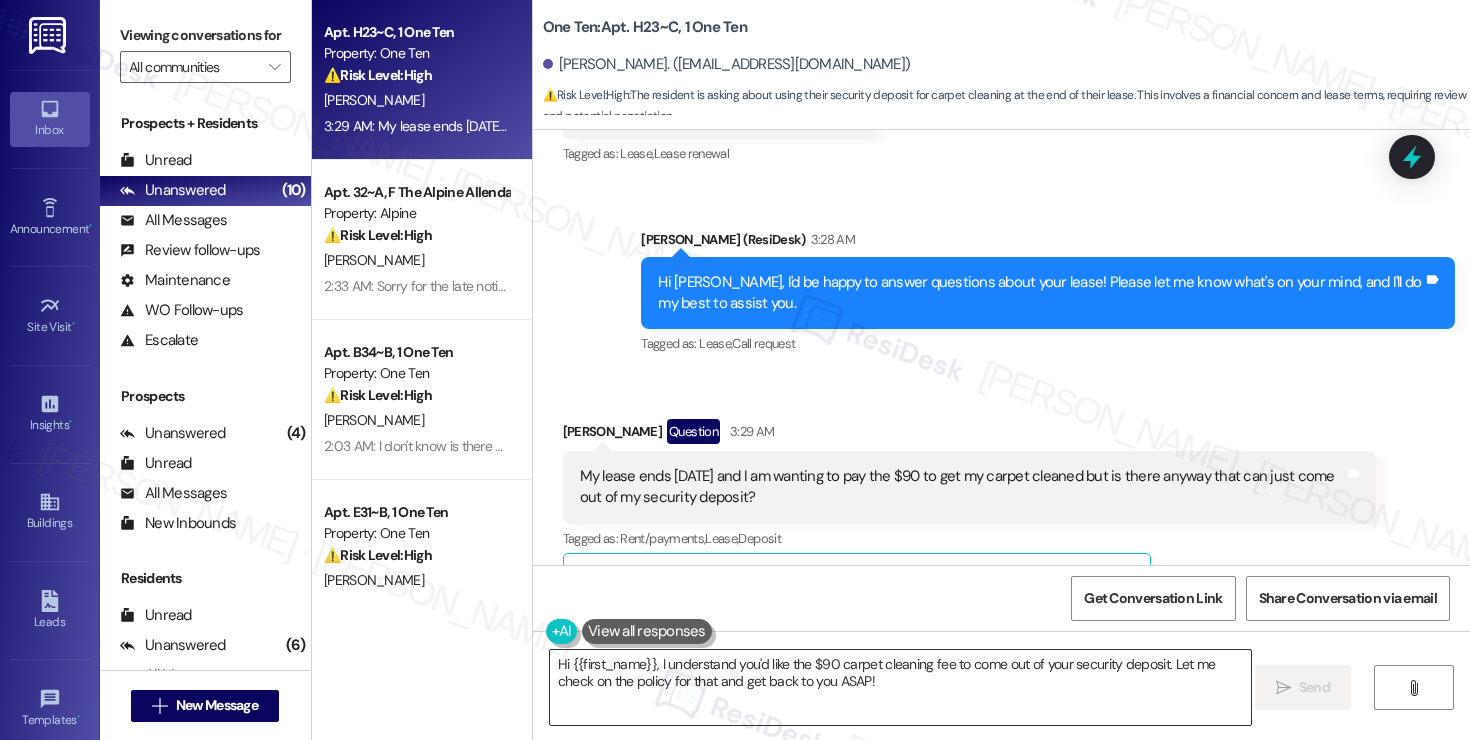 click on "Hi {{first_name}}, I understand you'd like the $90 carpet cleaning fee to come out of your security deposit. Let me check on the policy for that and get back to you ASAP!" at bounding box center (900, 687) 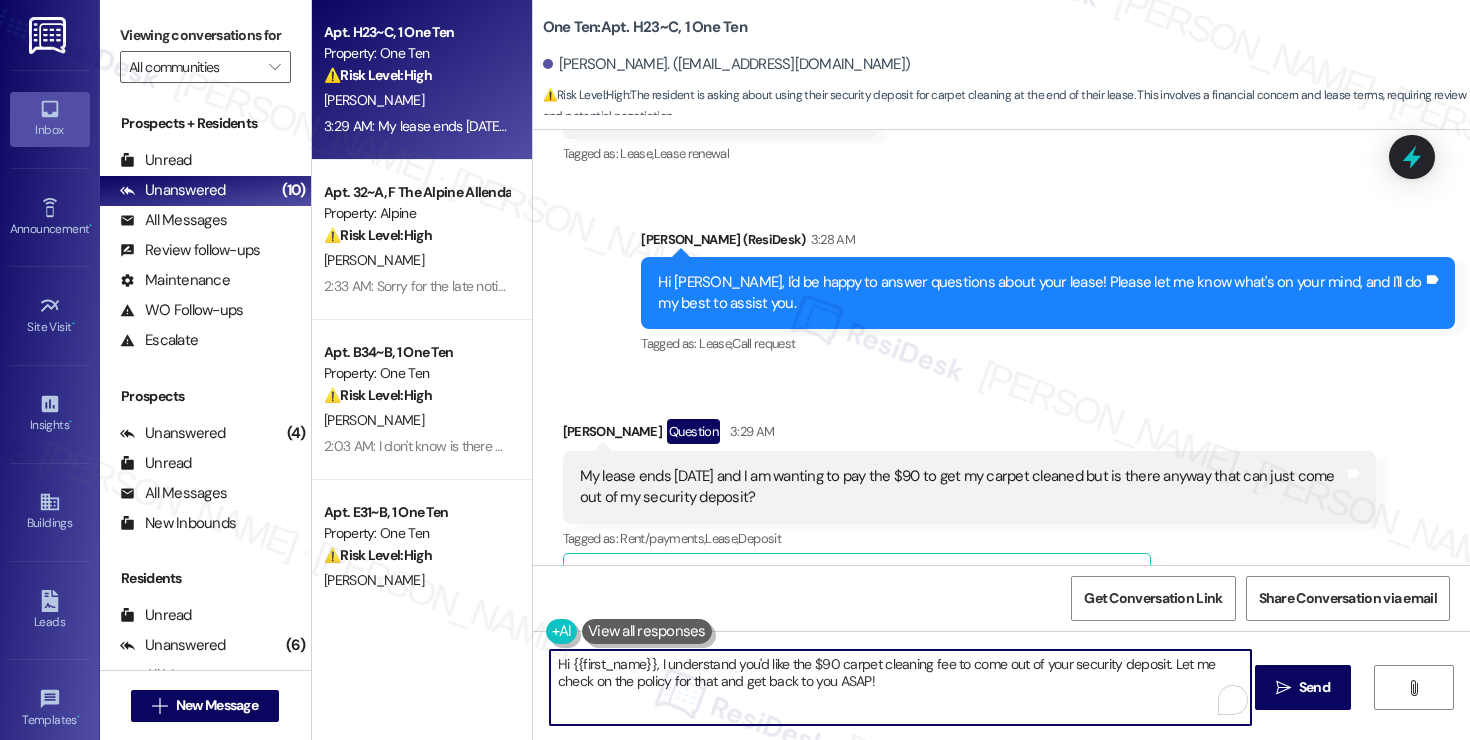 click on "Hi {{first_name}}, I understand you'd like the $90 carpet cleaning fee to come out of your security deposit. Let me check on the policy for that and get back to you ASAP!" at bounding box center [900, 687] 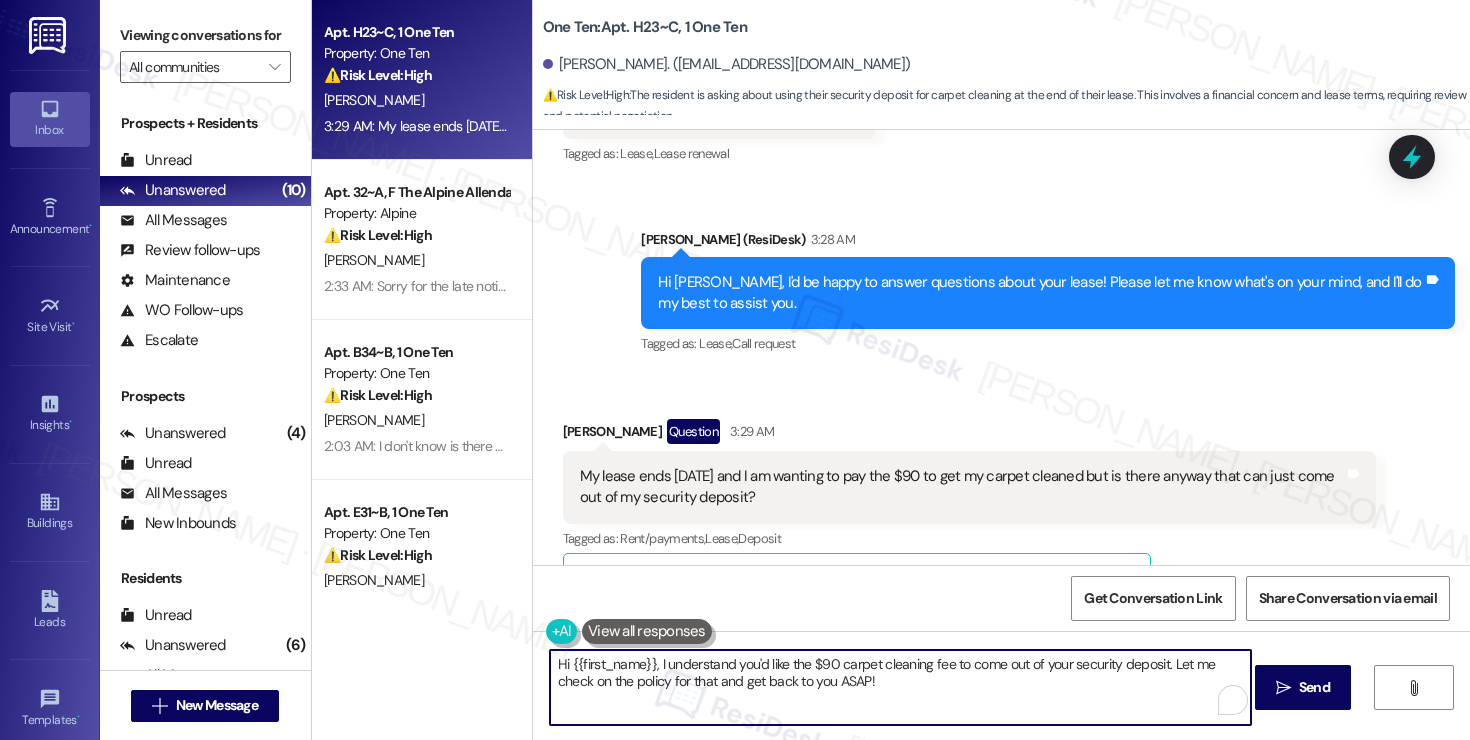 click on "Hi {{first_name}}, I understand you'd like the $90 carpet cleaning fee to come out of your security deposit. Let me check on the policy for that and get back to you ASAP!" at bounding box center [900, 687] 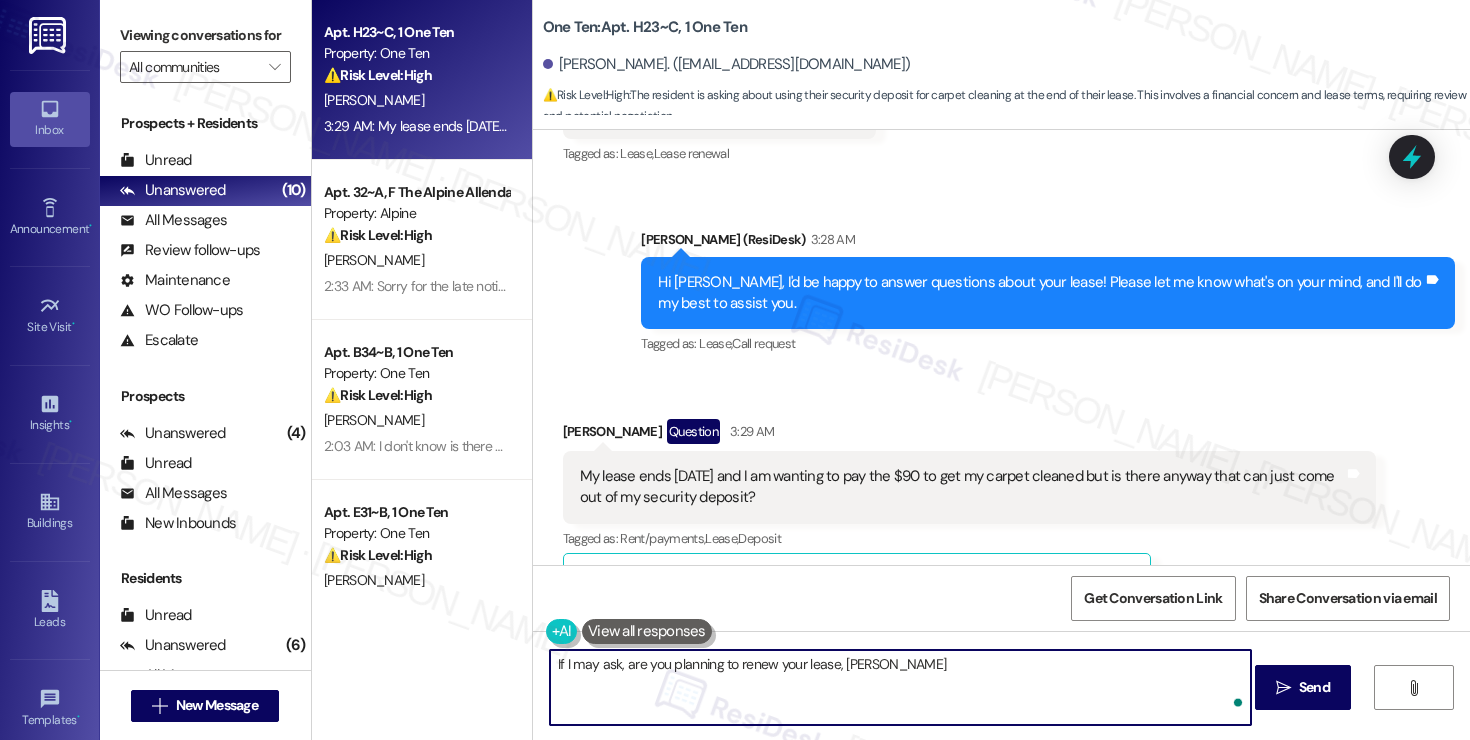 type on "If I may ask, are you planning to renew your lease, Emma?" 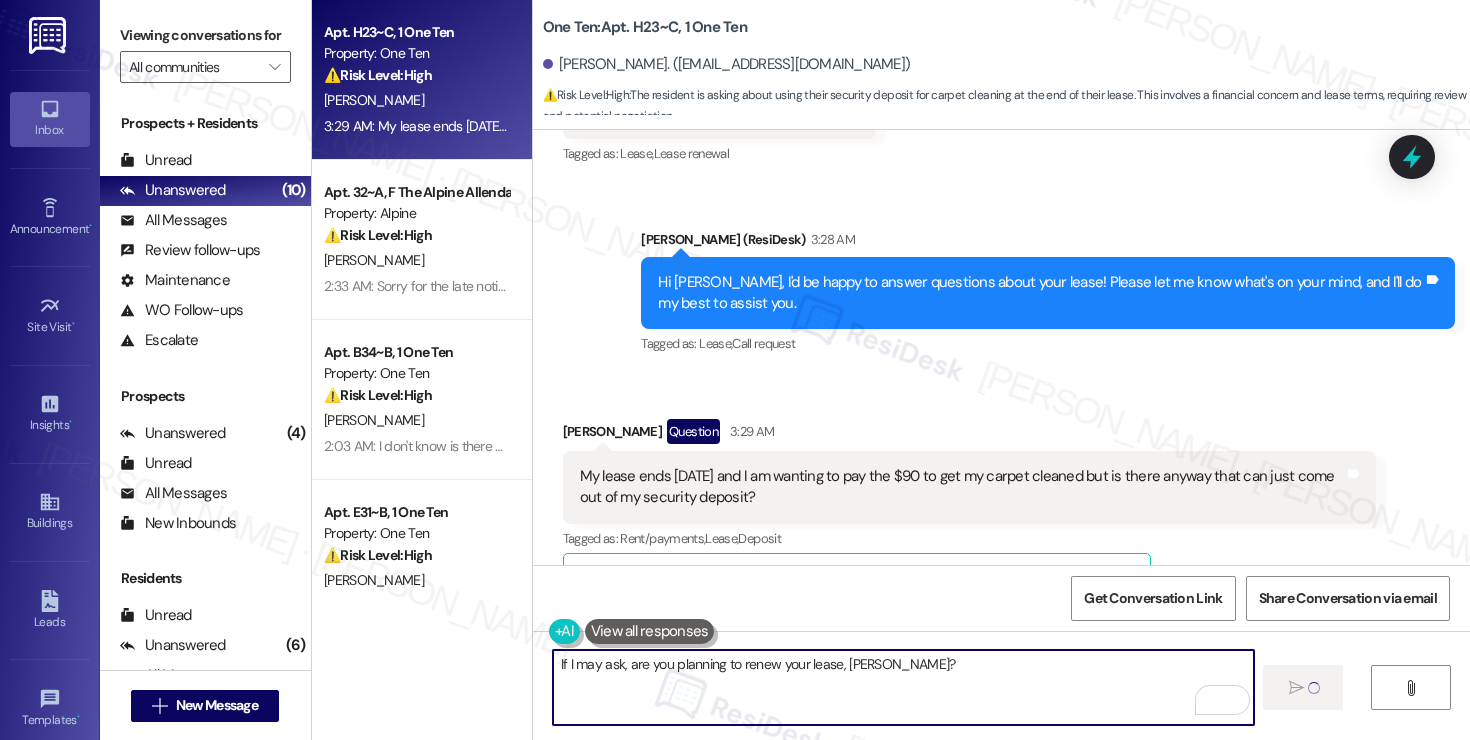 type 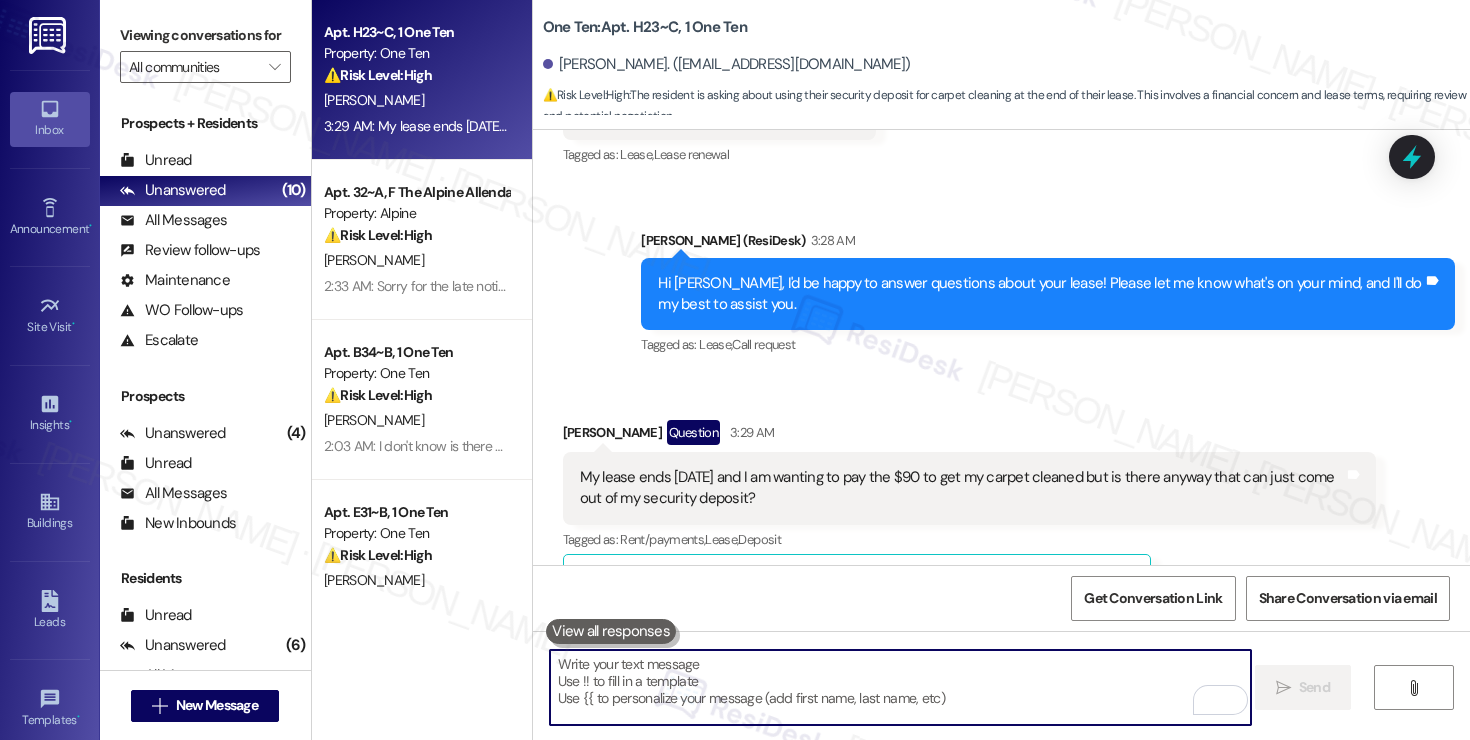 scroll, scrollTop: 4537, scrollLeft: 0, axis: vertical 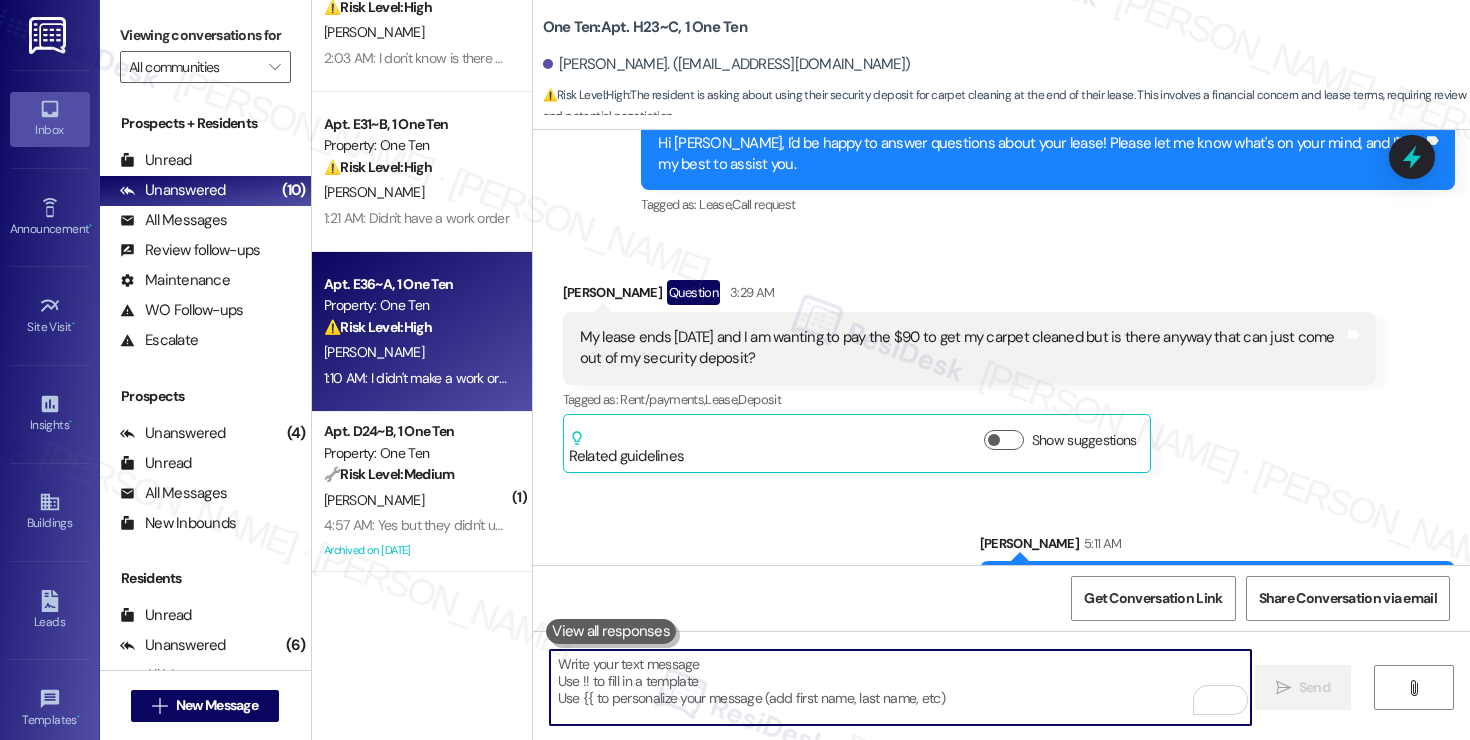 click on "⚠️  Risk Level:  High The resident claims they did not submit the work order in question. This could indicate a potential issue with the work order system, unauthorized entry, or a misunderstanding that needs immediate clarification to avoid further issues or resident dissatisfaction." at bounding box center (416, 327) 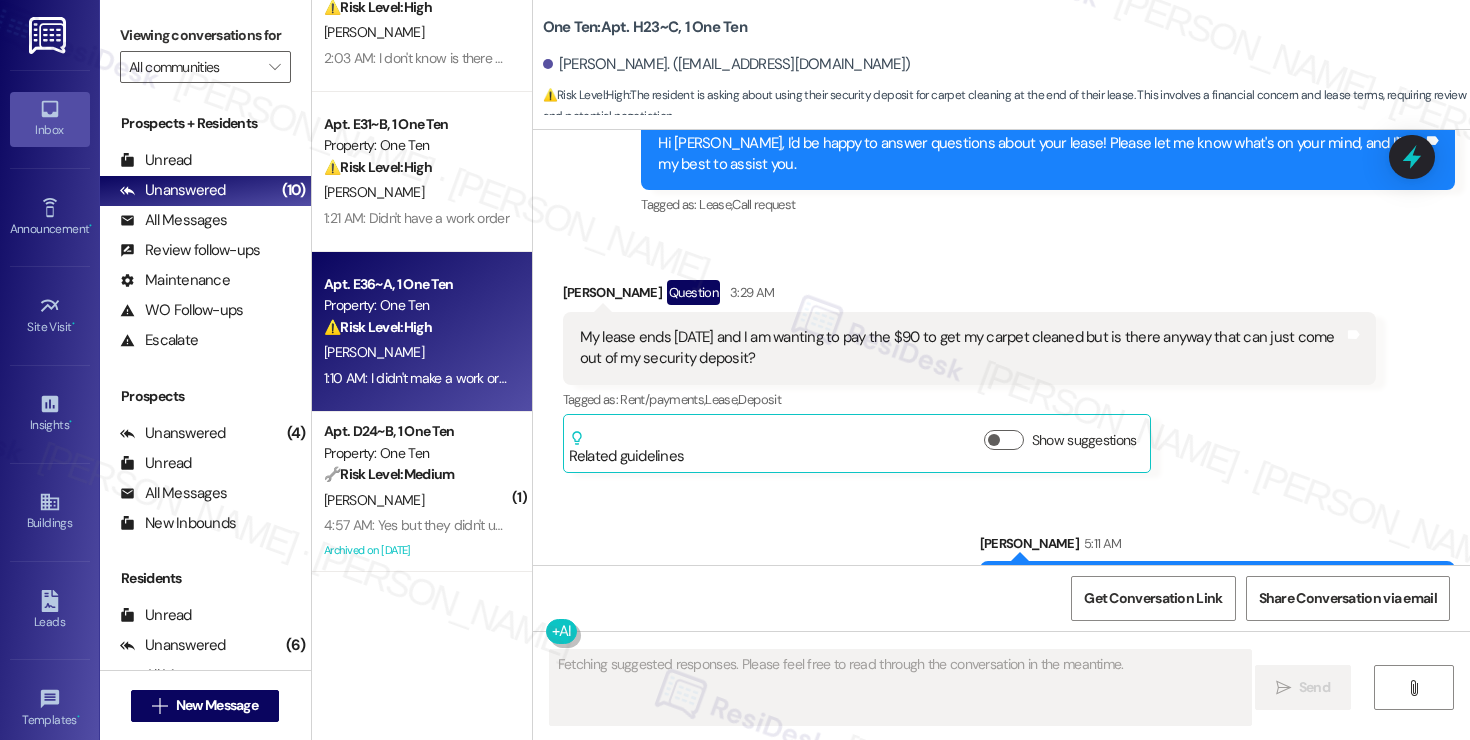 scroll, scrollTop: 1217, scrollLeft: 0, axis: vertical 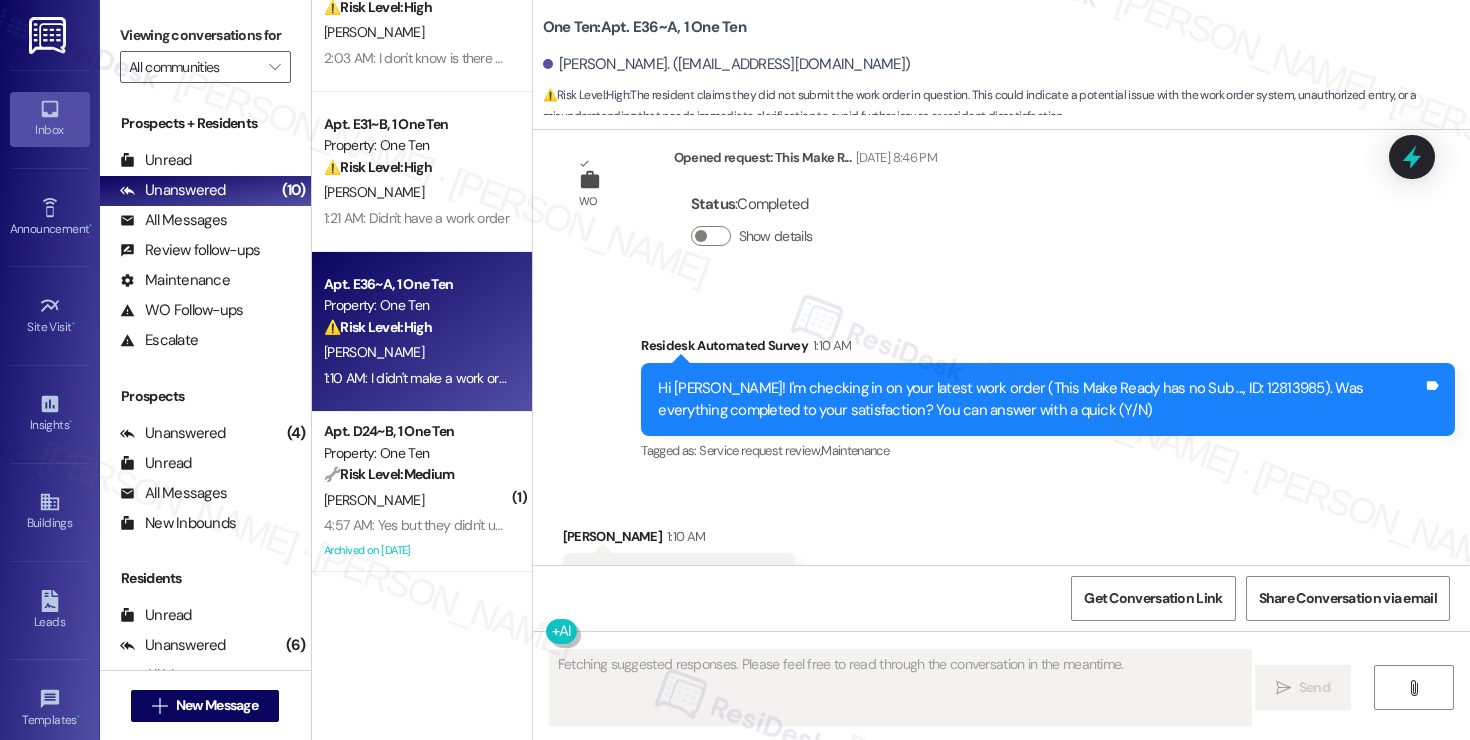 click on "I didn't make a work order" at bounding box center [660, 578] 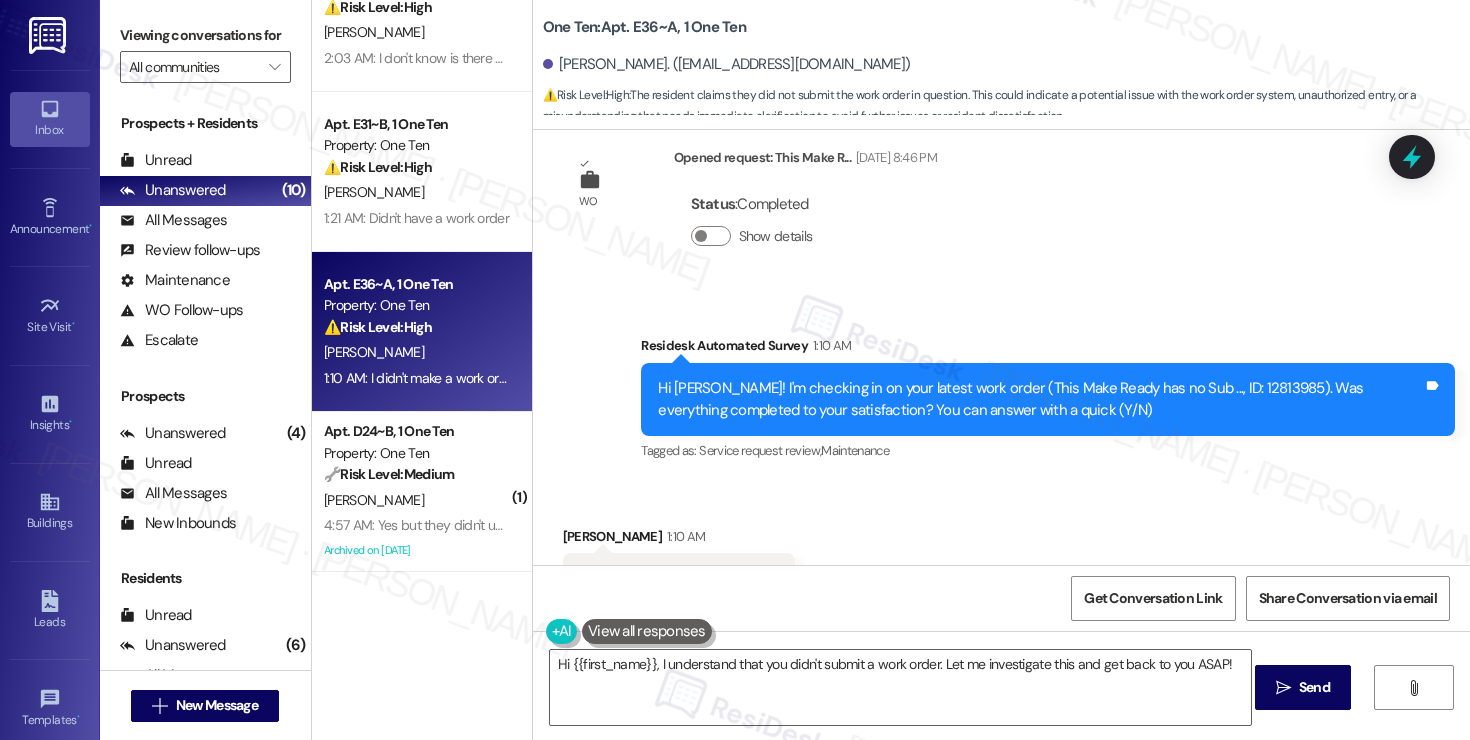 click on "I didn't make a work order" at bounding box center [660, 578] 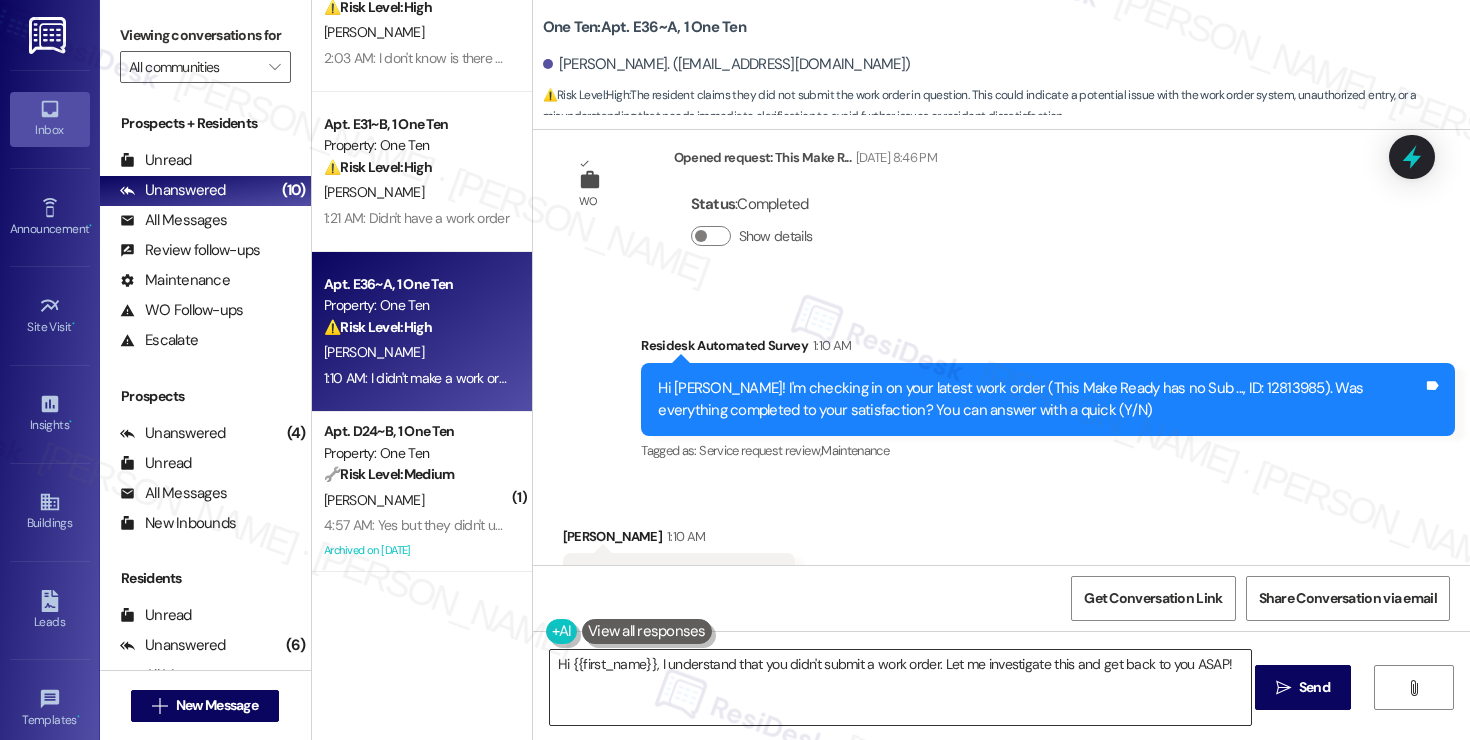 click on "Hi {{first_name}}, I understand that you didn't submit a work order. Let me investigate this and get back to you ASAP!" at bounding box center (900, 687) 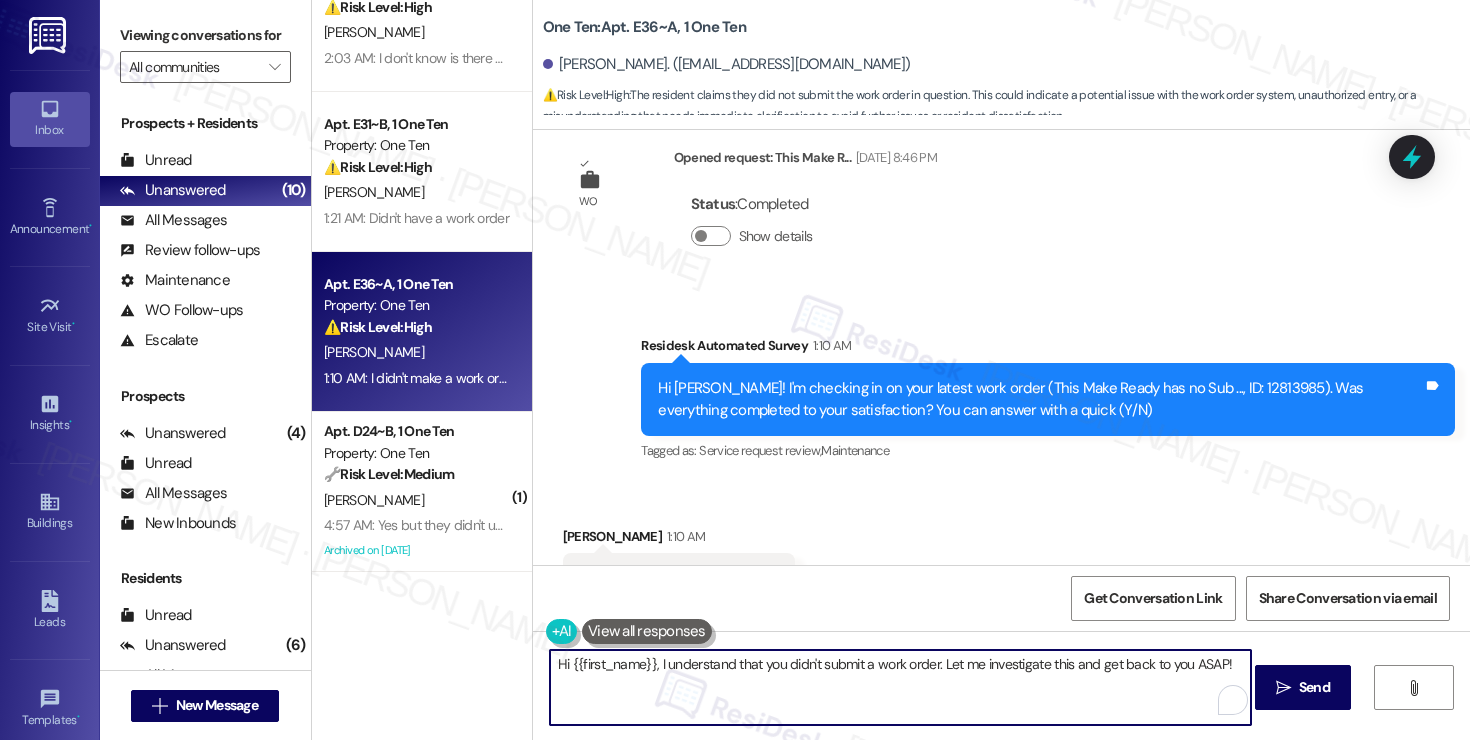 click on "Hi {{first_name}}, I understand that you didn't submit a work order. Let me investigate this and get back to you ASAP!" at bounding box center (900, 687) 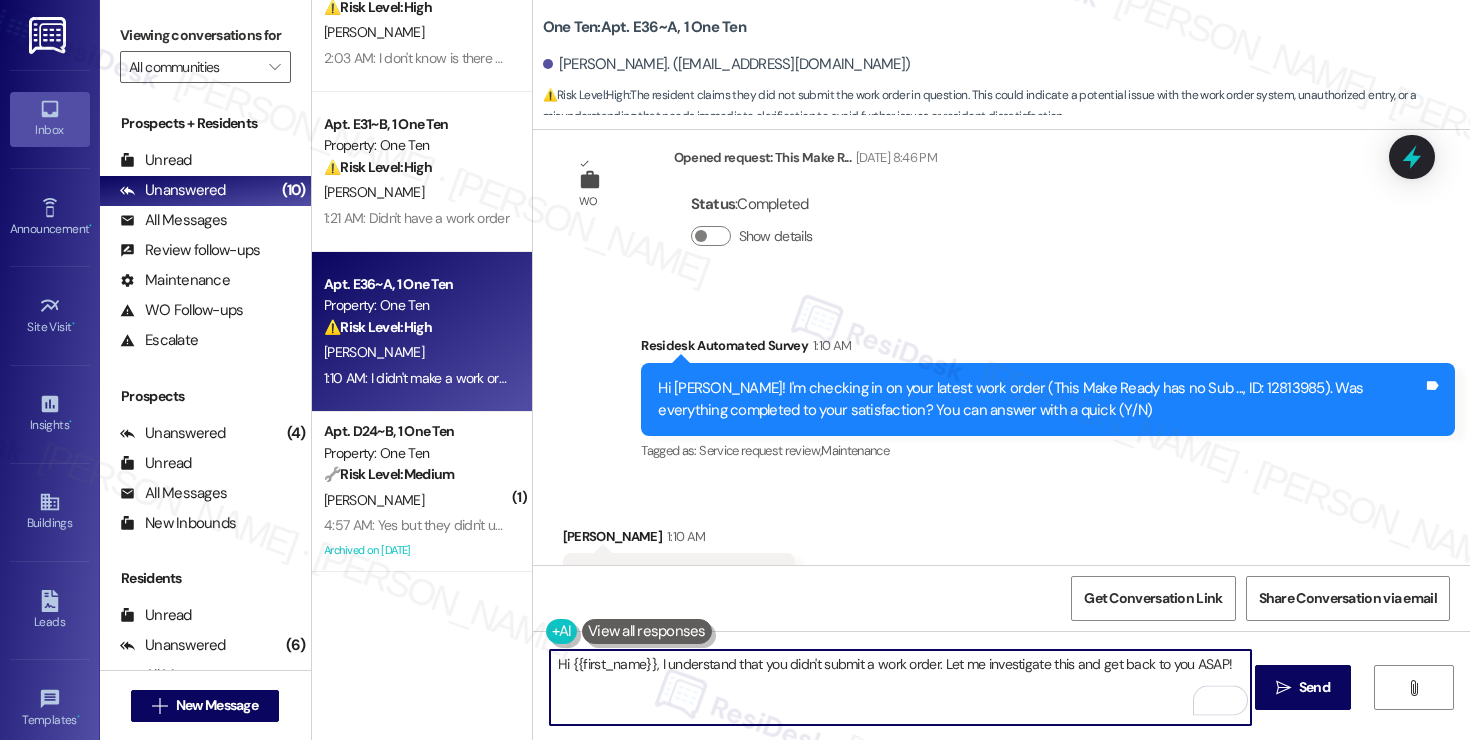 click on "Hi {{first_name}}, I understand that you didn't submit a work order. Let me investigate this and get back to you ASAP!" at bounding box center [900, 687] 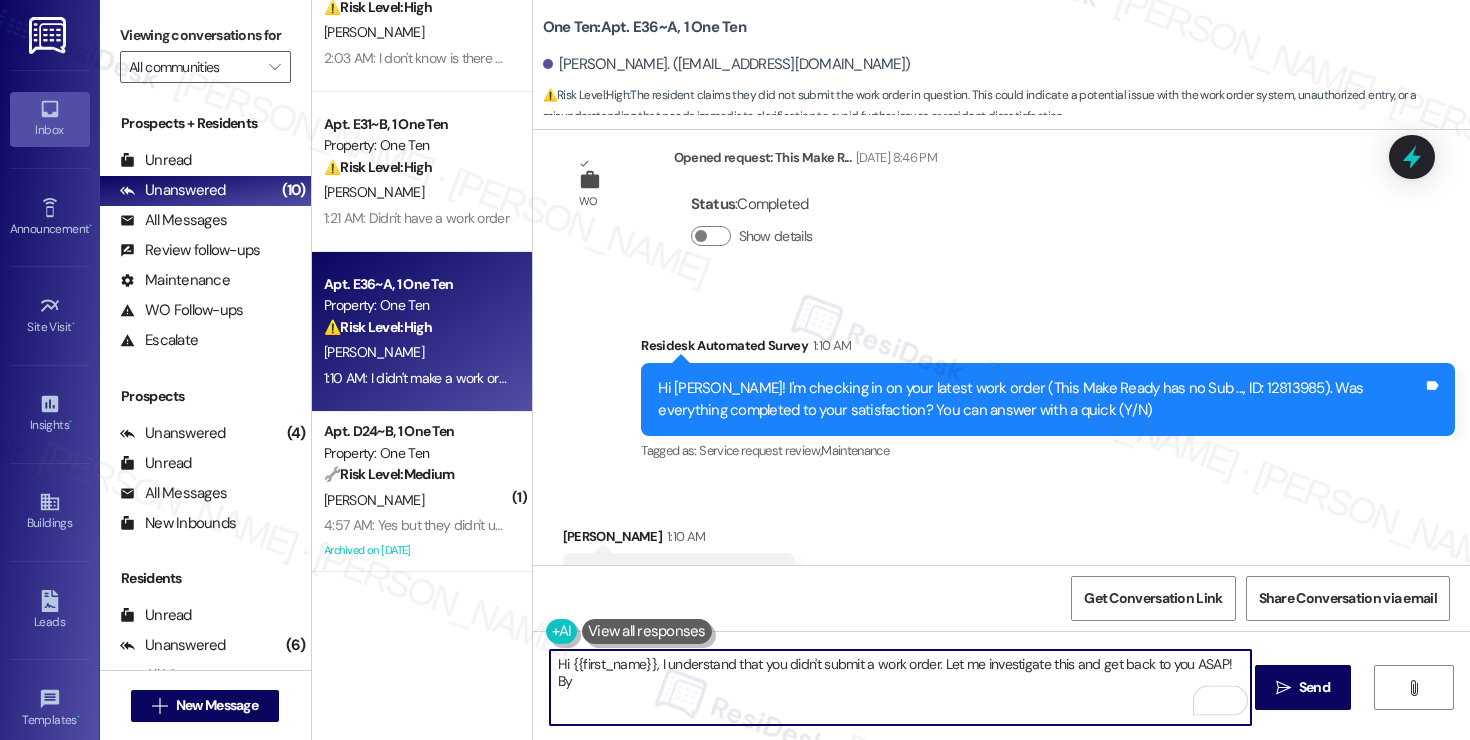 type on "Hi {{first_name}}, I understand that you didn't submit a work order. Let me investigate this and get back to you ASAP! By" 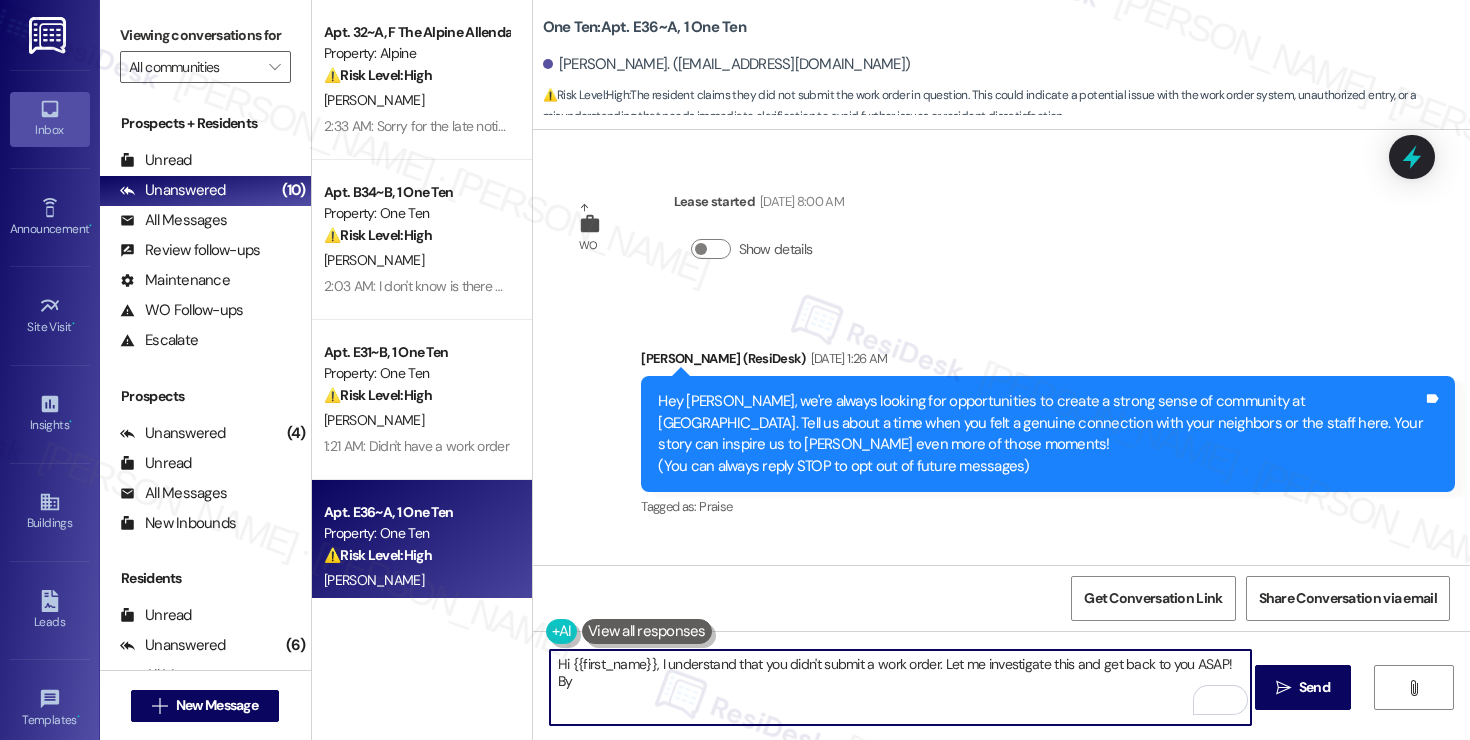 scroll, scrollTop: 0, scrollLeft: 0, axis: both 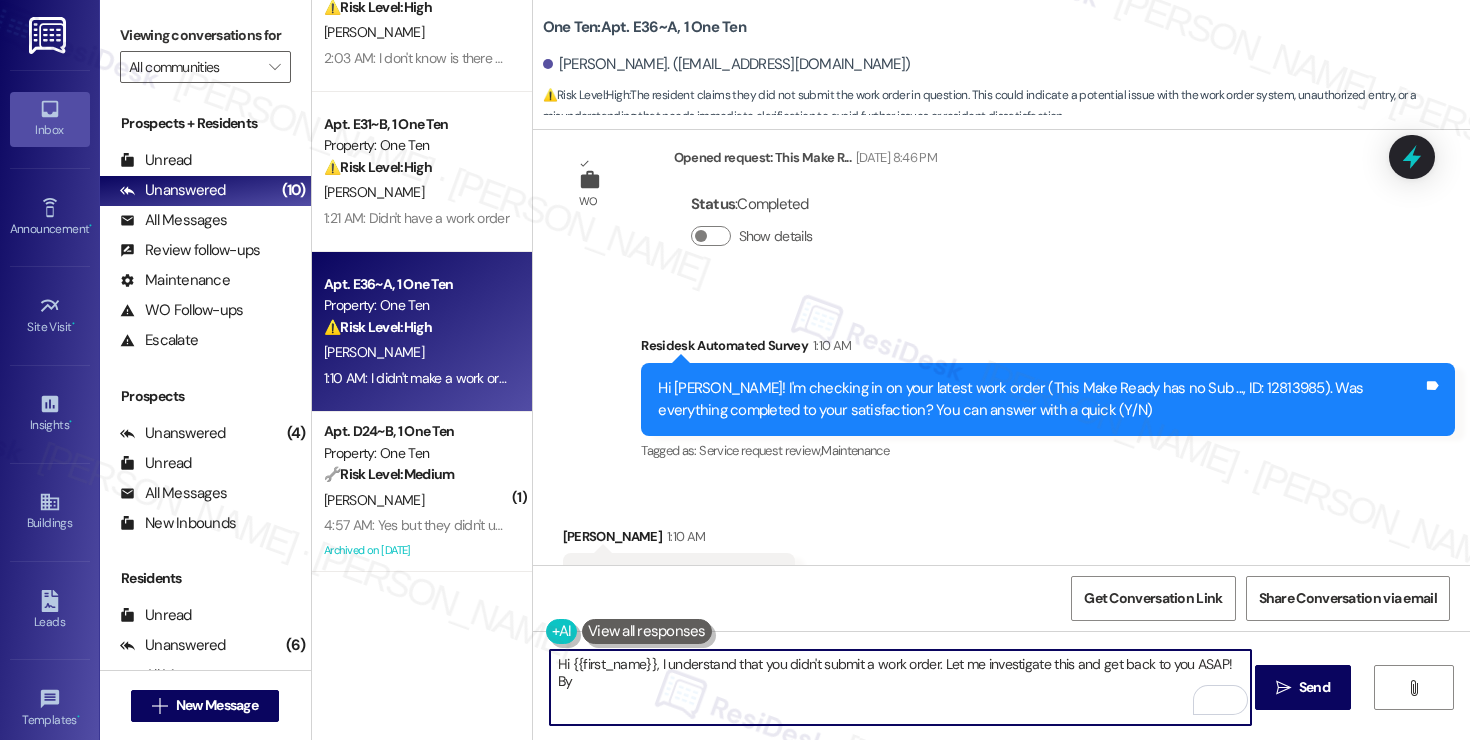 drag, startPoint x: 1226, startPoint y: 665, endPoint x: 1251, endPoint y: 668, distance: 25.179358 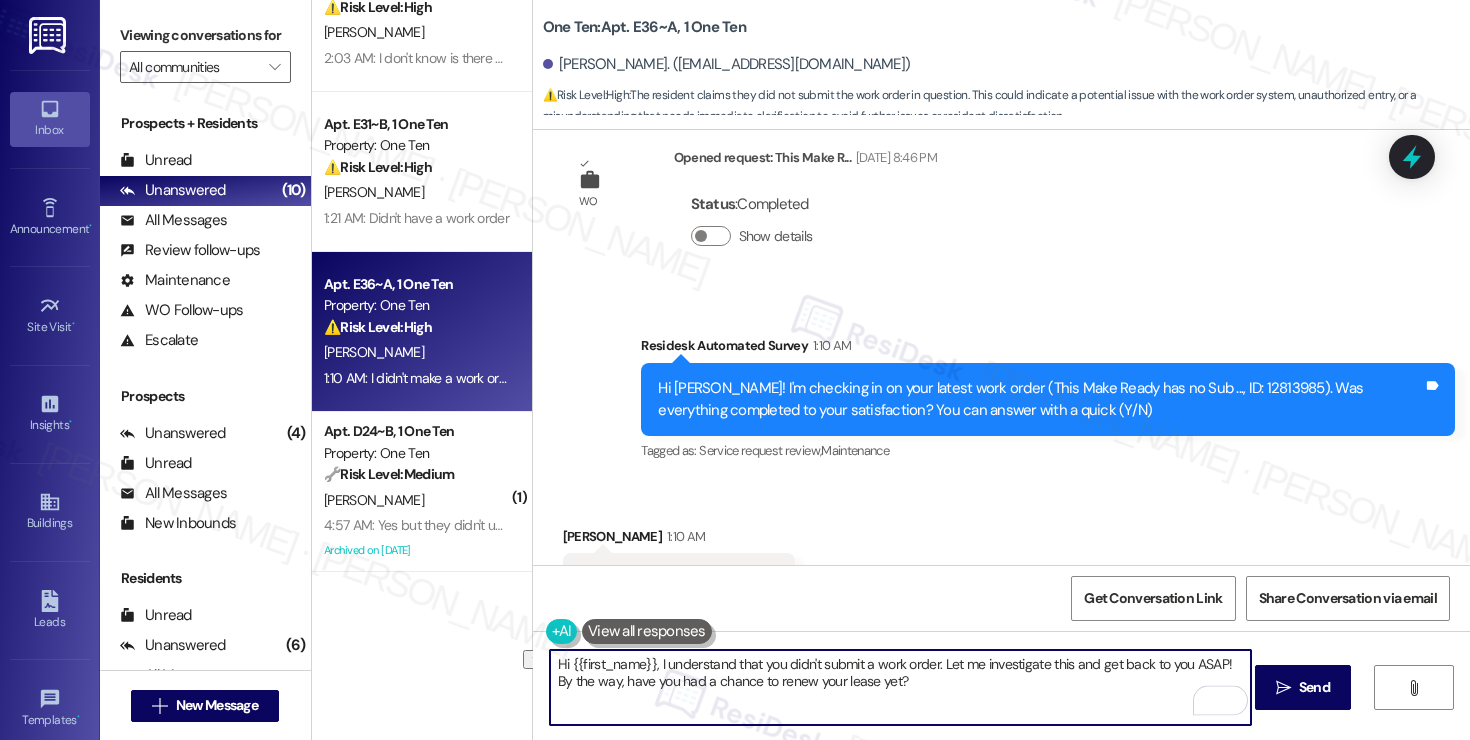 drag, startPoint x: 655, startPoint y: 682, endPoint x: 879, endPoint y: 688, distance: 224.08034 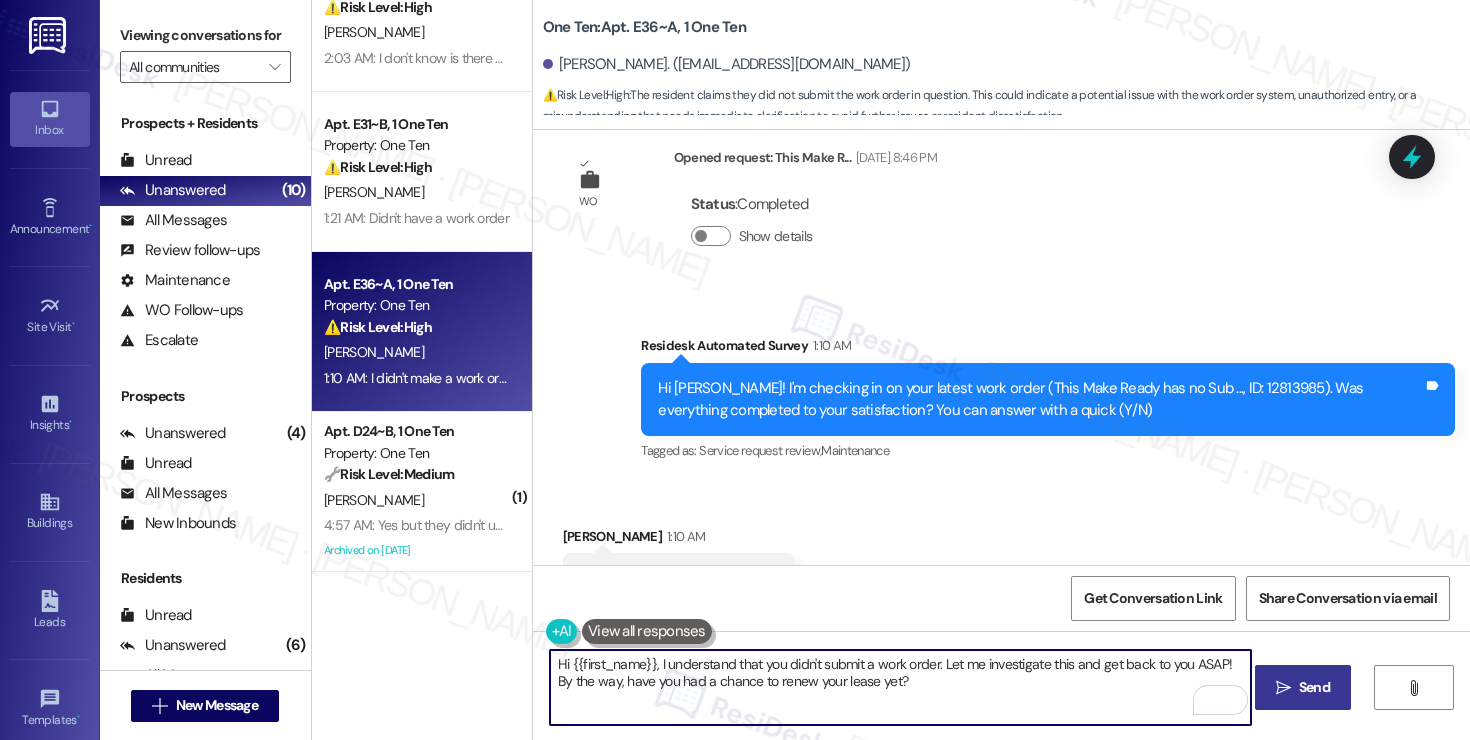type on "Hi {{first_name}}, I understand that you didn't submit a work order. Let me investigate this and get back to you ASAP! By the way, have you had a chance to renew your lease yet?" 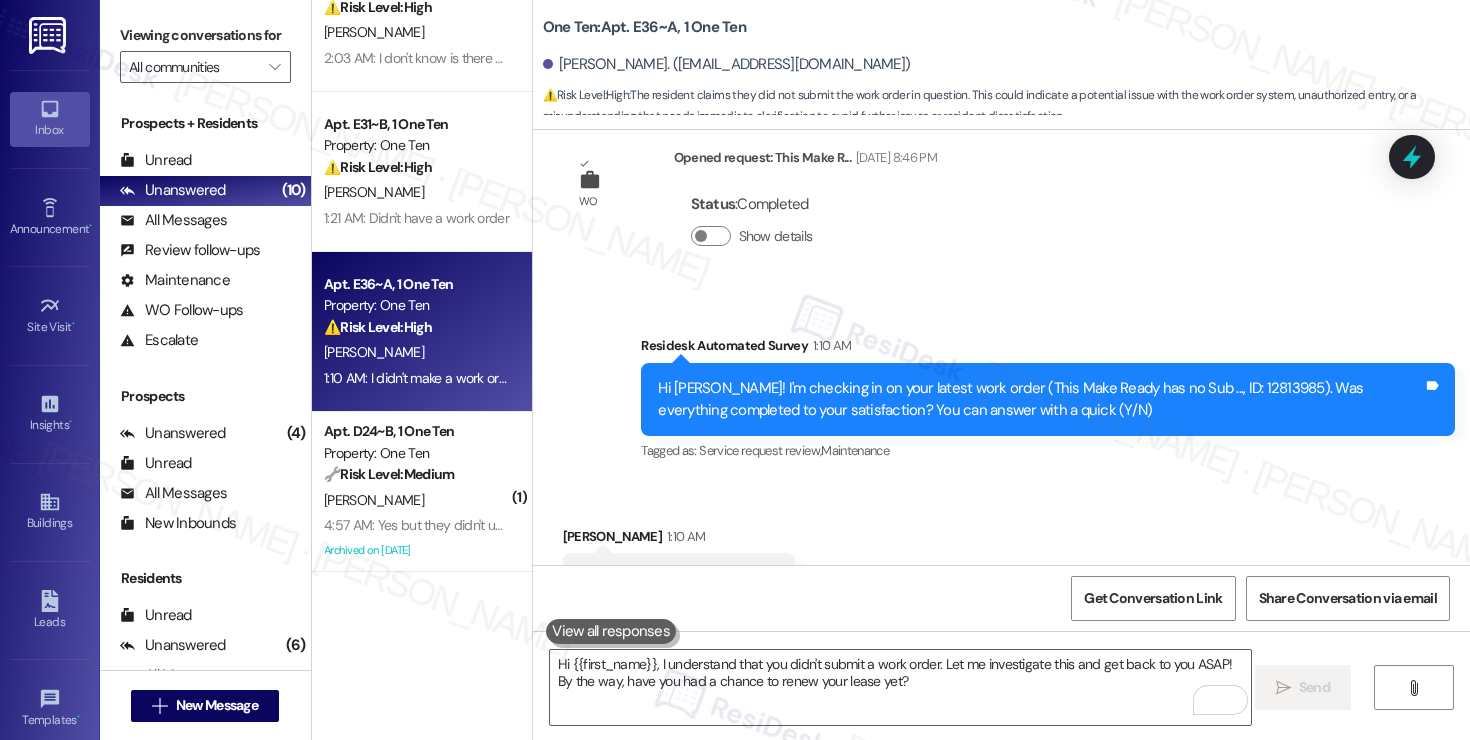scroll, scrollTop: 1377, scrollLeft: 0, axis: vertical 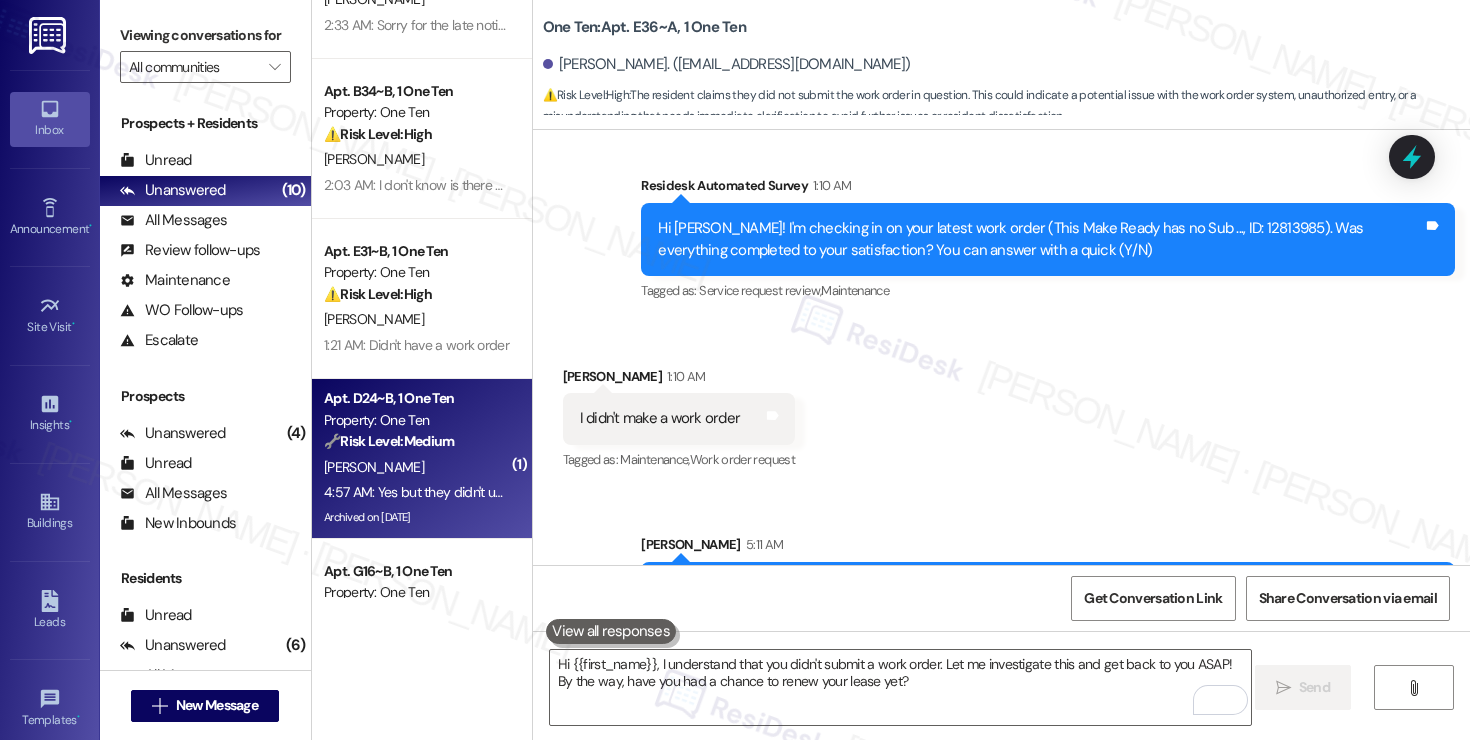 click on "[PERSON_NAME]" at bounding box center [416, 467] 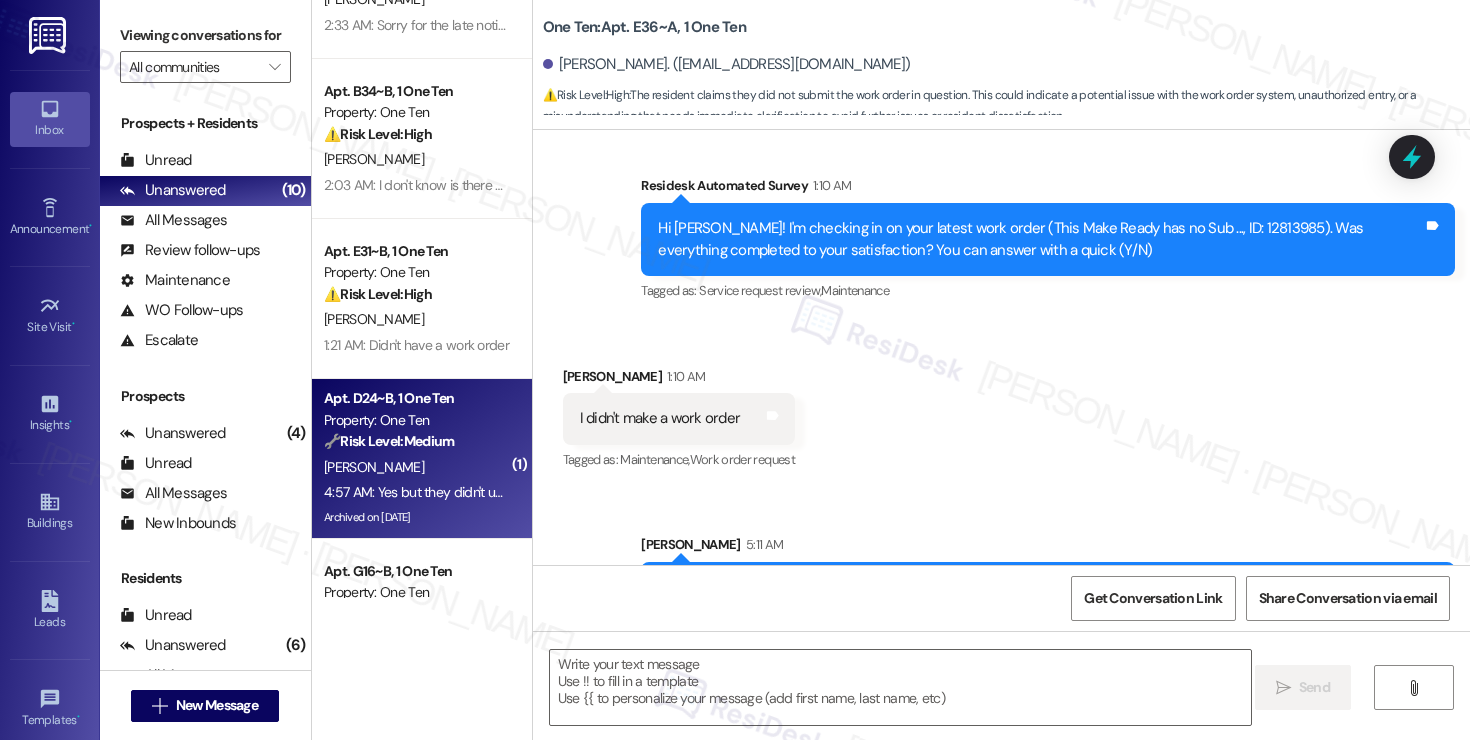 type on "Fetching suggested responses. Please feel free to read through the conversation in the meantime." 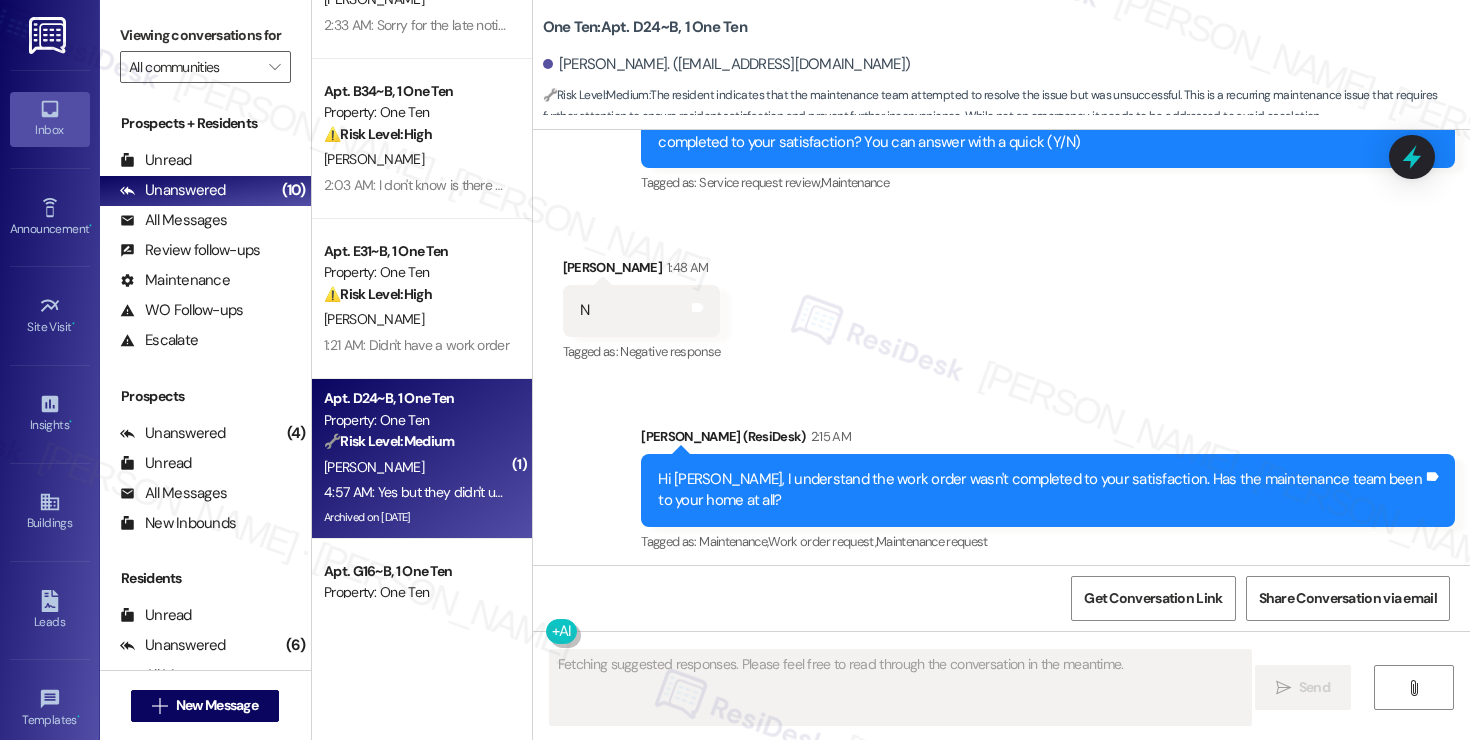 scroll, scrollTop: 3797, scrollLeft: 0, axis: vertical 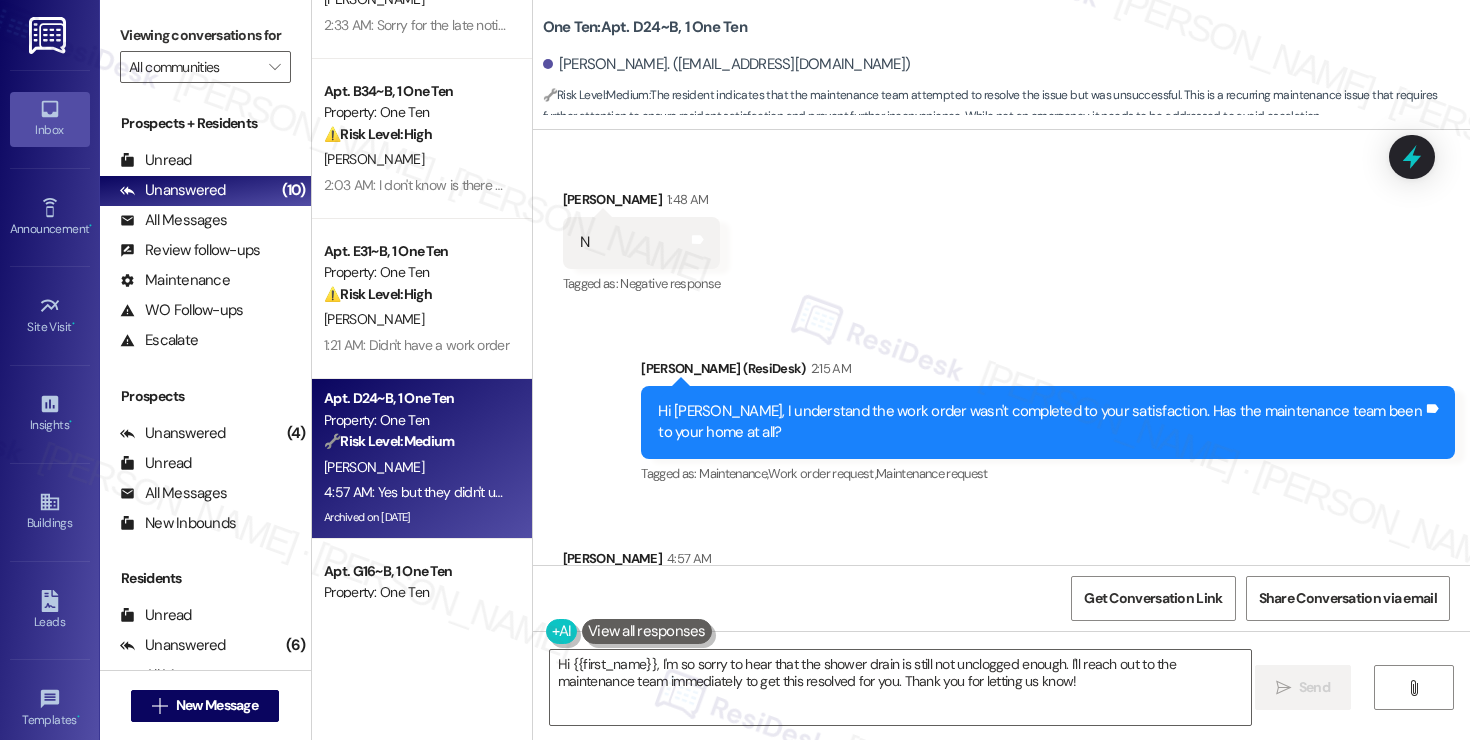 drag, startPoint x: 581, startPoint y: 488, endPoint x: 878, endPoint y: 495, distance: 297.0825 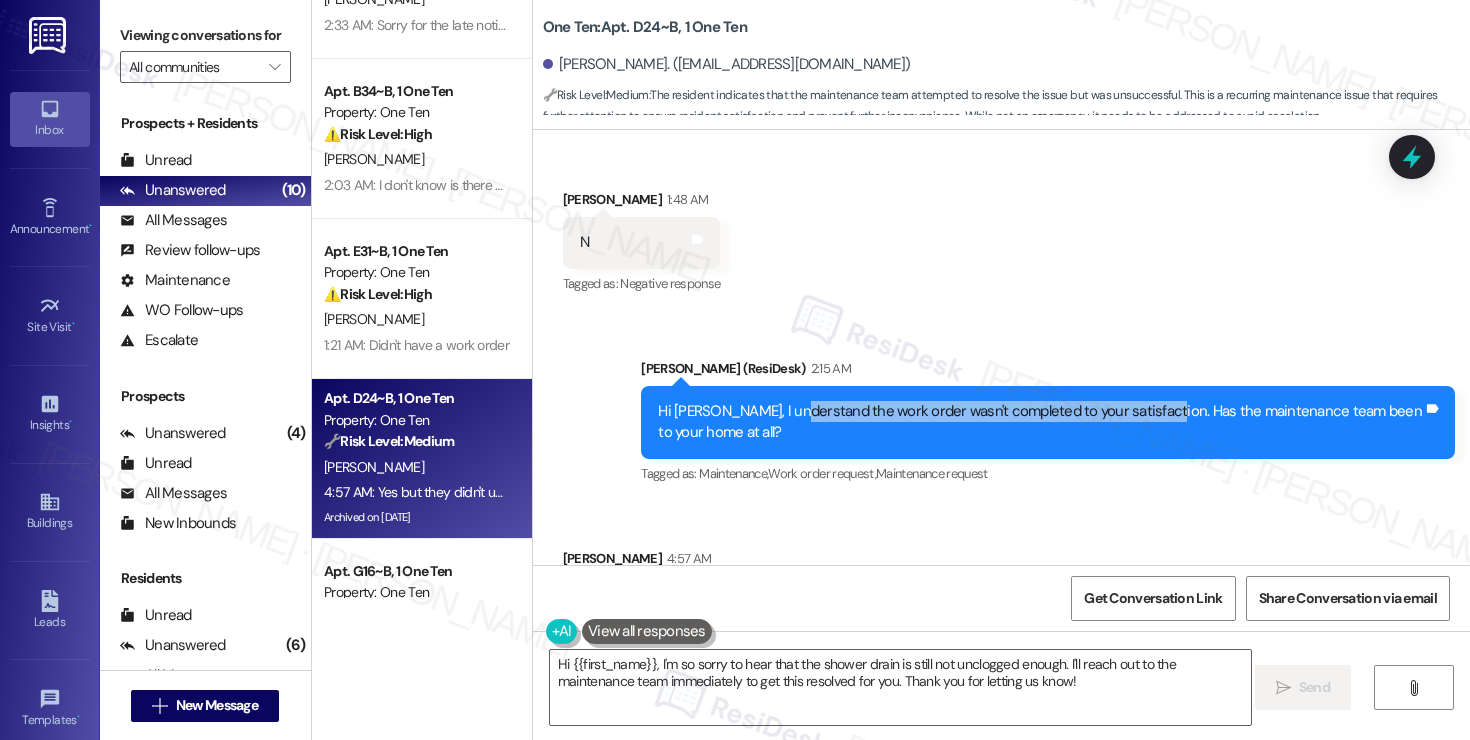 drag, startPoint x: 772, startPoint y: 304, endPoint x: 1136, endPoint y: 313, distance: 364.11124 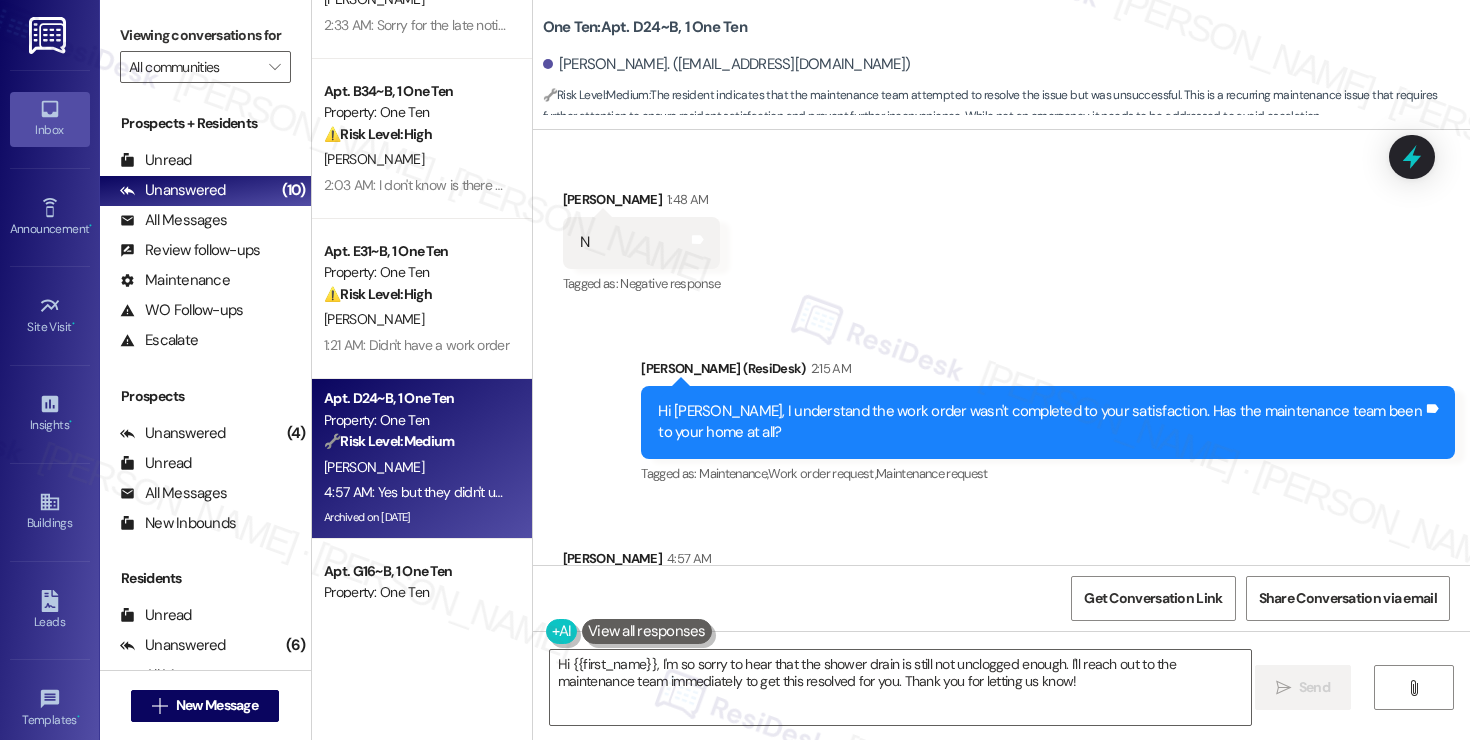 click on "Yes but they didn't unclog the shower drain enough" at bounding box center (743, 601) 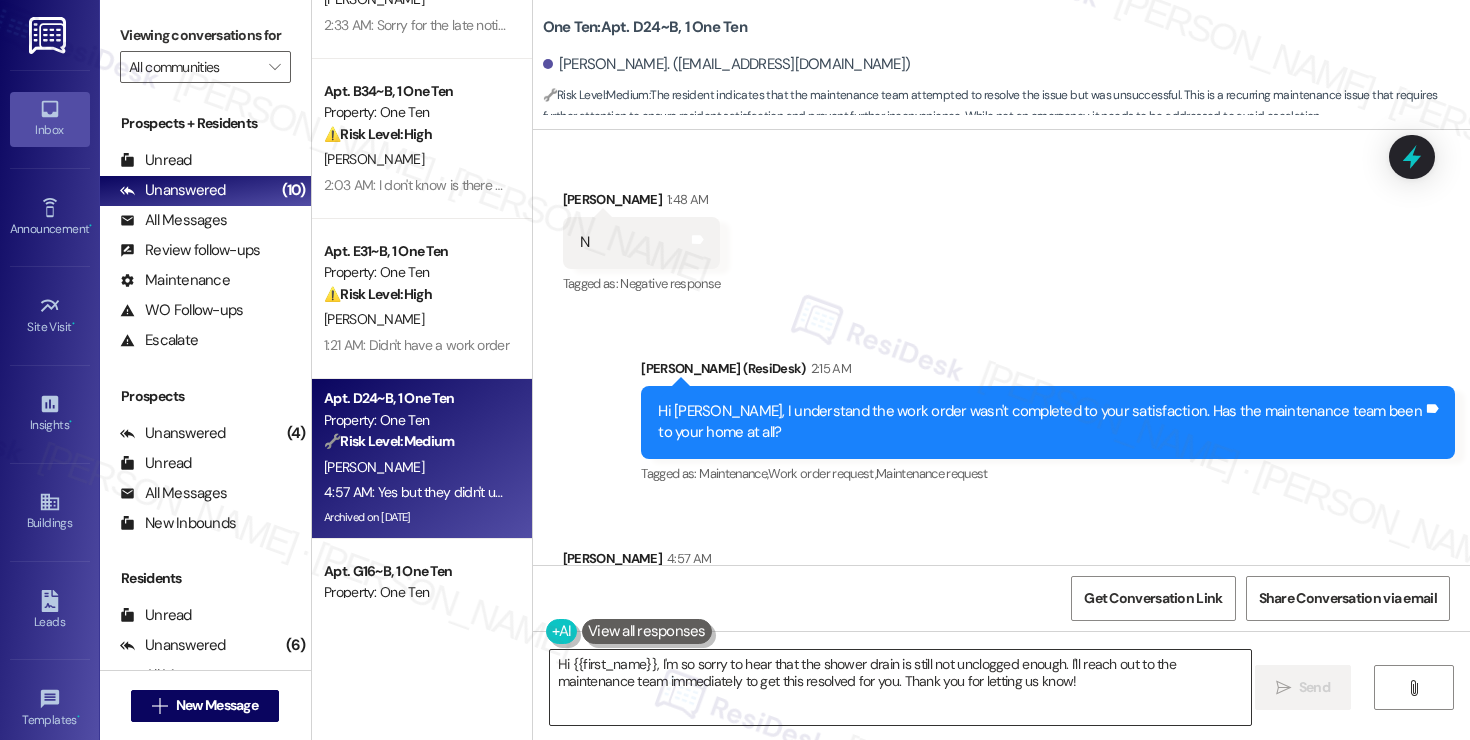 click on "Hi {{first_name}}, I'm so sorry to hear that the shower drain is still not unclogged enough. I'll reach out to the maintenance team immediately to get this resolved for you. Thank you for letting us know!" at bounding box center [900, 687] 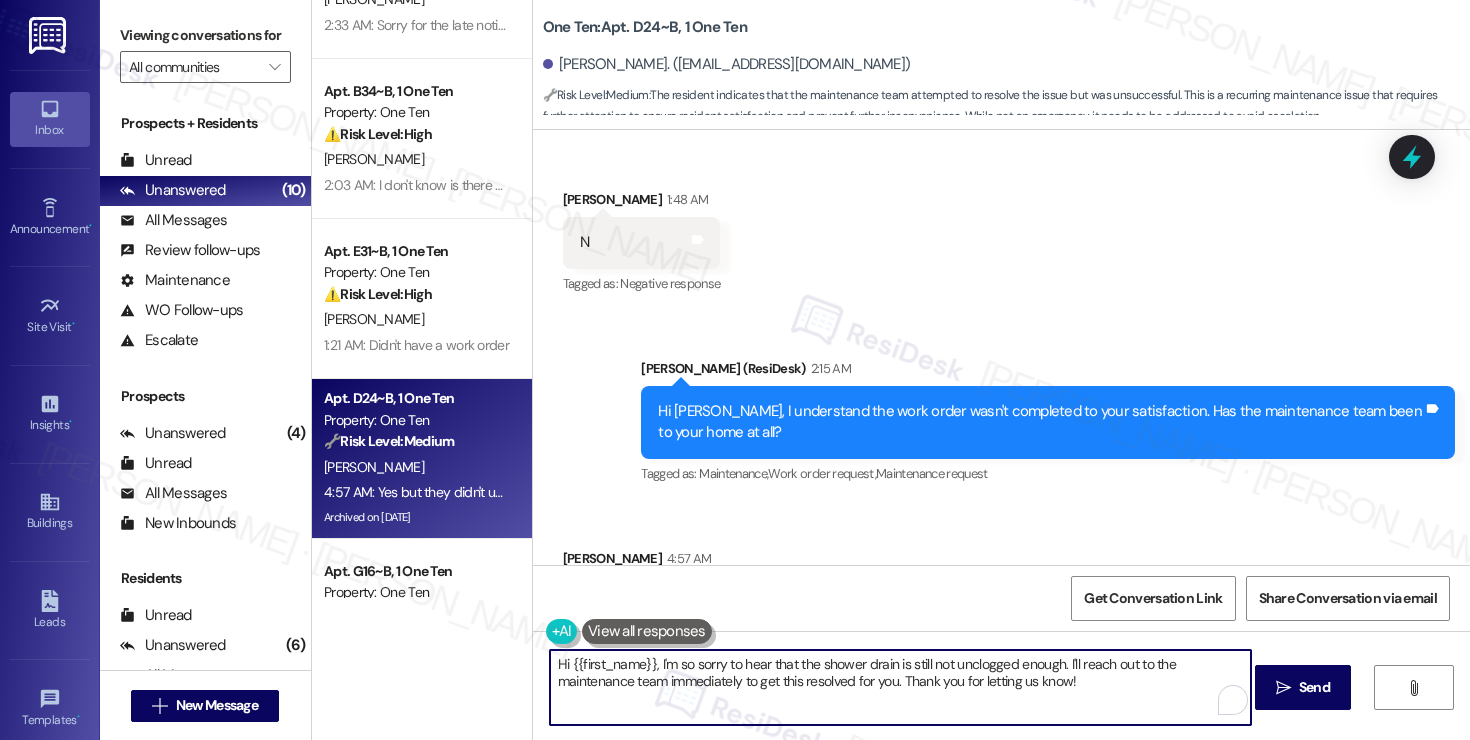 click on "Hi {{first_name}}, I'm so sorry to hear that the shower drain is still not unclogged enough. I'll reach out to the maintenance team immediately to get this resolved for you. Thank you for letting us know!" at bounding box center [900, 687] 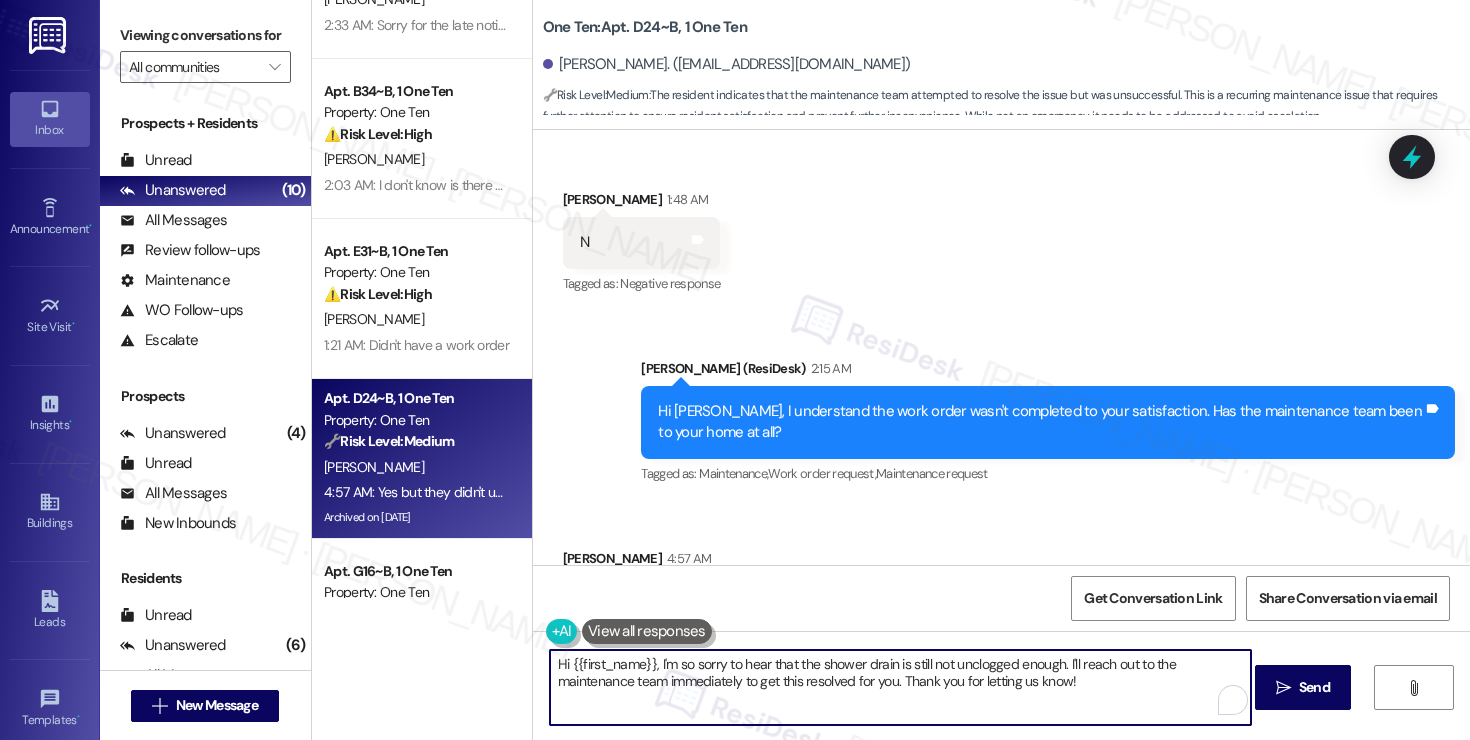 click on "Hi {{first_name}}, I'm so sorry to hear that the shower drain is still not unclogged enough. I'll reach out to the maintenance team immediately to get this resolved for you. Thank you for letting us know!" at bounding box center [900, 687] 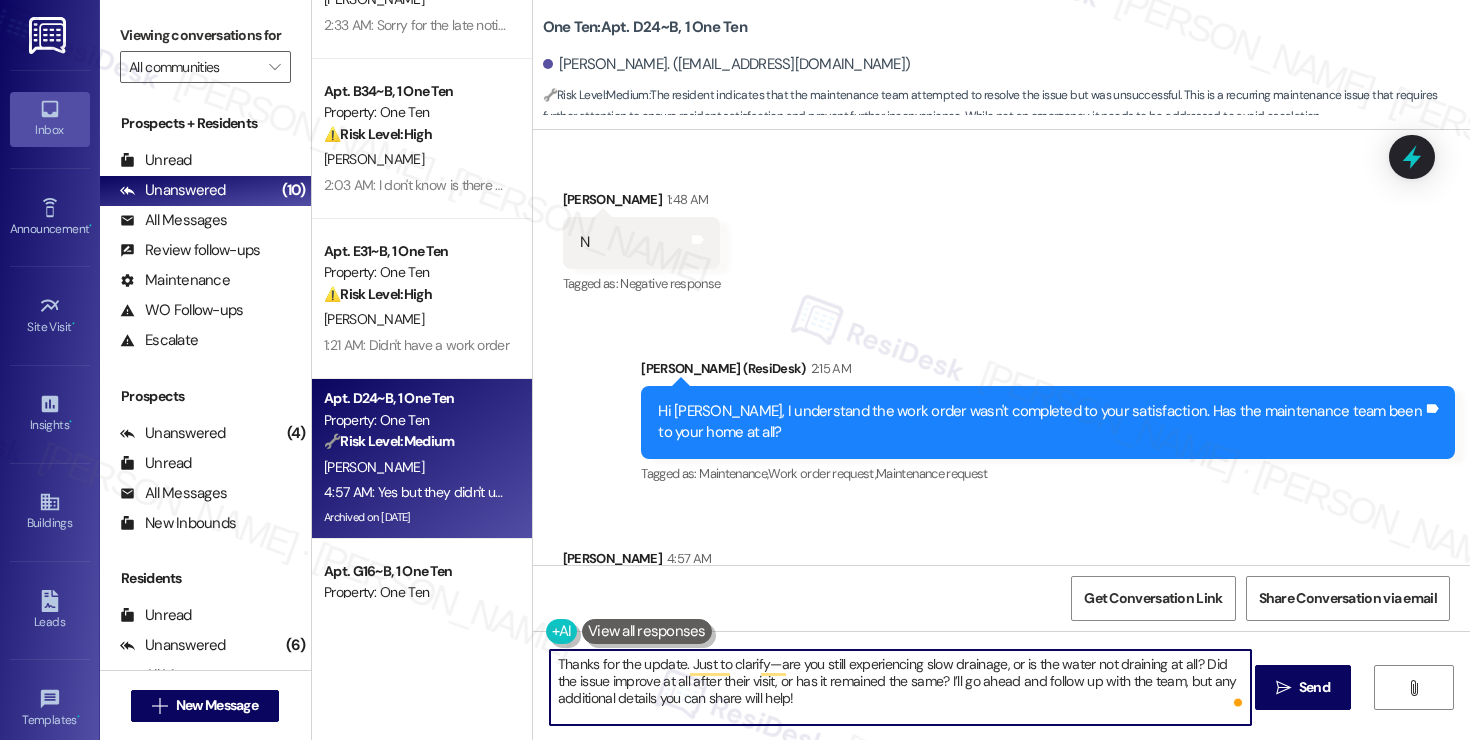 click on "Thanks for the update. Just to clarify—are you still experiencing slow drainage, or is the water not draining at all? Did the issue improve at all after their visit, or has it remained the same? I’ll go ahead and follow up with the team, but any additional details you can share will help!" at bounding box center [900, 687] 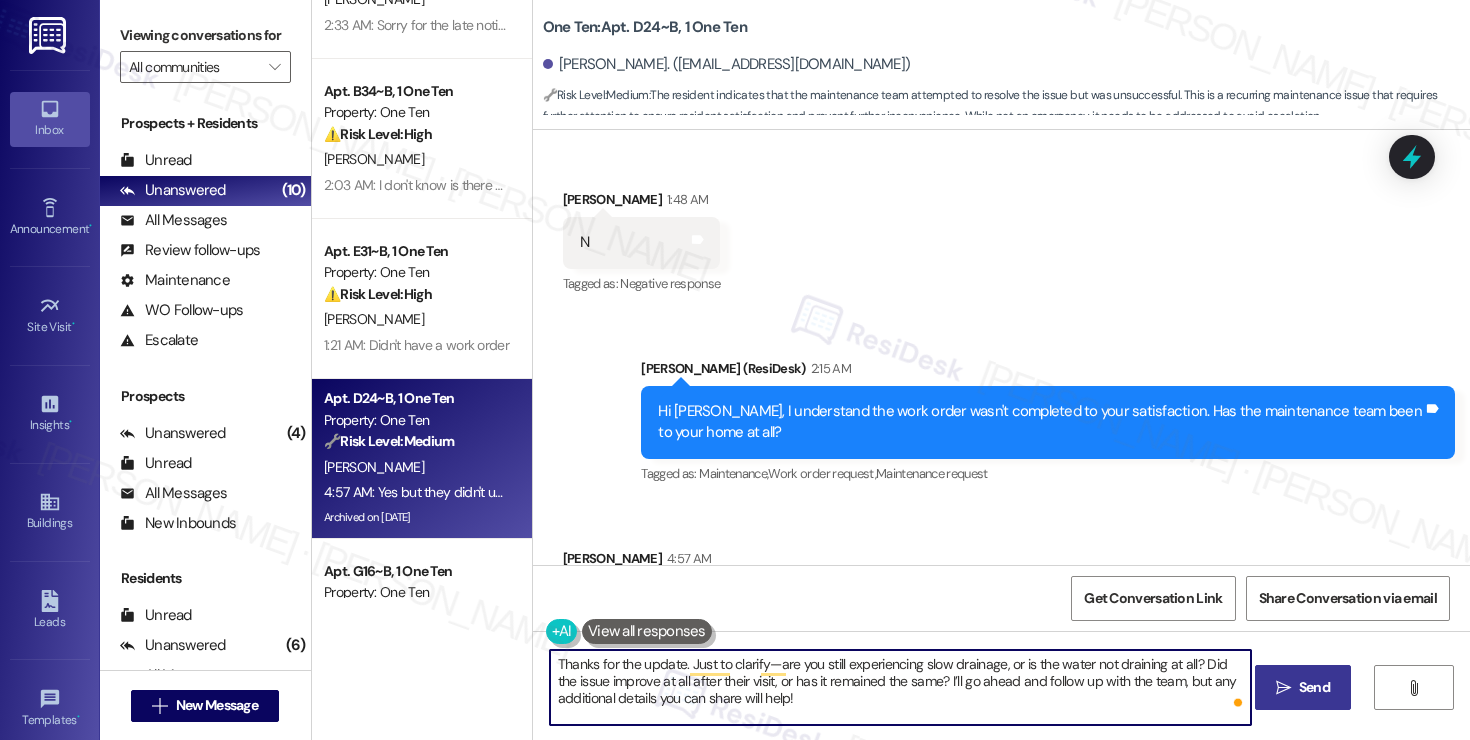 type on "Thanks for the update. Just to clarify—are you still experiencing slow drainage, or is the water not draining at all? Did the issue improve at all after their visit, or has it remained the same? I’ll go ahead and follow up with the team, but any additional details you can share will help!" 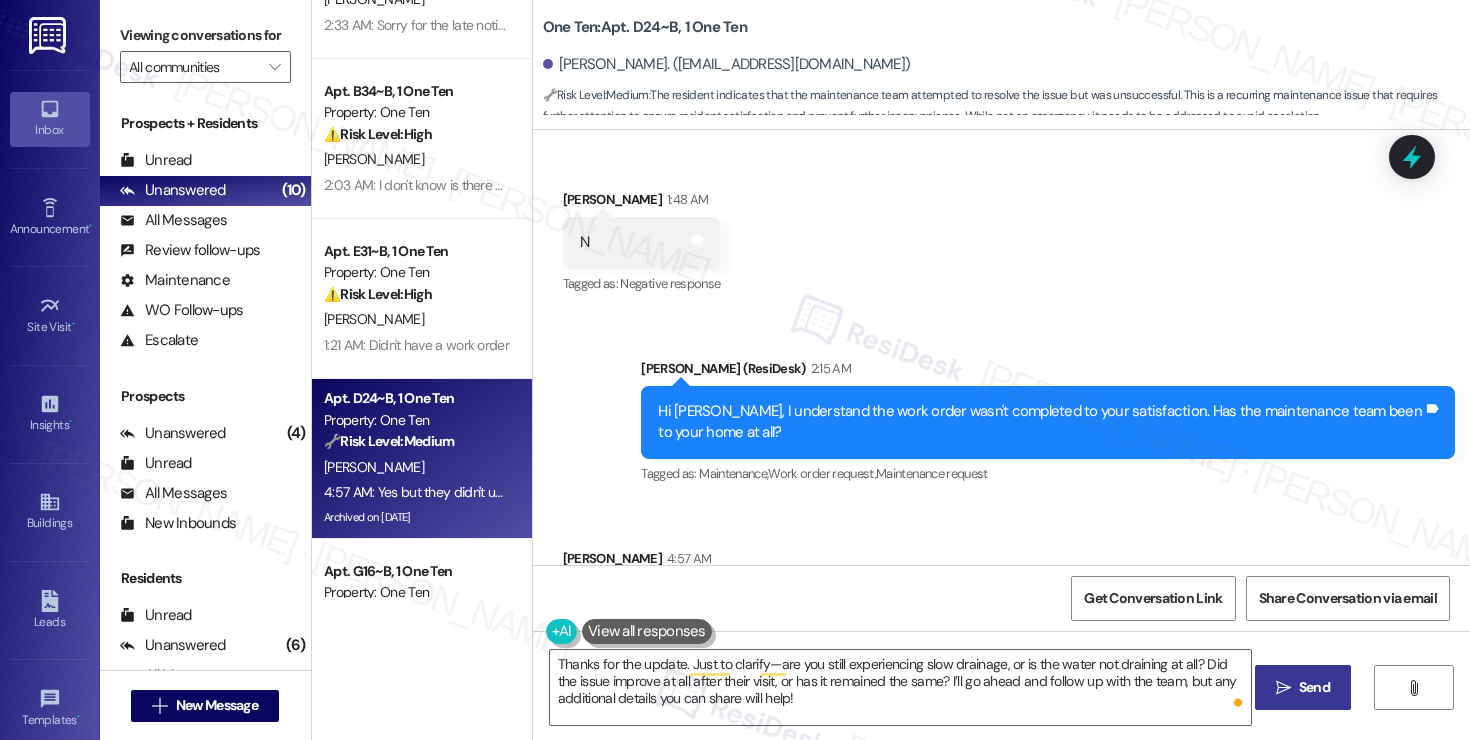 click on "" at bounding box center (1283, 688) 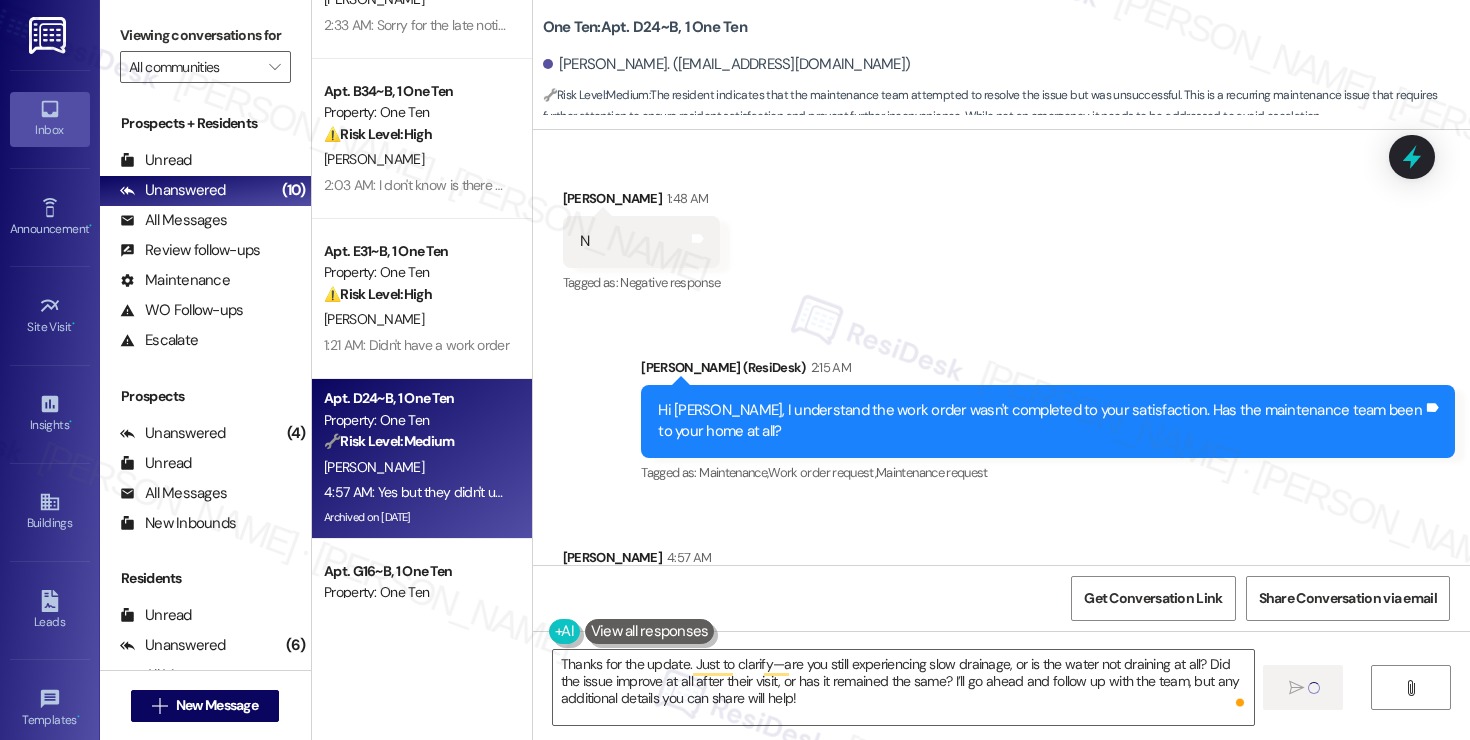 type 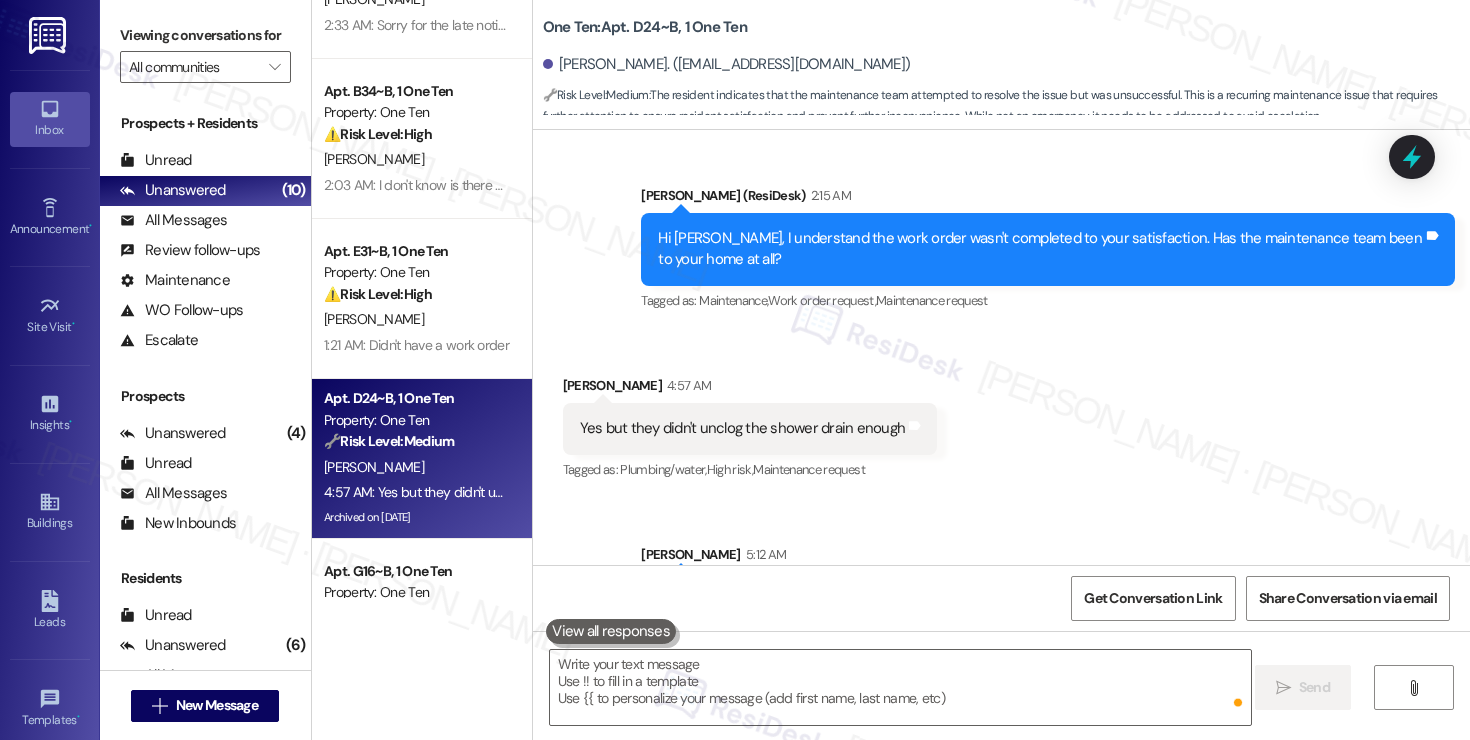 scroll, scrollTop: 3981, scrollLeft: 0, axis: vertical 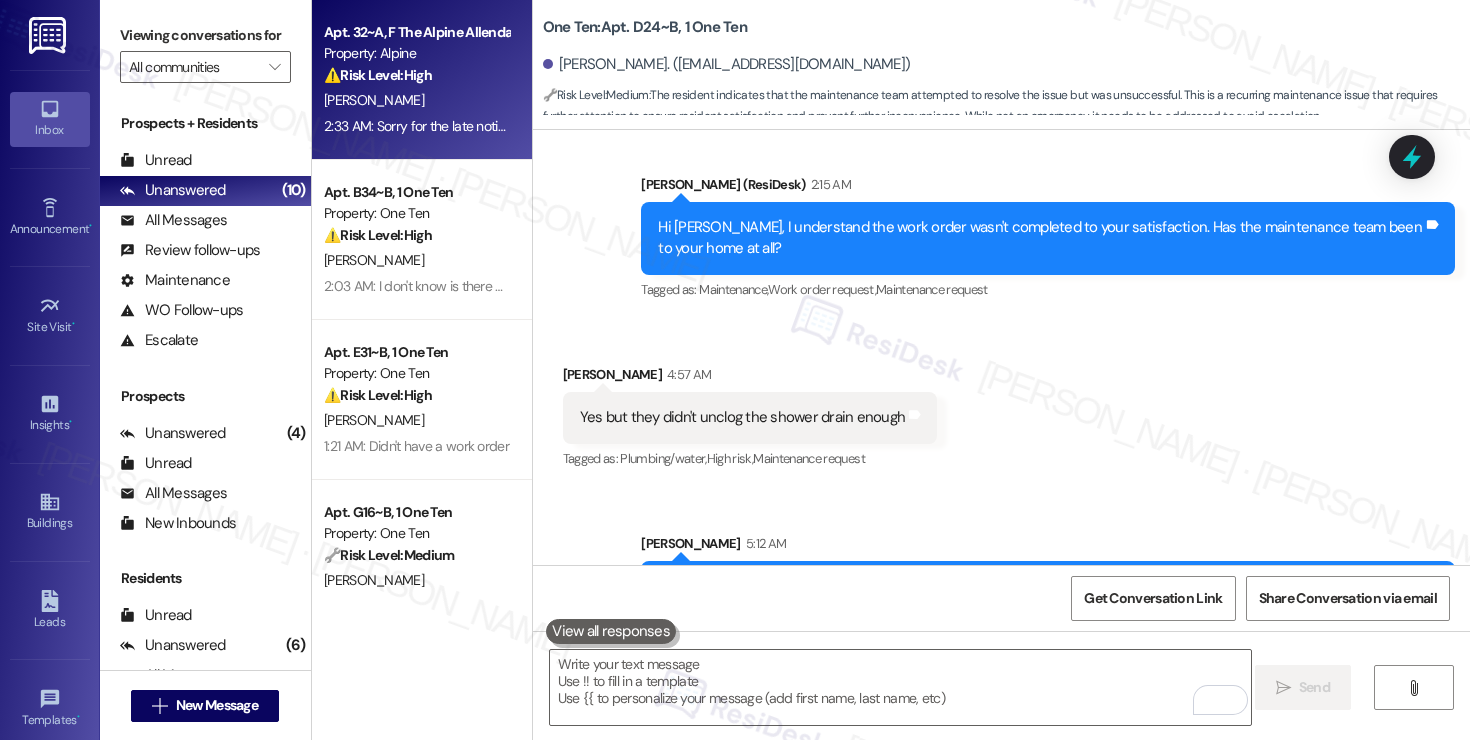 click on "2:33 AM: Sorry for the late notice but I had a few things come up and I wasnt able to pay the rent on time, it will be paid when i get my paycheck a week from [DATE] 2:33 AM: Sorry for the late notice but I had a few things come up and I wasnt able to pay the rent on time, it will be paid when i get my paycheck a week from [DATE]" at bounding box center [799, 126] 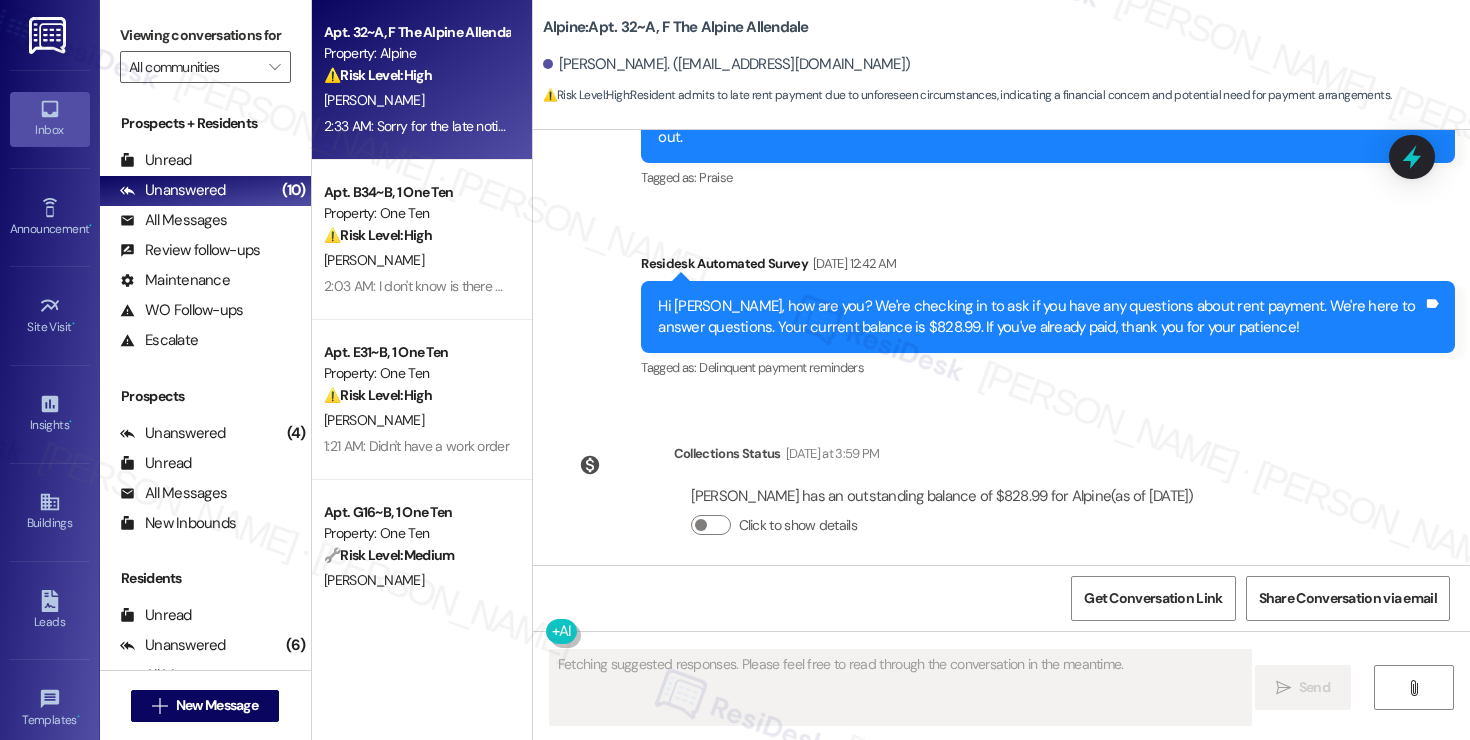 scroll, scrollTop: 7400, scrollLeft: 0, axis: vertical 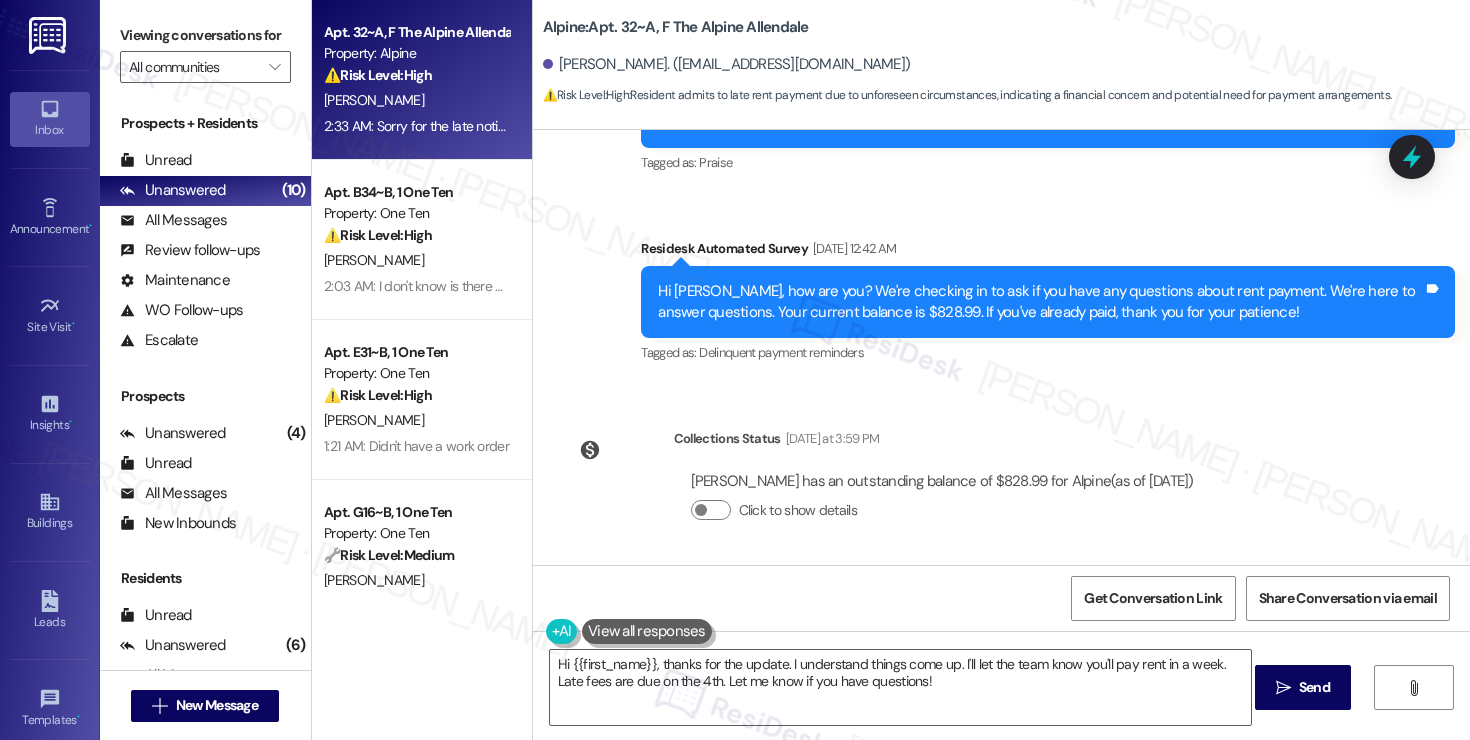 click on "Sorry for the late notice but I had a few things come up and I wasnt able to pay the rent on time, it will be paid when i get my paycheck a week from [DATE]" at bounding box center [962, 675] 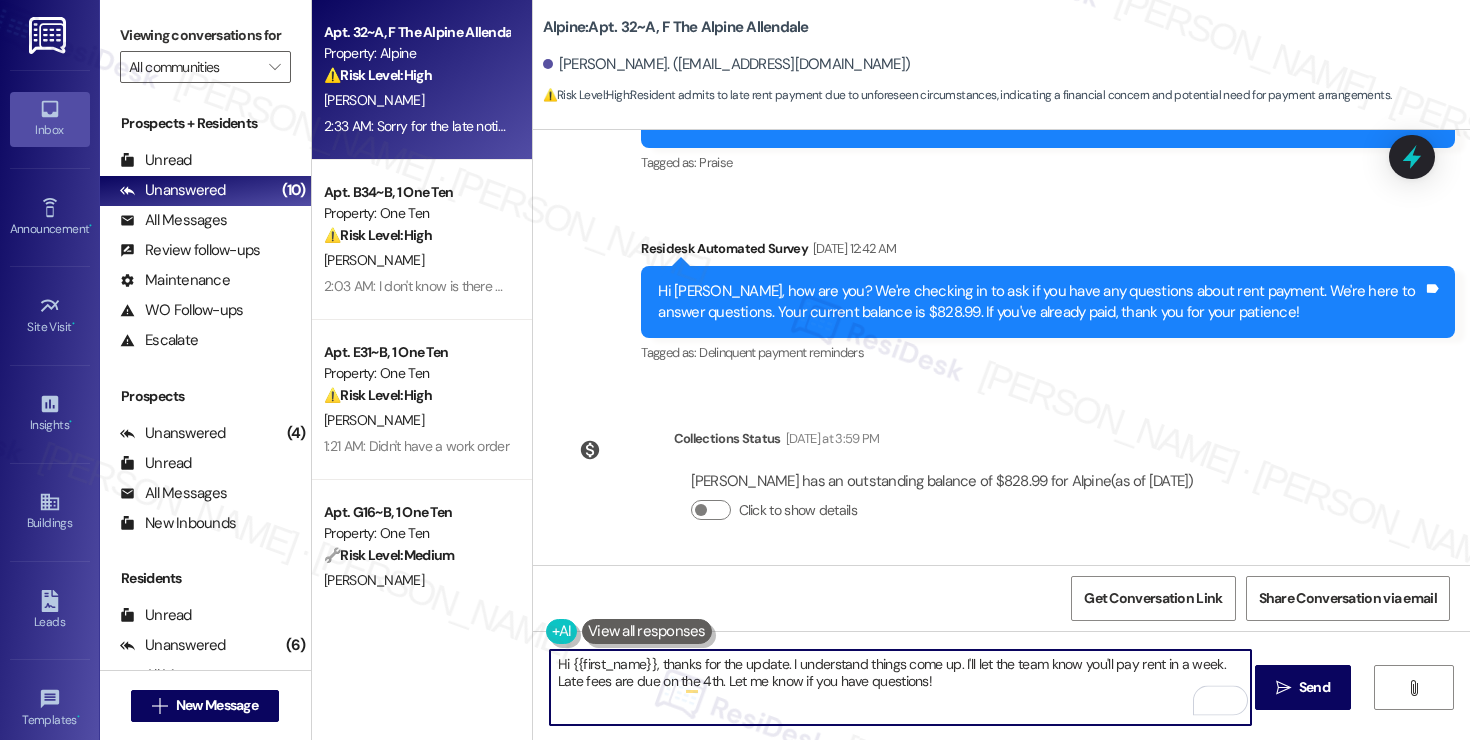 click on "Hi {{first_name}}, thanks for the update. I understand things come up. I'll let the team know you'll pay rent in a week. Late fees are due on the 4th. Let me know if you have questions!" at bounding box center (900, 687) 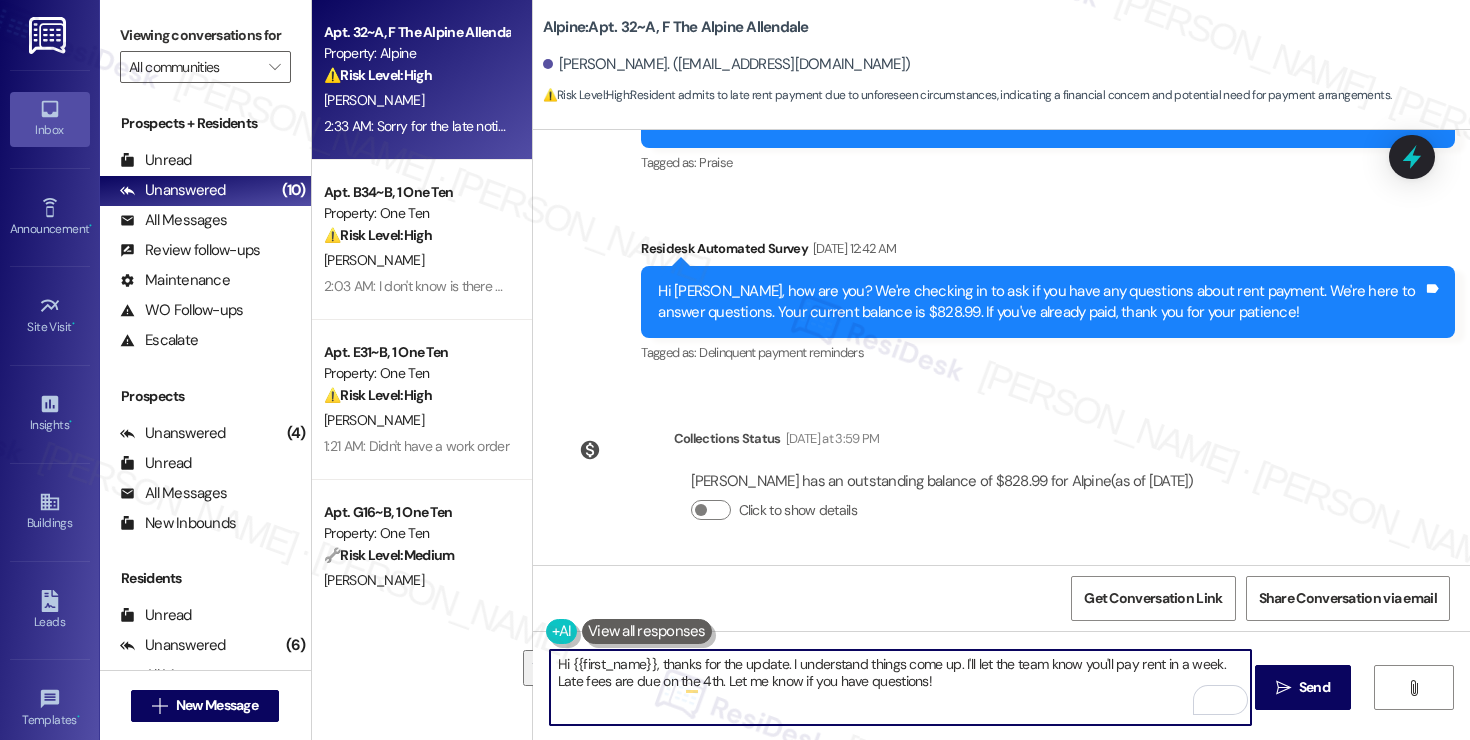drag, startPoint x: 1213, startPoint y: 666, endPoint x: 1212, endPoint y: 682, distance: 16.03122 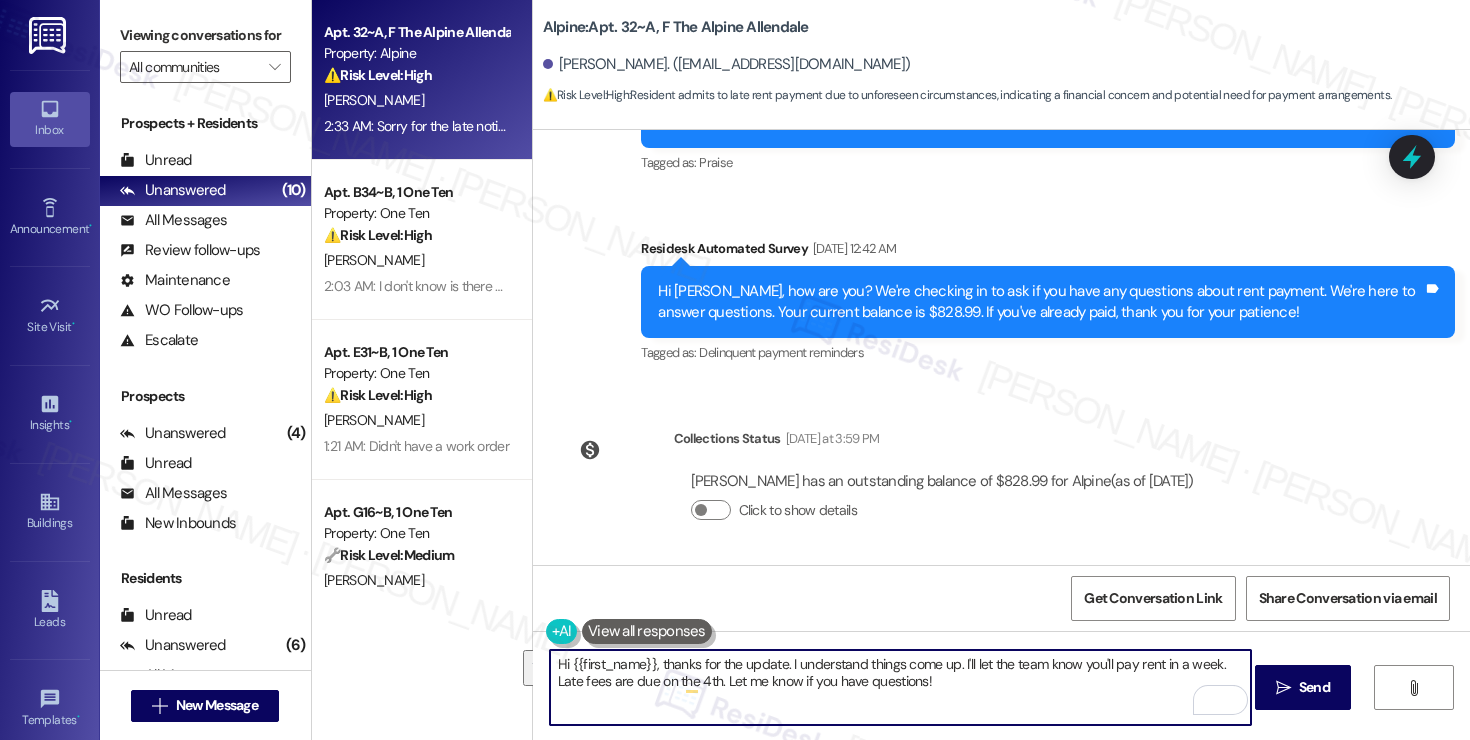 click on "Hi {{first_name}}, thanks for the update. I understand things come up. I'll let the team know you'll pay rent in a week. Late fees are due on the 4th. Let me know if you have questions!" at bounding box center [900, 687] 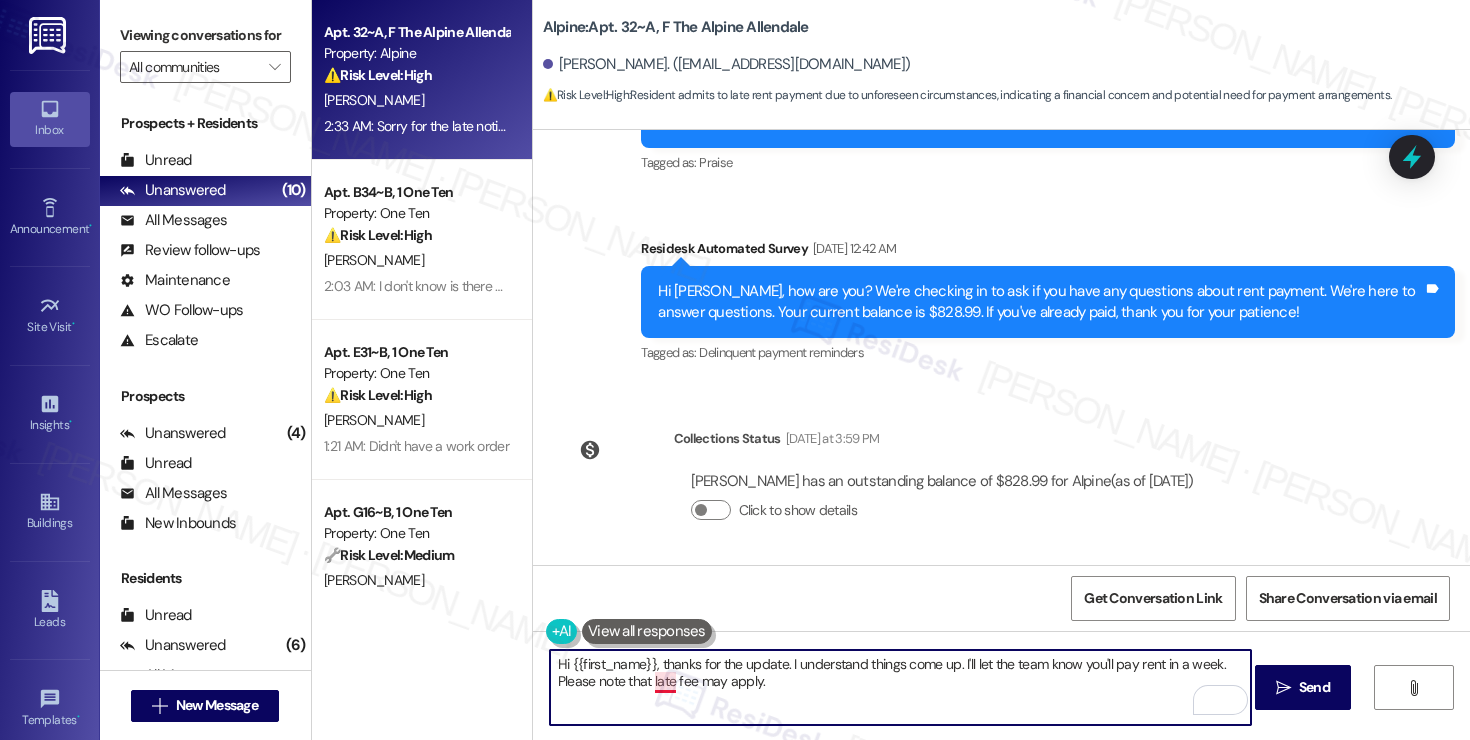 click on "Hi {{first_name}}, thanks for the update. I understand things come up. I'll let the team know you'll pay rent in a week. Please note that late fee may apply." at bounding box center [900, 687] 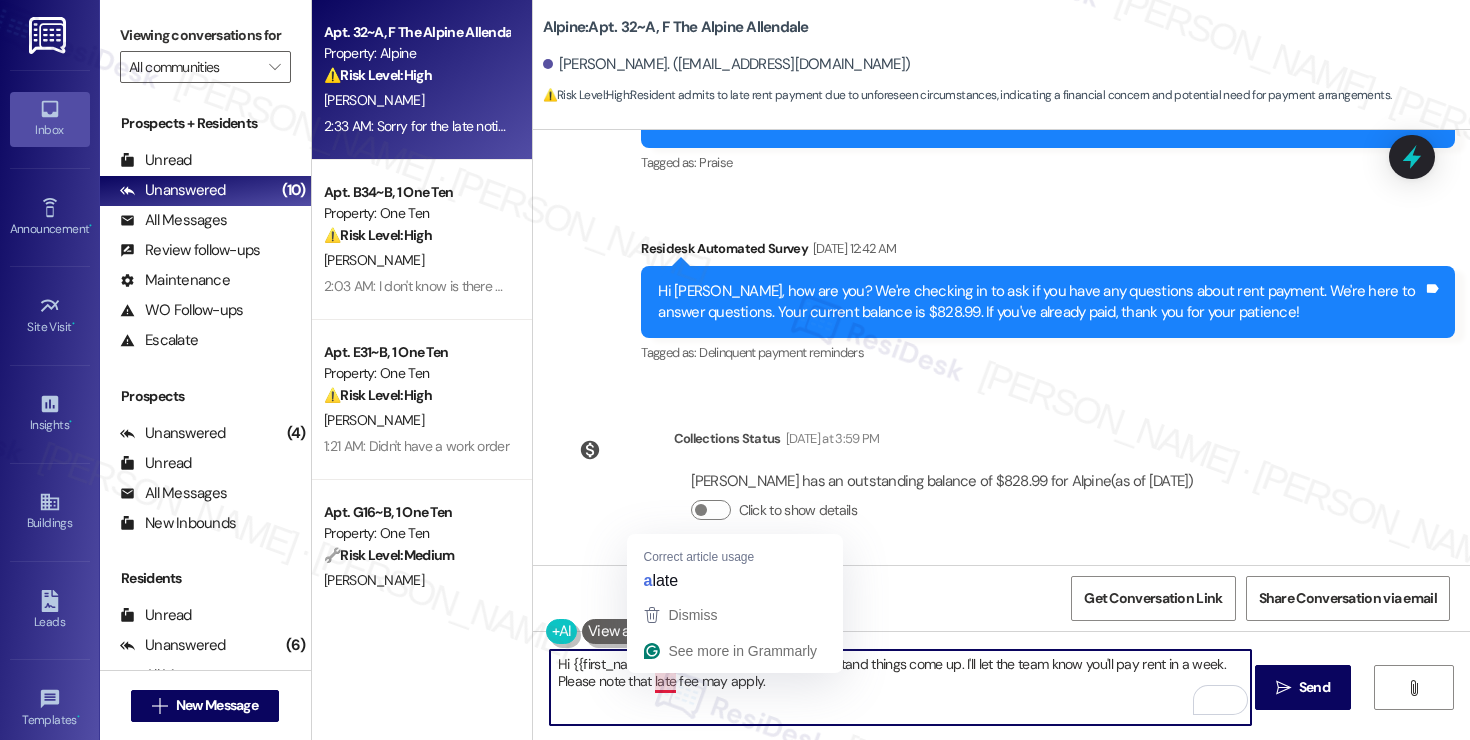 click on "Hi {{first_name}}, thanks for the update. I understand things come up. I'll let the team know you'll pay rent in a week. Please note that late fee may apply." at bounding box center [900, 687] 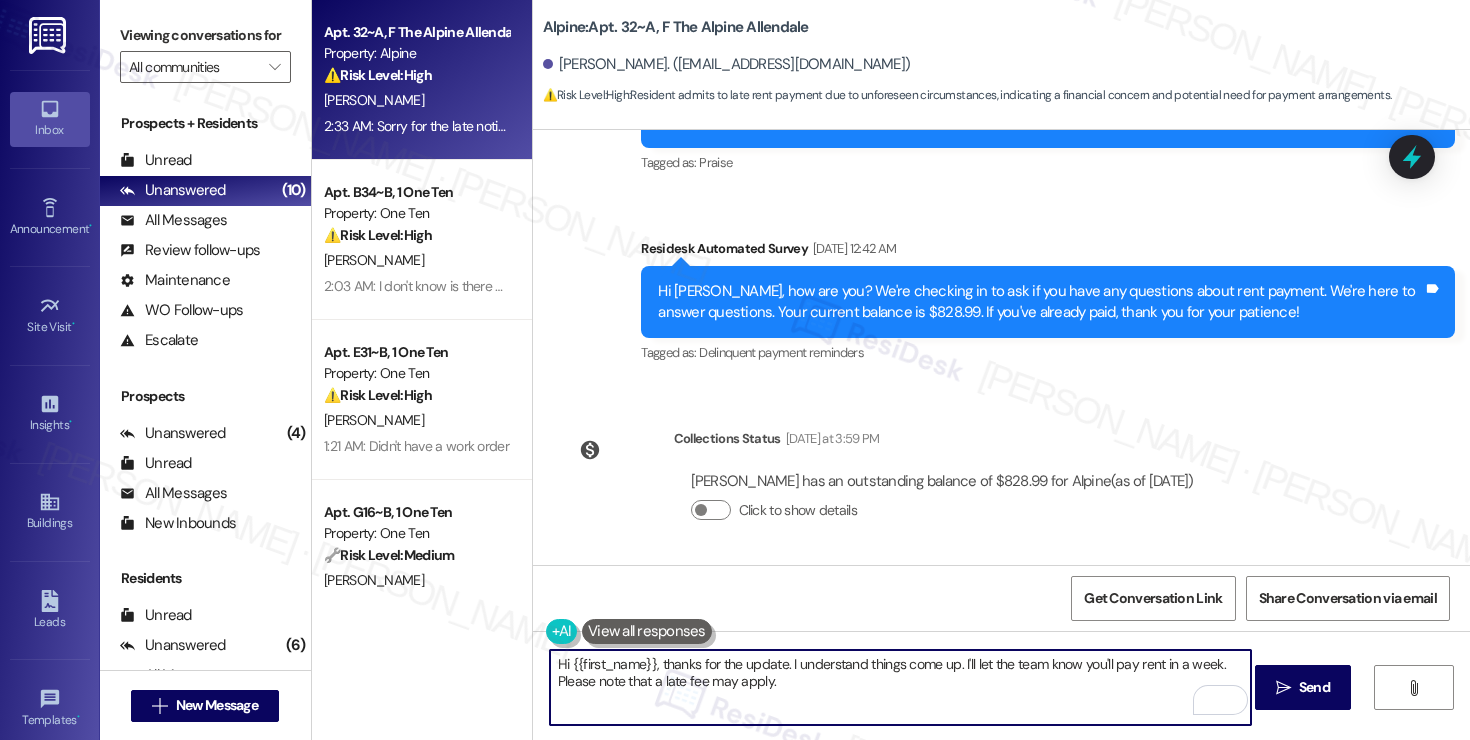 click on "Hi {{first_name}}, thanks for the update. I understand things come up. I'll let the team know you'll pay rent in a week. Please note that a late fee may apply." at bounding box center [900, 687] 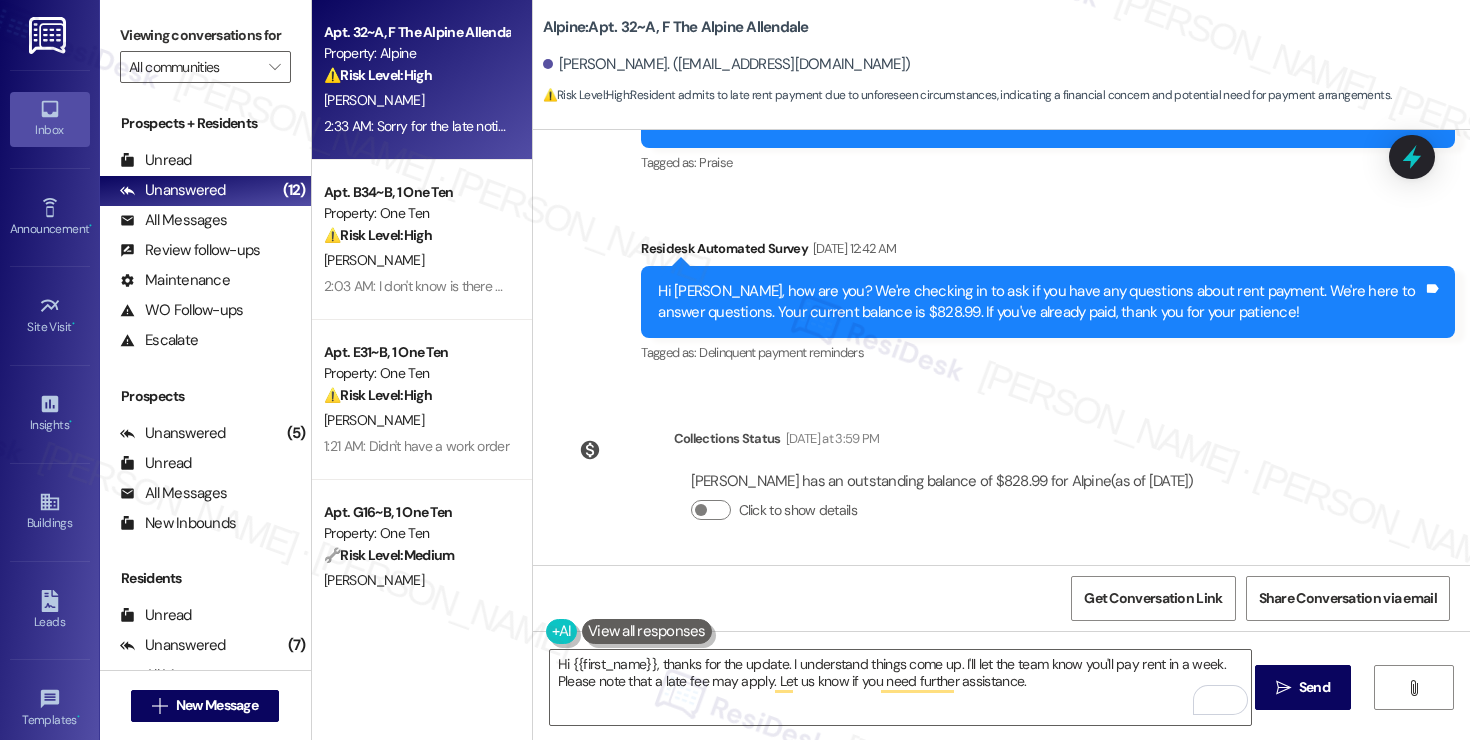 click on "[PERSON_NAME] 2:33 AM" at bounding box center (970, 626) 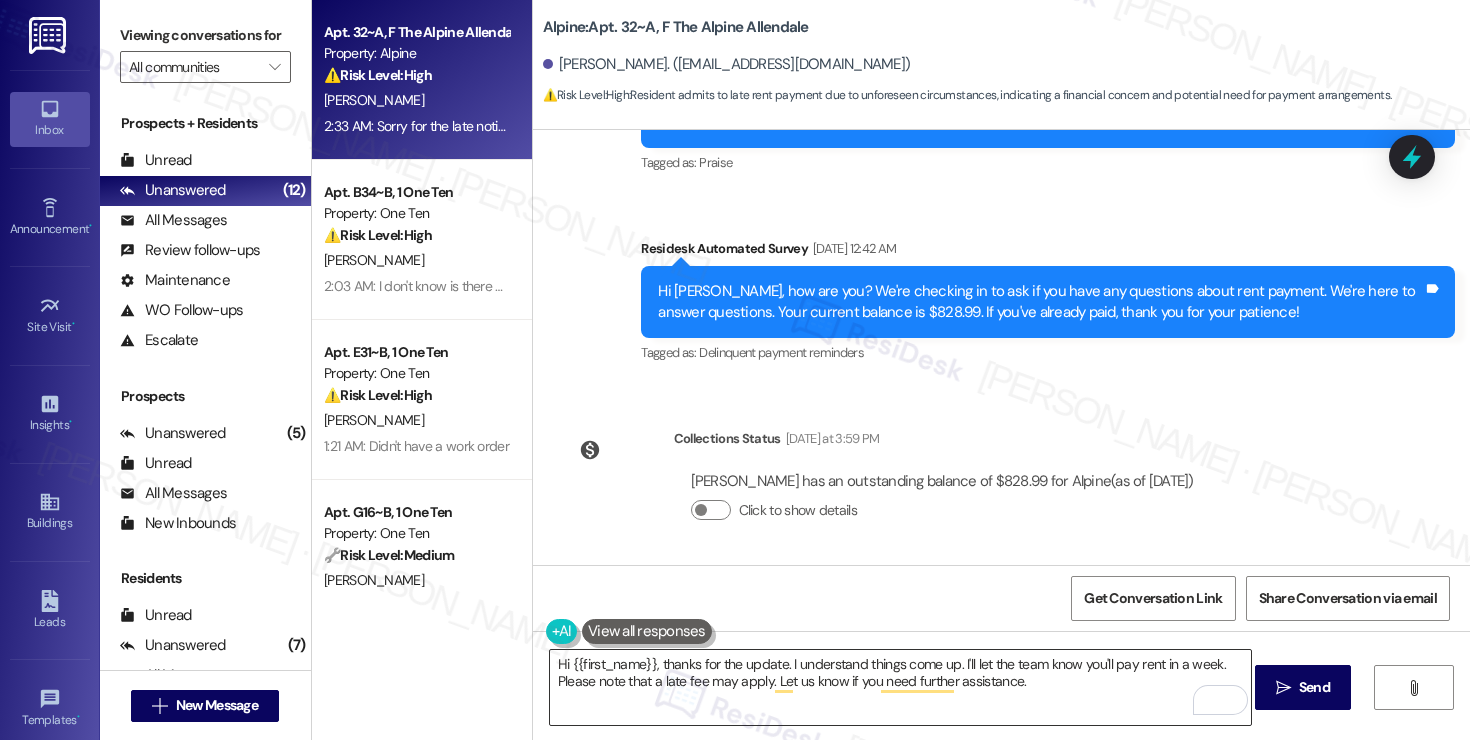 copy on "Jack" 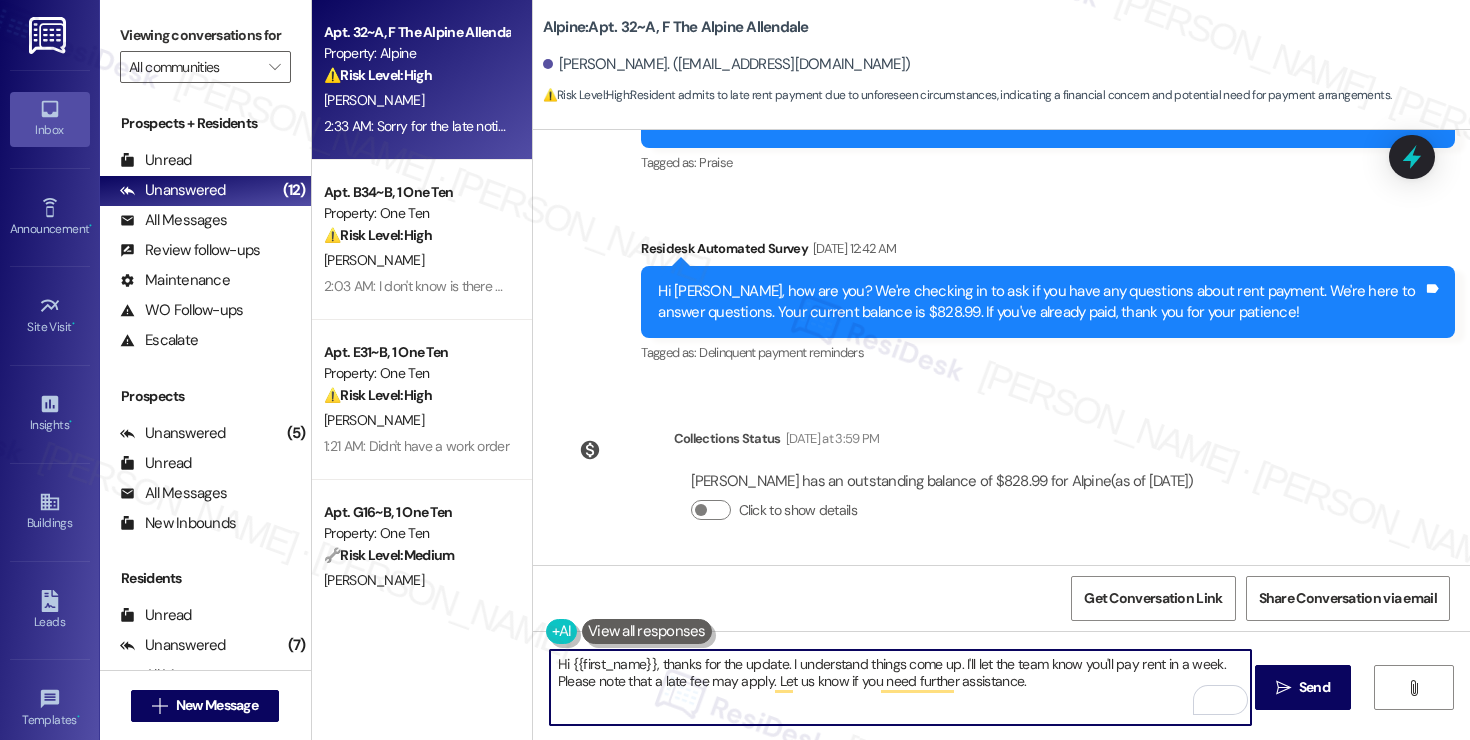 drag, startPoint x: 578, startPoint y: 667, endPoint x: 644, endPoint y: 666, distance: 66.007576 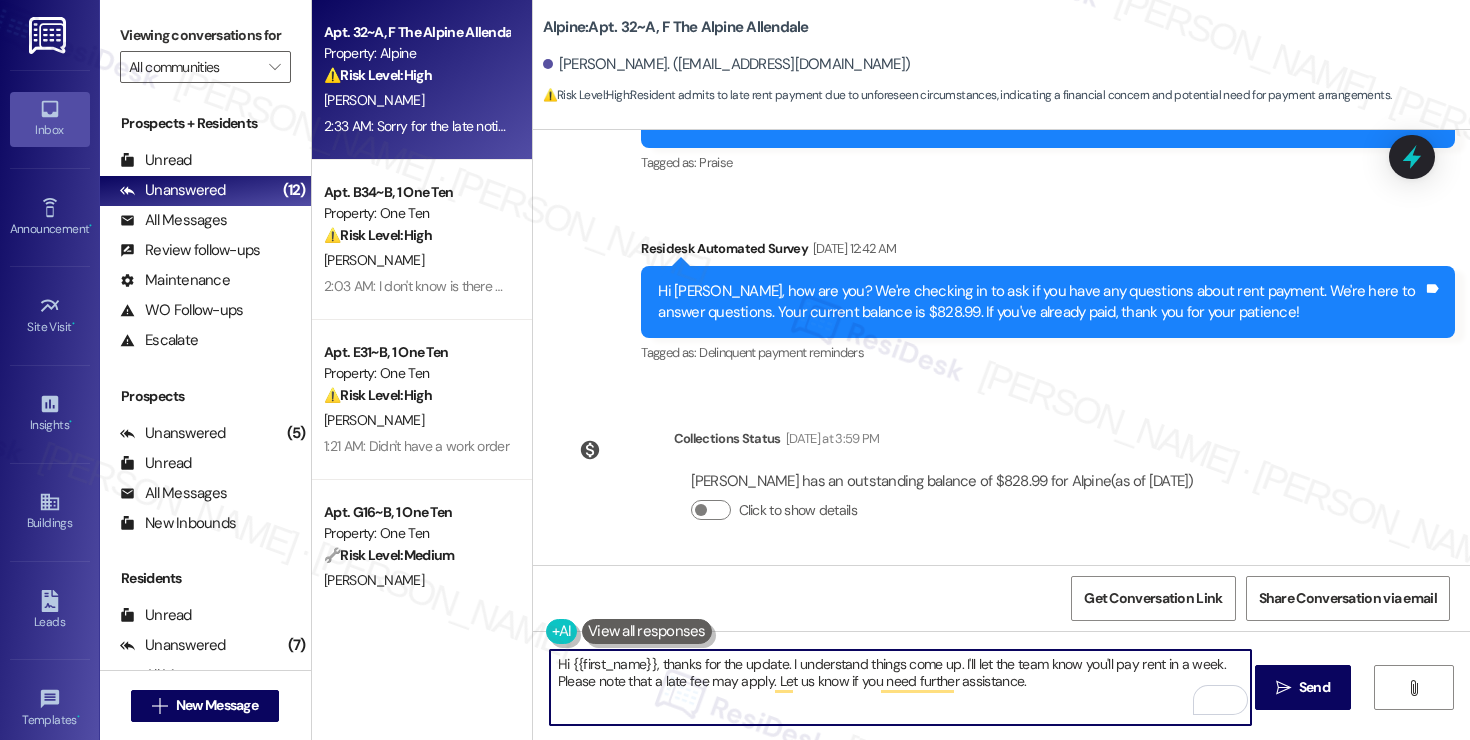 click on "Hi {{first_name}}, thanks for the update. I understand things come up. I'll let the team know you'll pay rent in a week. Please note that a late fee may apply. Let us know if you need further assistance." at bounding box center (900, 687) 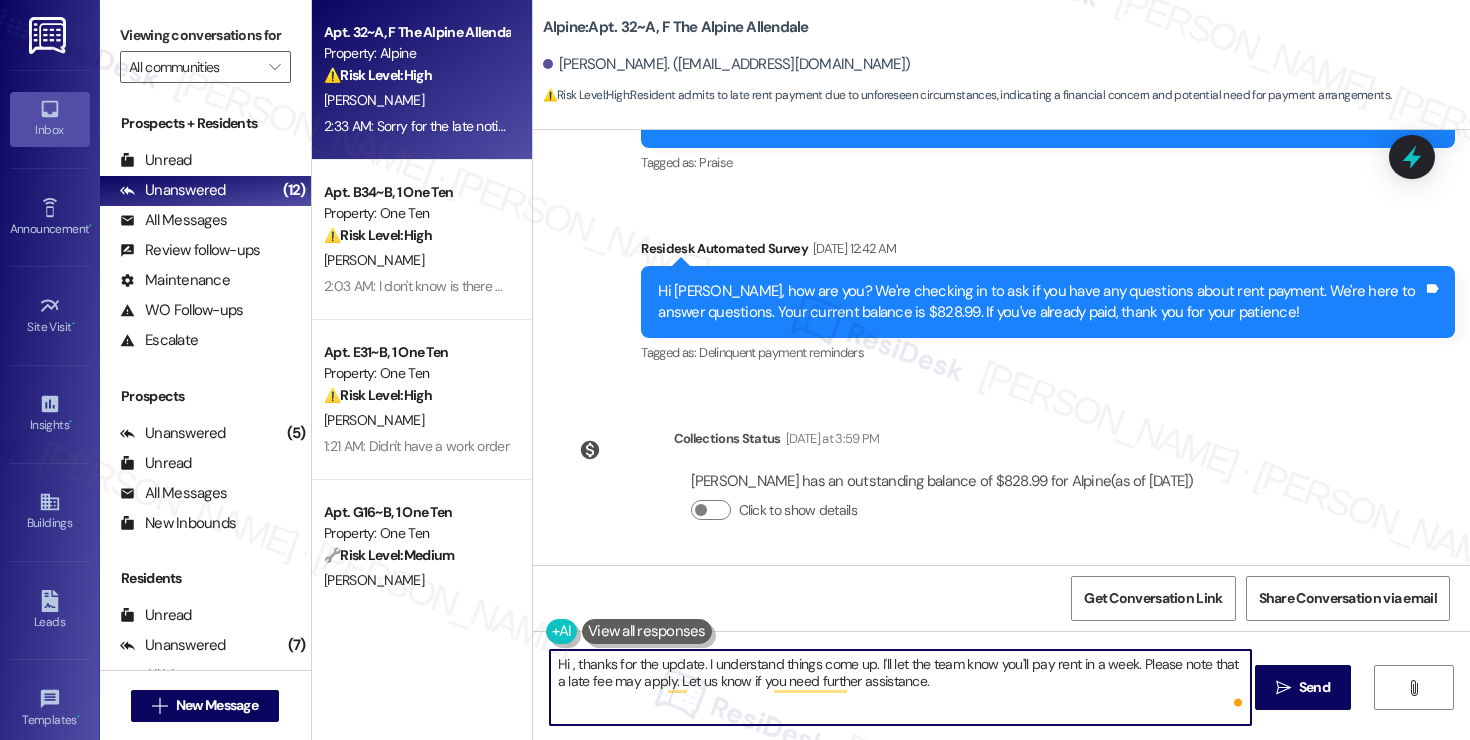 paste on "Jack" 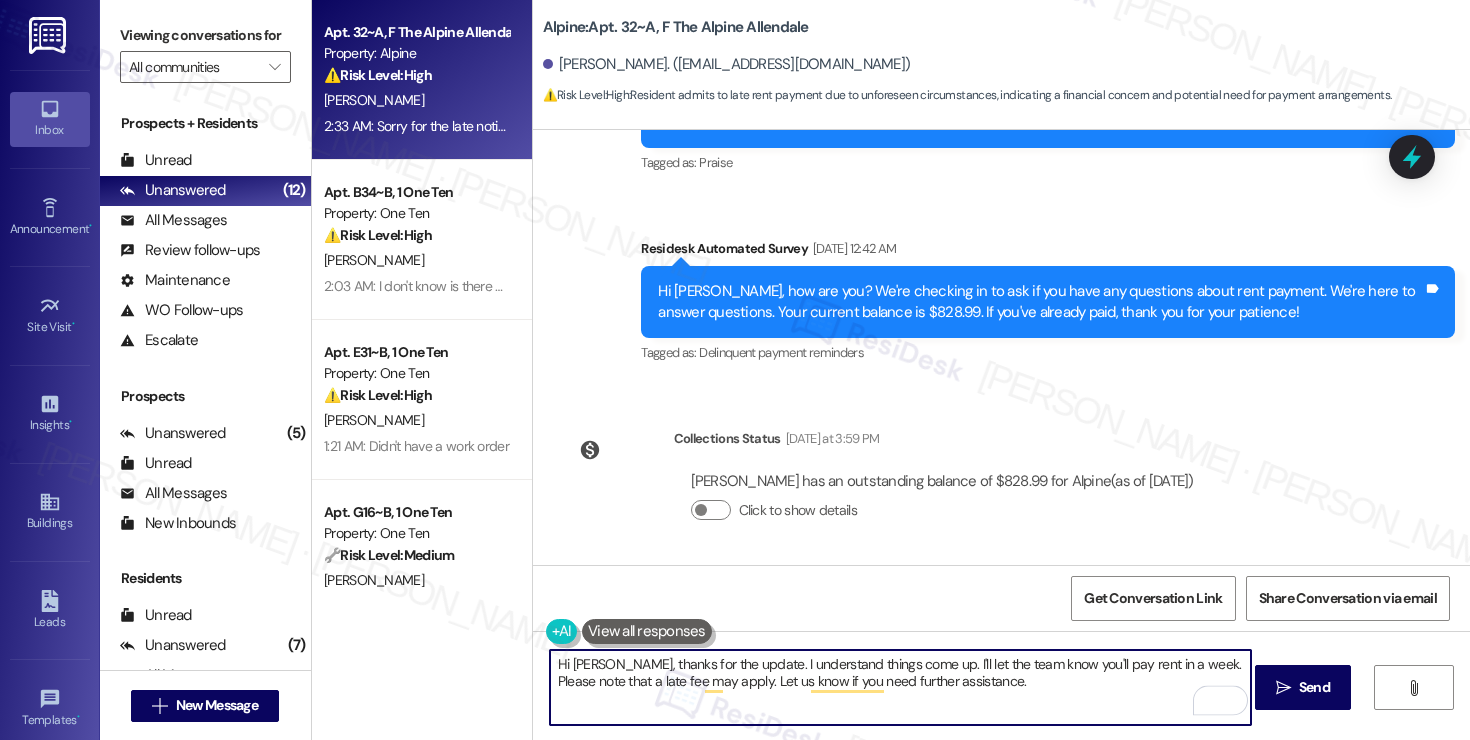 click on "Hi [PERSON_NAME], thanks for the update. I understand things come up. I'll let the team know you'll pay rent in a week. Please note that a late fee may apply. Let us know if you need further assistance." at bounding box center (900, 687) 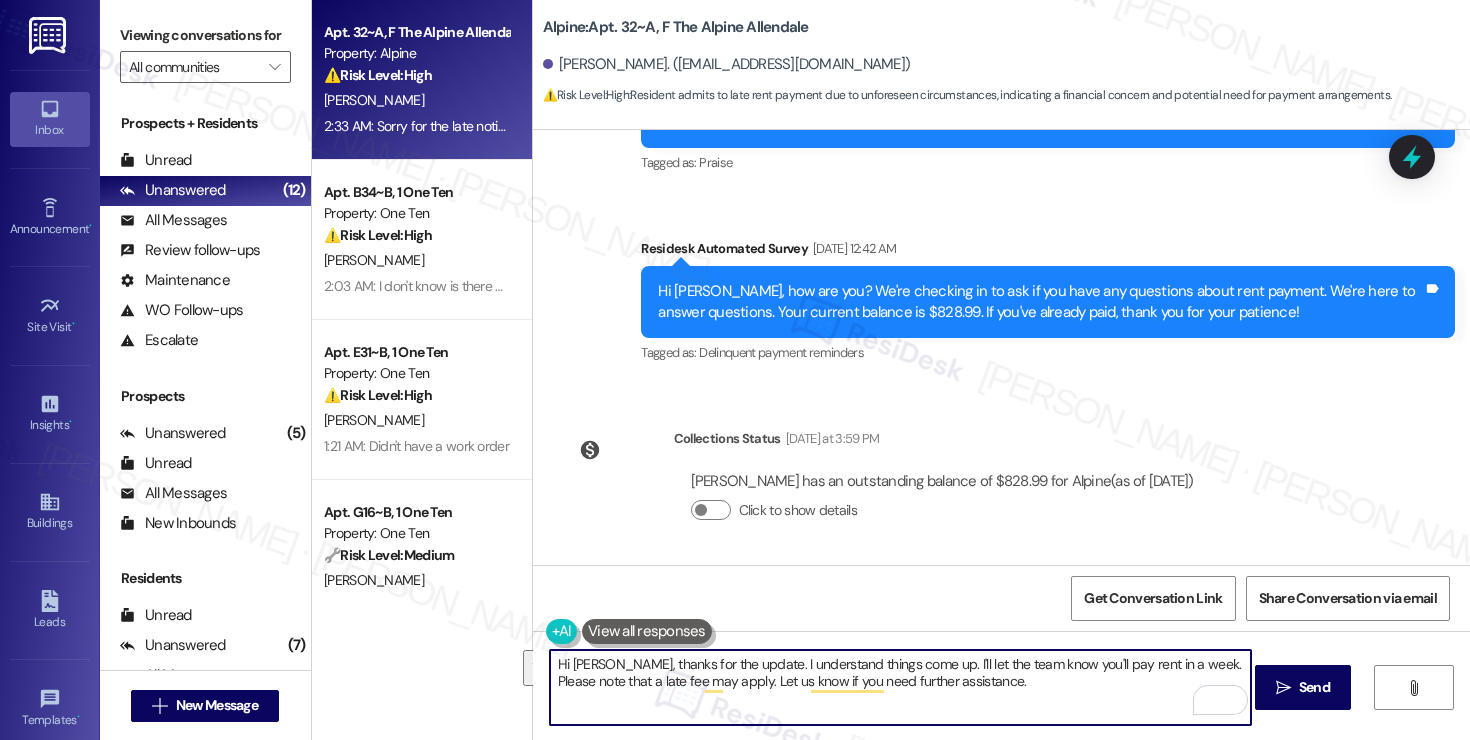 click on "Hi [PERSON_NAME], thanks for the update. I understand things come up. I'll let the team know you'll pay rent in a week. Please note that a late fee may apply. Let us know if you need further assistance." at bounding box center [900, 687] 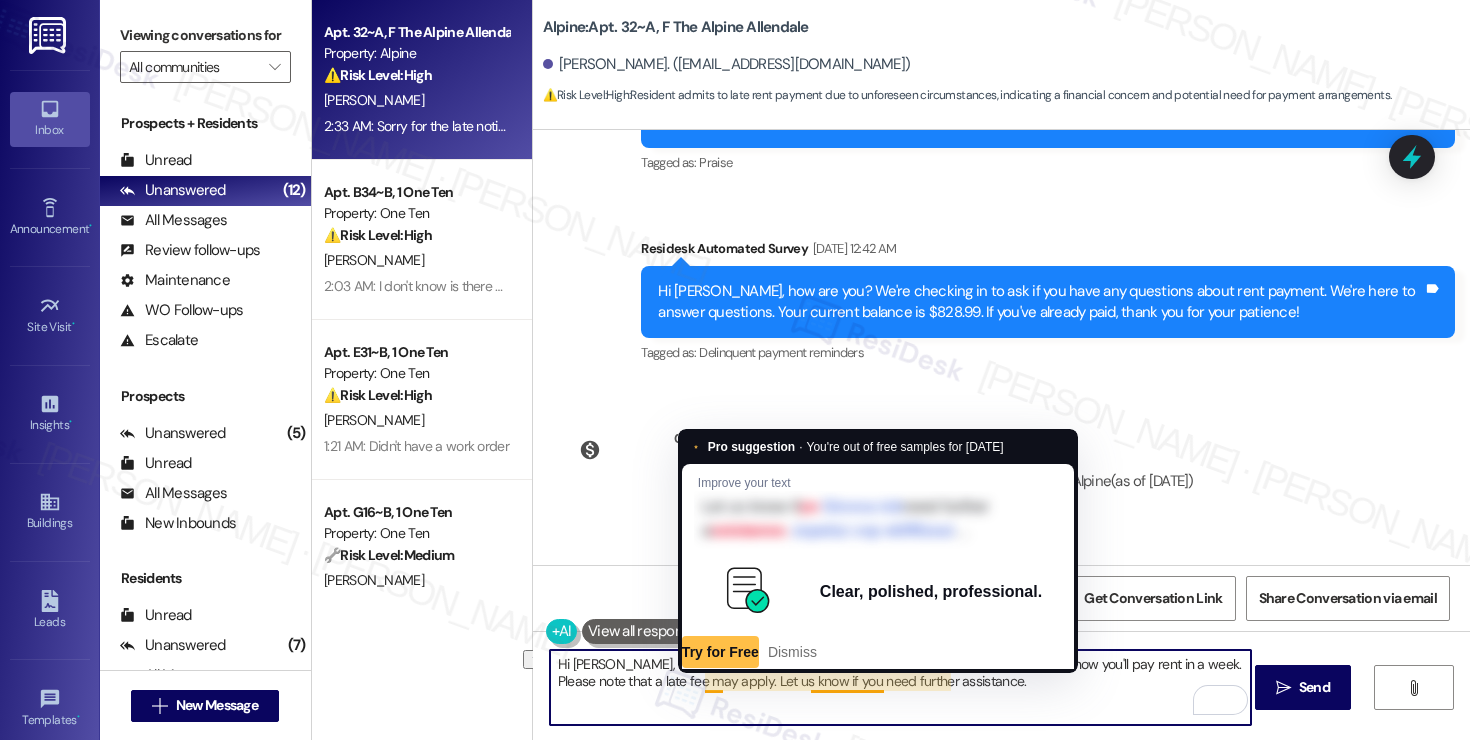 drag, startPoint x: 760, startPoint y: 680, endPoint x: 695, endPoint y: 679, distance: 65.00769 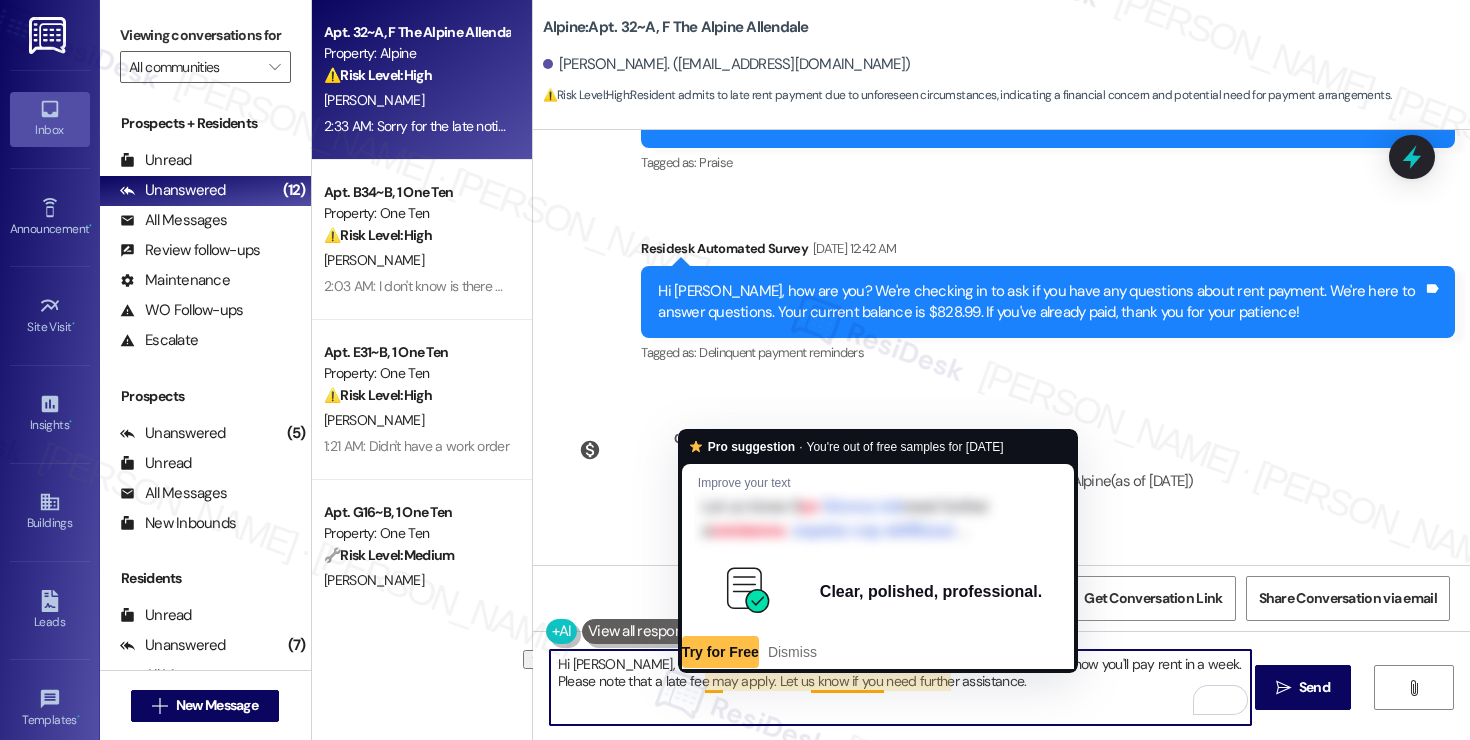 click on "Hi [PERSON_NAME], thanks for the update. I understand things come up. I'll let the team know you'll pay rent in a week. Please note that a late fee may apply. Let us know if you need further assistance." at bounding box center [900, 687] 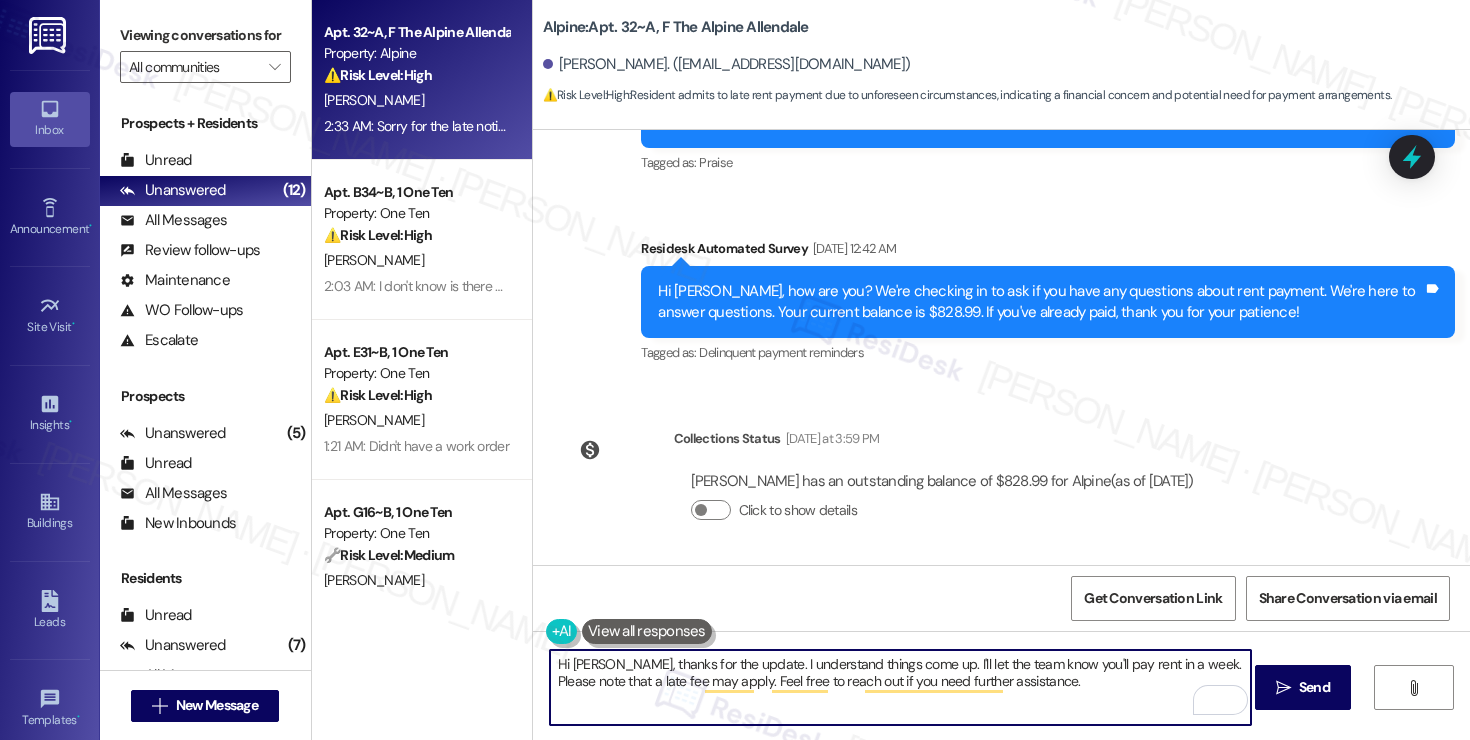 click on "Hi [PERSON_NAME], thanks for the update. I understand things come up. I'll let the team know you'll pay rent in a week. Please note that a late fee may apply. Feel free to reach out if you need further assistance." at bounding box center (900, 687) 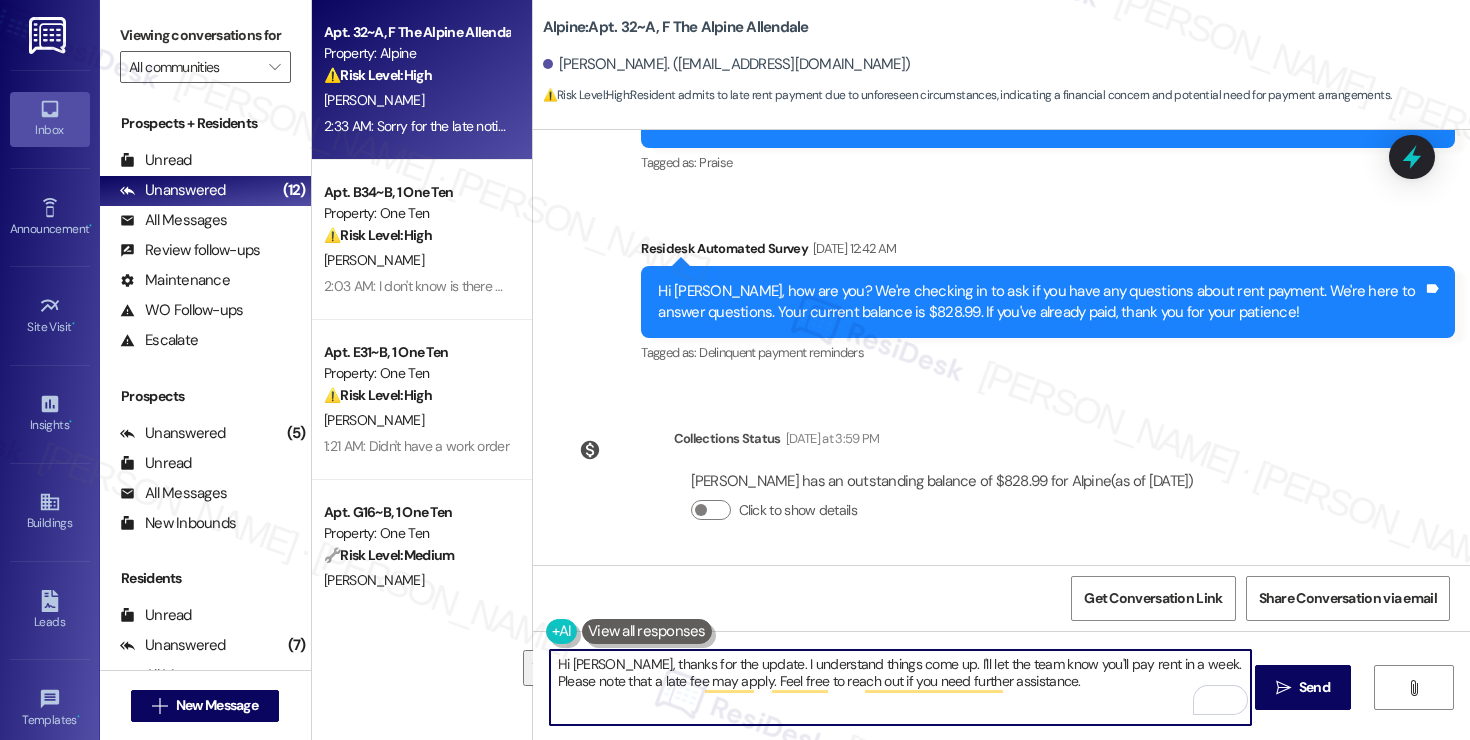 paste on "—I understand things come up. I’ll inform the team that you plan to pay rent within the week. Please note that a late fee may apply. Let me know if you need any further assistance in the meantime." 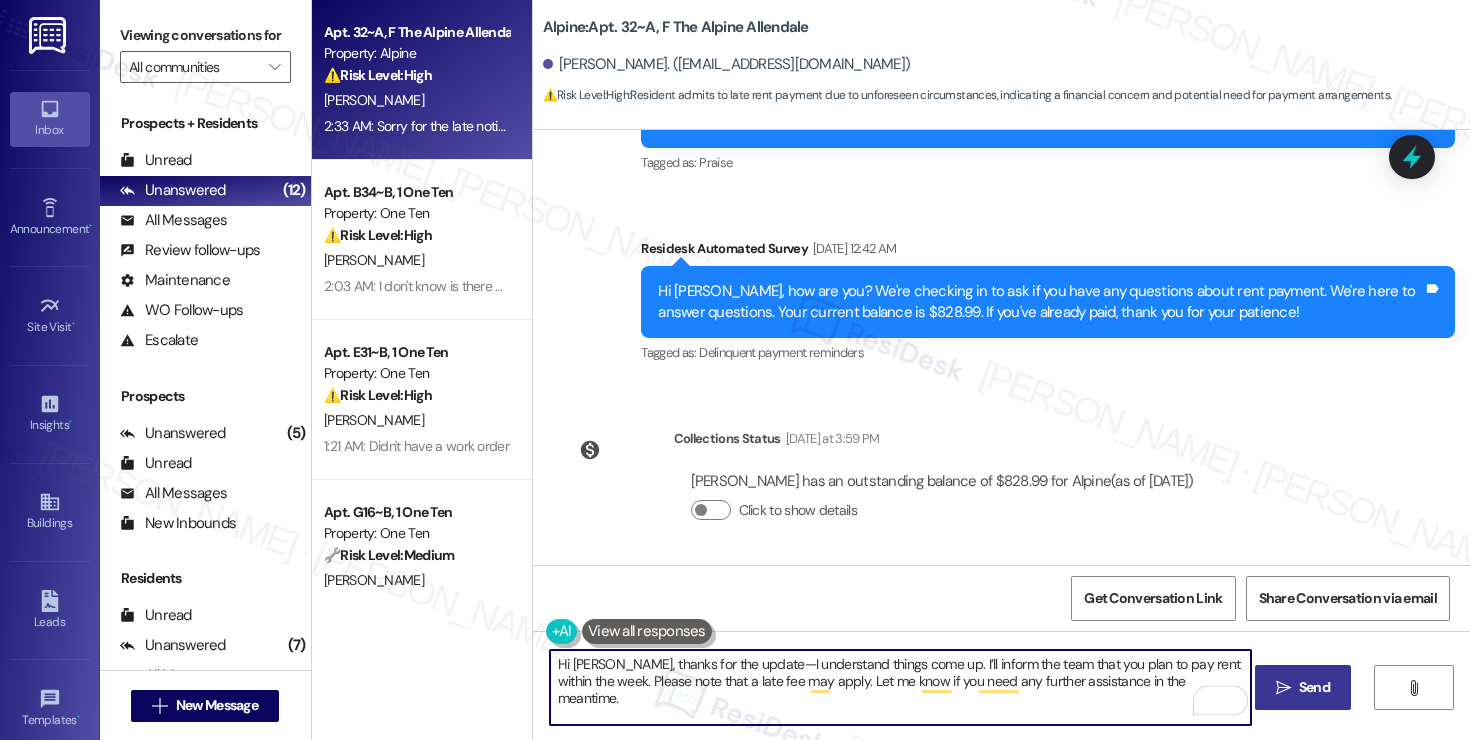 type on "Hi [PERSON_NAME], thanks for the update—I understand things come up. I’ll inform the team that you plan to pay rent within the week. Please note that a late fee may apply. Let me know if you need any further assistance in the meantime." 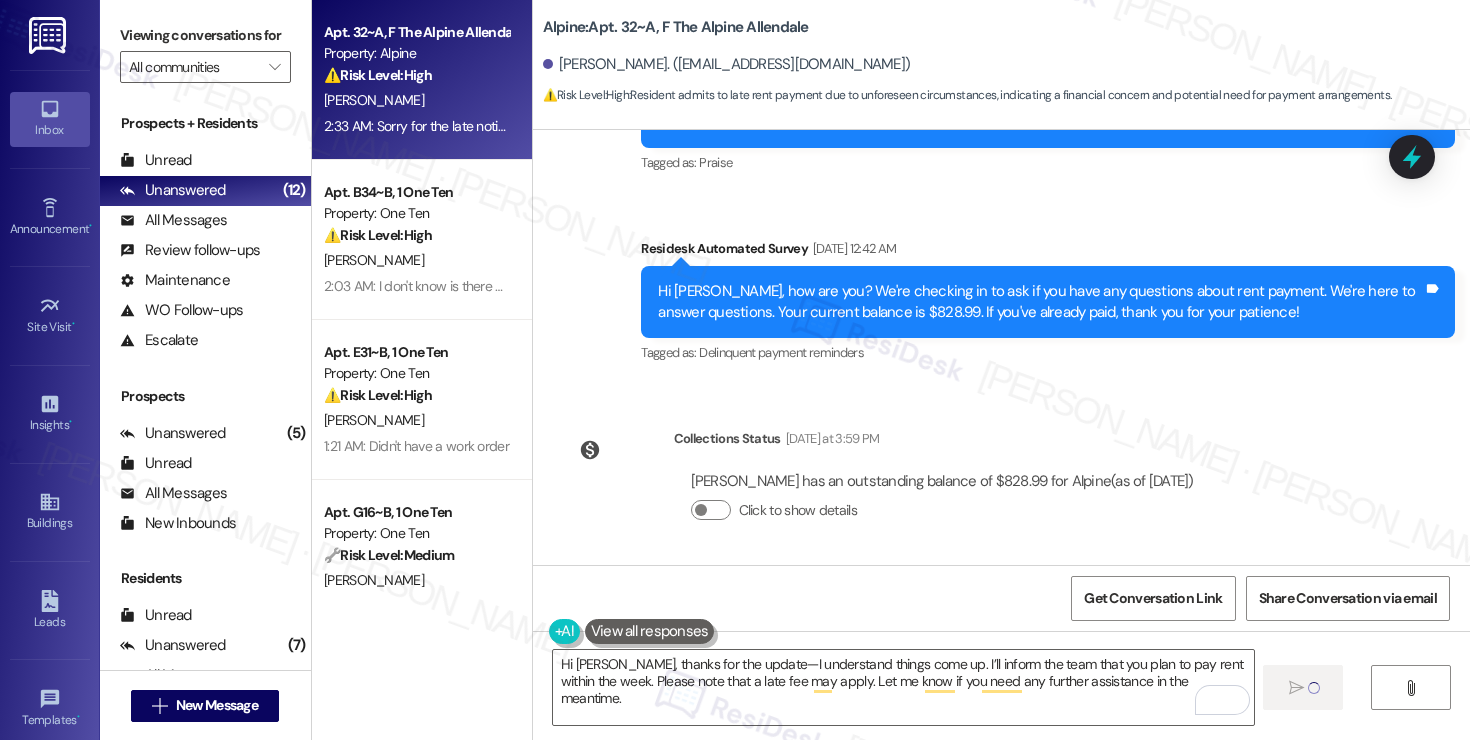 type 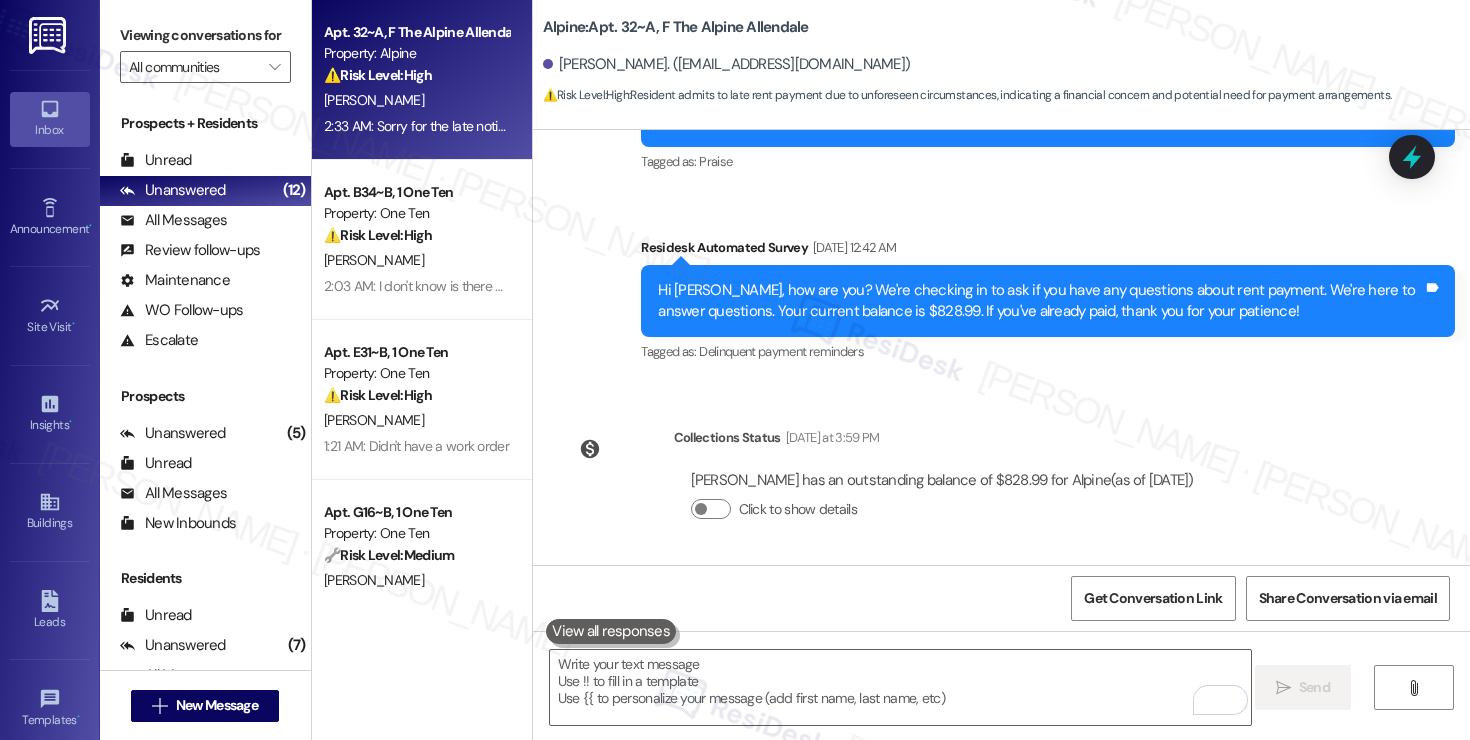 scroll, scrollTop: 7562, scrollLeft: 0, axis: vertical 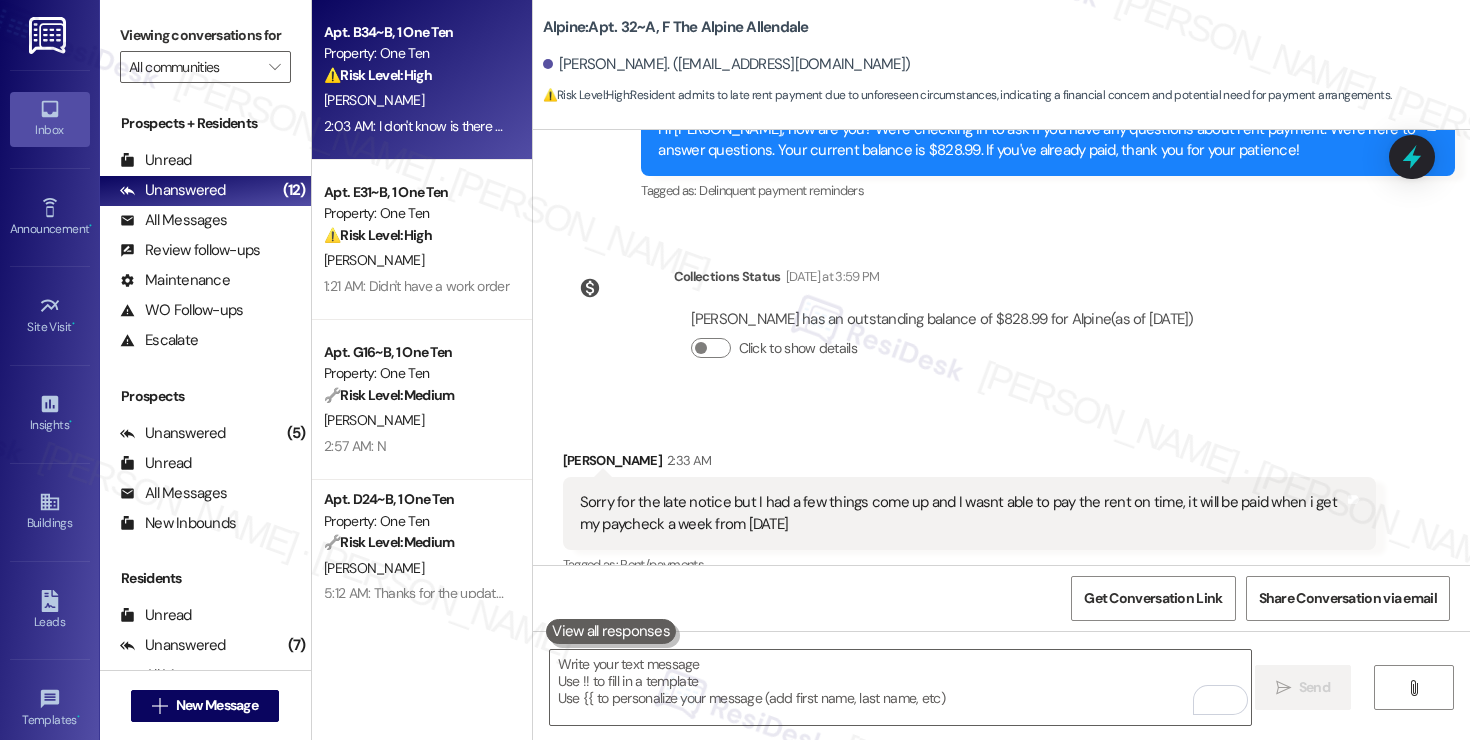 click on "Property: One Ten" at bounding box center [416, 53] 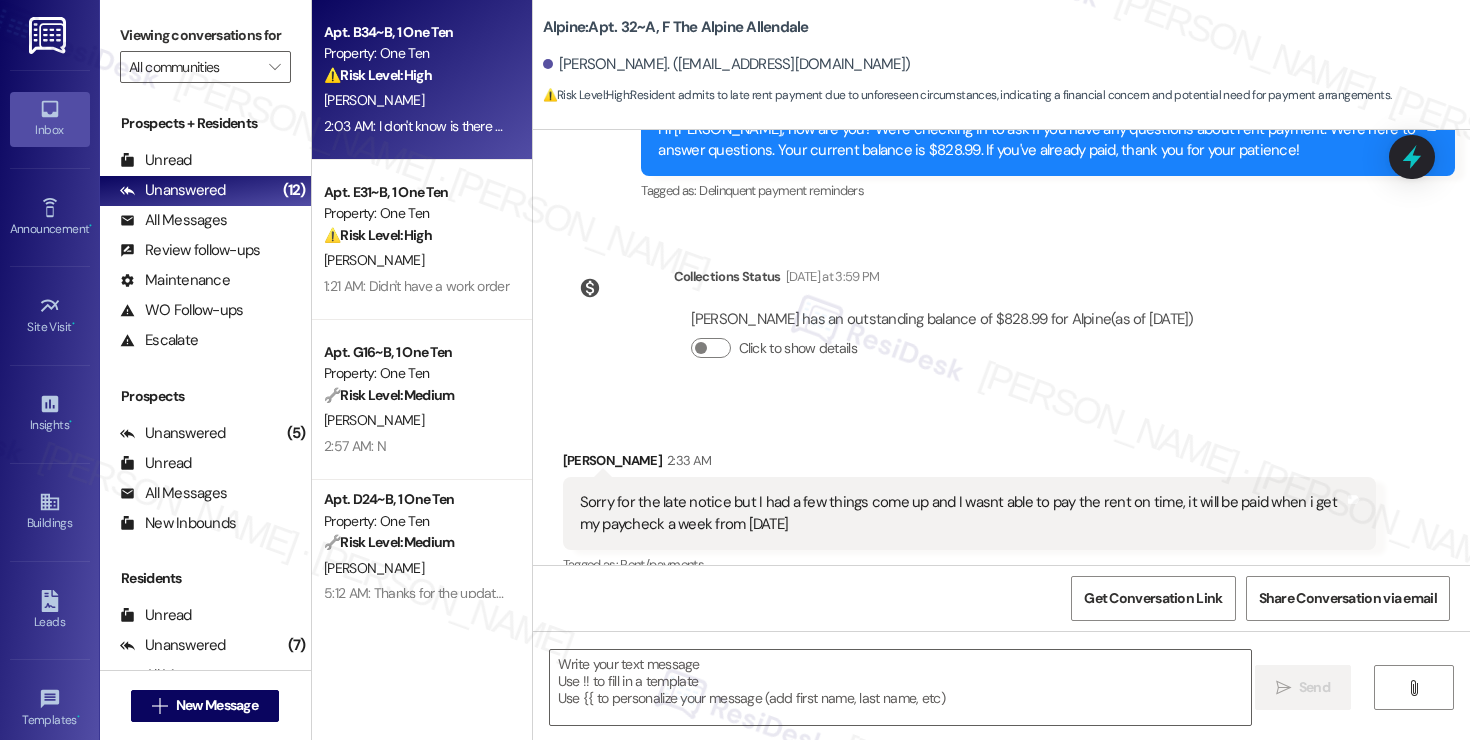 type on "Fetching suggested responses. Please feel free to read through the conversation in the meantime." 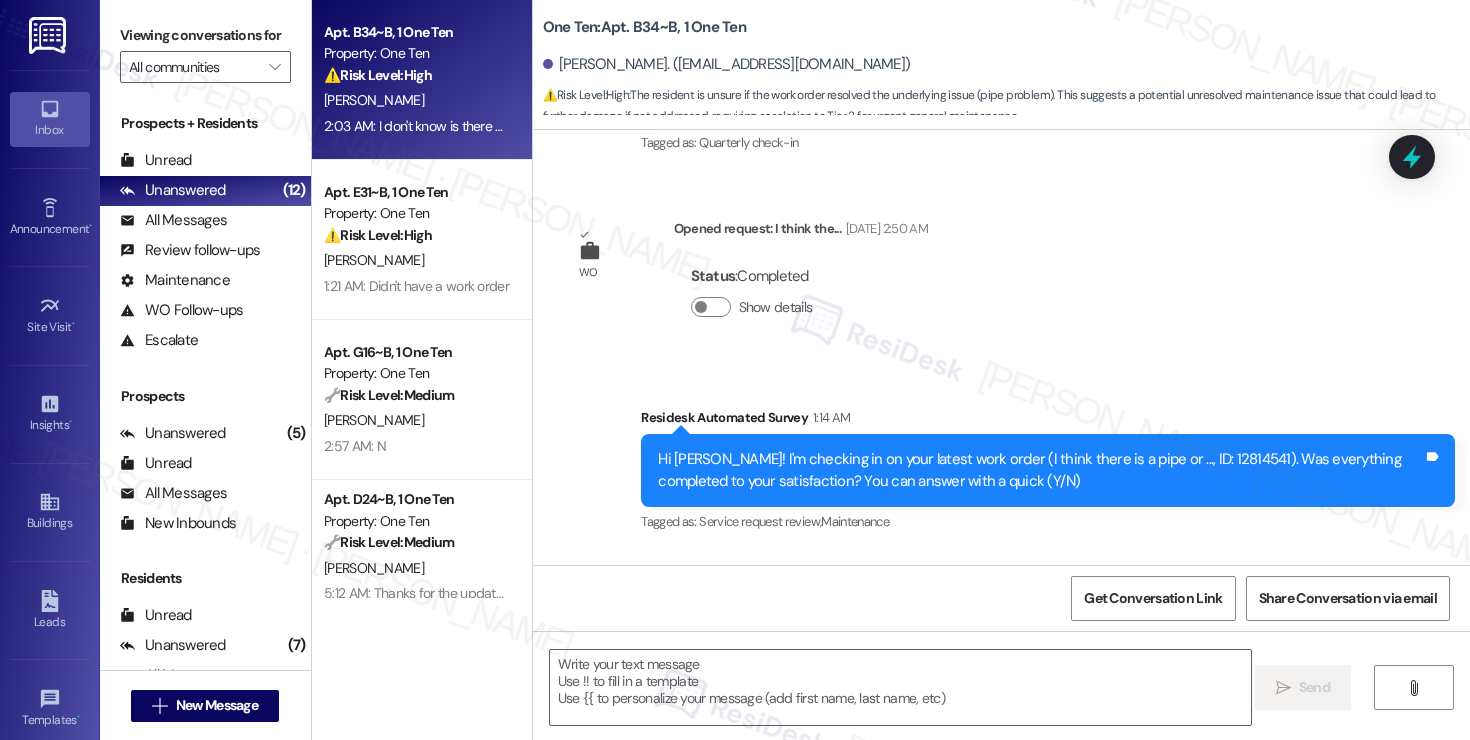 scroll, scrollTop: 2484, scrollLeft: 0, axis: vertical 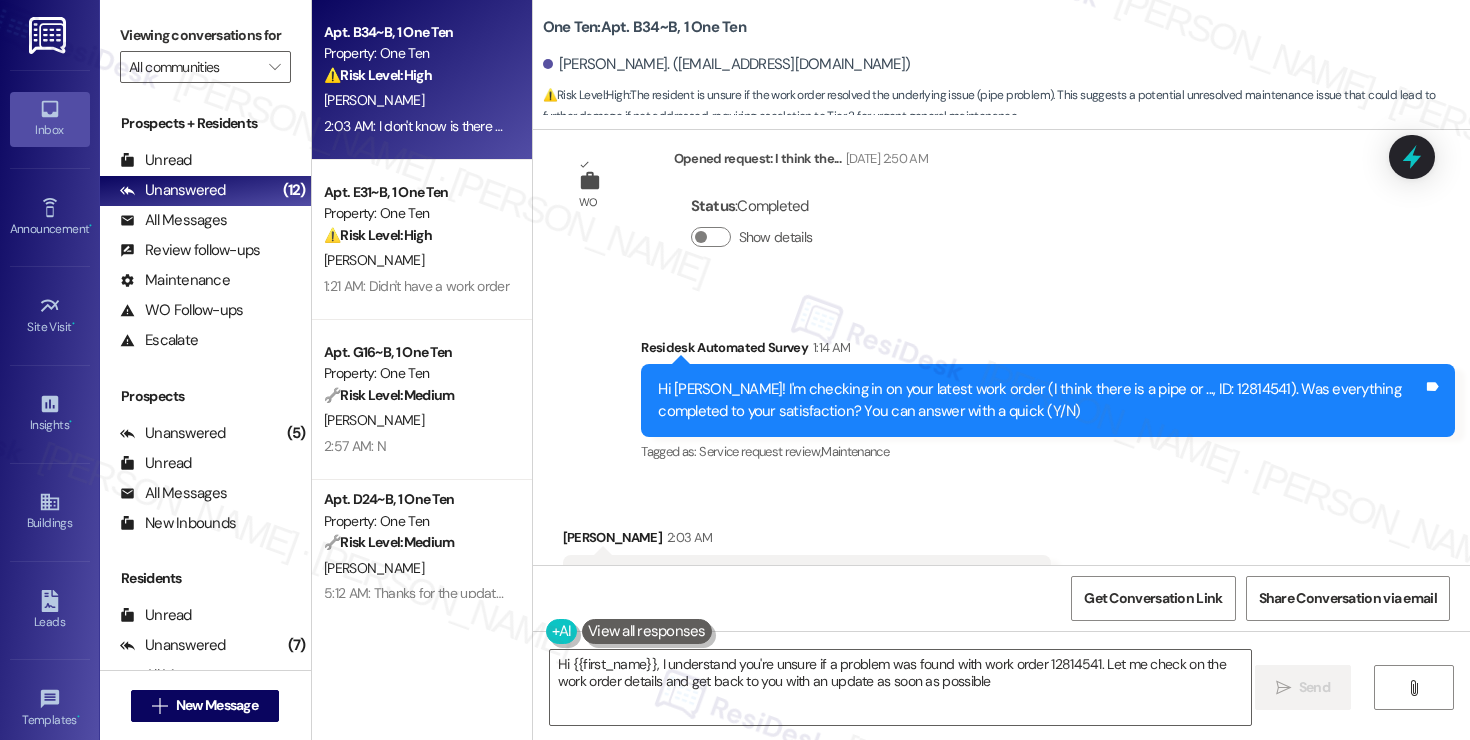 type on "Hi {{first_name}}, I understand you're unsure if a problem was found with work order 12814541. Let me check on the work order details and get back to you with an update as soon as possible." 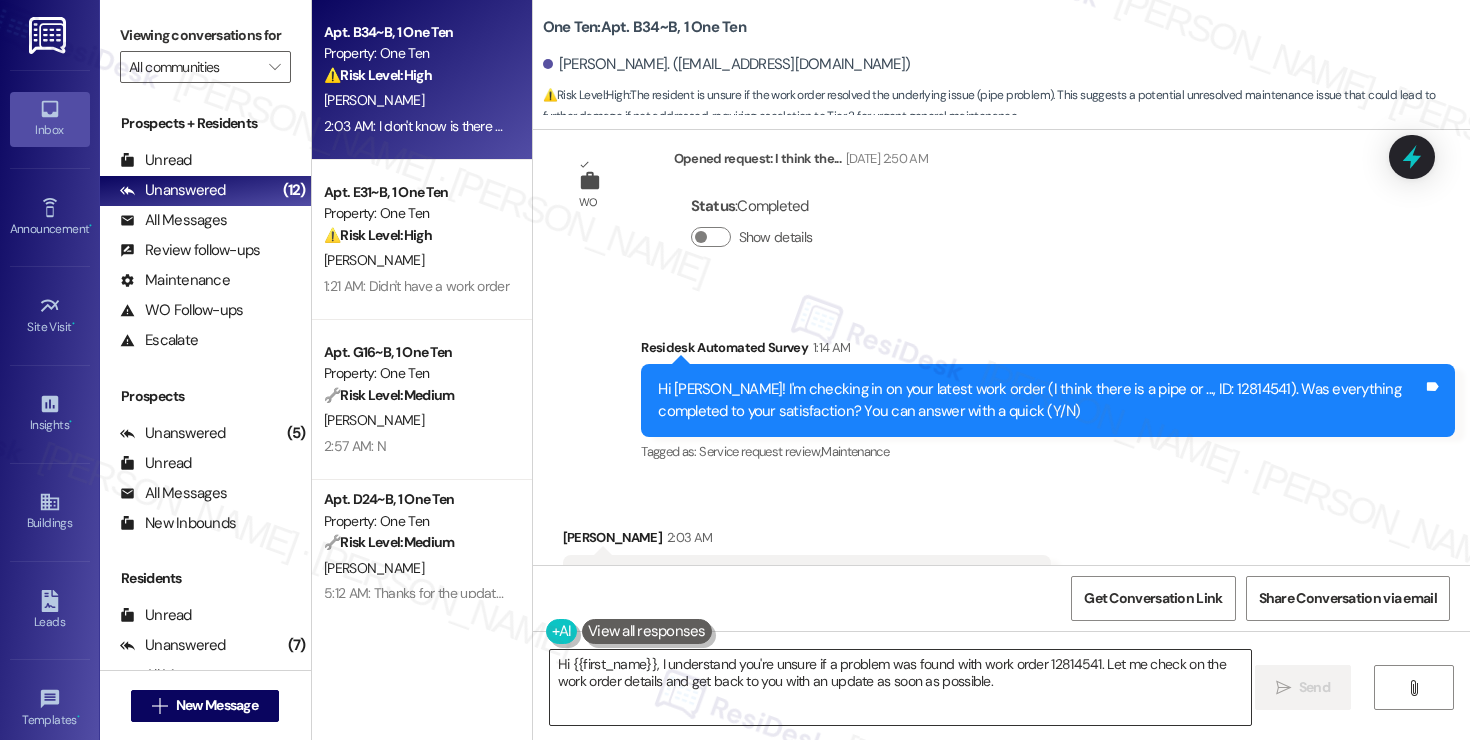 click on "Hi {{first_name}}, I understand you're unsure if a problem was found with work order 12814541. Let me check on the work order details and get back to you with an update as soon as possible." at bounding box center [900, 687] 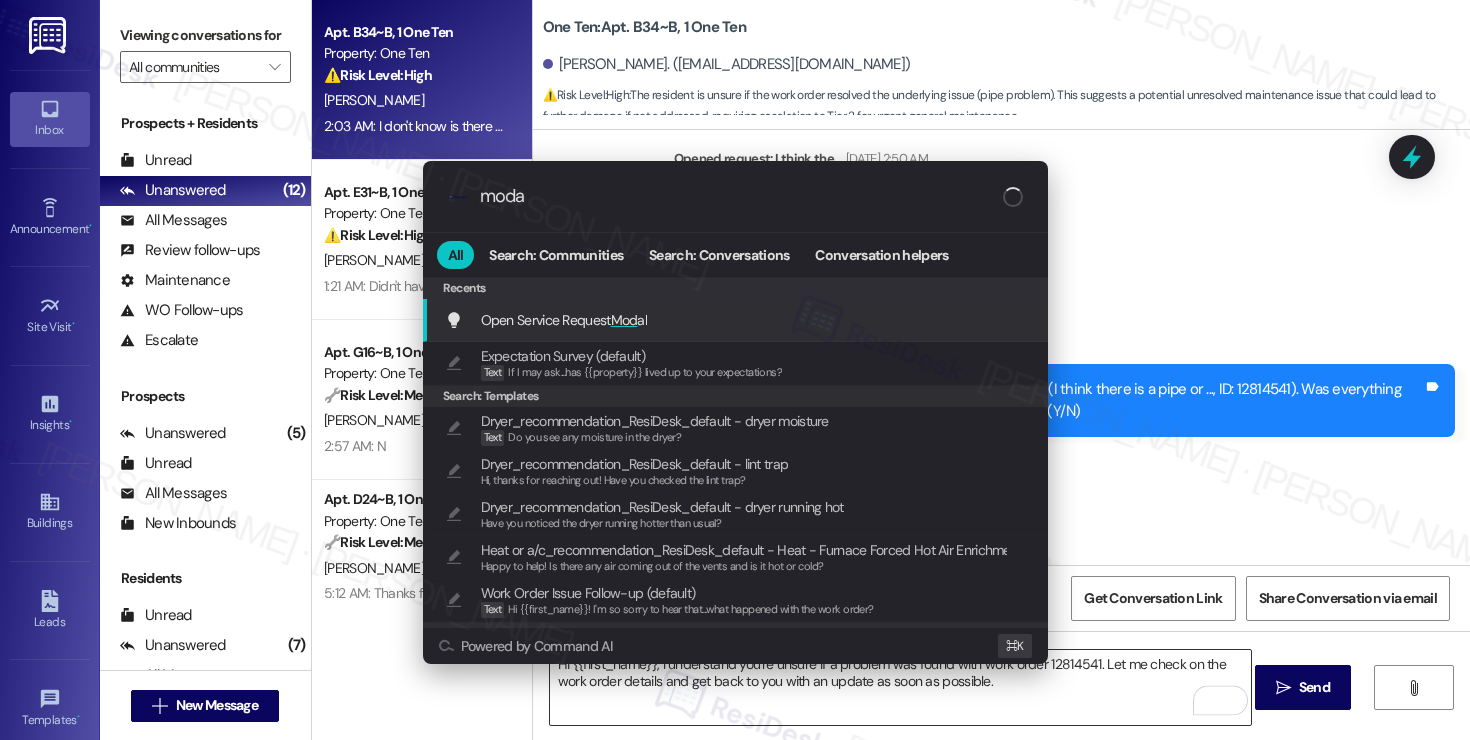 type on "modal" 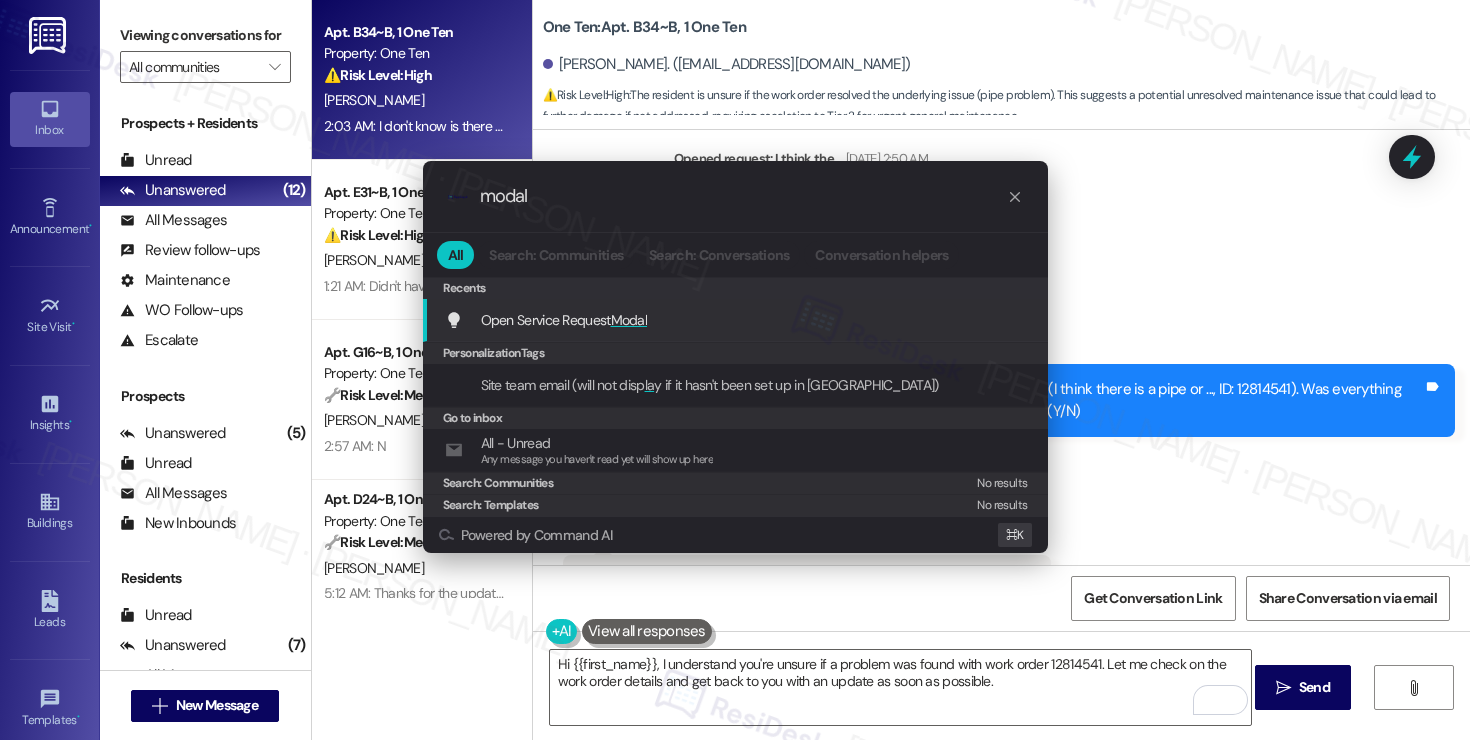 click on "Open Service Request  Modal Add shortcut" at bounding box center (737, 320) 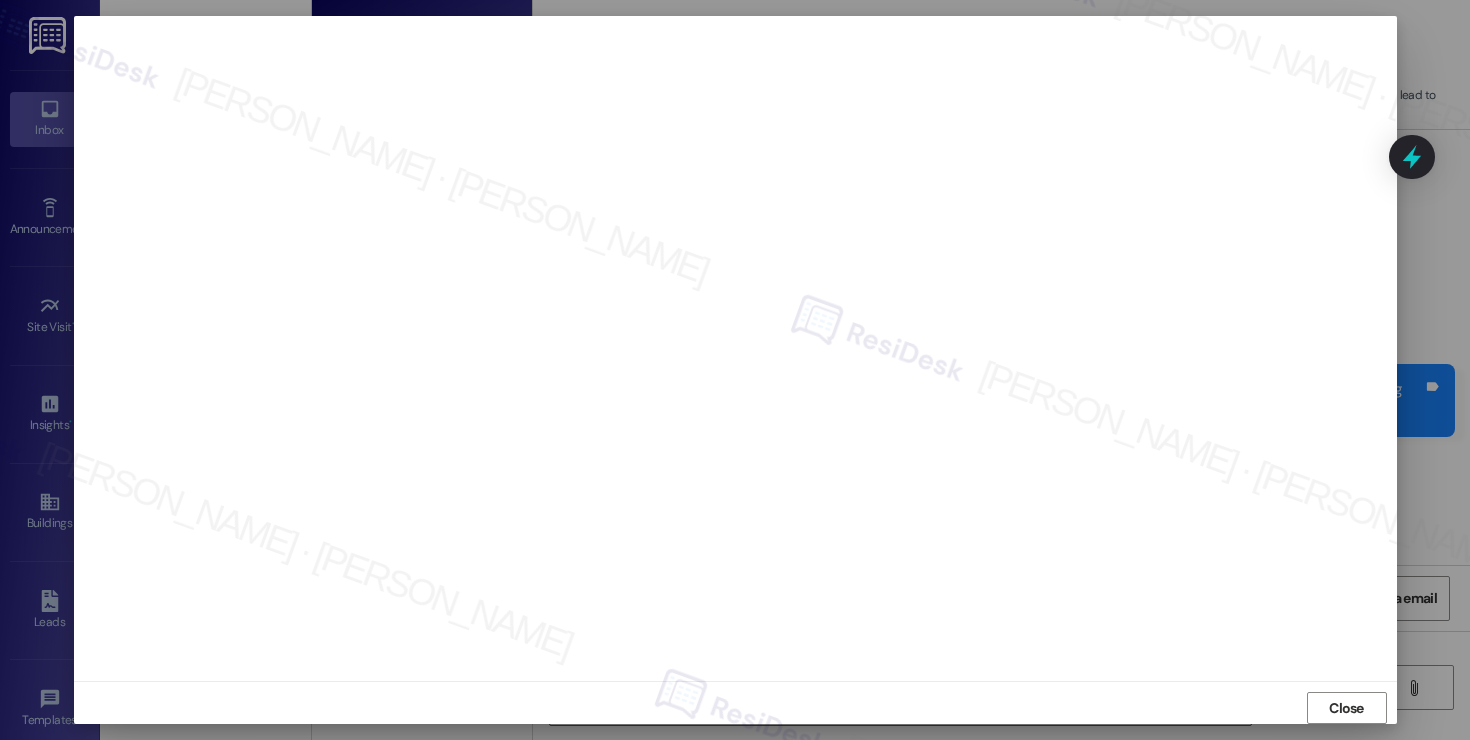 scroll, scrollTop: 9, scrollLeft: 0, axis: vertical 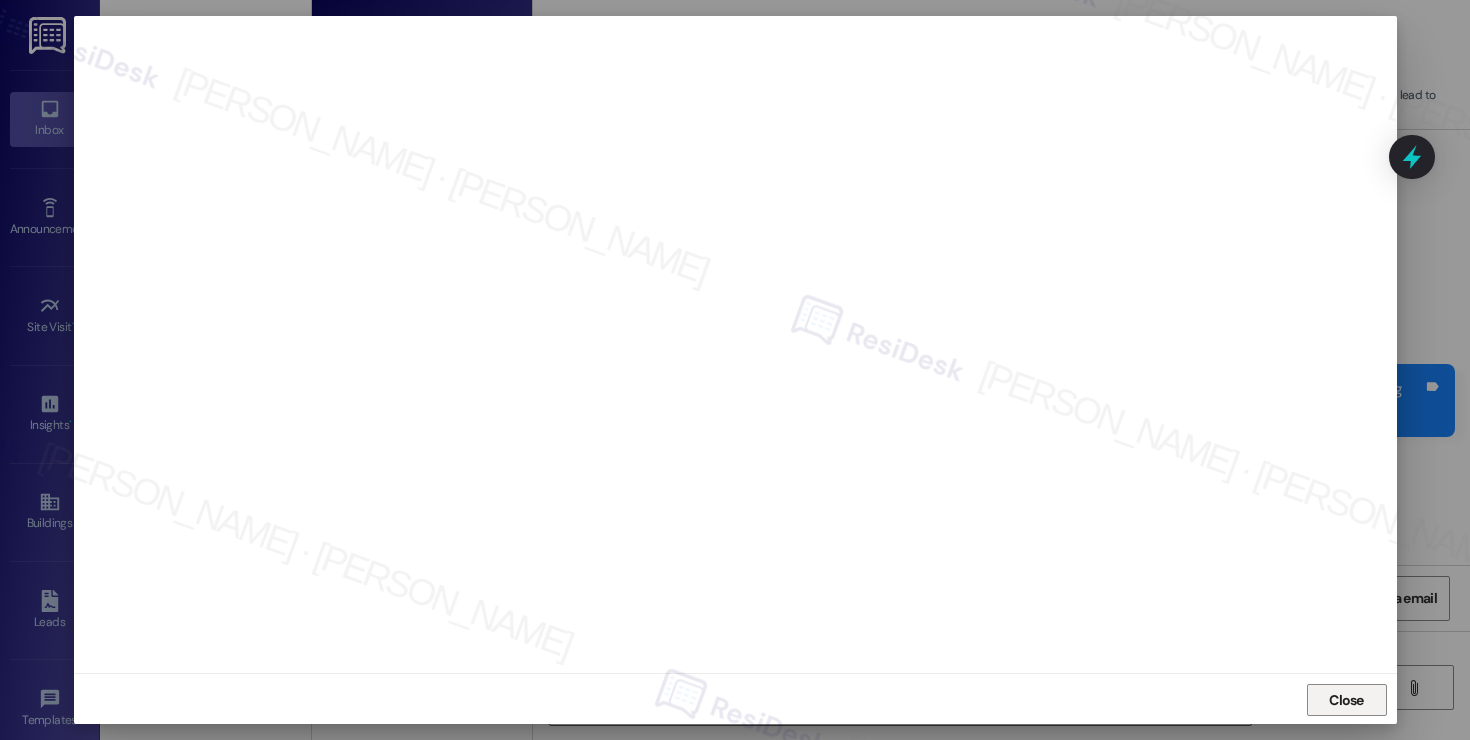 click on "Close" at bounding box center (1346, 700) 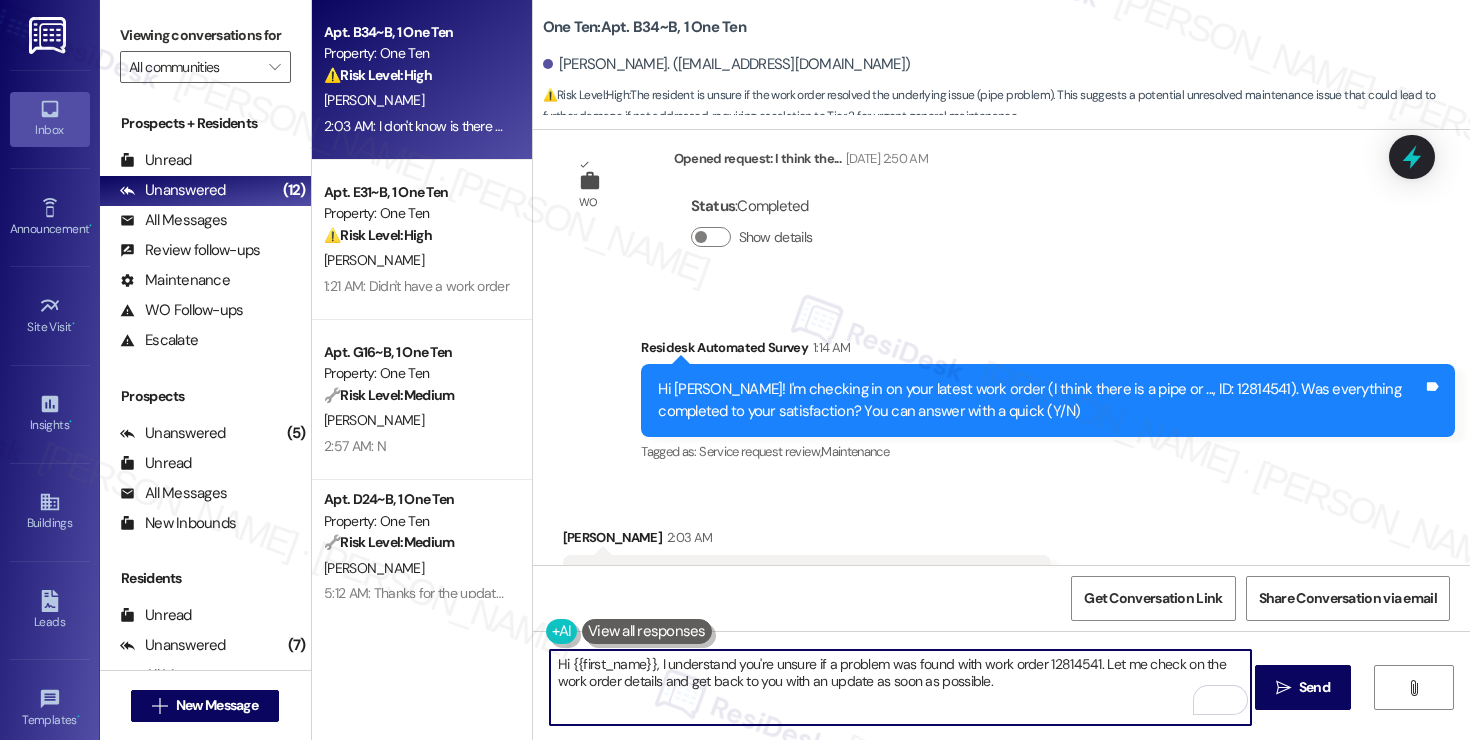 scroll, scrollTop: 2485, scrollLeft: 0, axis: vertical 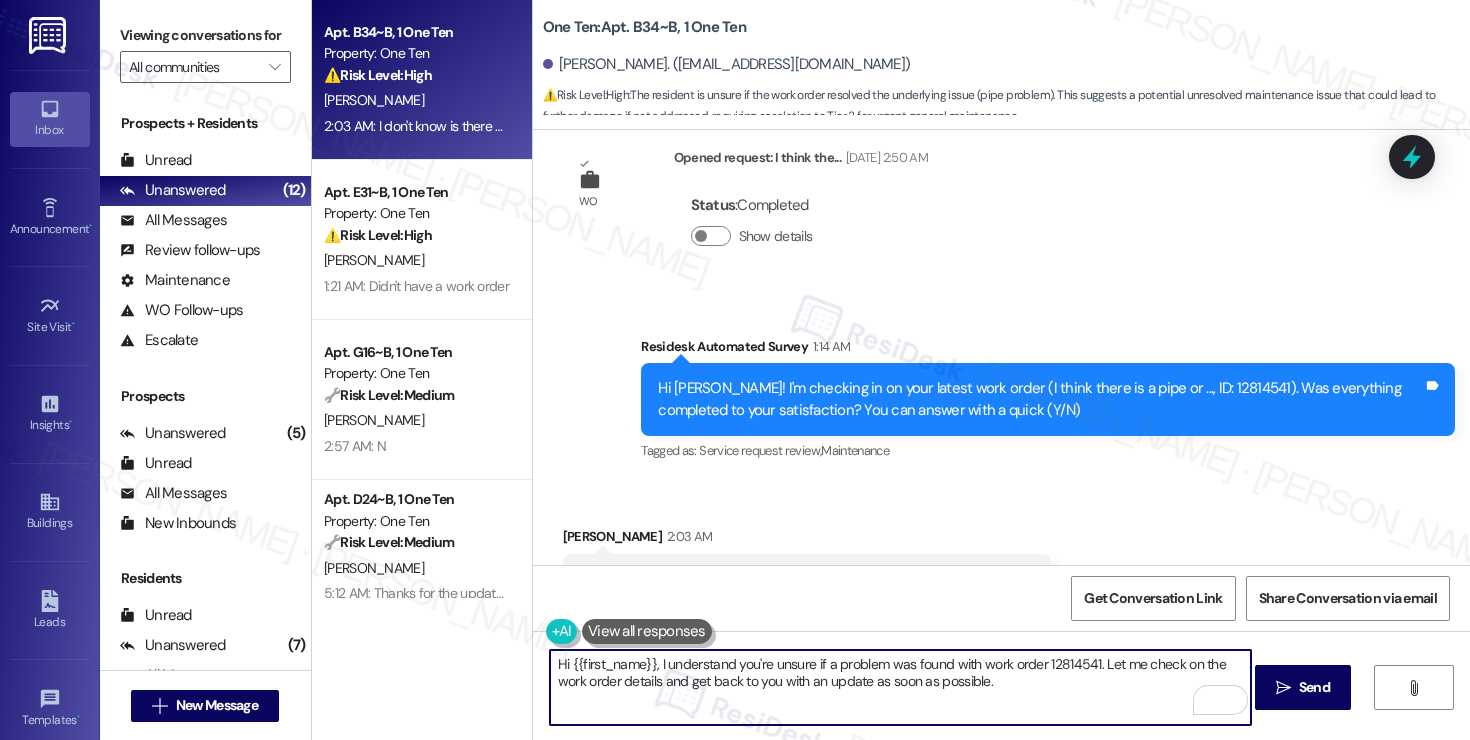 click on "Hi {{first_name}}, I understand you're unsure if a problem was found with work order 12814541. Let me check on the work order details and get back to you with an update as soon as possible." at bounding box center [900, 687] 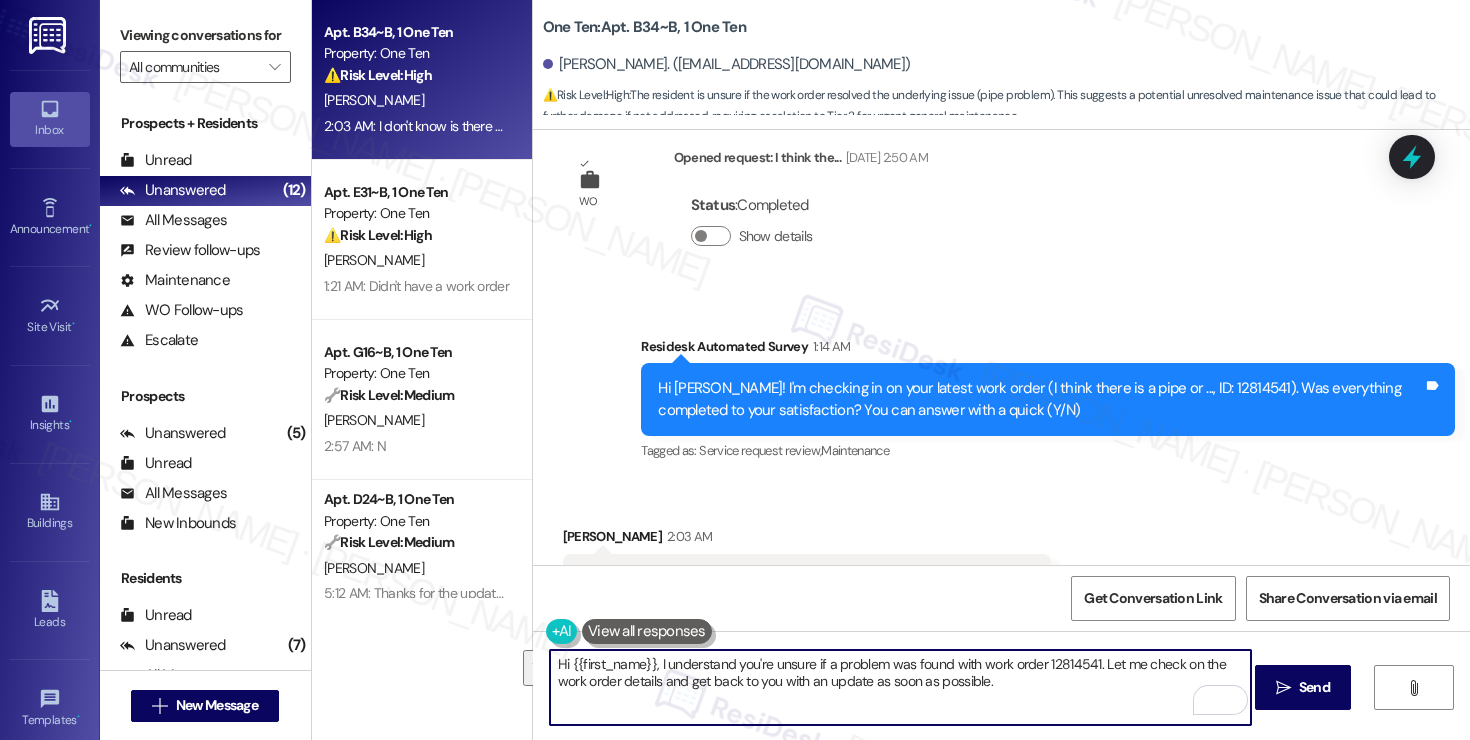 drag, startPoint x: 1173, startPoint y: 665, endPoint x: 652, endPoint y: 686, distance: 521.42303 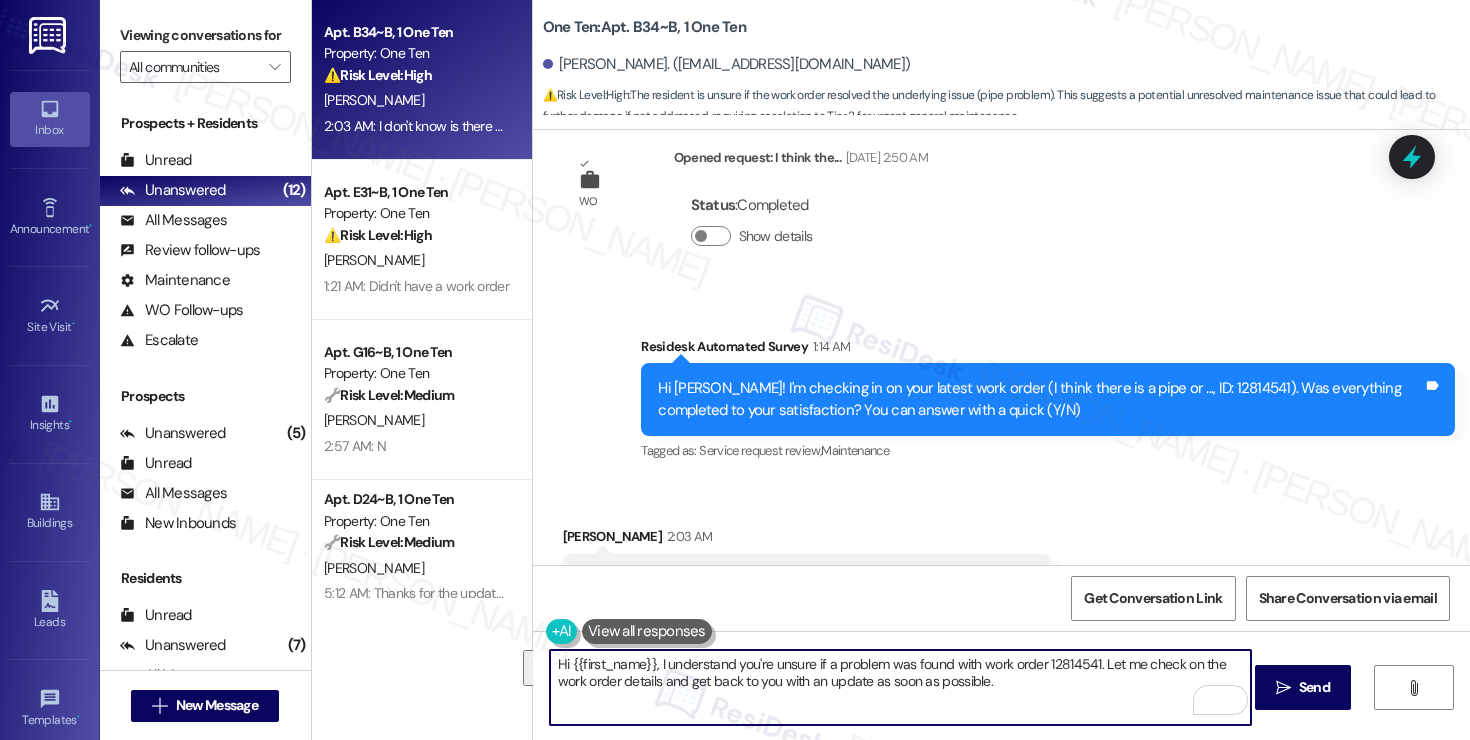 click on "Hi {{first_name}}, I understand you're unsure if a problem was found with work order 12814541. Let me check on the work order details and get back to you with an update as soon as possible." at bounding box center [900, 687] 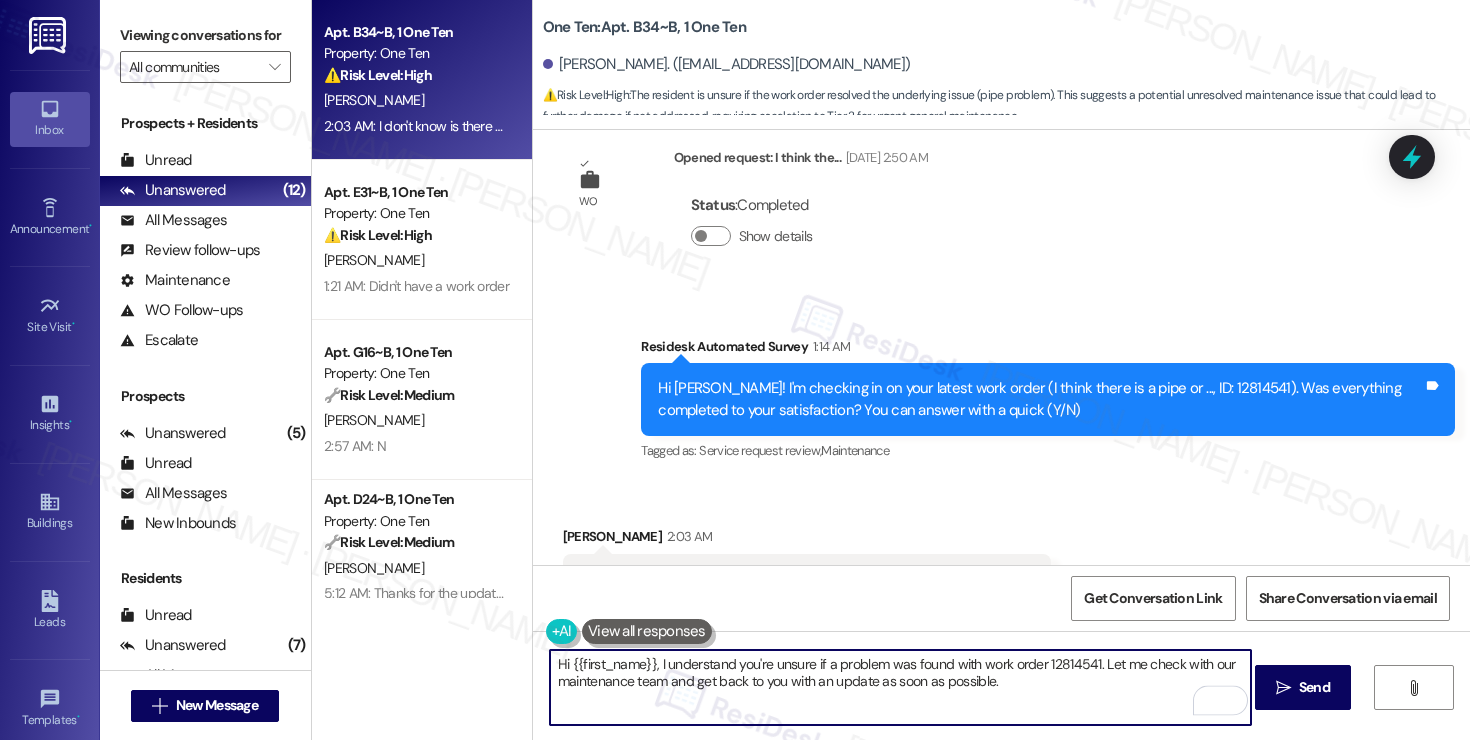 click on "Hi {{first_name}}, I understand you're unsure if a problem was found with work order 12814541. Let me check with our maintenance team and get back to you with an update as soon as possible." at bounding box center (900, 687) 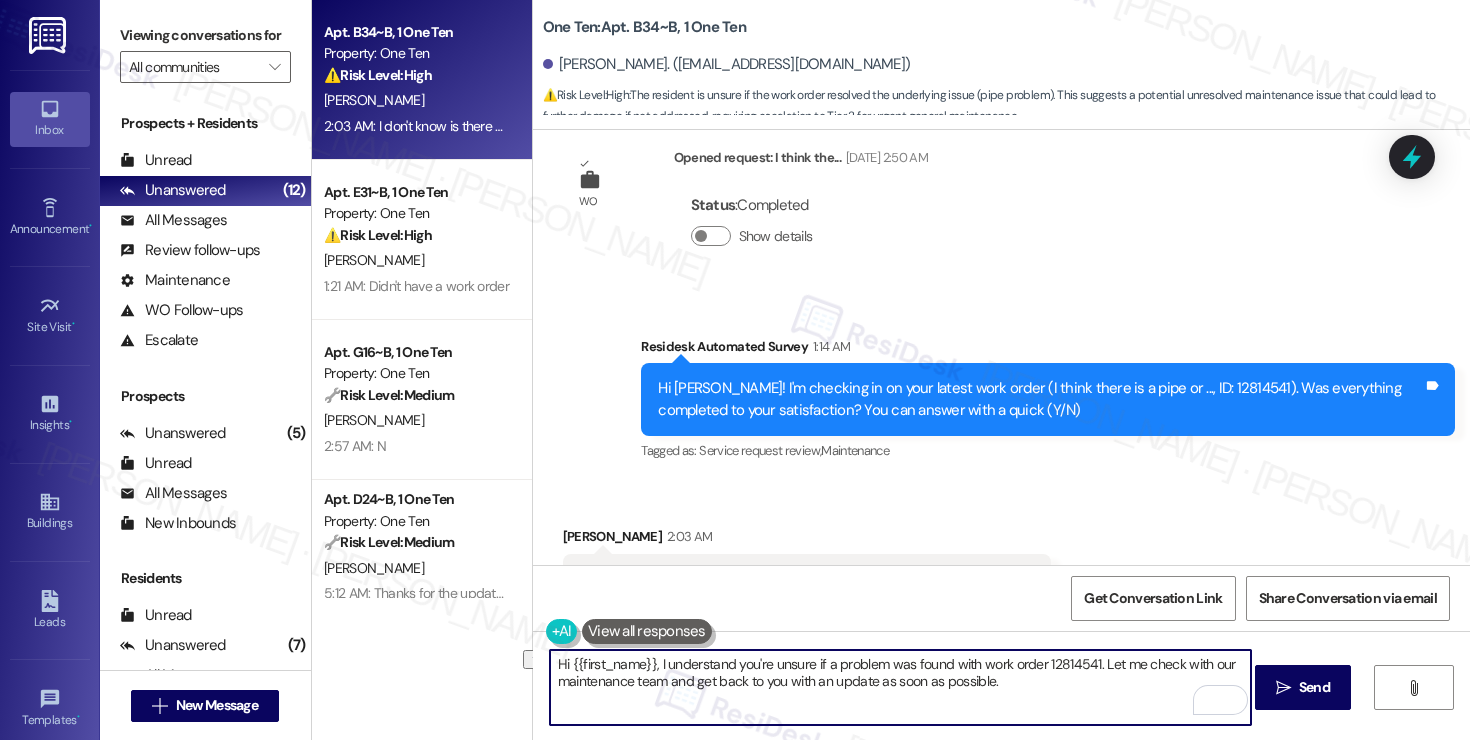 drag, startPoint x: 1010, startPoint y: 676, endPoint x: 871, endPoint y: 684, distance: 139.23003 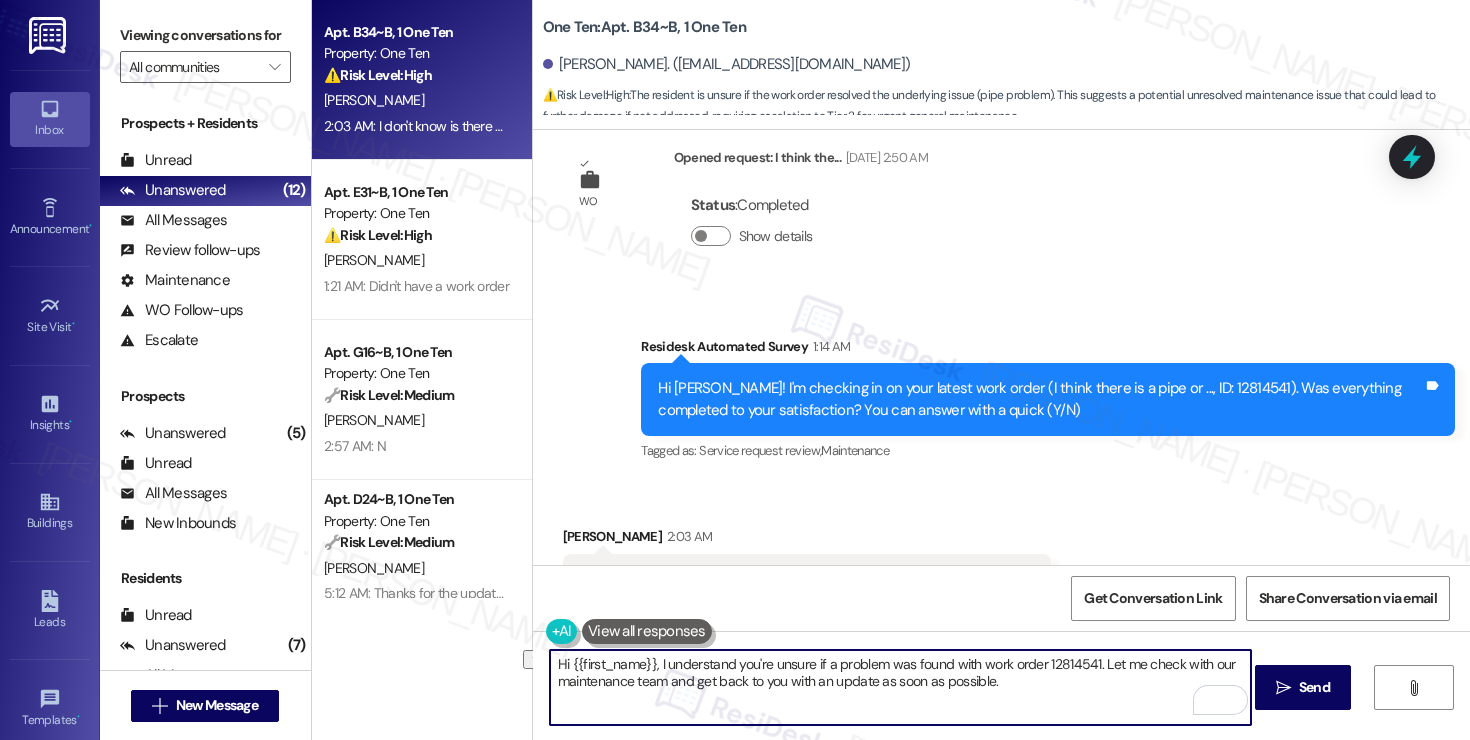 click on "Hi {{first_name}}, I understand you're unsure if a problem was found with work order 12814541. Let me check with our maintenance team and get back to you with an update as soon as possible." at bounding box center [900, 687] 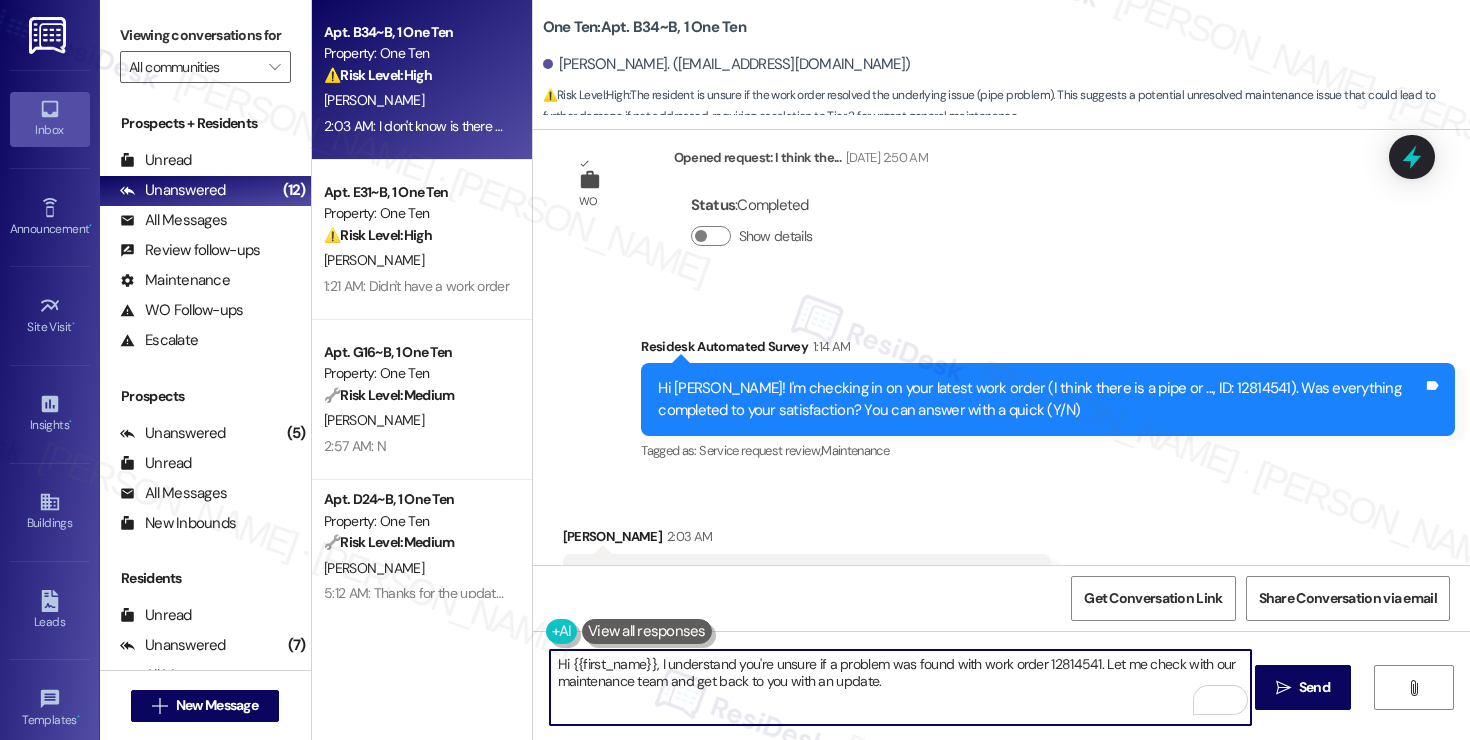 click on "Hi {{first_name}}, I understand you're unsure if a problem was found with work order 12814541. Let me check with our maintenance team and get back to you with an update." at bounding box center (900, 687) 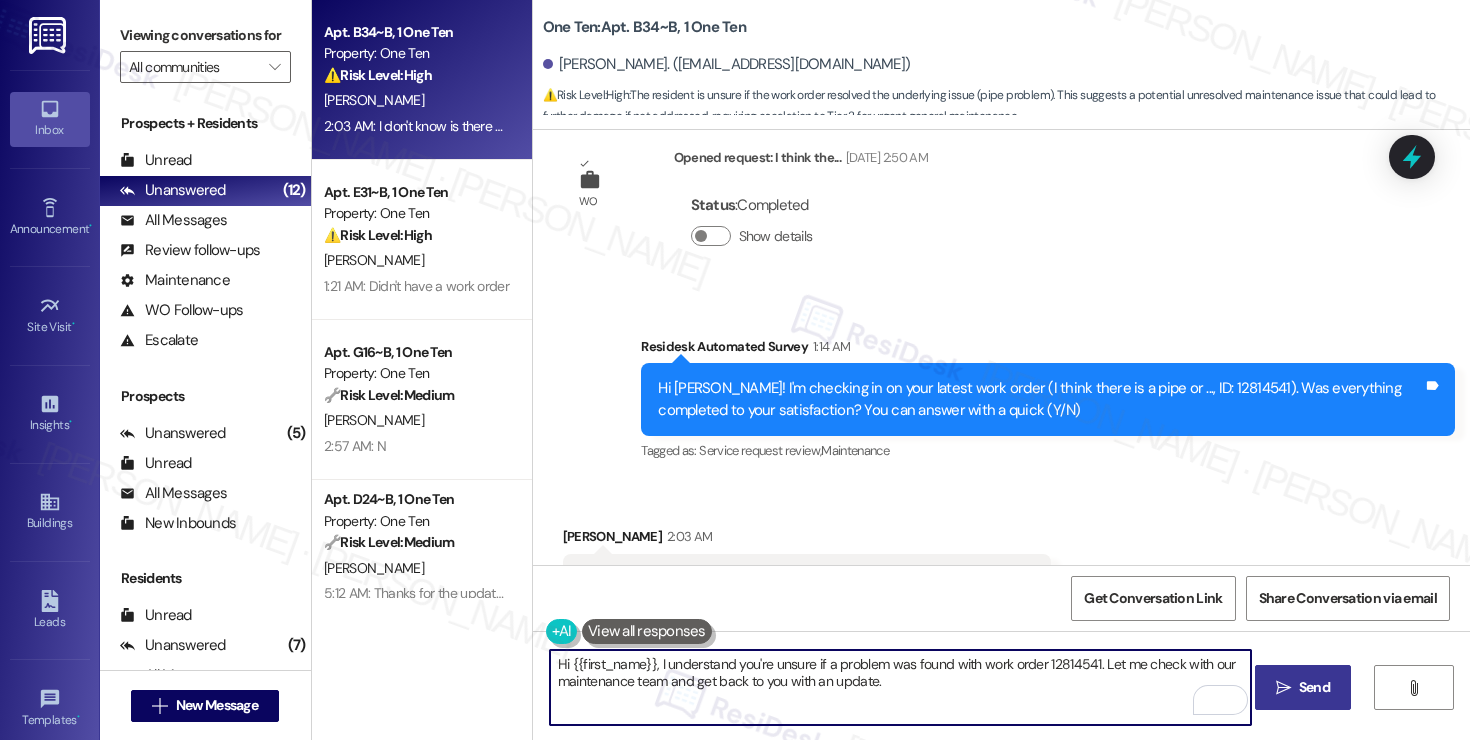 type on "Hi {{first_name}}, I understand you're unsure if a problem was found with work order 12814541. Let me check with our maintenance team and get back to you with an update." 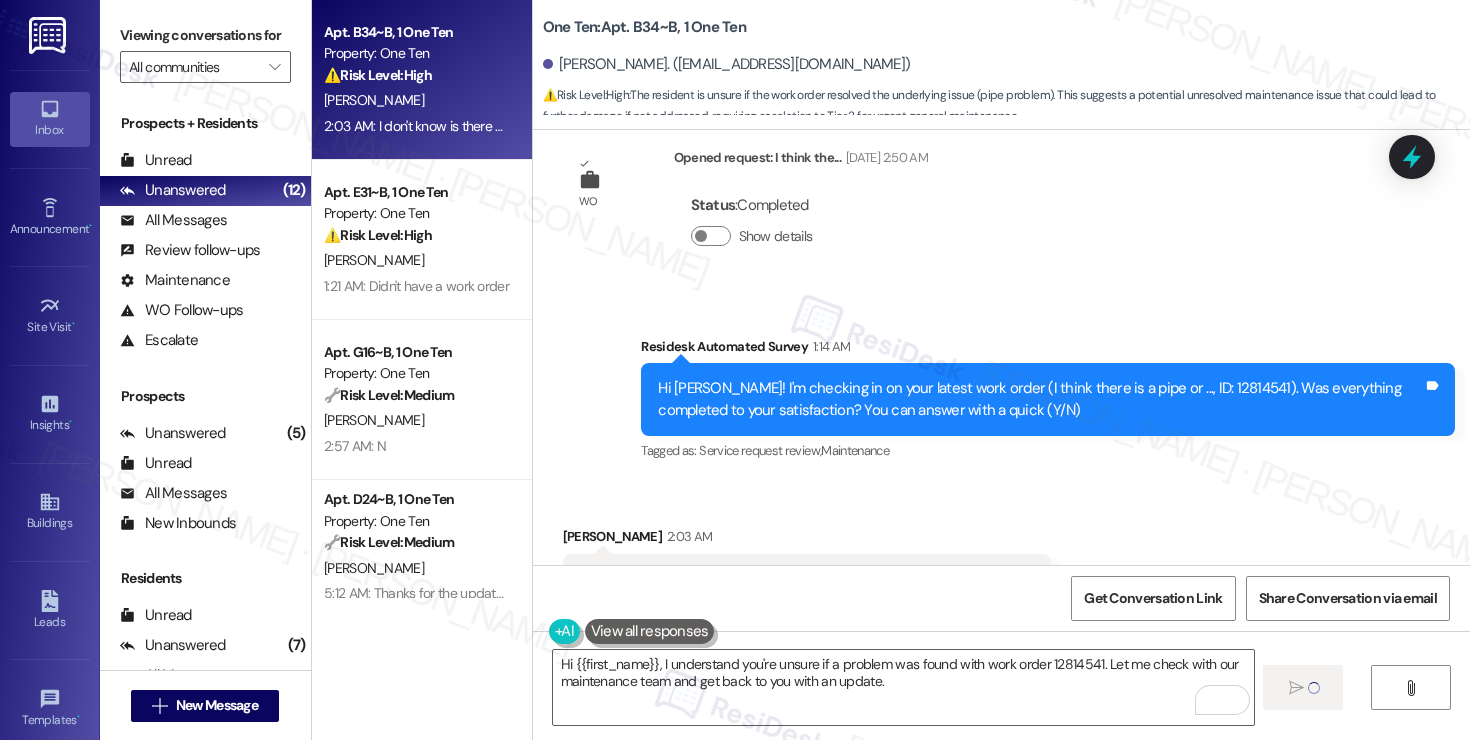 type 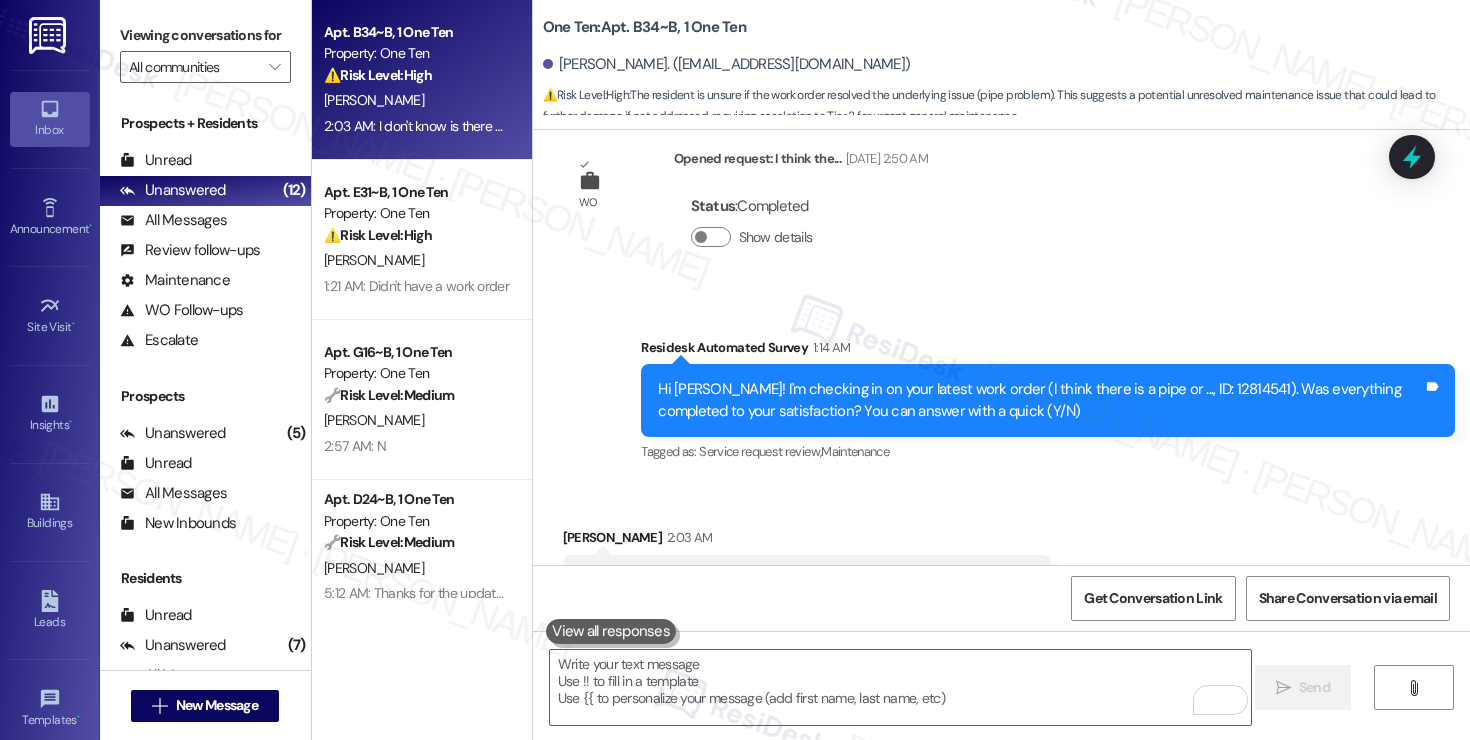 scroll, scrollTop: 2646, scrollLeft: 0, axis: vertical 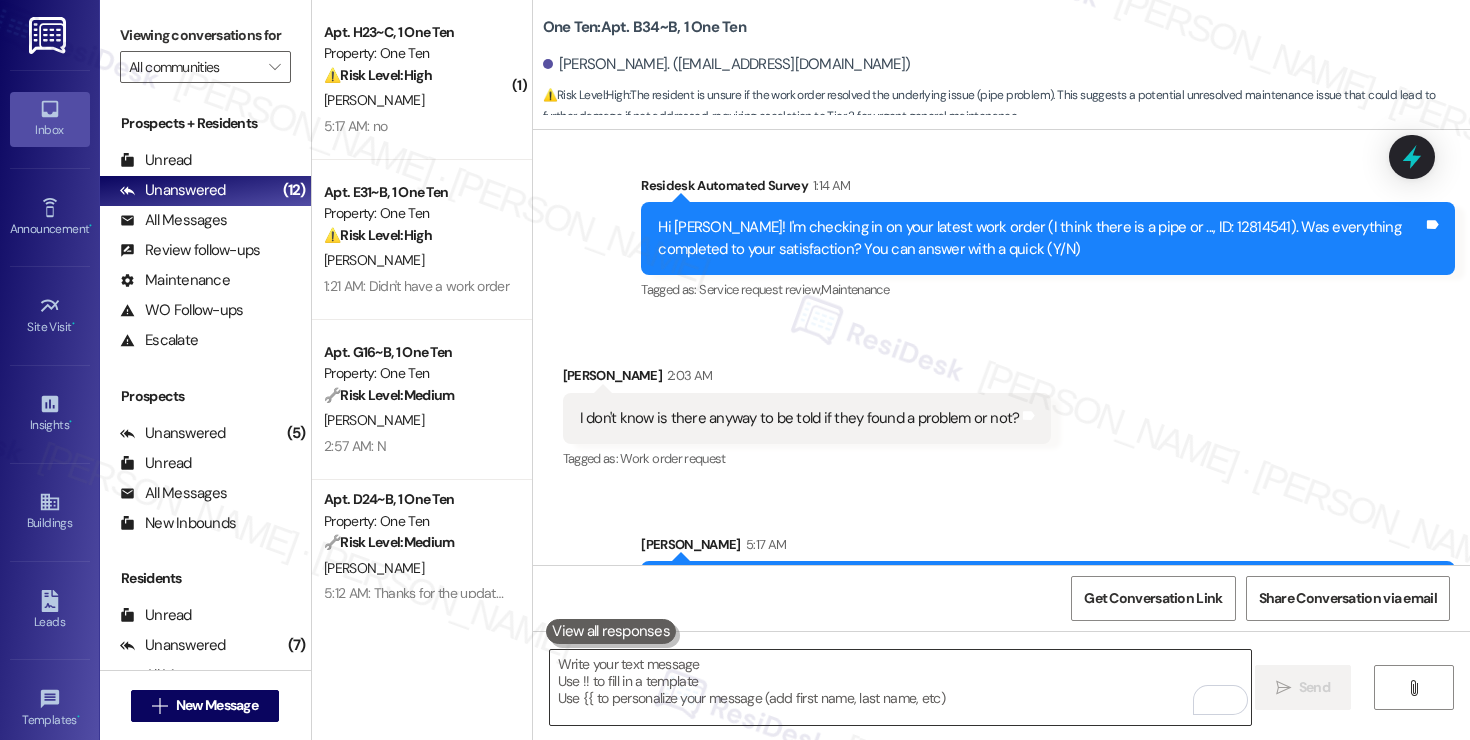click at bounding box center (900, 687) 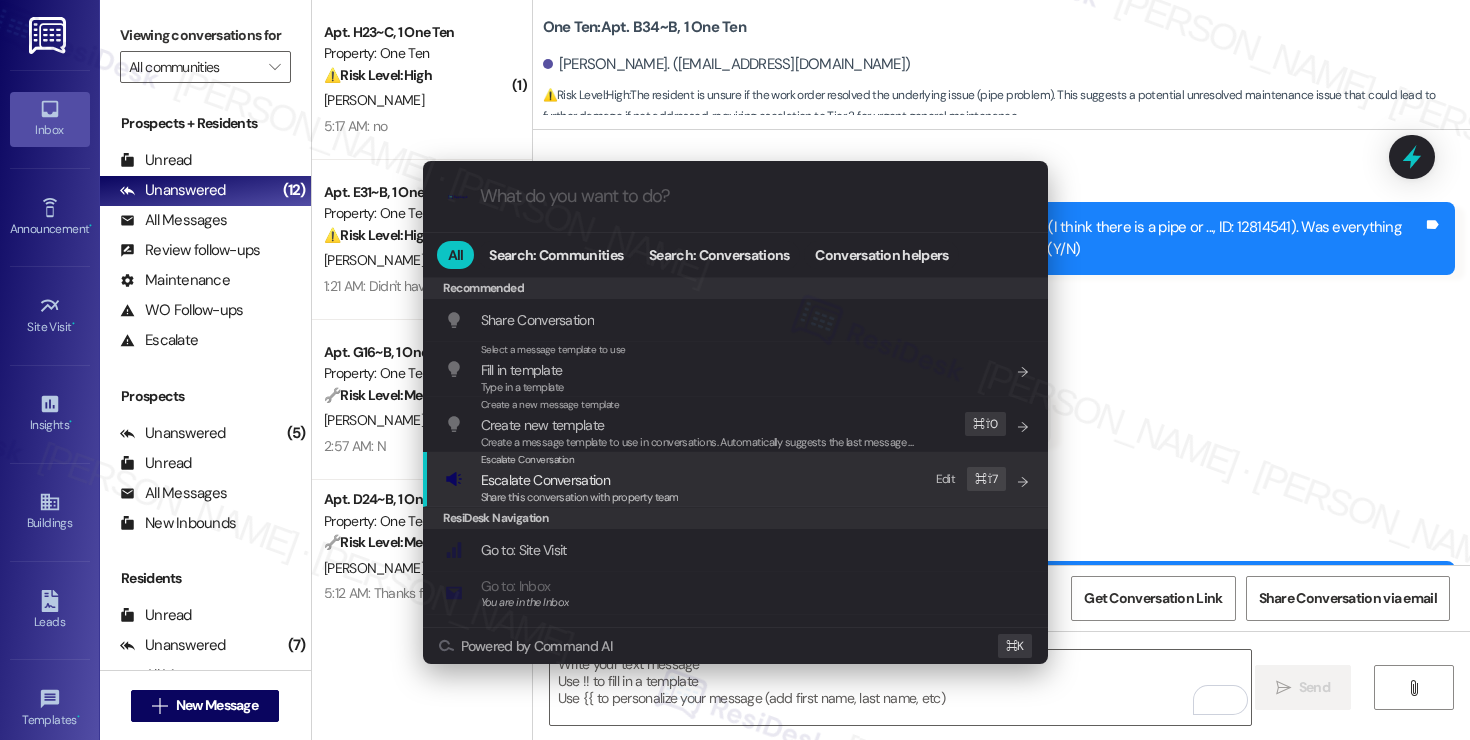 click on "Escalate Conversation" at bounding box center [580, 480] 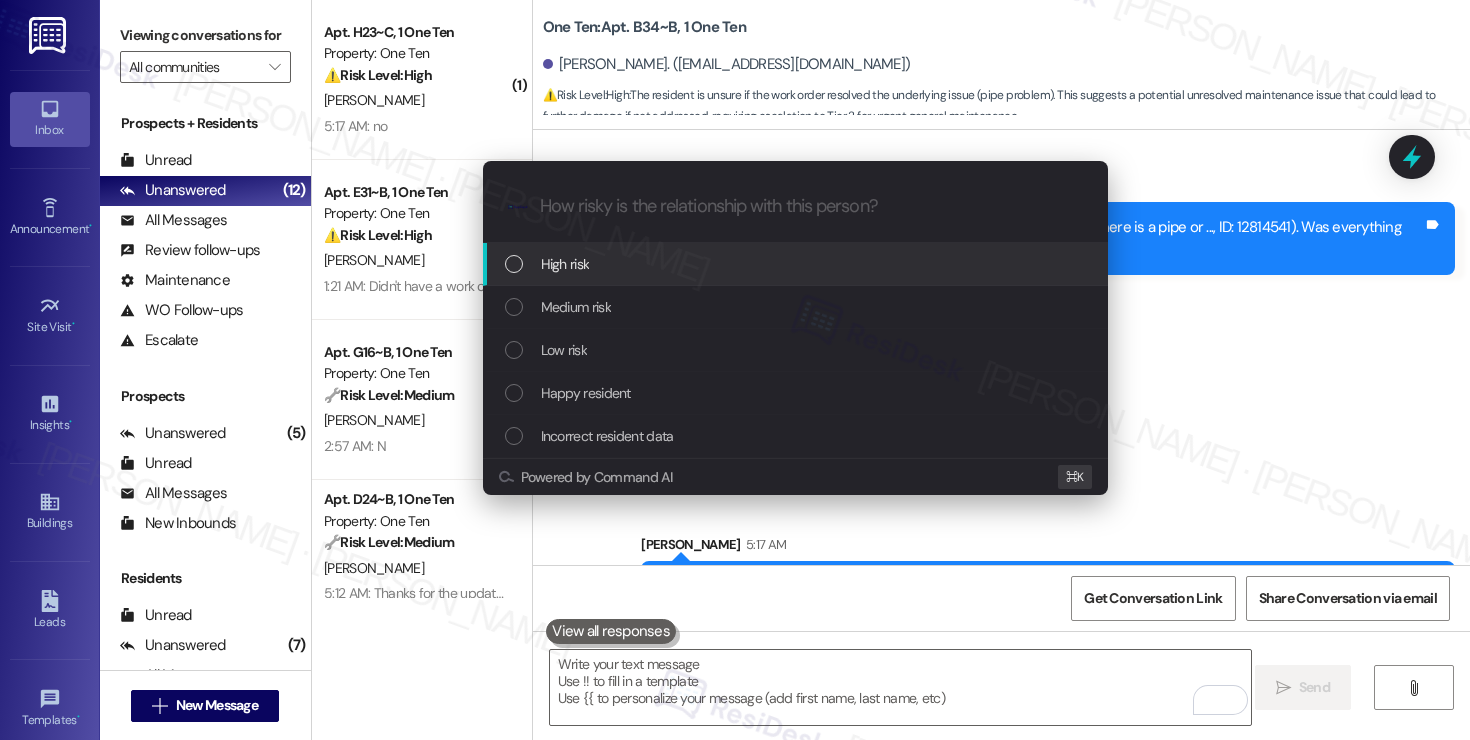 click on "High risk" at bounding box center (797, 264) 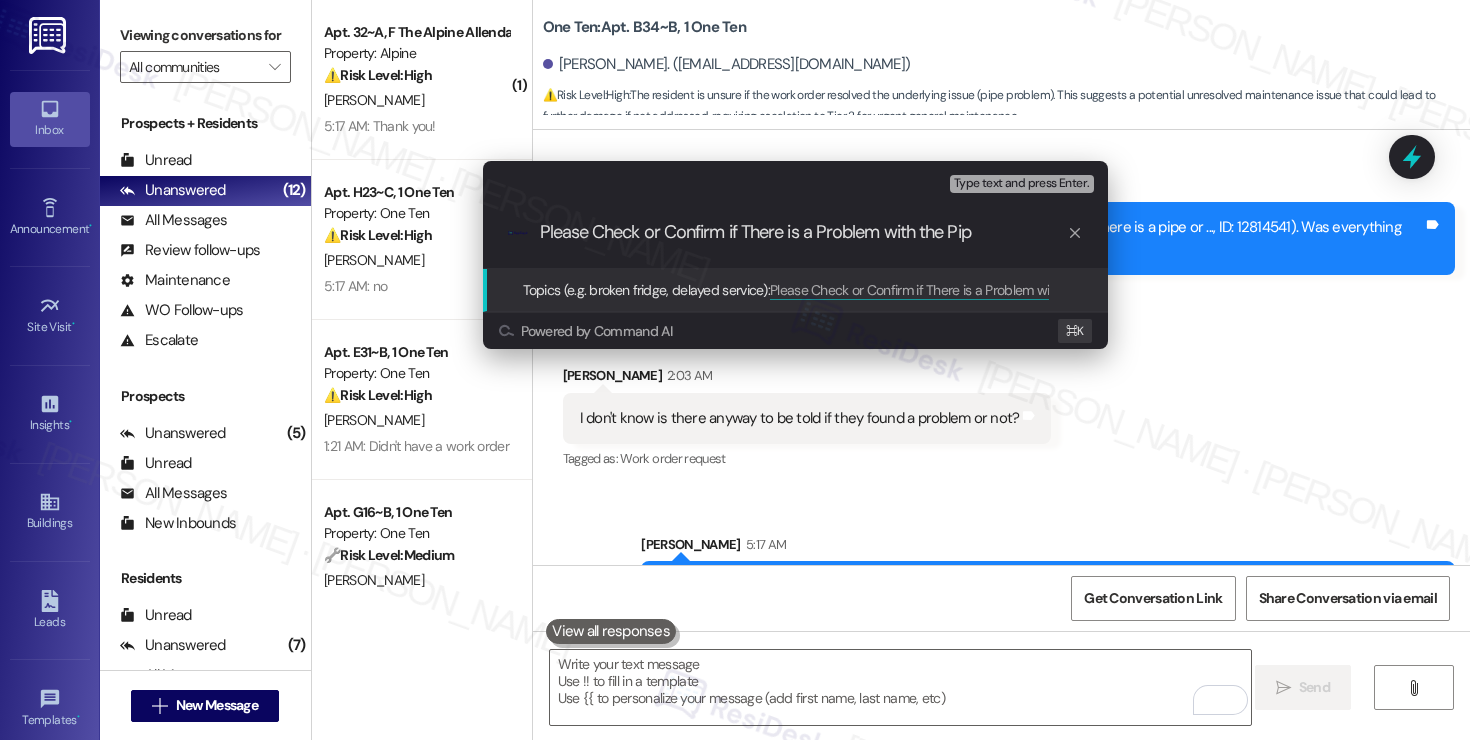 type on "Please Check or Confirm if There is a Problem with the Pipe" 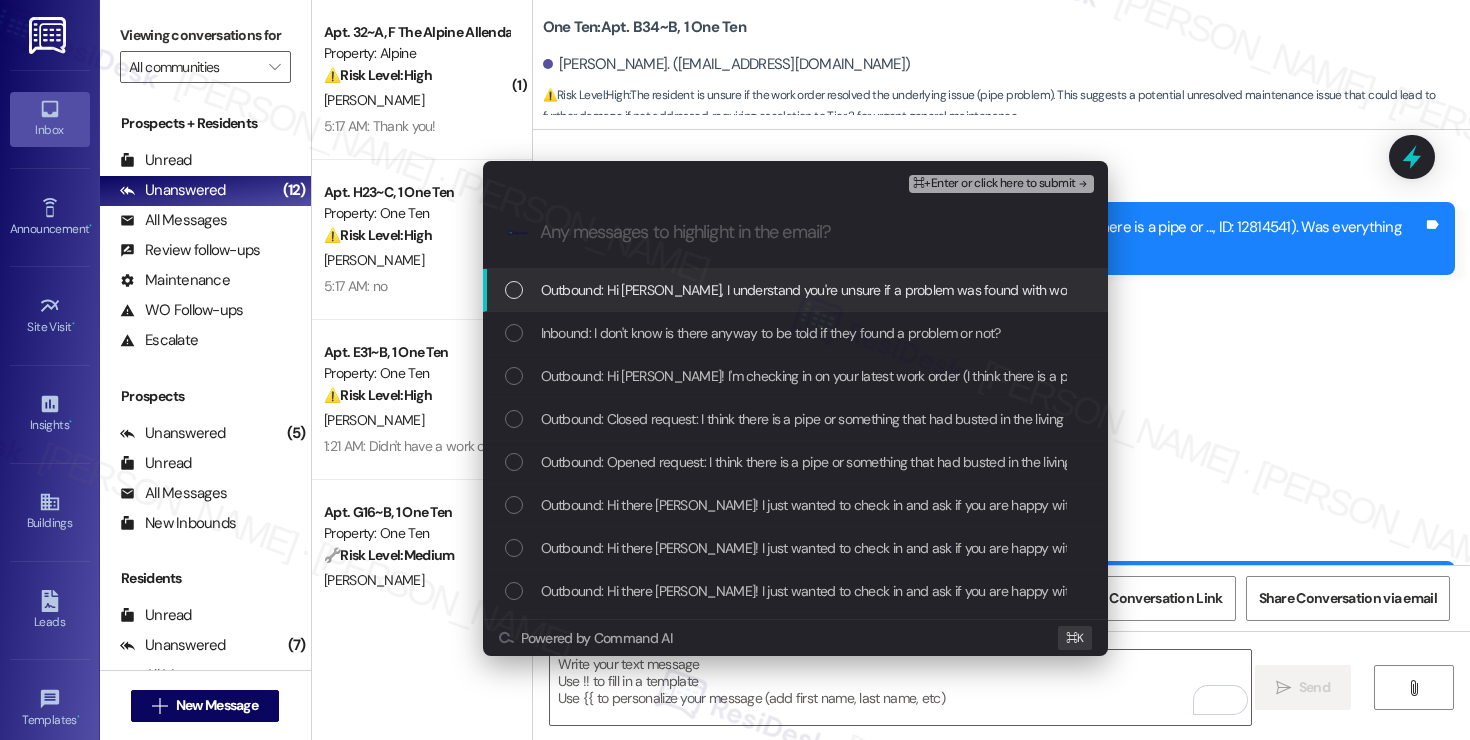 type 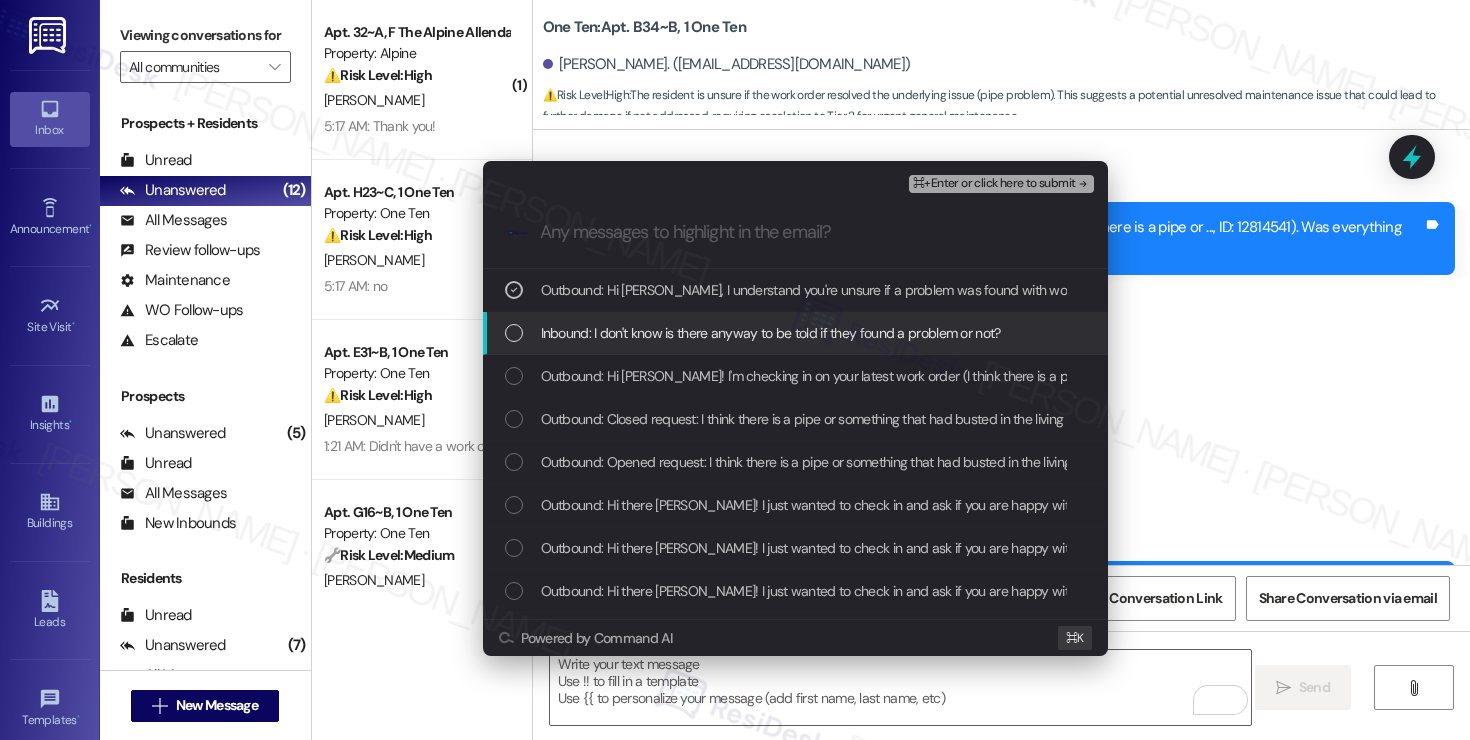 click on "Inbound: I don't know is there anyway to be told if they found a problem or not?" at bounding box center (771, 333) 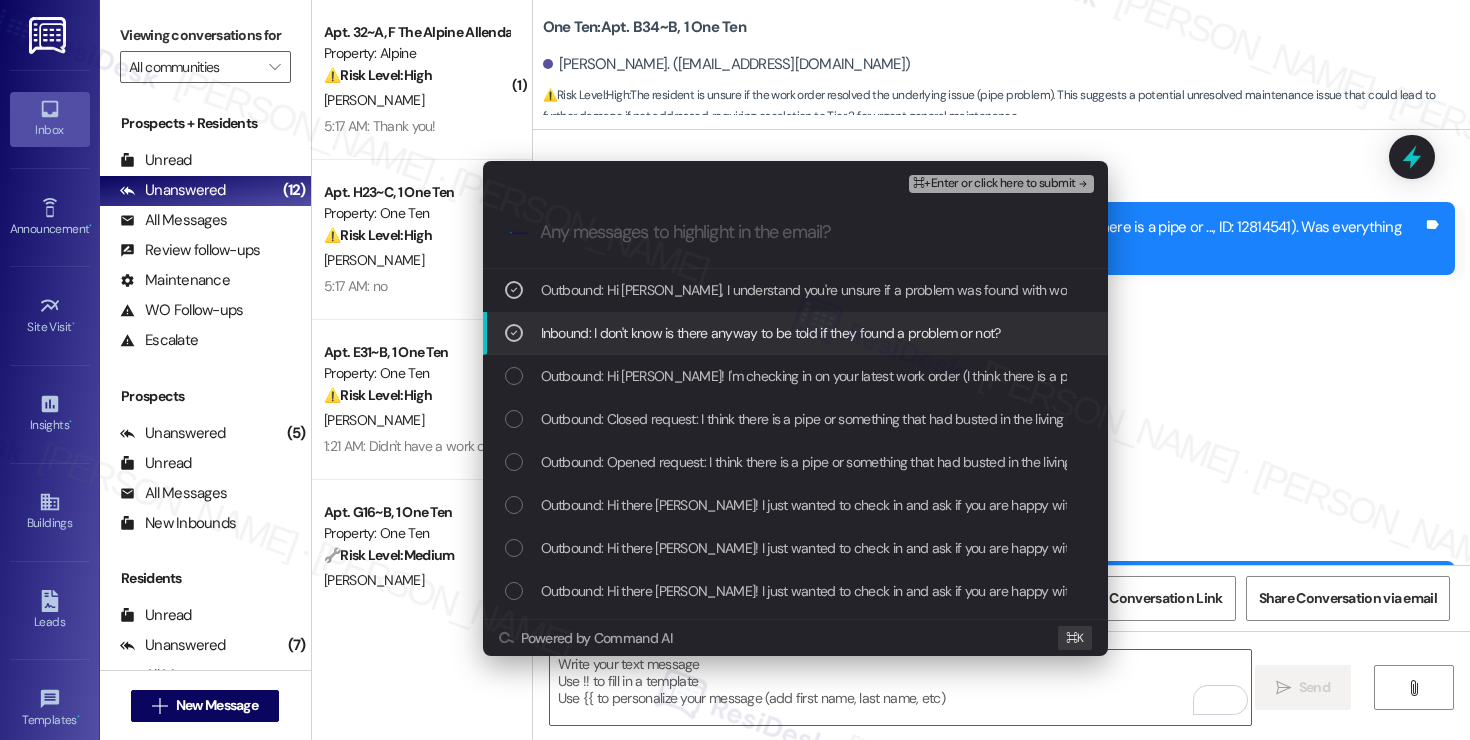click on "Inbound: I don't know is there anyway to be told if they found a problem or not?" at bounding box center (771, 333) 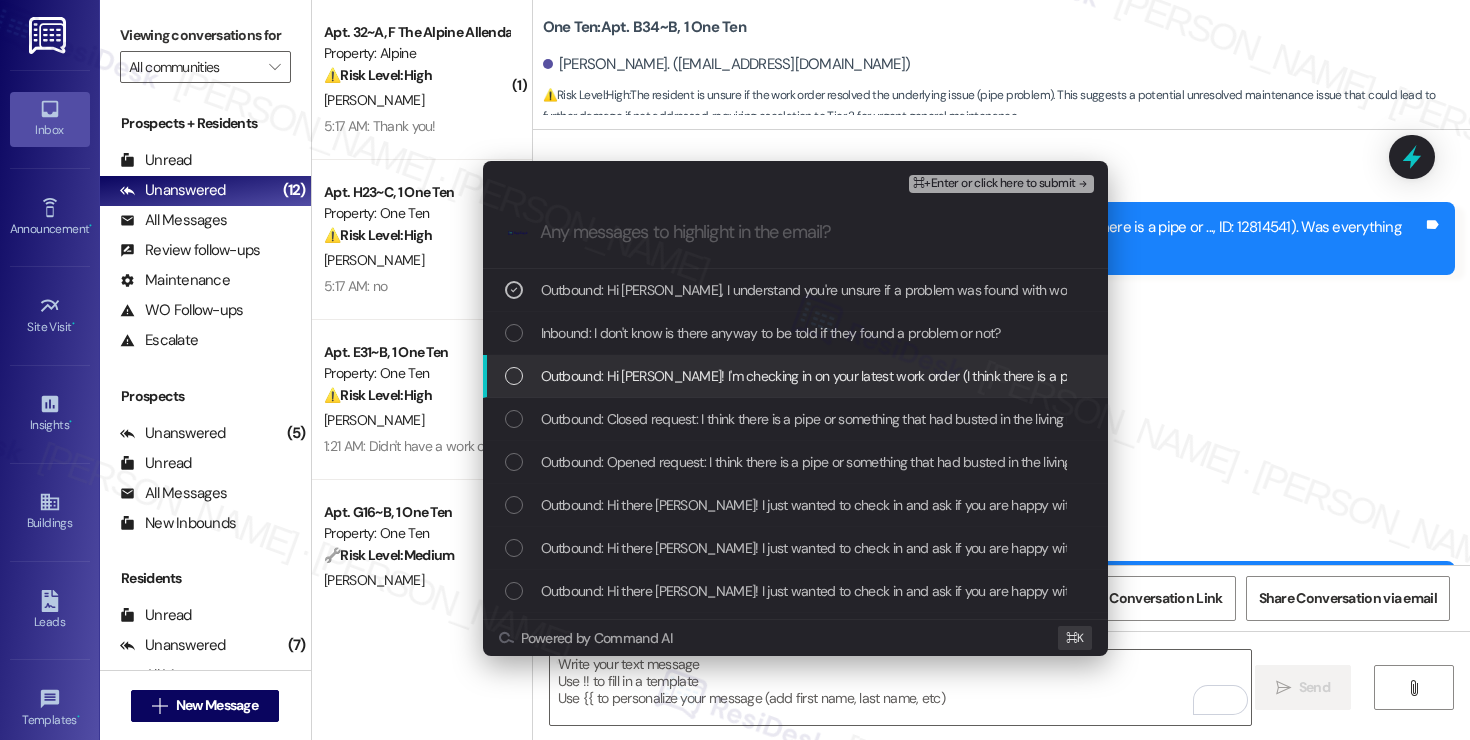 click on "Outbound: Hi [PERSON_NAME]! I'm checking in on your latest work order (I think there is a pipe or ..., ID: 12814541). Was everything completed to your satisfaction? You can answer with a quick (Y/N)" at bounding box center (1106, 376) 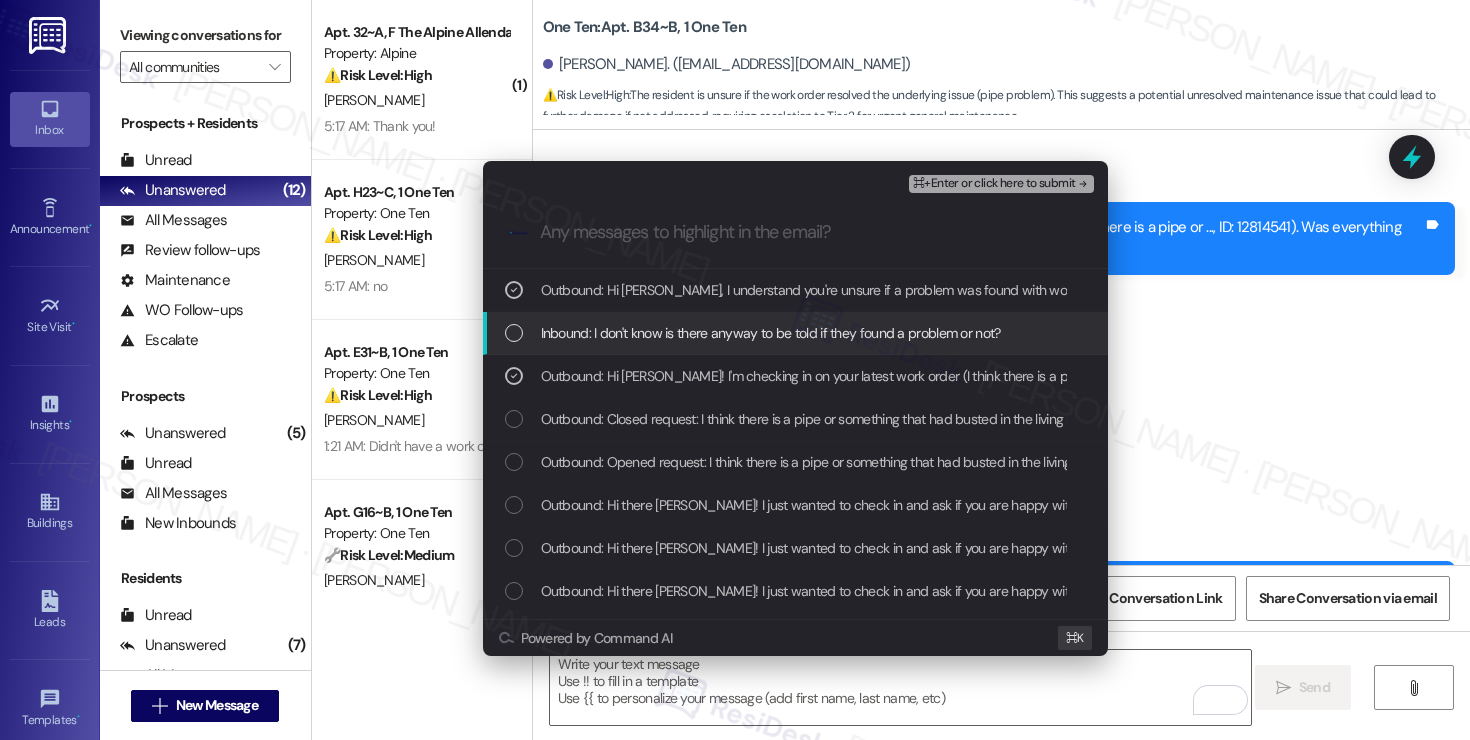 click on "Inbound: I don't know is there anyway to be told if they found a problem or not?" at bounding box center [771, 333] 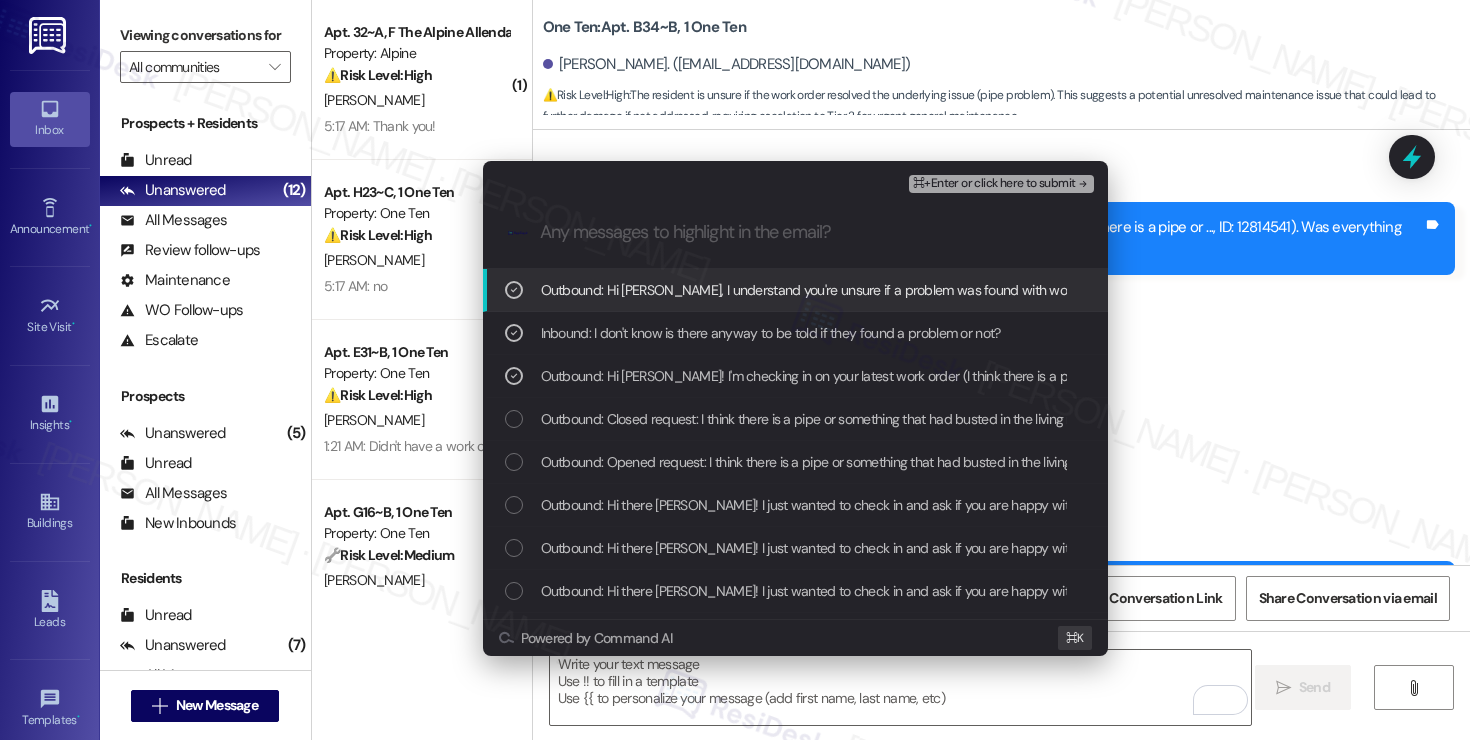 click on "⌘+Enter or click here to submit" at bounding box center [994, 184] 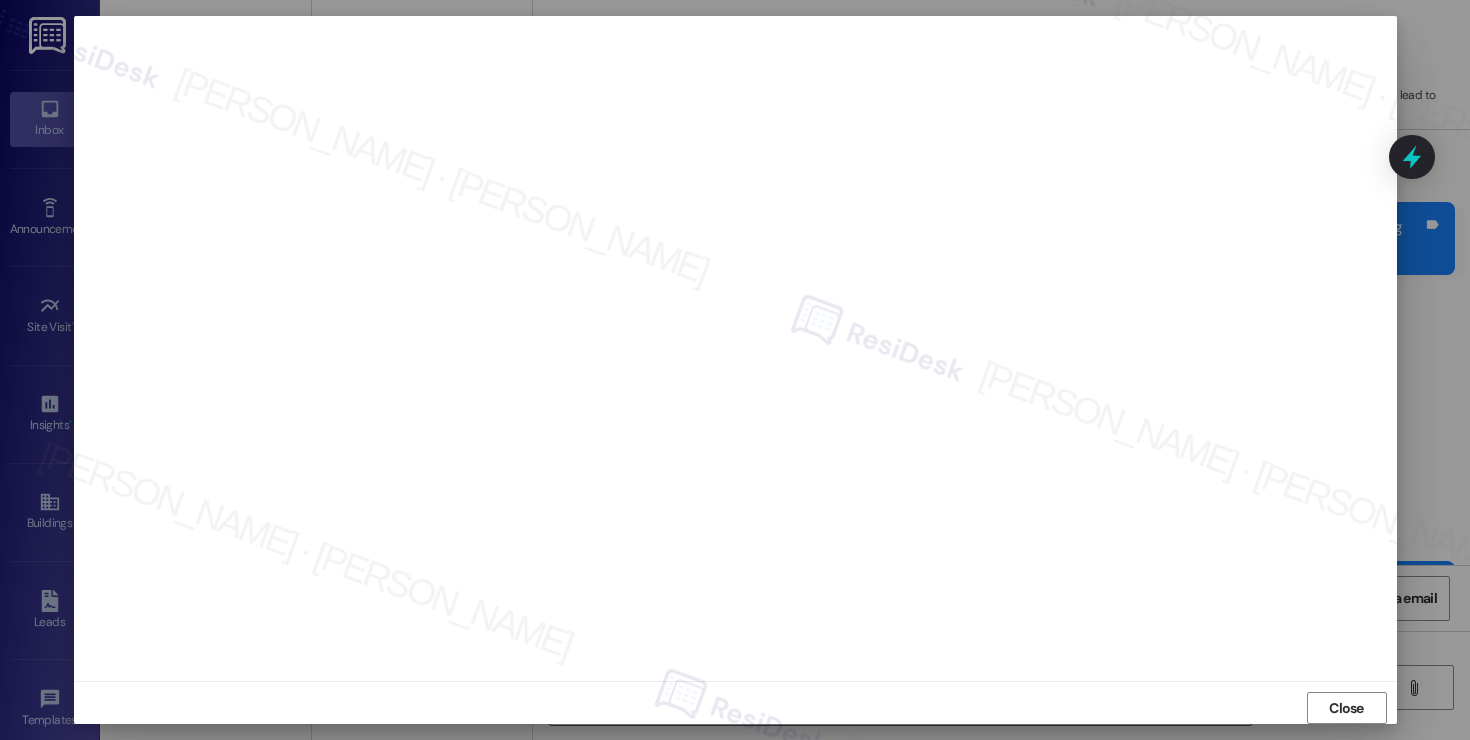 scroll, scrollTop: 11, scrollLeft: 0, axis: vertical 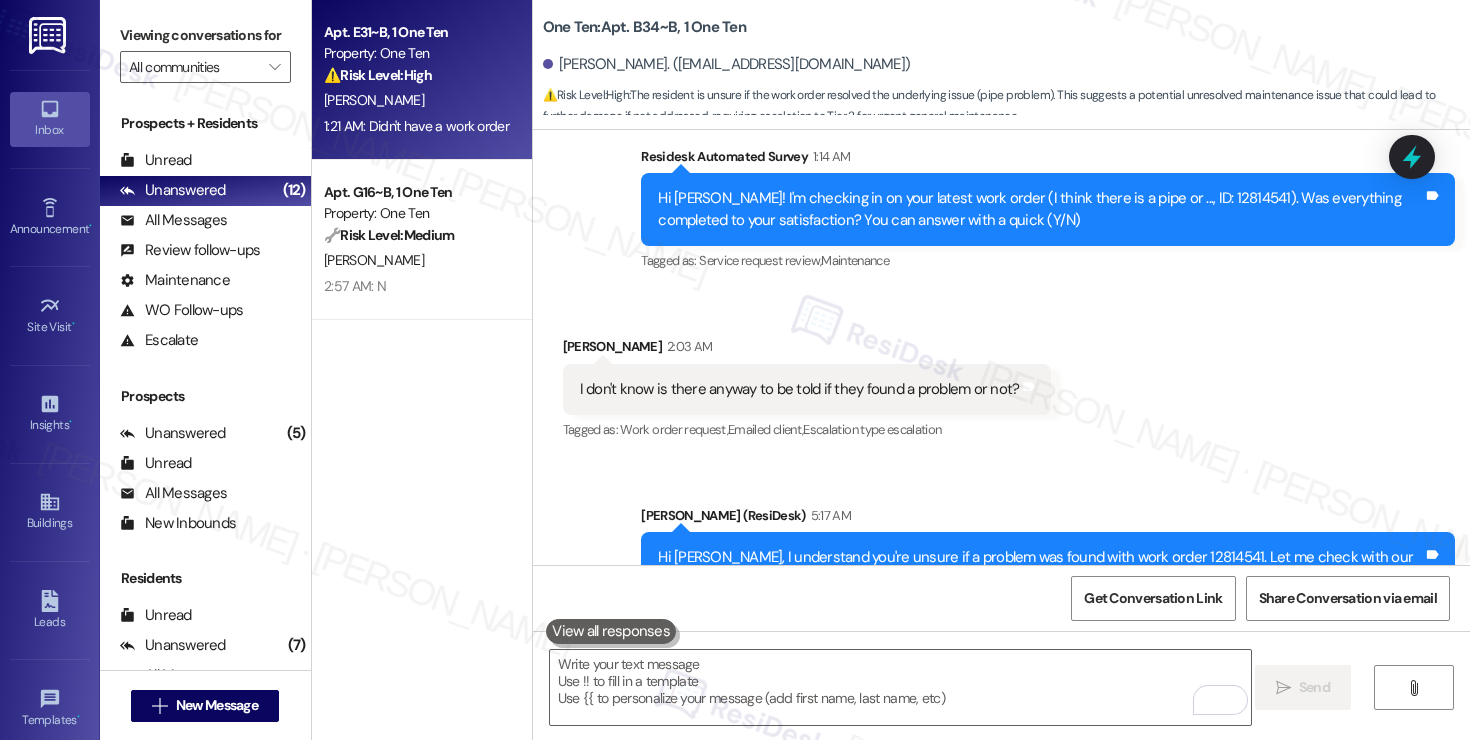 click on "Apt. E31~B, 1 One Ten Property: One Ten ⚠️  Risk Level:  High The resident is stating they didn't have a work order when one was expected. This could indicate a breakdown in communication or a potential maintenance issue that needs to be addressed, requiring investigation and potential action. [PERSON_NAME] 1:21 AM: Didn't have a work order 1:21 AM: Didn't have a work order" at bounding box center (422, 80) 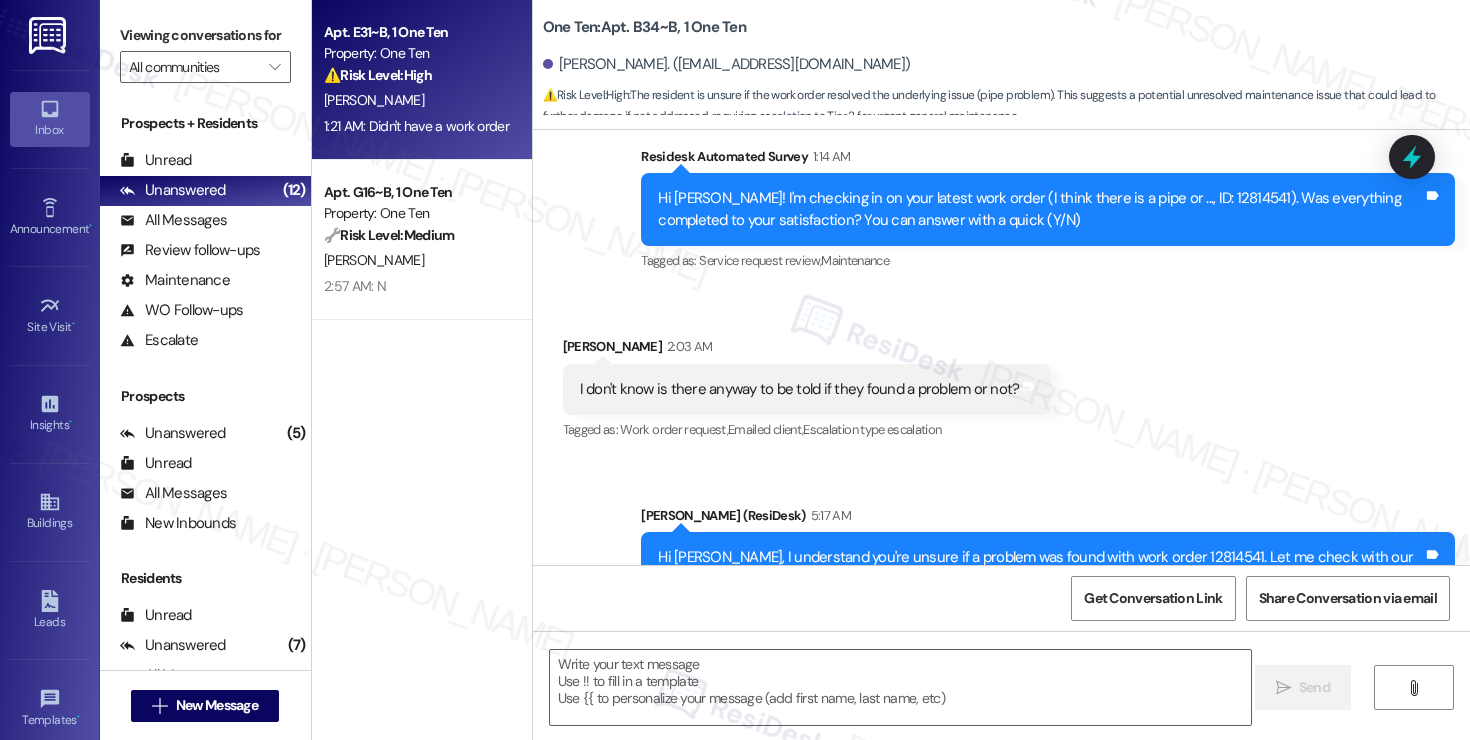 type on "Fetching suggested responses. Please feel free to read through the conversation in the meantime." 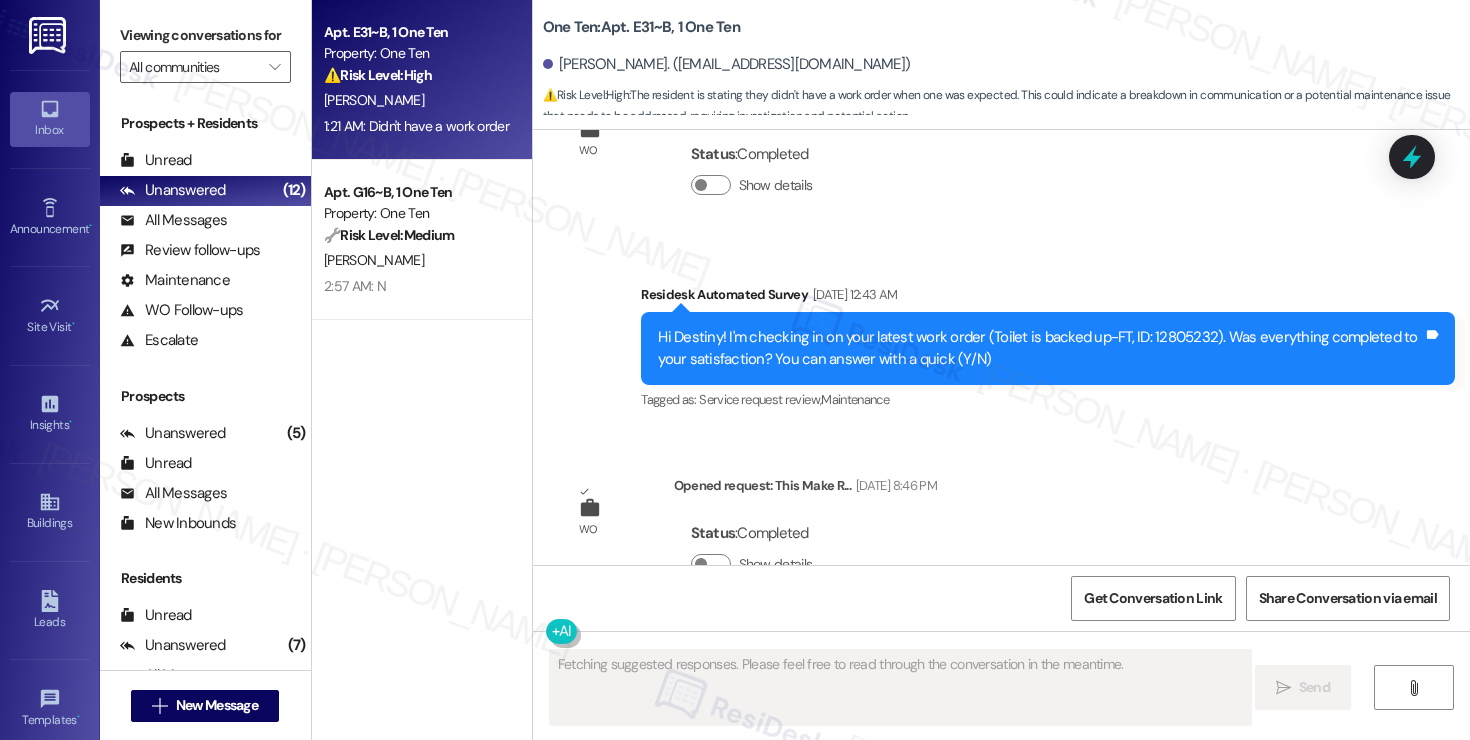 scroll, scrollTop: 3494, scrollLeft: 0, axis: vertical 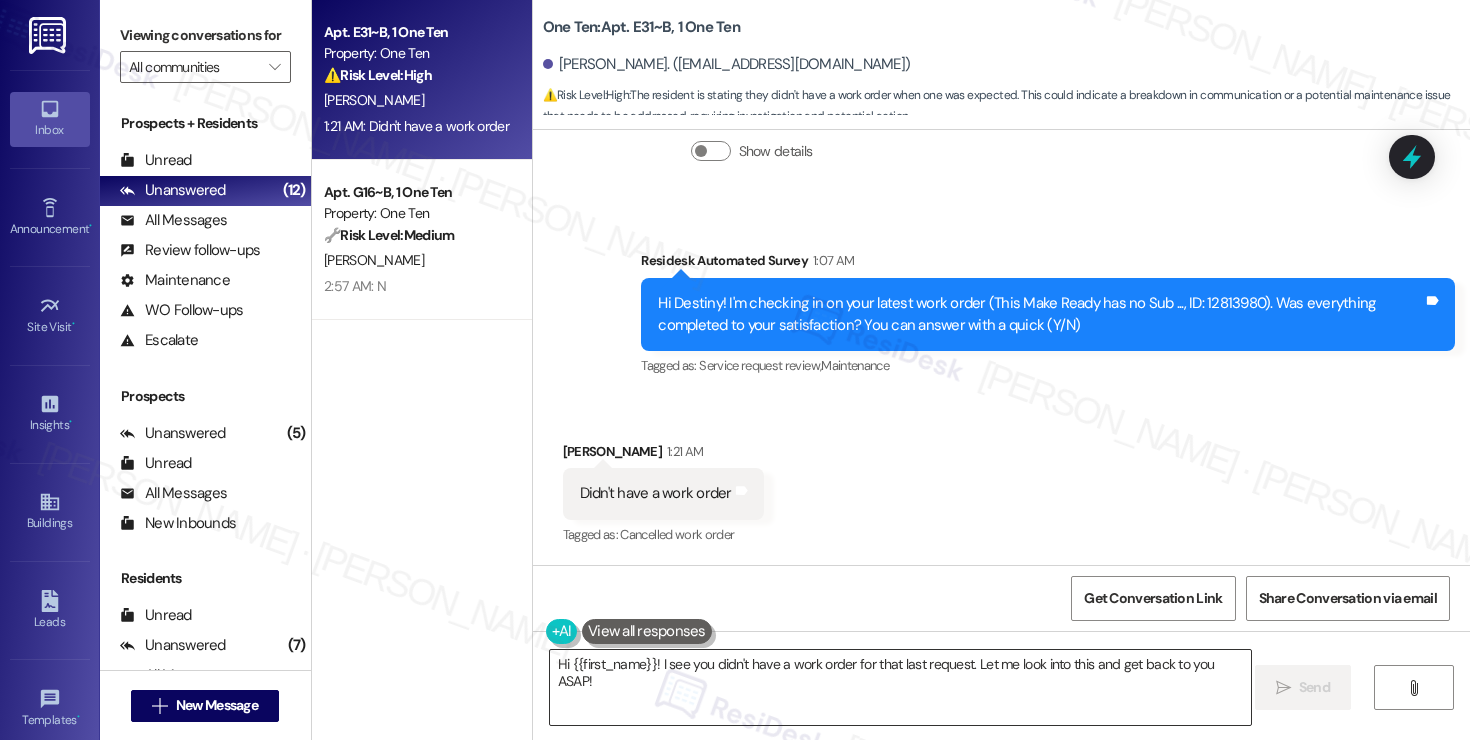 click on "Hi {{first_name}}! I see you didn't have a work order for that last request. Let me look into this and get back to you ASAP!" at bounding box center (900, 687) 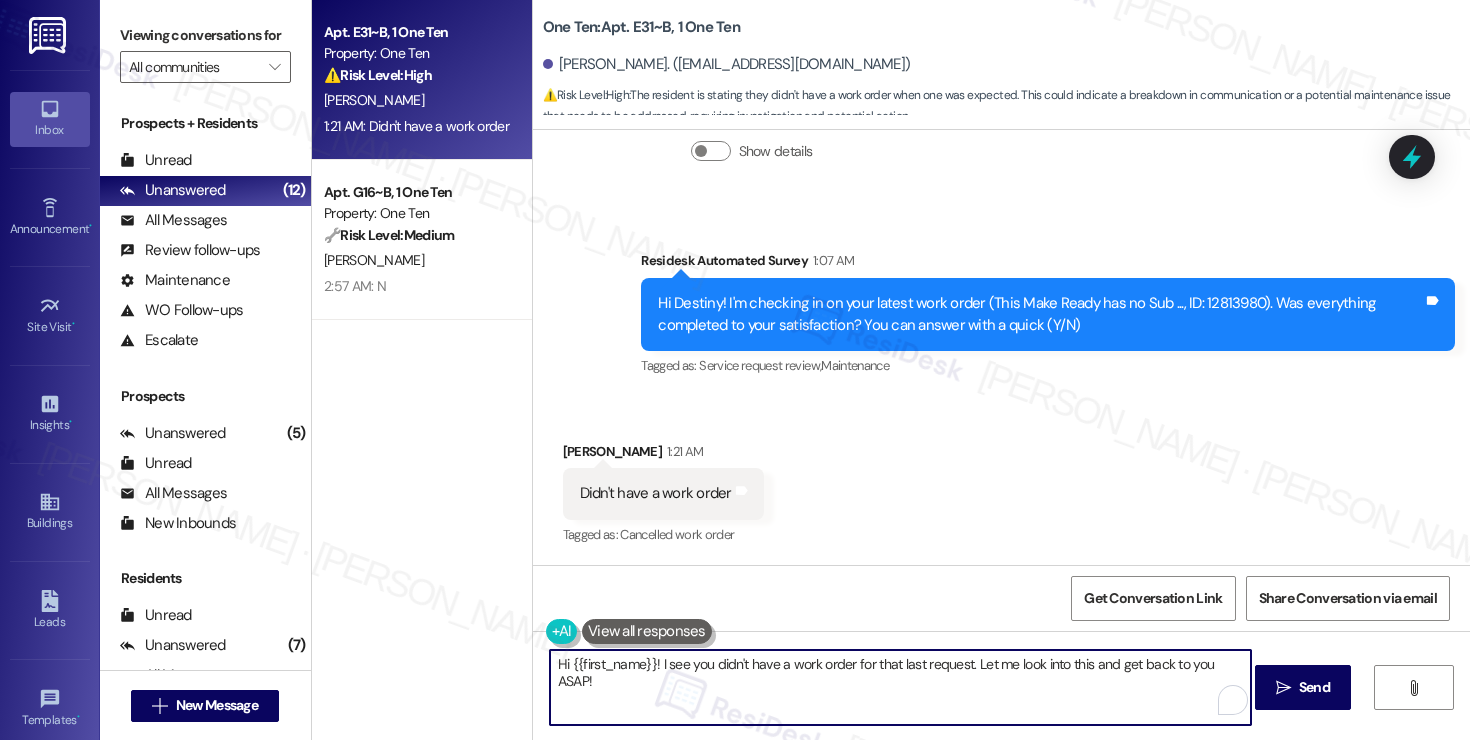 click on "Hi {{first_name}}! I see you didn't have a work order for that last request. Let me look into this and get back to you ASAP!" at bounding box center [900, 687] 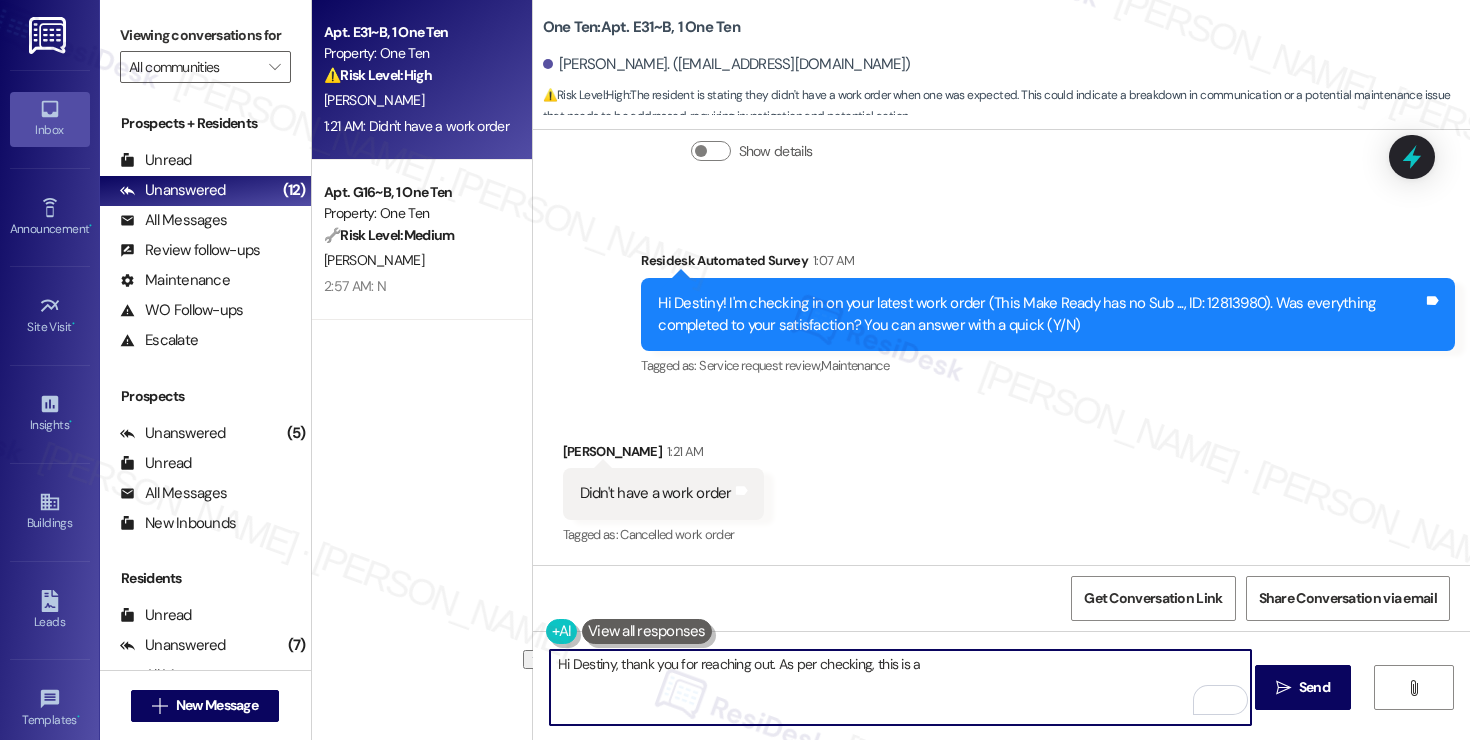 drag, startPoint x: 767, startPoint y: 666, endPoint x: 974, endPoint y: 674, distance: 207.15453 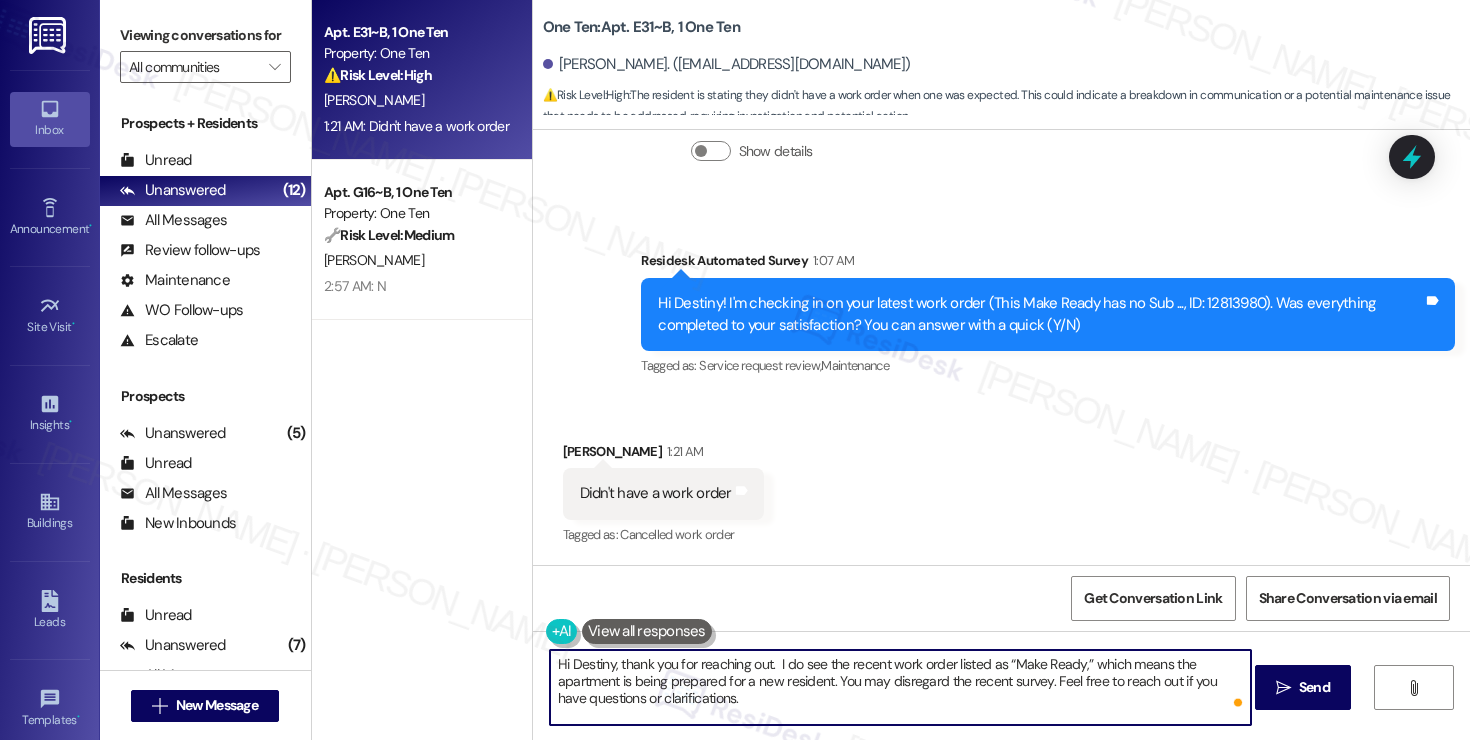 type on "Hi Destiny, thank you for reaching out.  I do see the recent work order listed as “Make Ready,” which means the apartment is being prepared for a new resident. You may disregard the recent survey. Feel free to reach out if you have questions or clarifications." 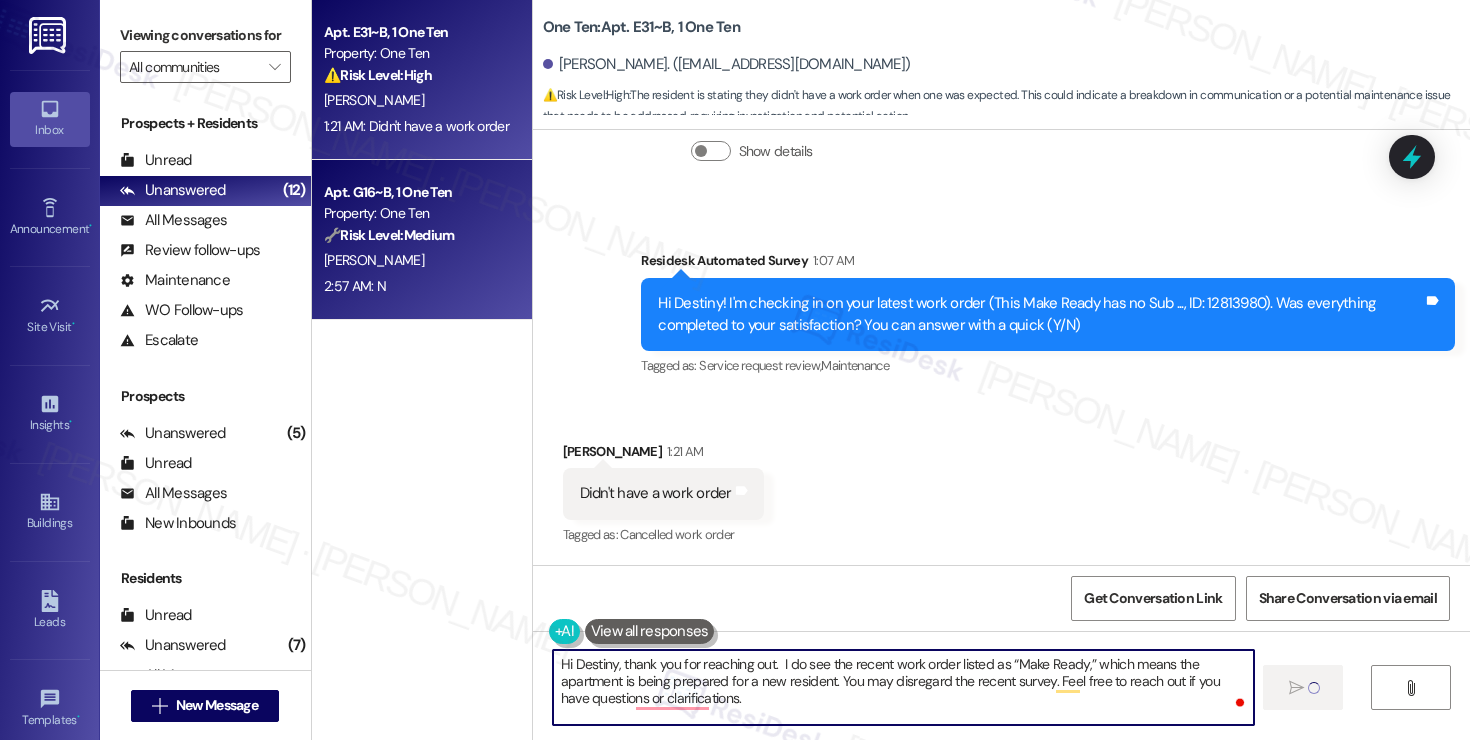 type 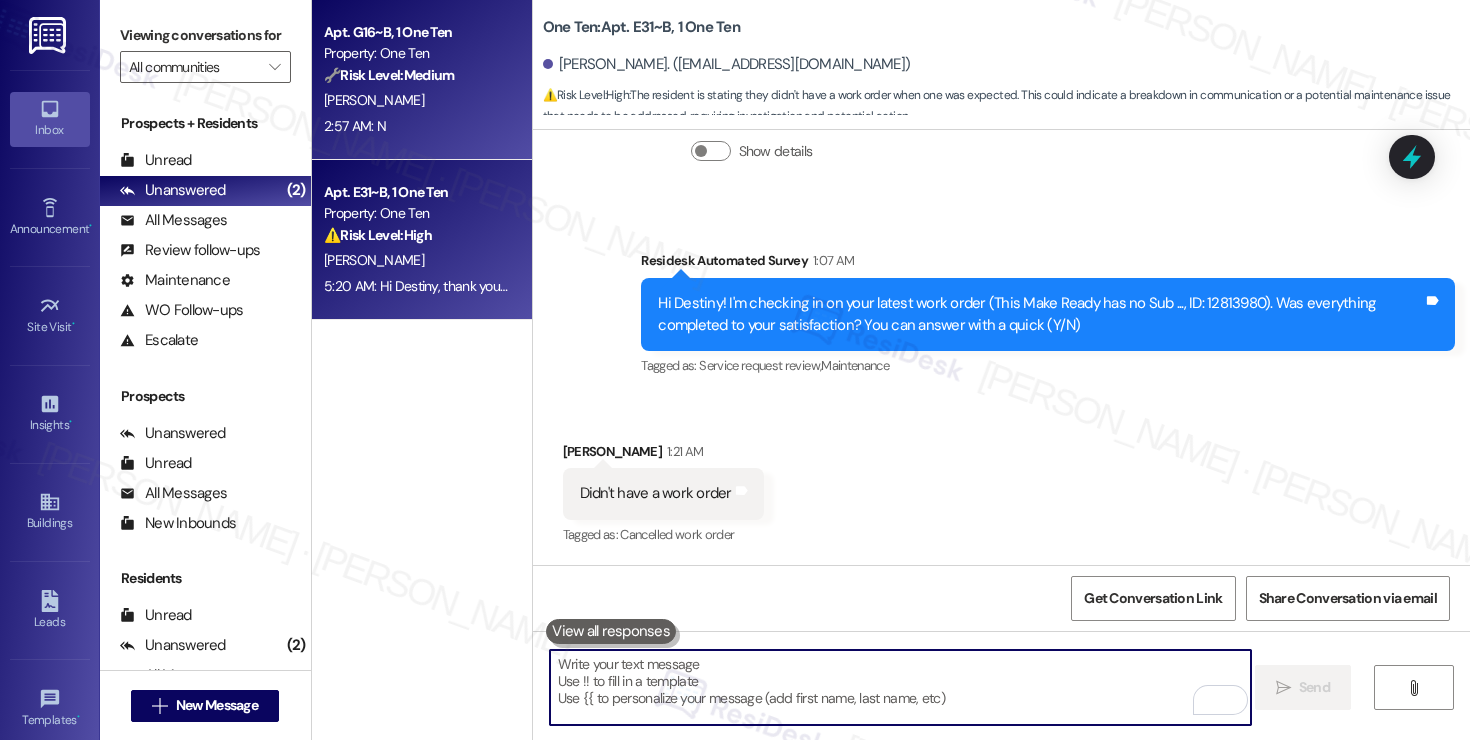 click on "Apt. G16~B, 1 One Ten Property: One Ten 🔧  Risk Level:  Medium The resident responded negatively to a make-ready work order satisfaction check. This indicates a potential issue with the completed work, requiring further investigation and resolution to ensure resident satisfaction and asset preservation." at bounding box center [416, 54] 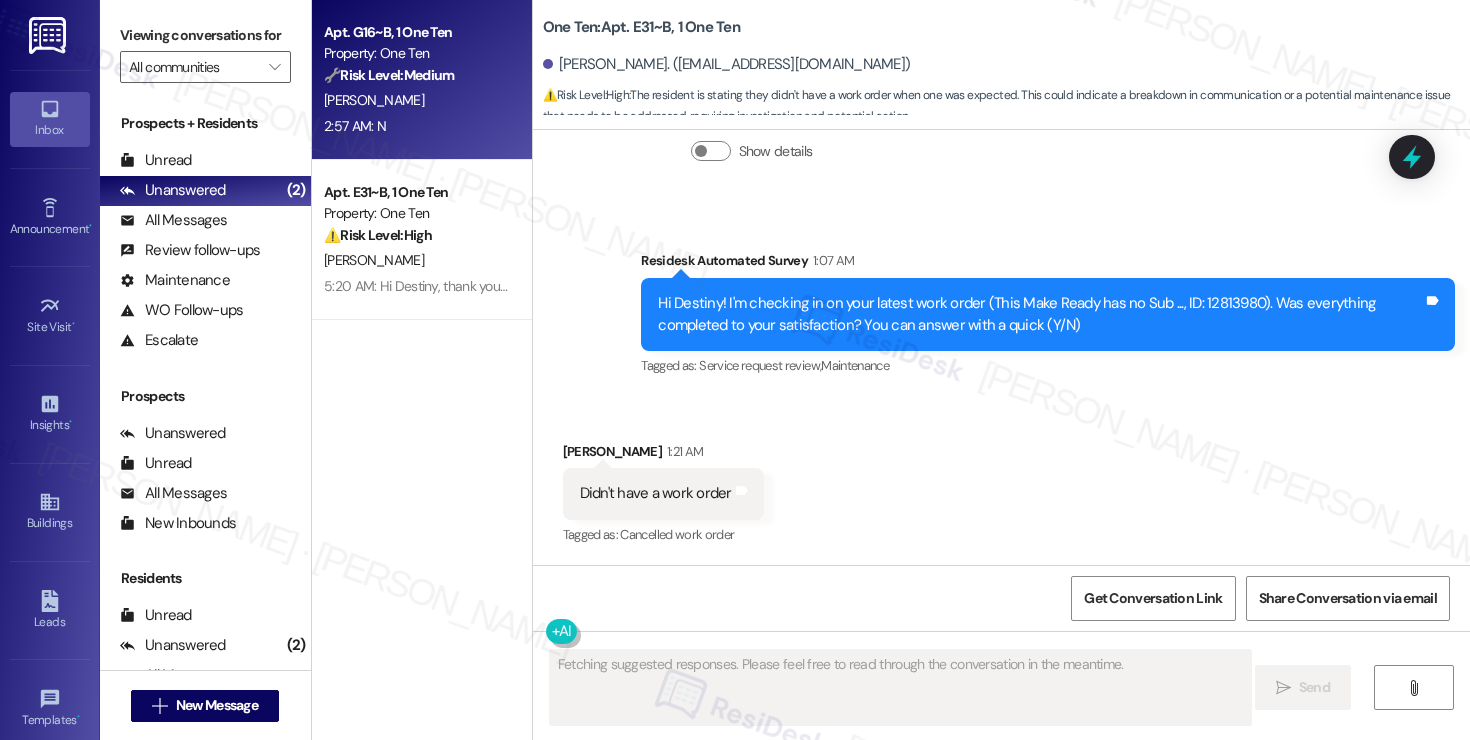 click on "Apt. G16~B, 1 One Ten Property: One Ten 🔧  Risk Level:  Medium The resident responded negatively to a make-ready work order satisfaction check. This indicates a potential issue with the completed work, requiring further investigation and resolution to ensure resident satisfaction and asset preservation." at bounding box center (416, 54) 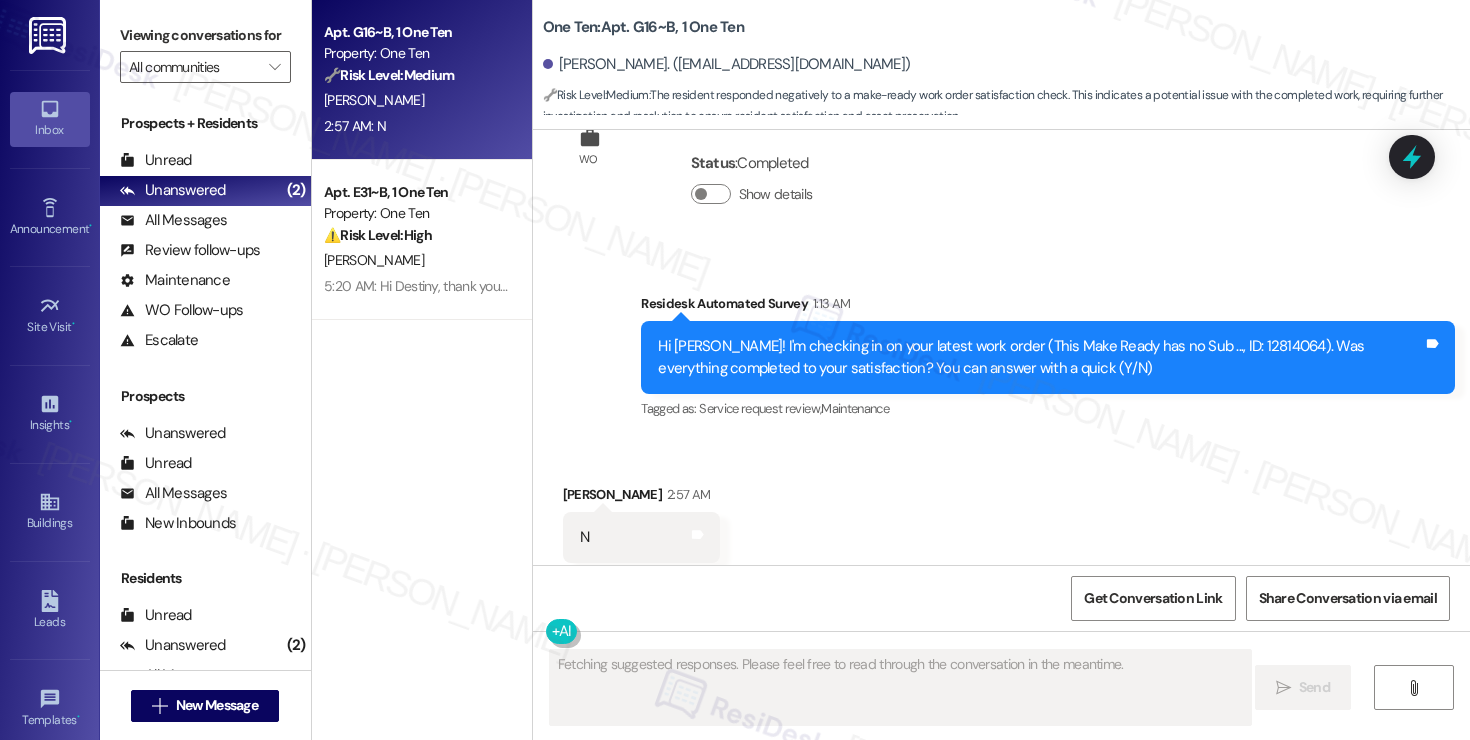 click on "Apt. G16~B, 1 One Ten Property: One Ten 🔧  Risk Level:  Medium The resident responded negatively to a make-ready work order satisfaction check. This indicates a potential issue with the completed work, requiring further investigation and resolution to ensure resident satisfaction and asset preservation." at bounding box center [416, 54] 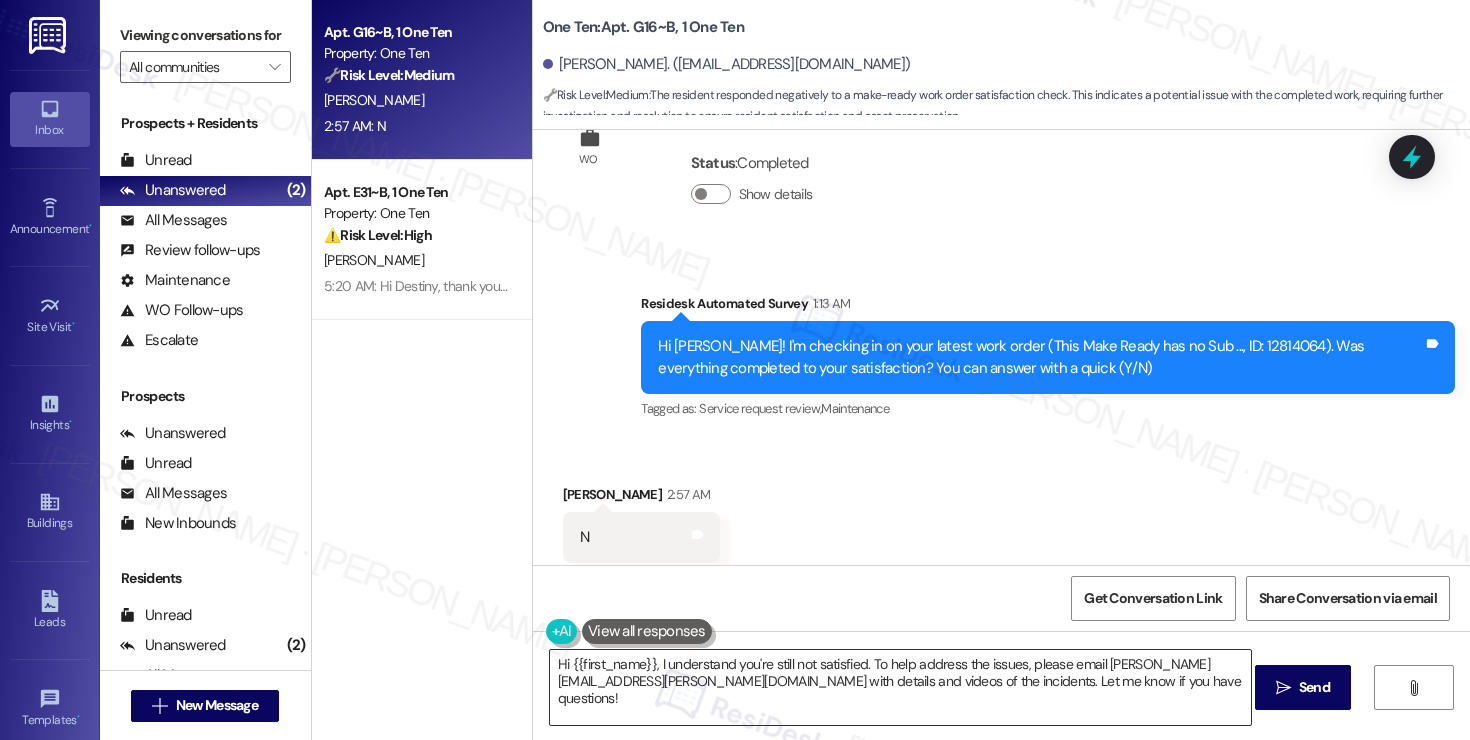 click on "Hi {{first_name}}, I understand you're still not satisfied. To help address the issues, please email [PERSON_NAME][EMAIL_ADDRESS][PERSON_NAME][DOMAIN_NAME] with details and videos of the incidents. Let me know if you have questions!" at bounding box center [900, 687] 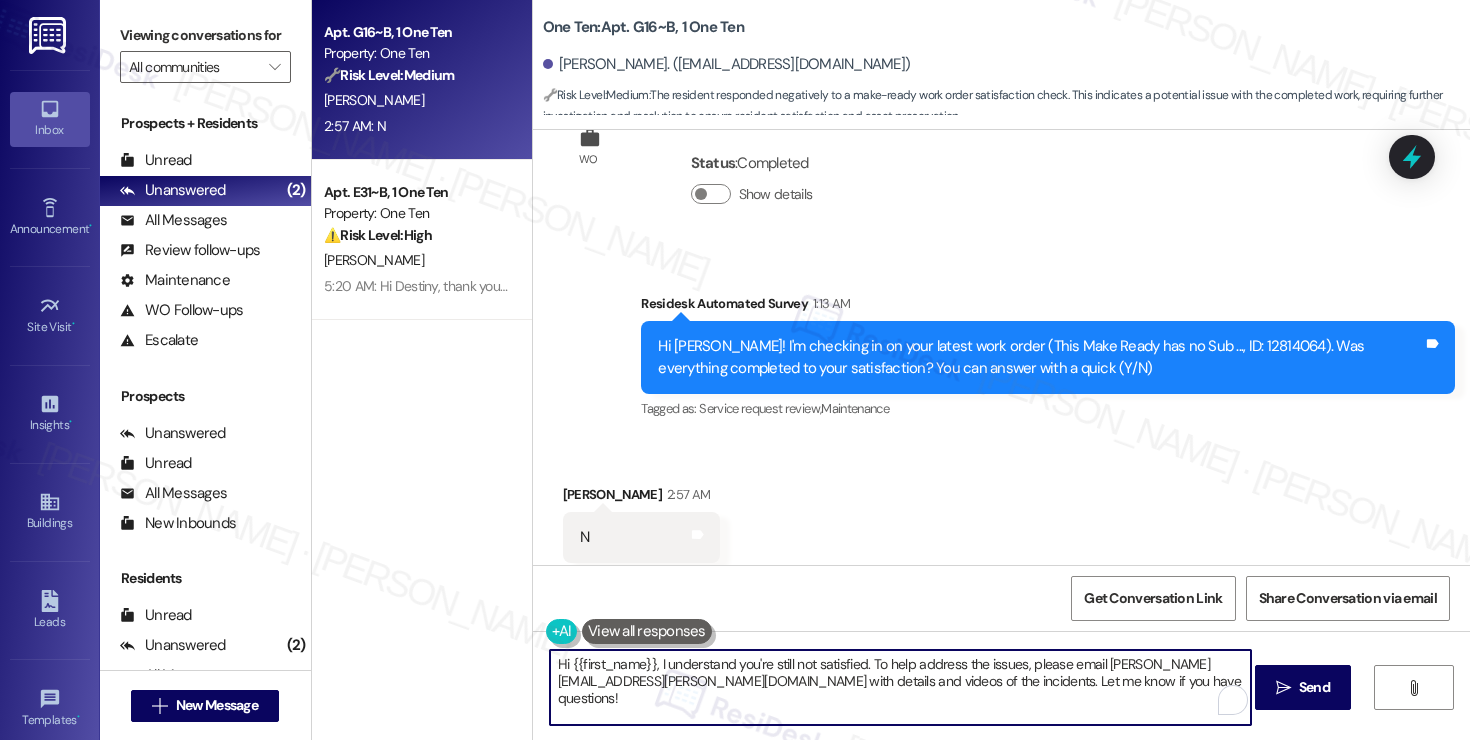 click on "Hi {{first_name}}, I understand you're still not satisfied. To help address the issues, please email [PERSON_NAME][EMAIL_ADDRESS][PERSON_NAME][DOMAIN_NAME] with details and videos of the incidents. Let me know if you have questions!" at bounding box center (900, 687) 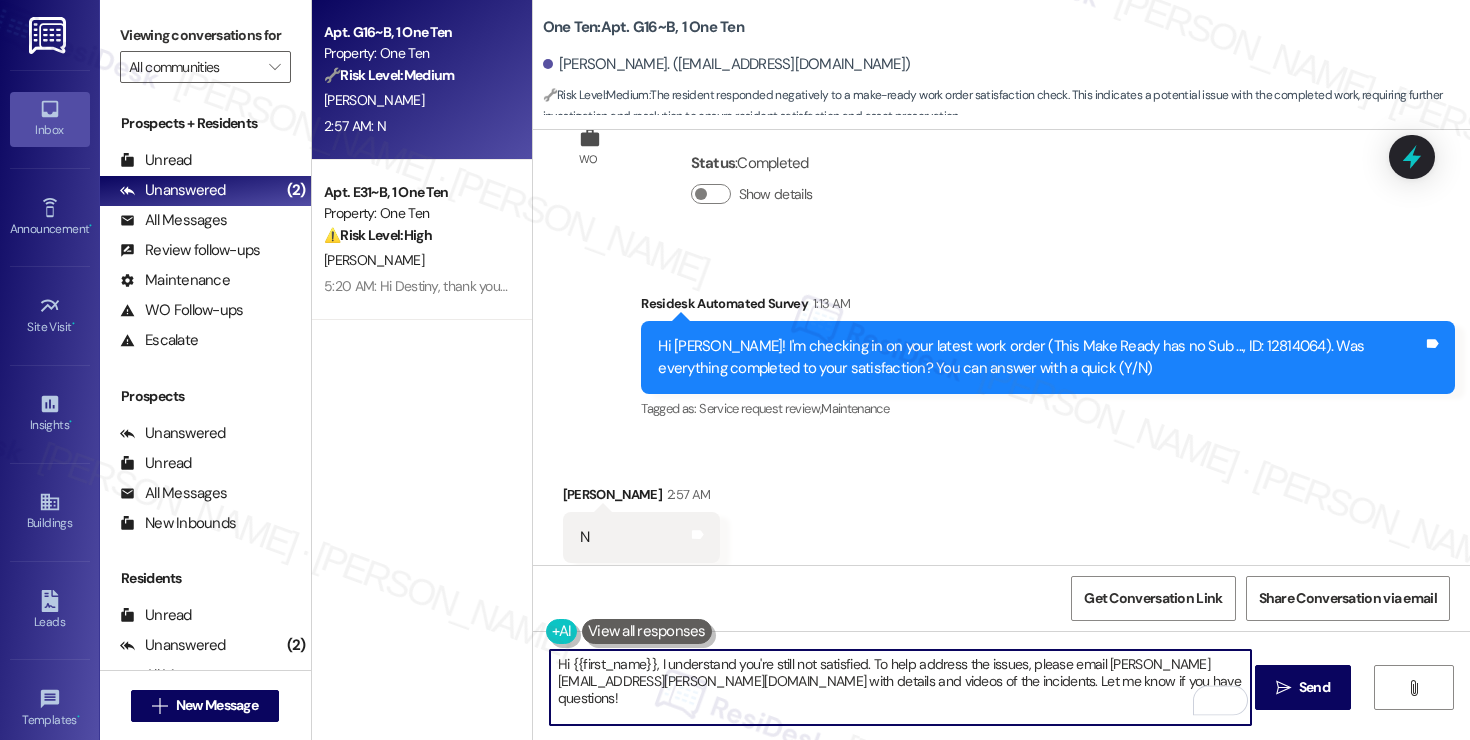 click on "Hi {{first_name}}, I understand you're still not satisfied. To help address the issues, please email [PERSON_NAME][EMAIL_ADDRESS][PERSON_NAME][DOMAIN_NAME] with details and videos of the incidents. Let me know if you have questions!" at bounding box center [900, 687] 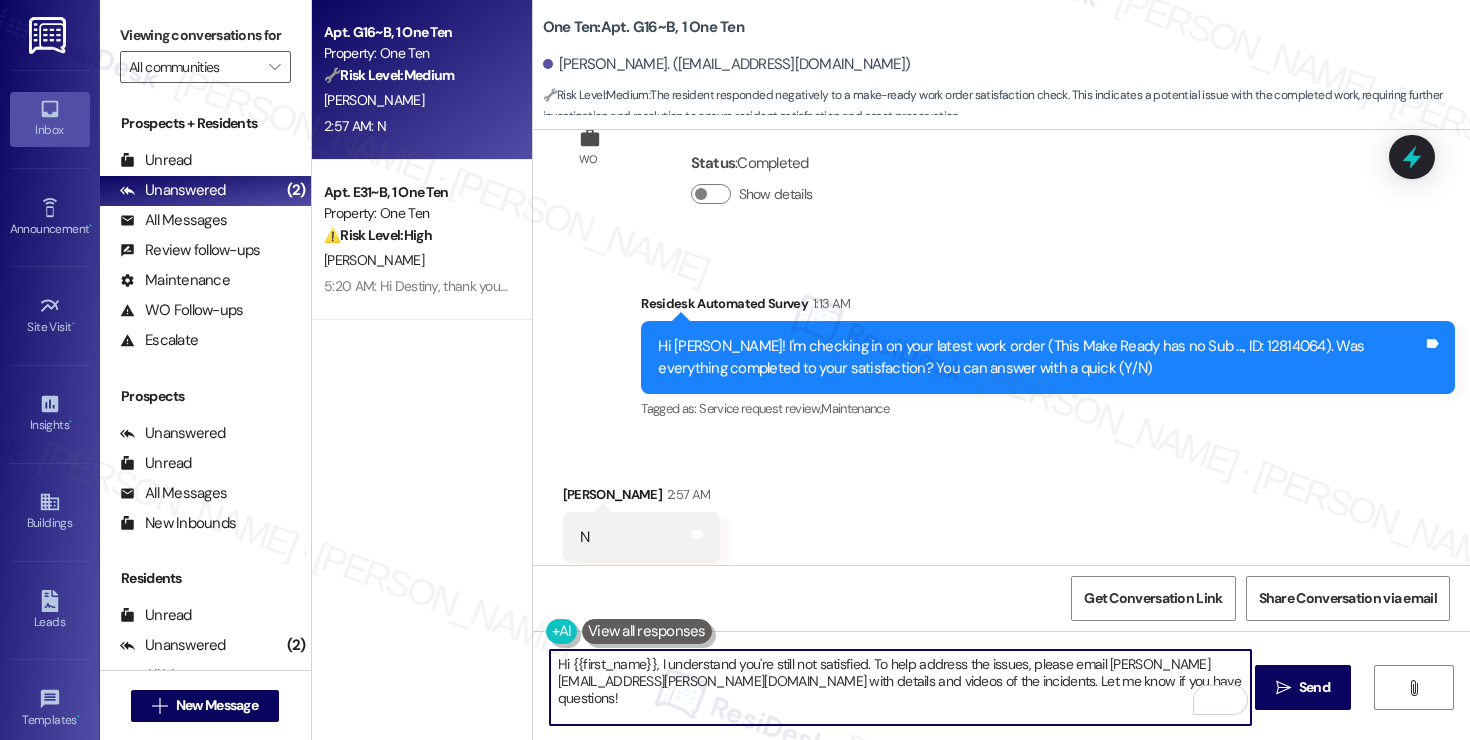 click on "Hi {{first_name}}, I understand you're still not satisfied. To help address the issues, please email [PERSON_NAME][EMAIL_ADDRESS][PERSON_NAME][DOMAIN_NAME] with details and videos of the incidents. Let me know if you have questions!" at bounding box center [900, 687] 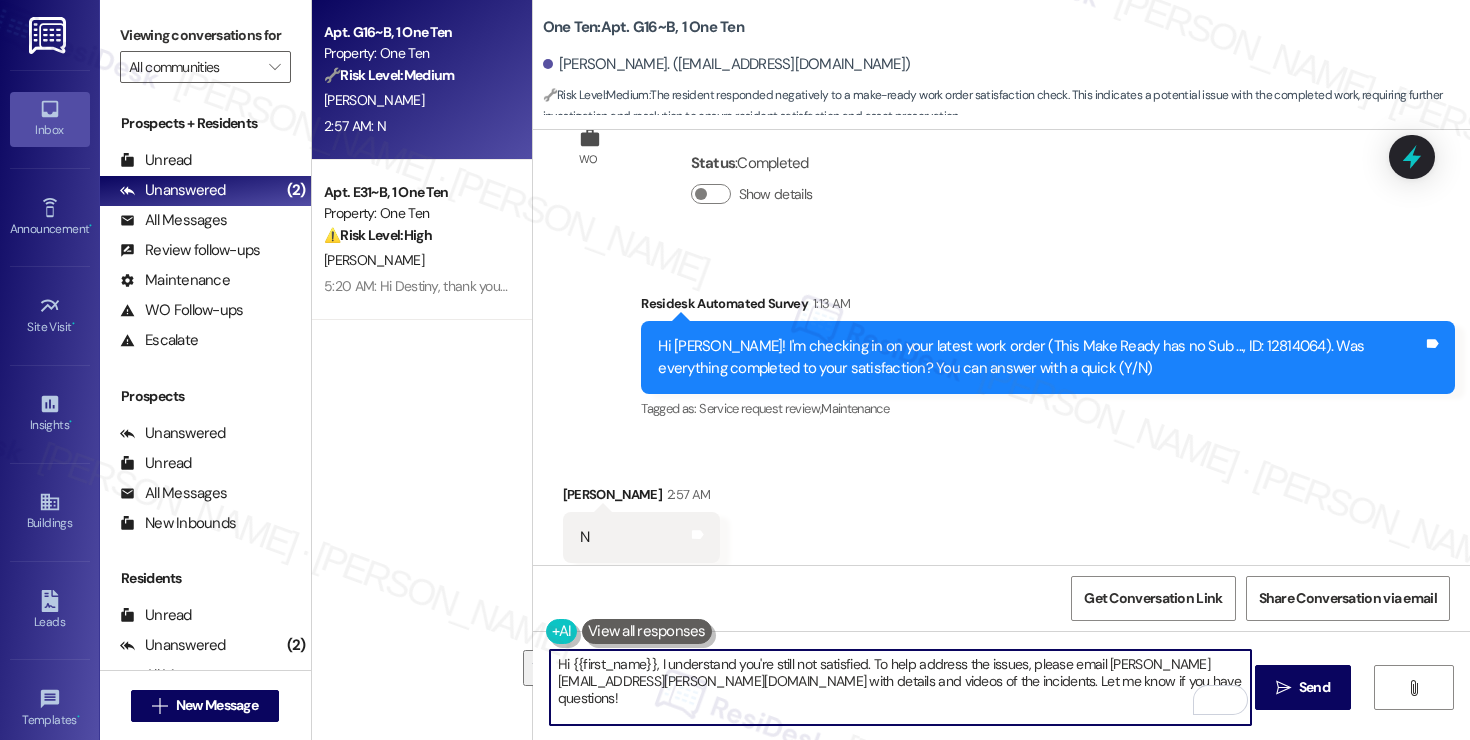 paste on "! I'm sorry to hear that the request hasn't been resolved yet. Has the maintenance team been to your home at all?" 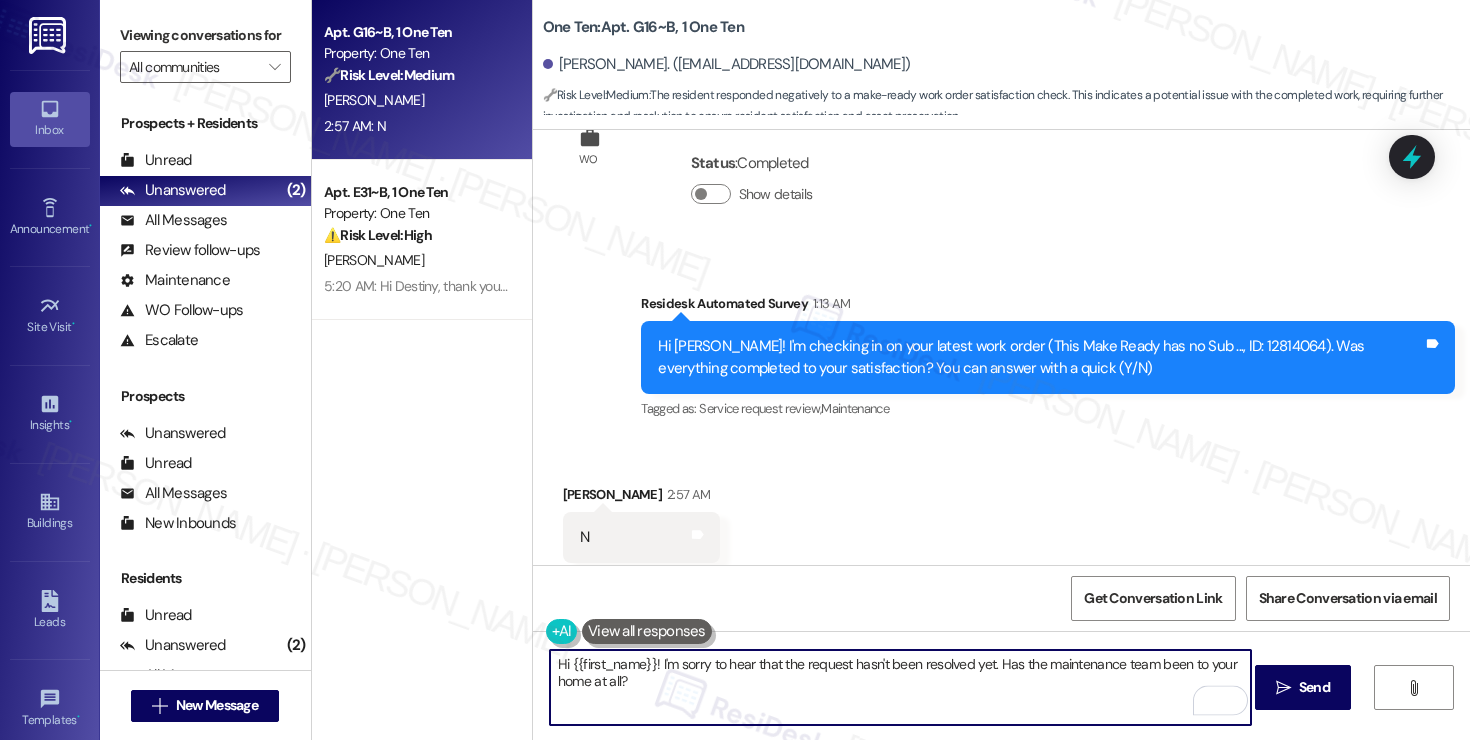 click on "Hi {{first_name}}! I'm sorry to hear that the request hasn't been resolved yet. Has the maintenance team been to your home at all?" at bounding box center [900, 687] 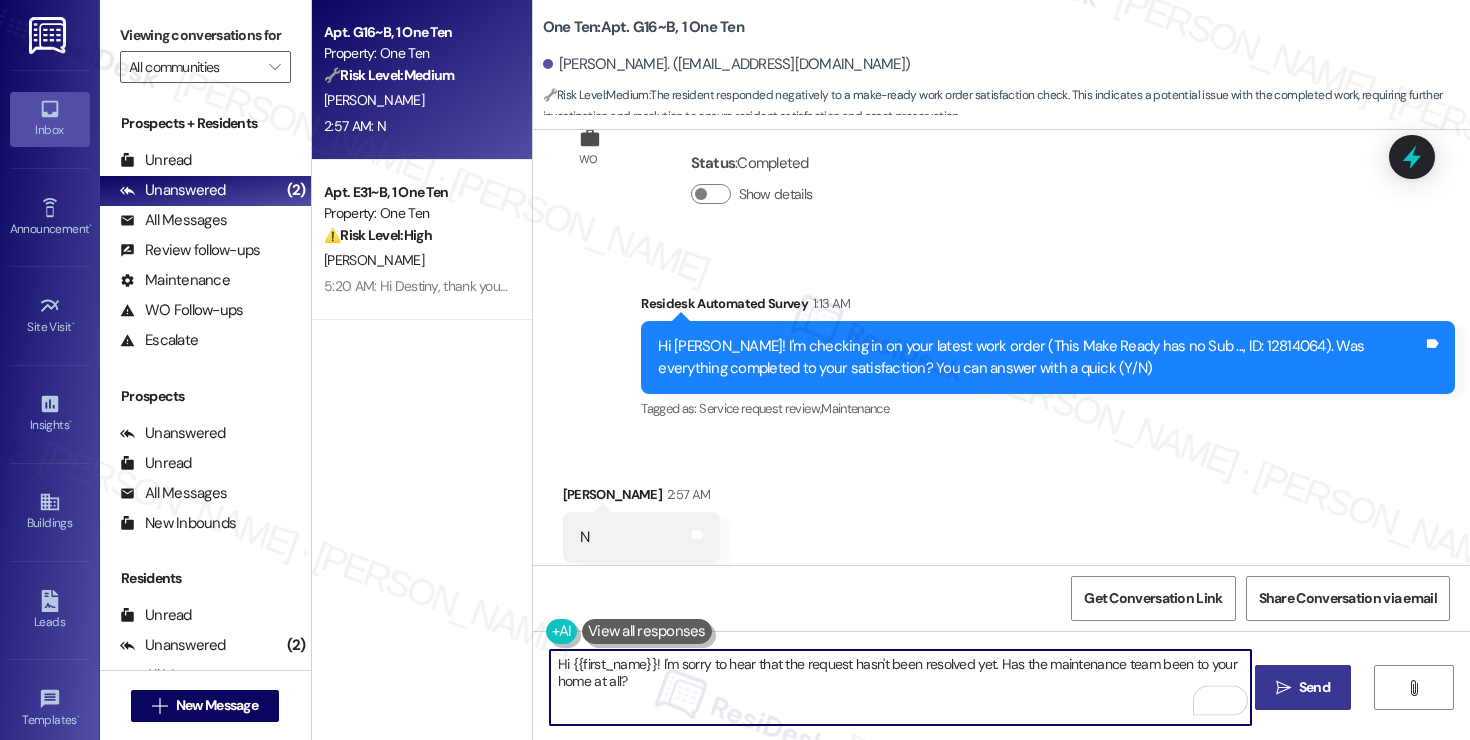 type on "Hi {{first_name}}! I'm sorry to hear that the request hasn't been resolved yet. Has the maintenance team been to your home at all?" 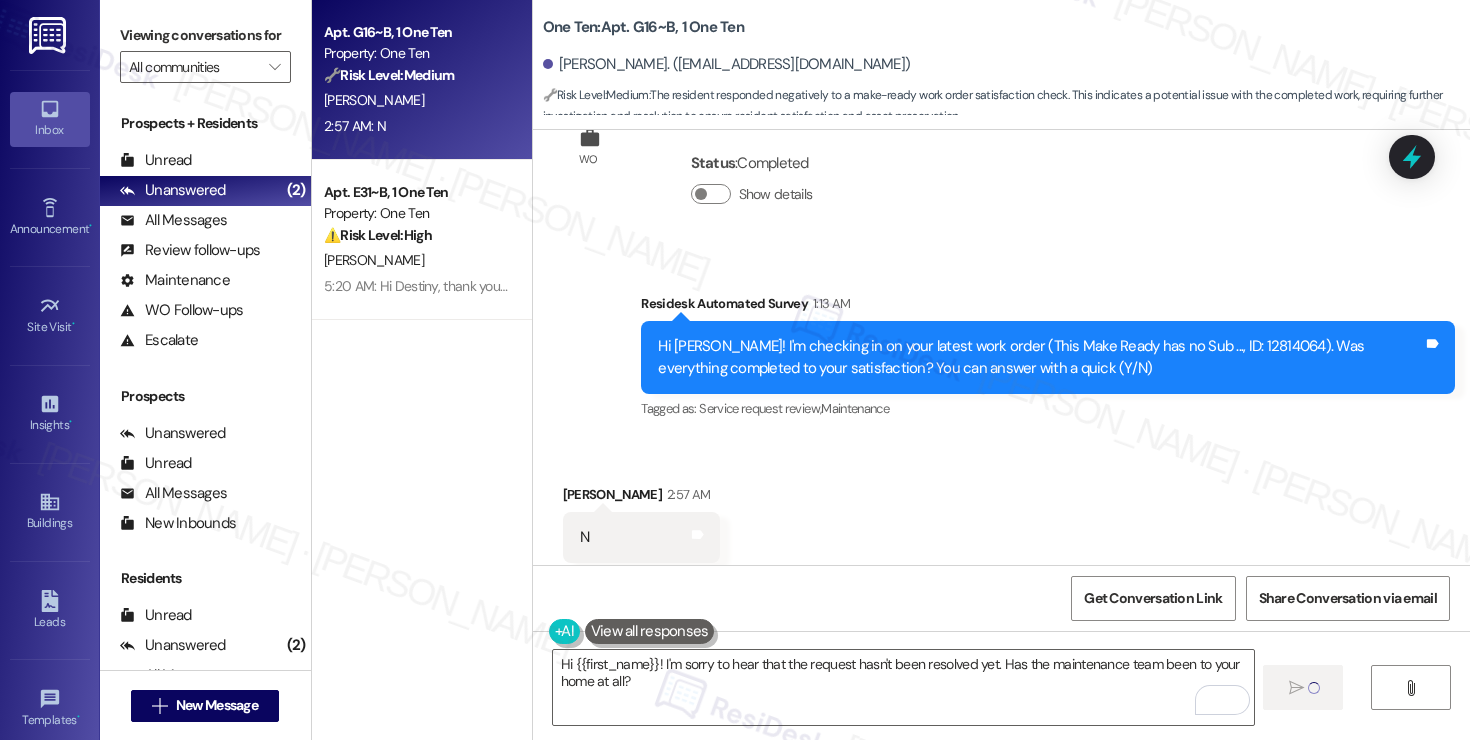 type 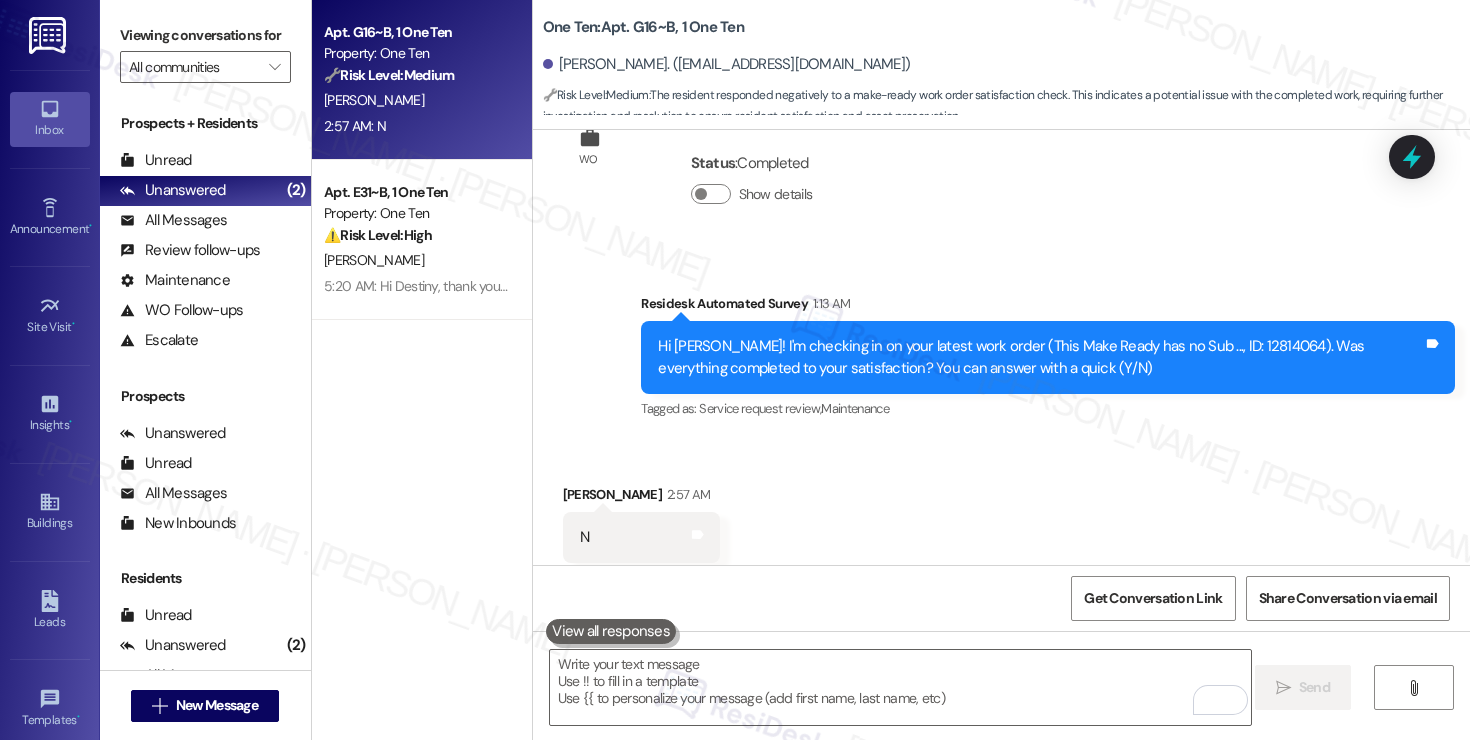 scroll, scrollTop: 3198, scrollLeft: 0, axis: vertical 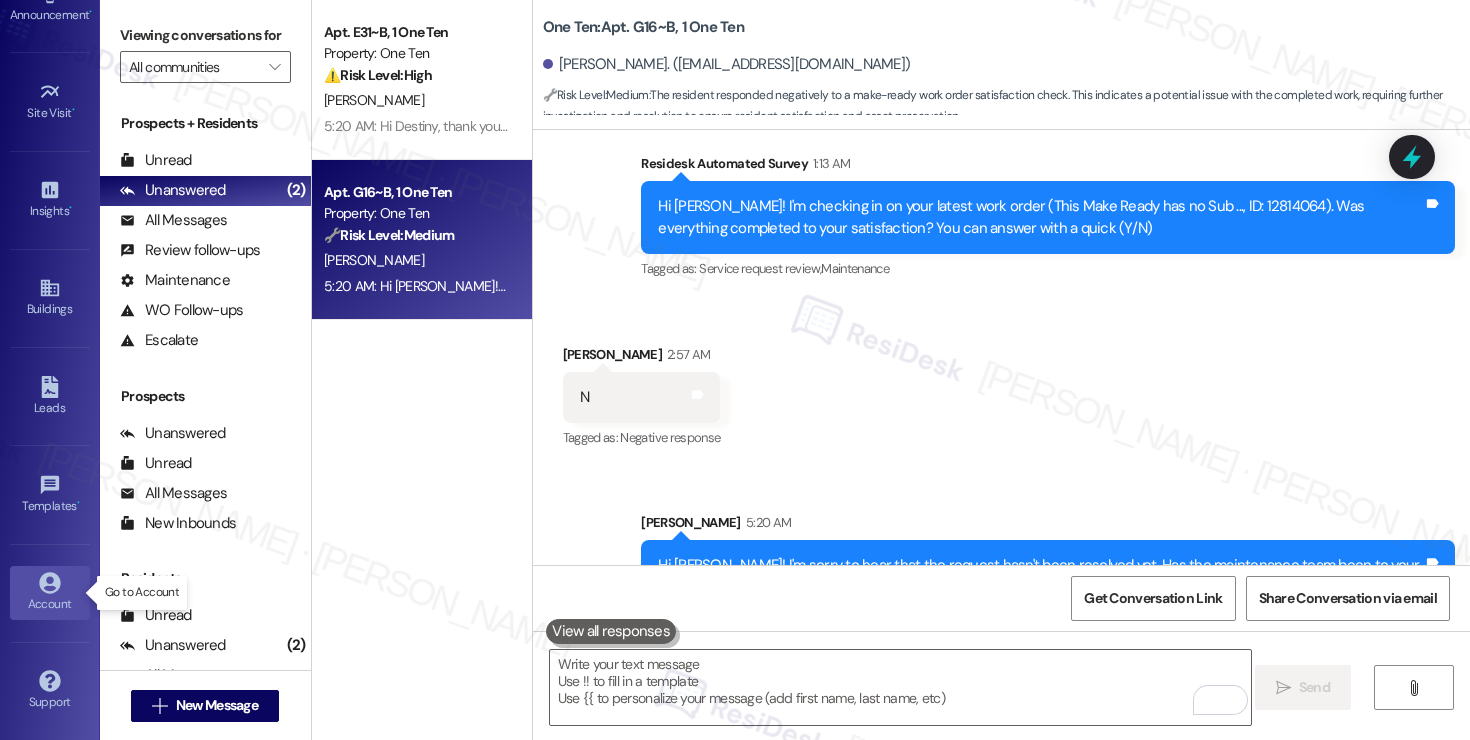 click on "Account" at bounding box center [50, 593] 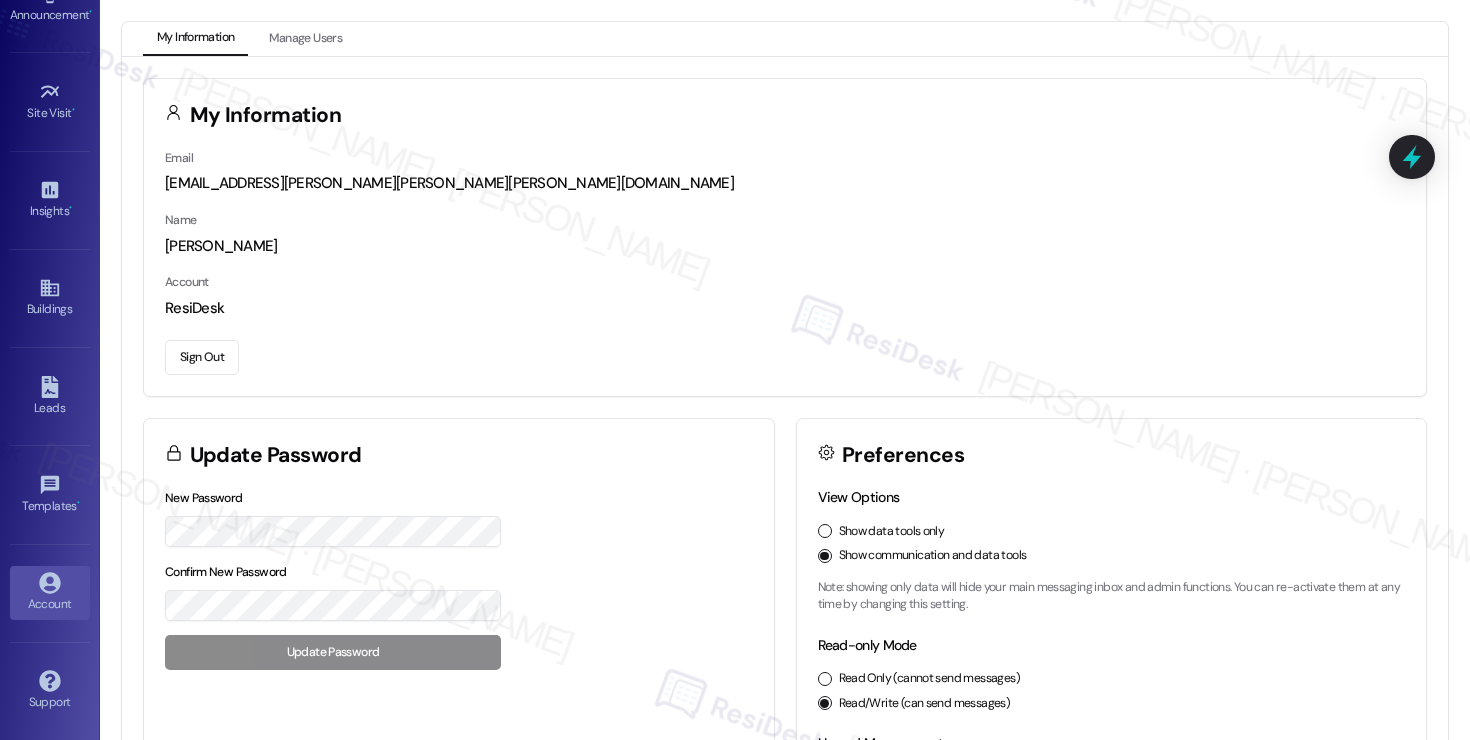click on "Sign Out" at bounding box center [202, 357] 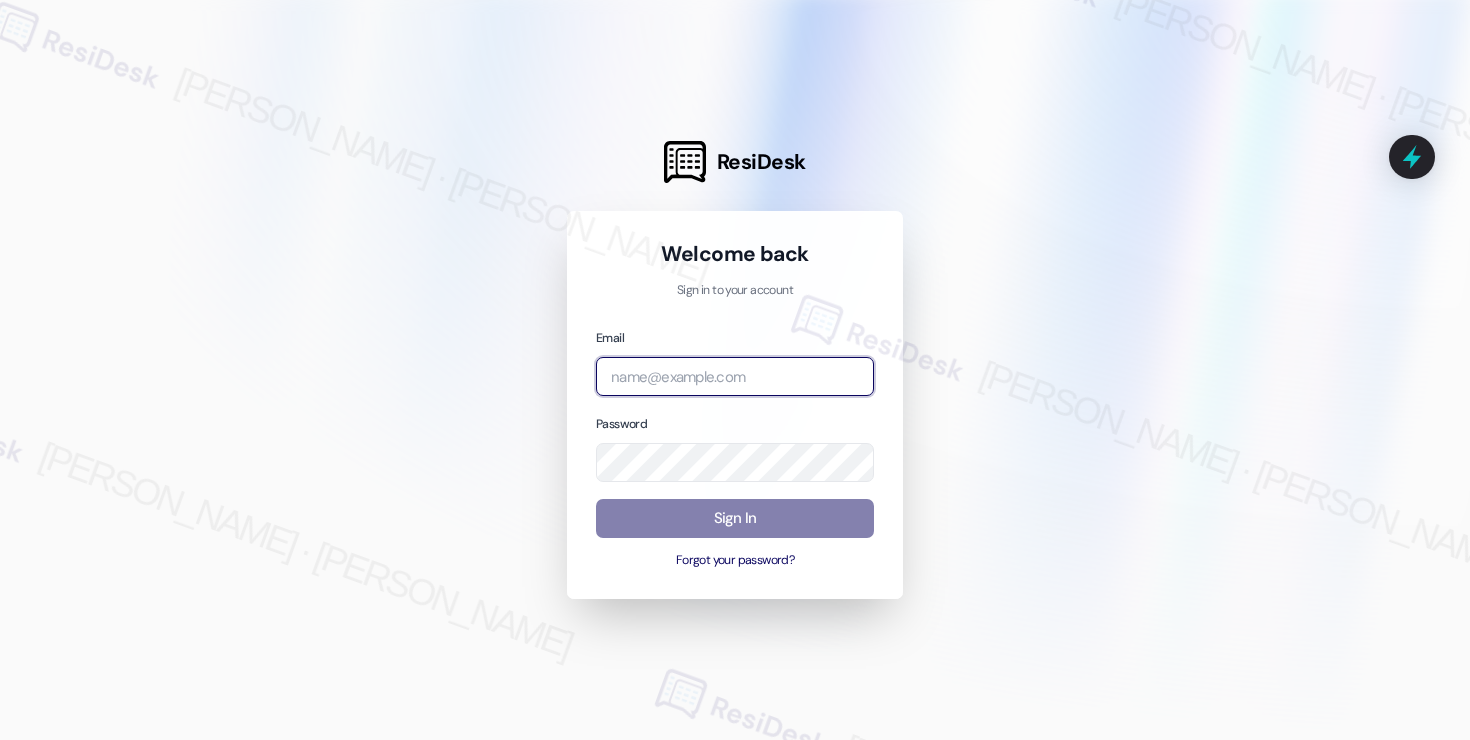 click at bounding box center (735, 376) 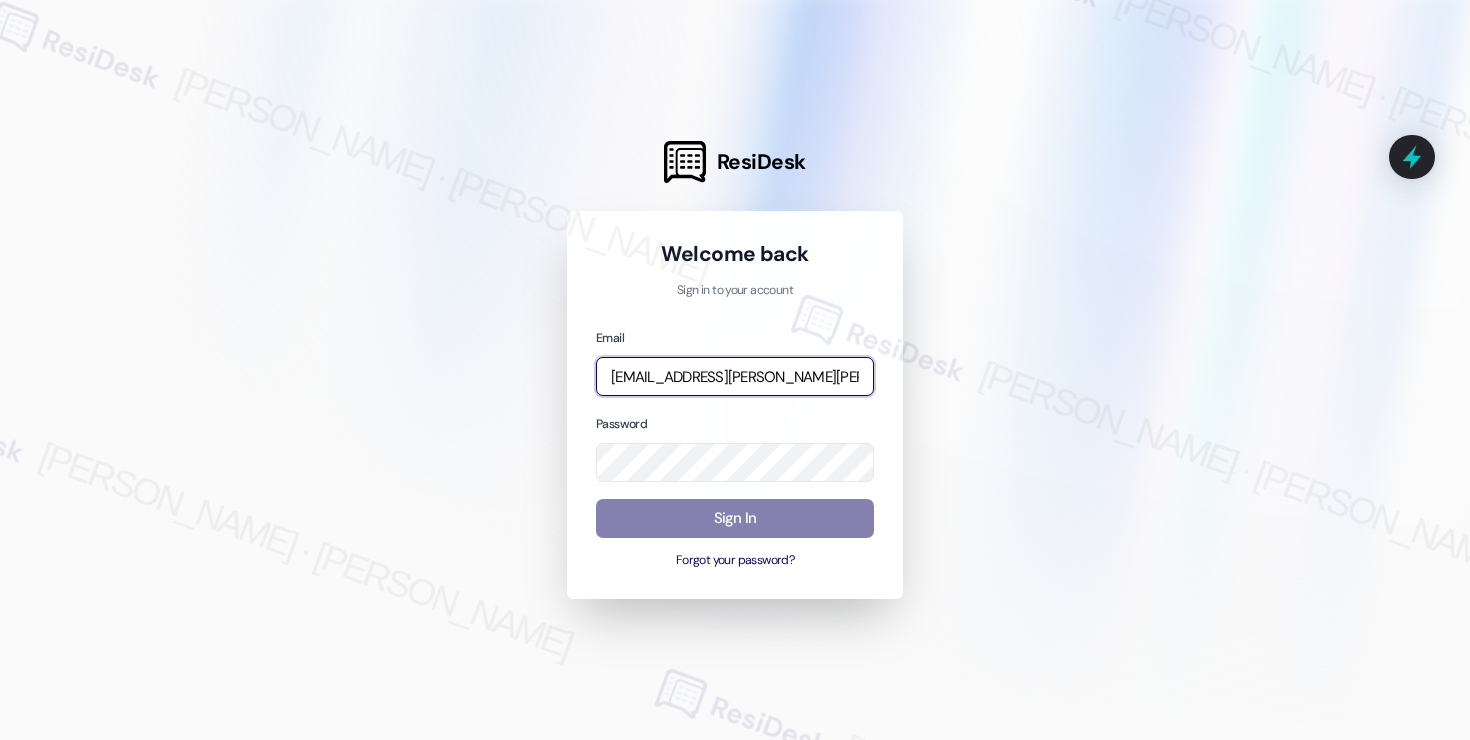 type on "[EMAIL_ADDRESS][PERSON_NAME][PERSON_NAME][PERSON_NAME][PERSON_NAME][DOMAIN_NAME]" 